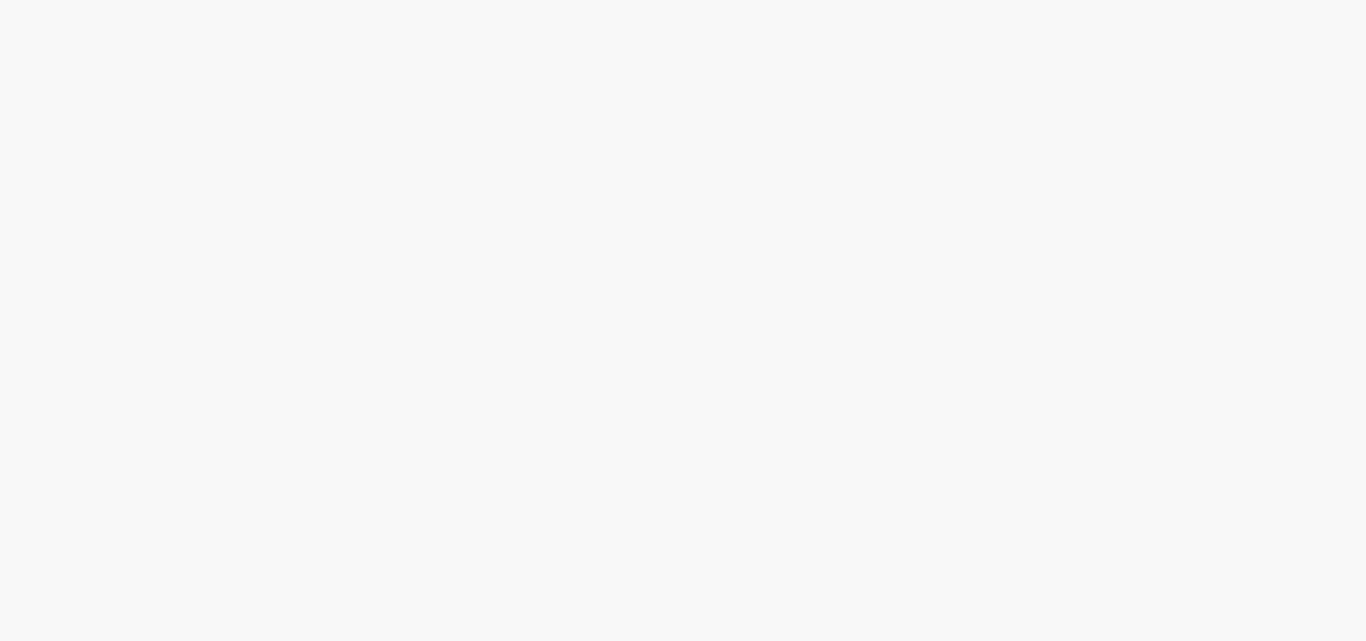 scroll, scrollTop: 0, scrollLeft: 0, axis: both 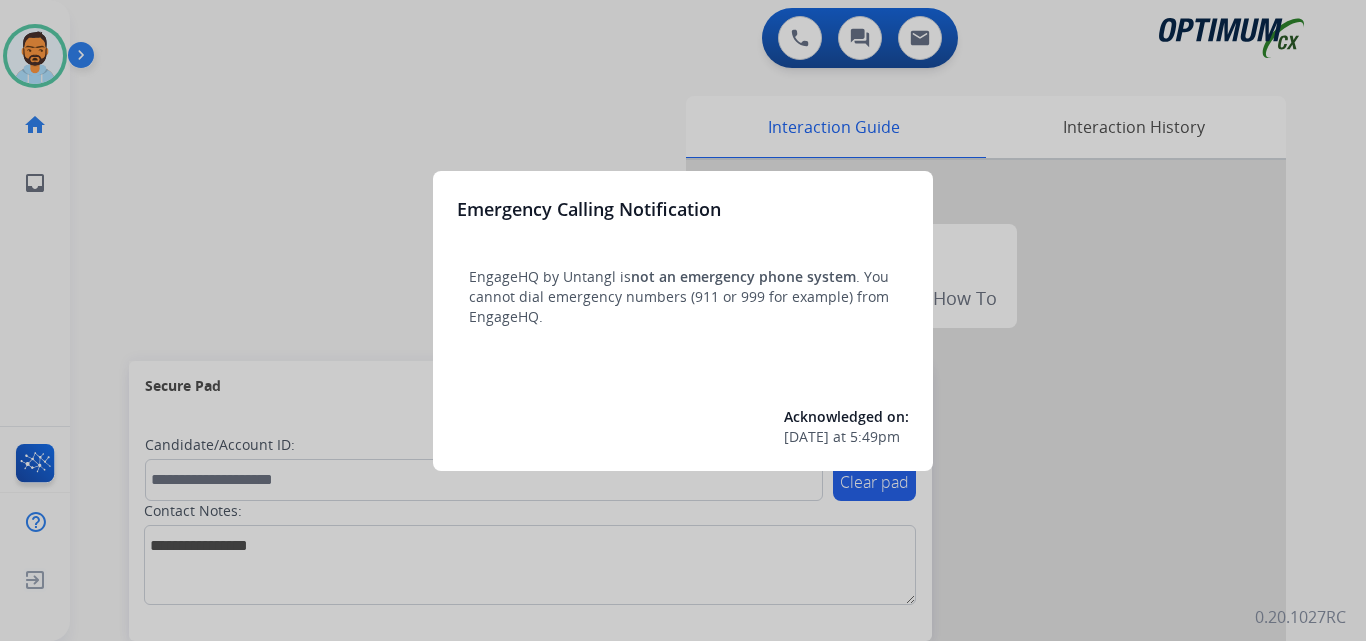 click at bounding box center (683, 320) 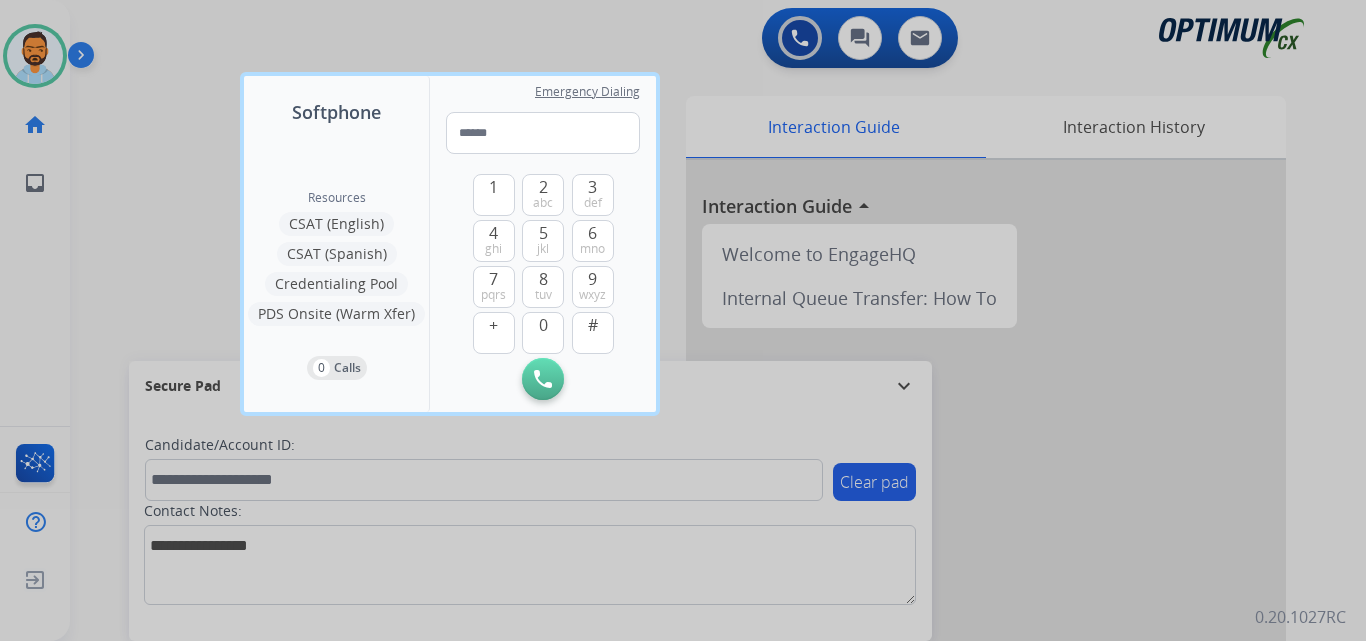 click at bounding box center [683, 320] 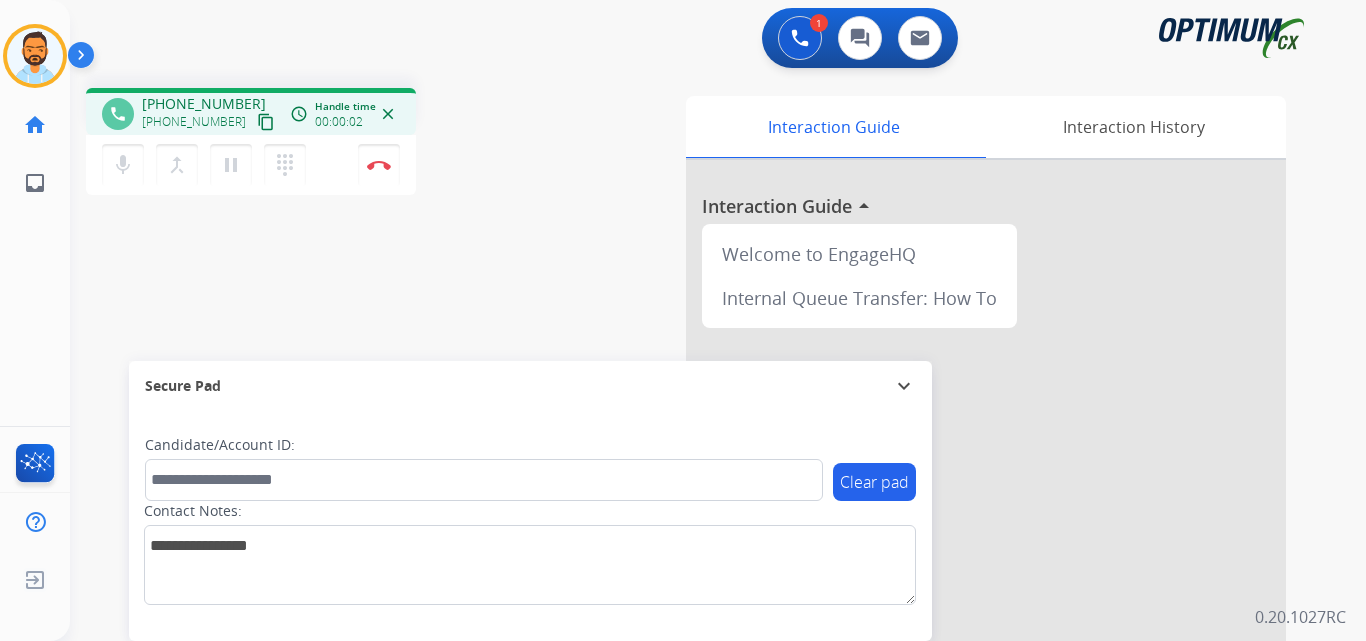 click on "content_copy" at bounding box center (266, 122) 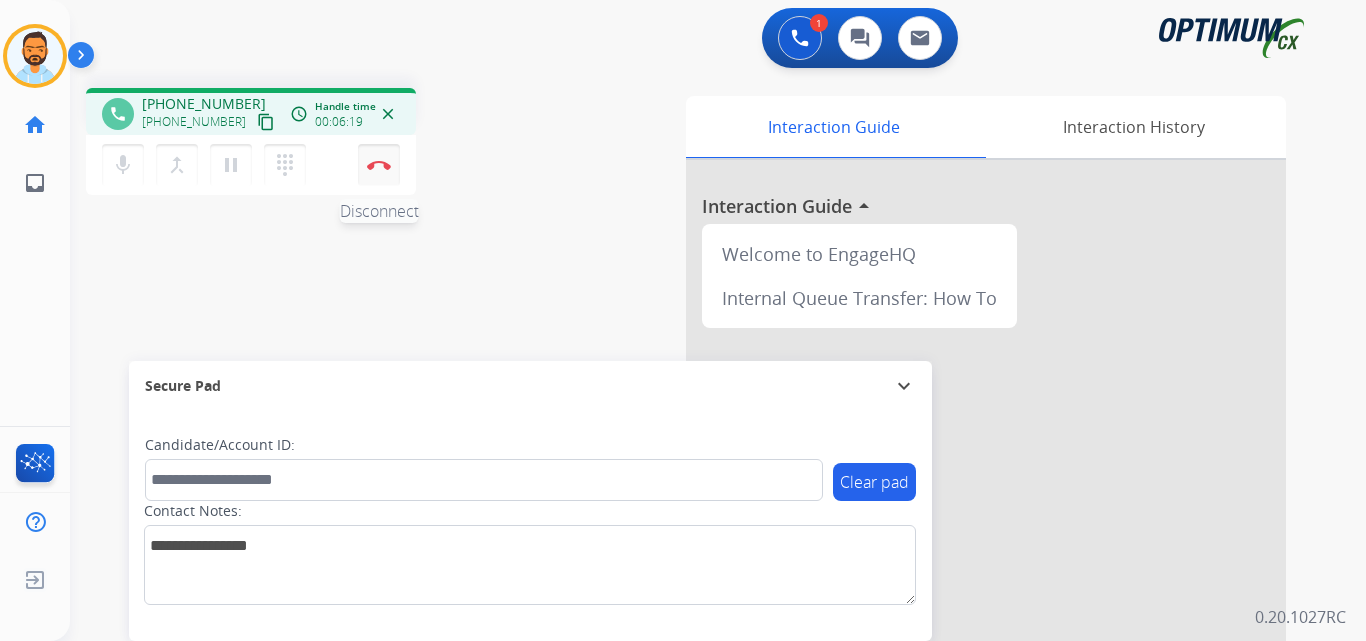 click on "Disconnect" at bounding box center (379, 165) 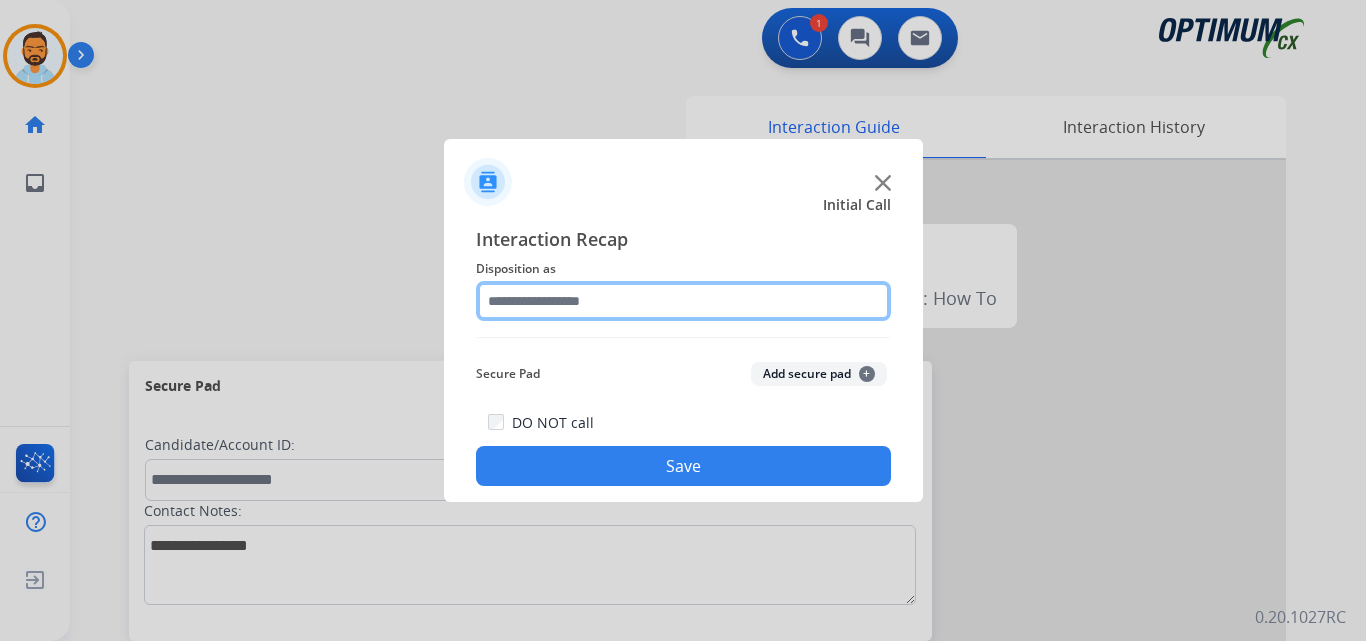 click 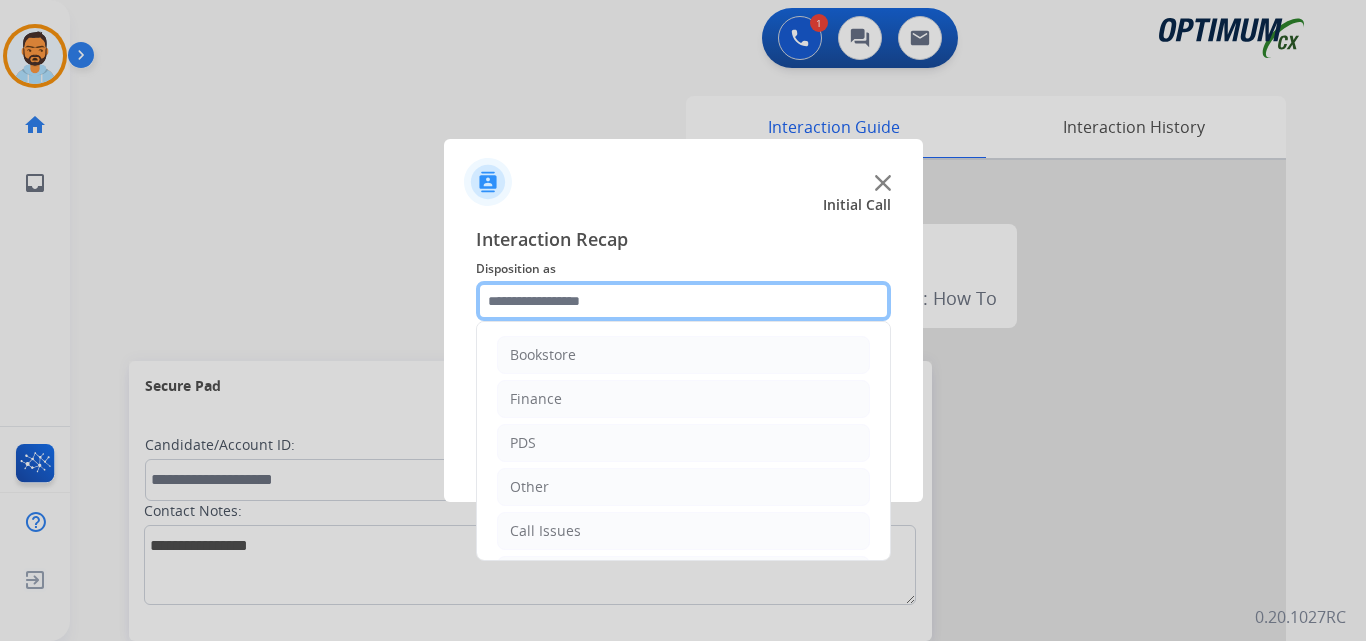 scroll, scrollTop: 136, scrollLeft: 0, axis: vertical 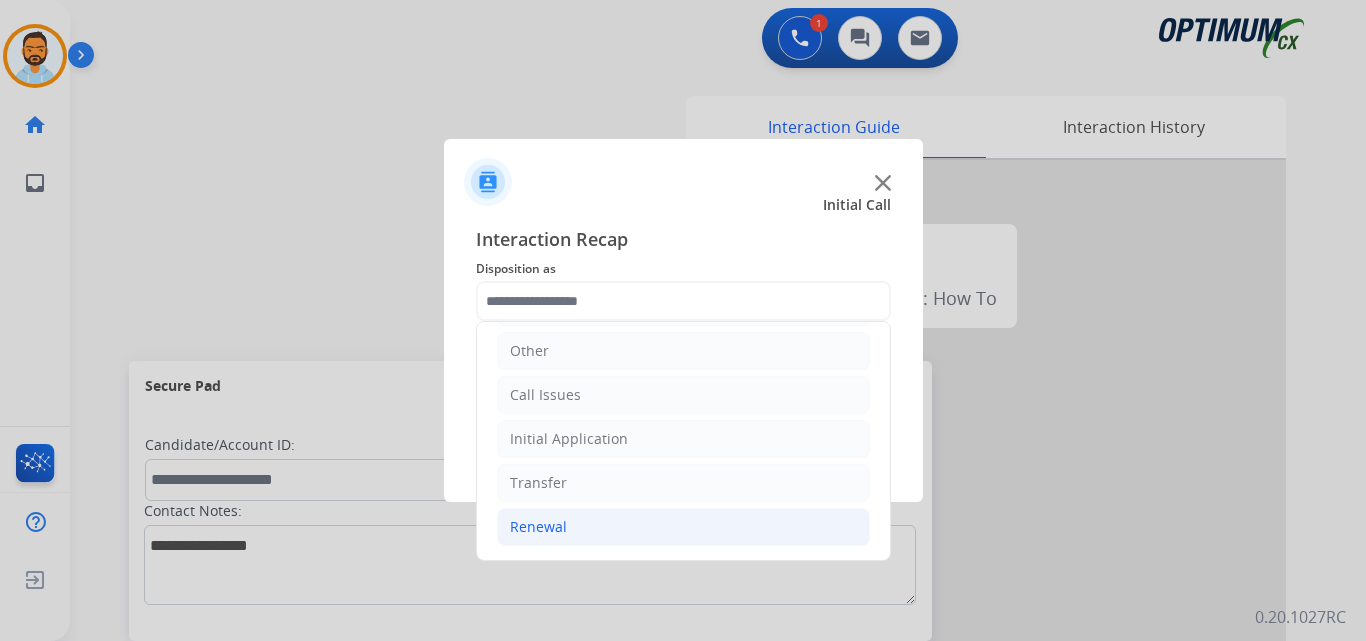 click on "Renewal" 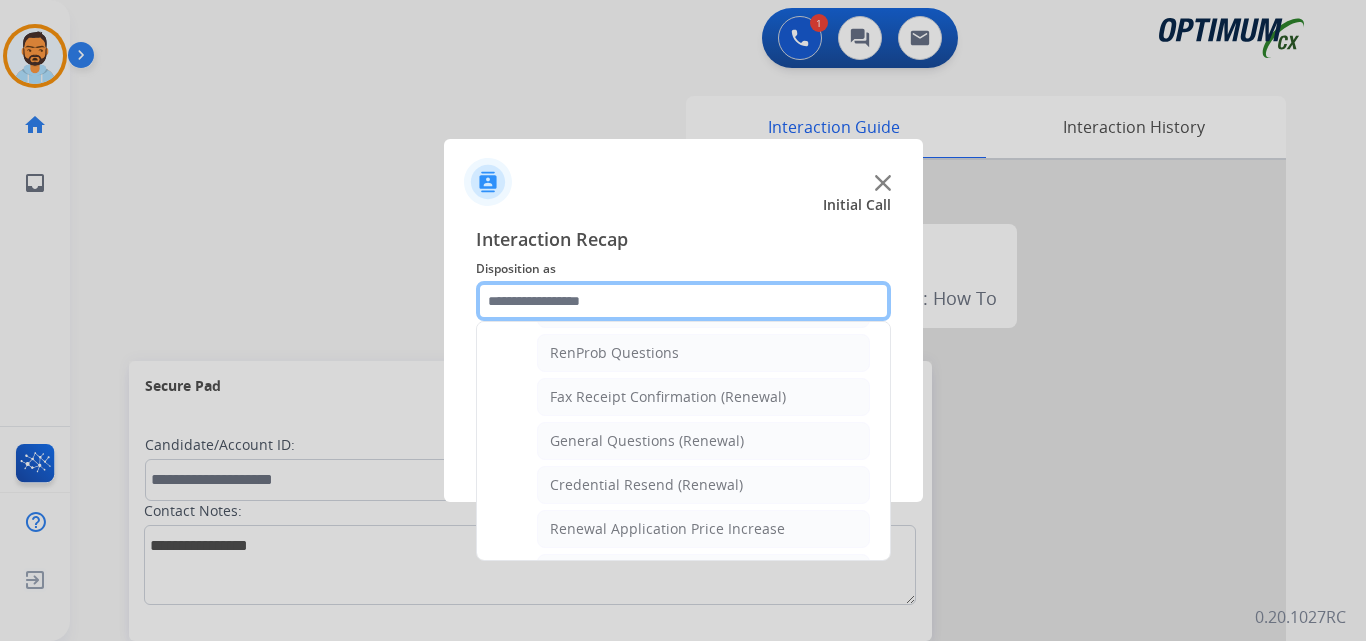 scroll, scrollTop: 510, scrollLeft: 0, axis: vertical 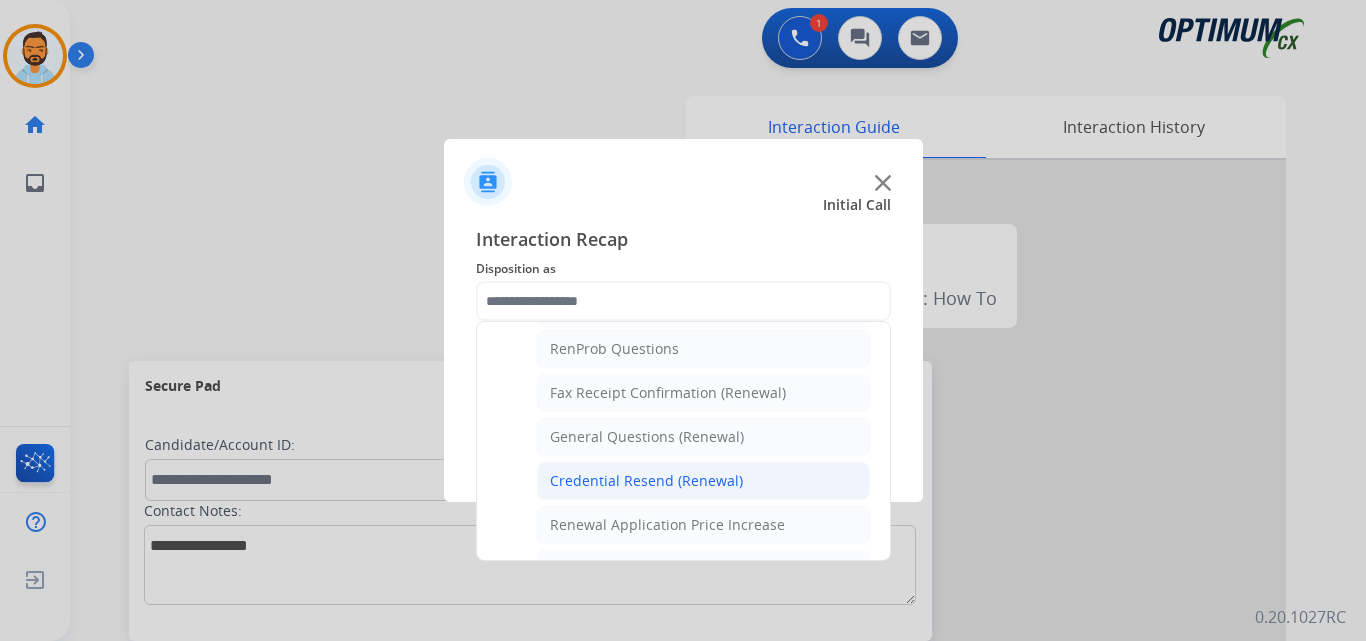 click on "Credential Resend (Renewal)" 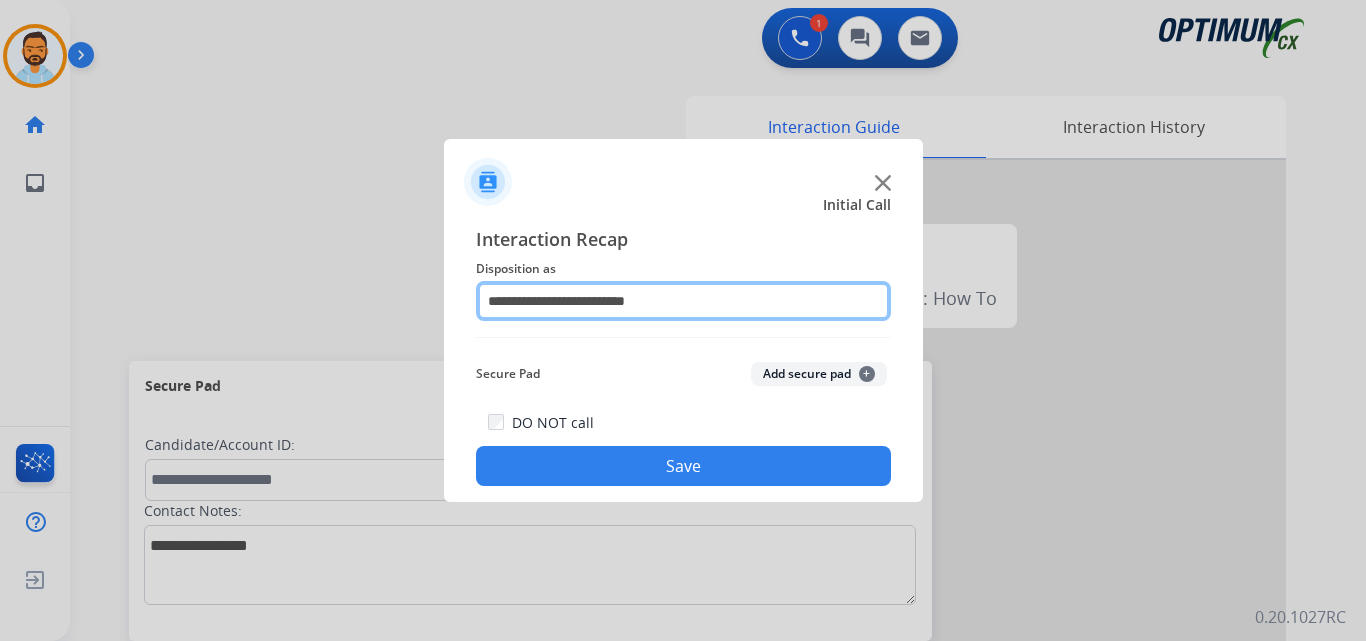 click on "**********" 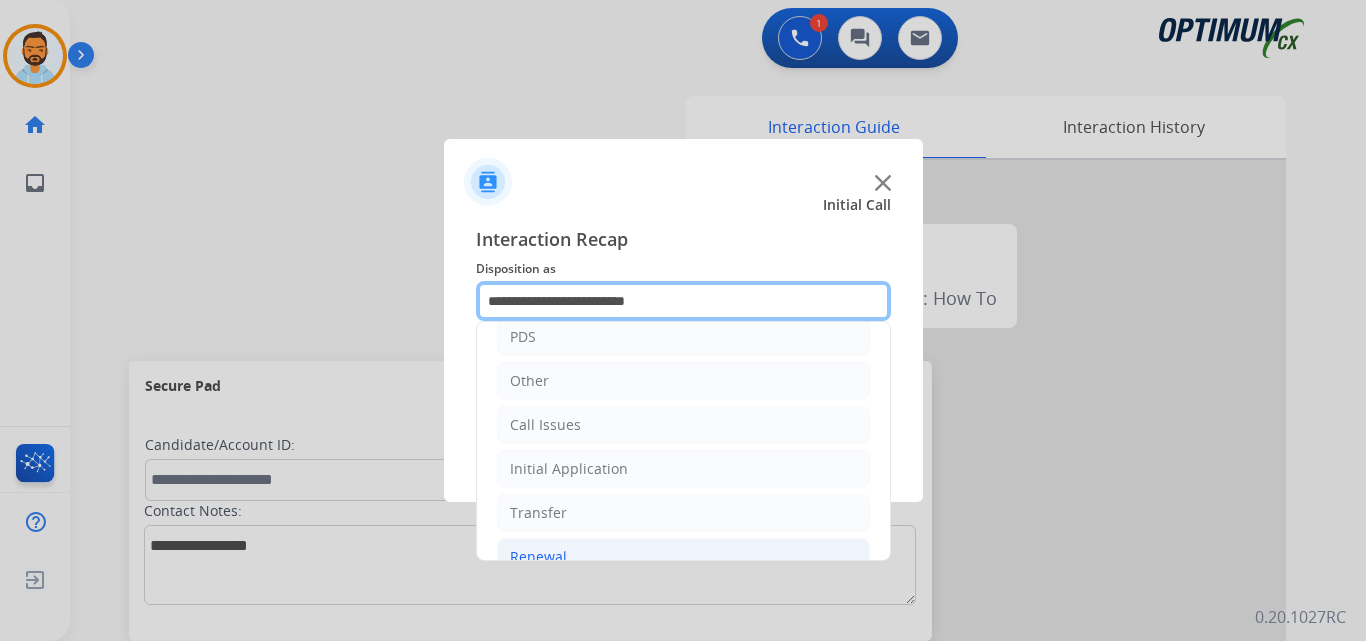 scroll, scrollTop: 108, scrollLeft: 0, axis: vertical 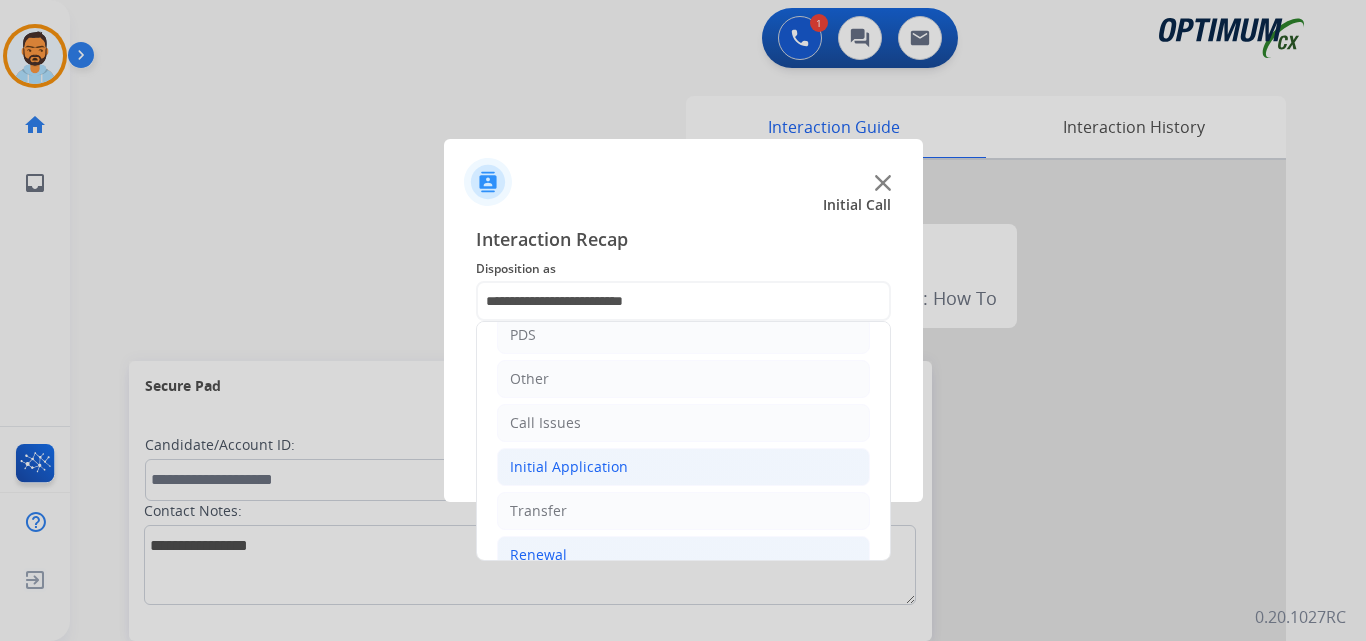 click on "Initial Application" 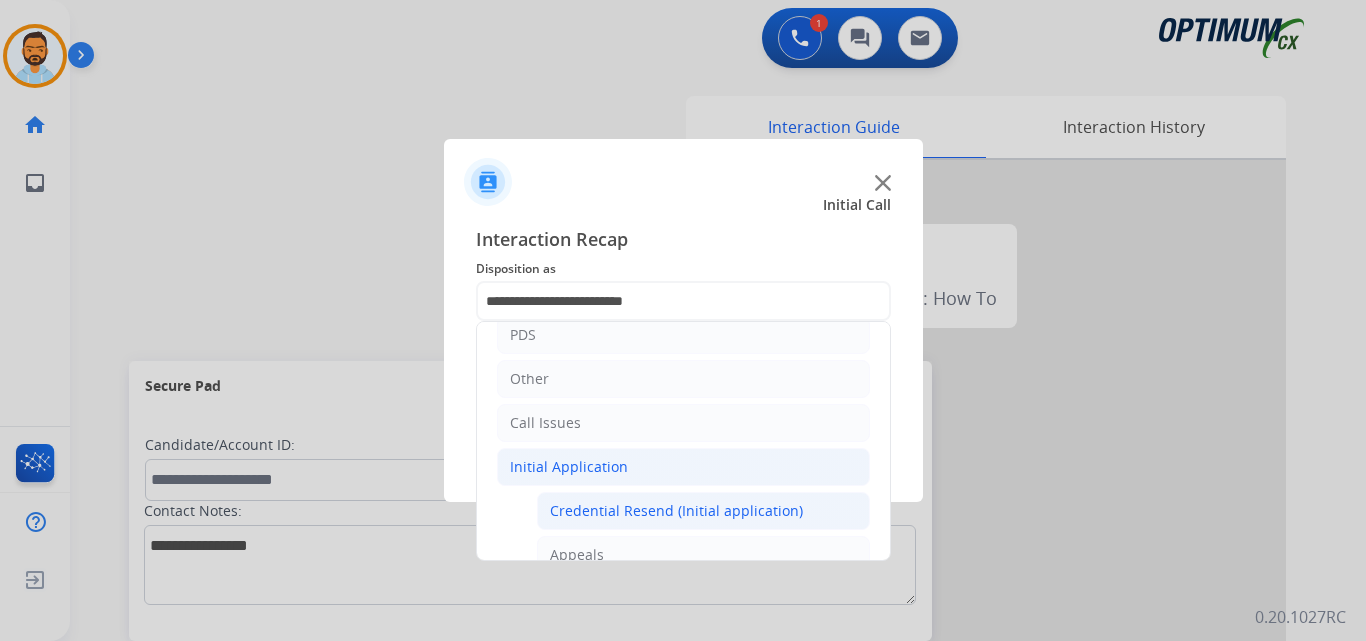 click on "Credential Resend (Initial application)" 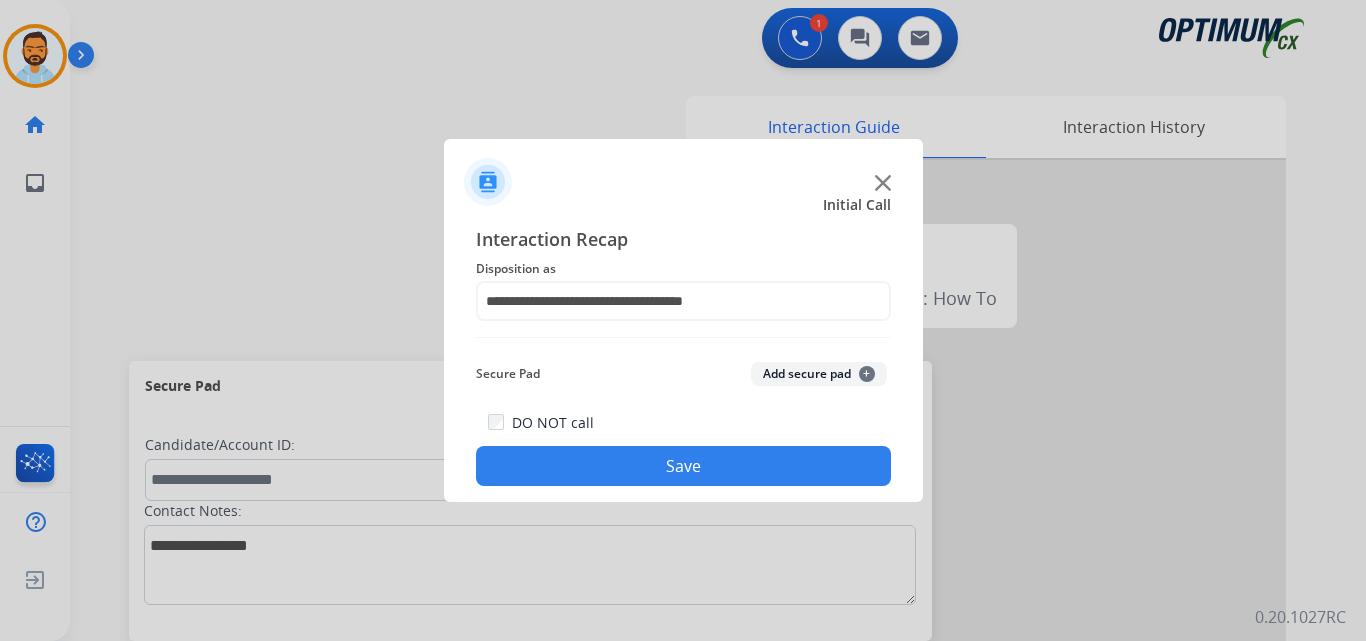 click on "Save" 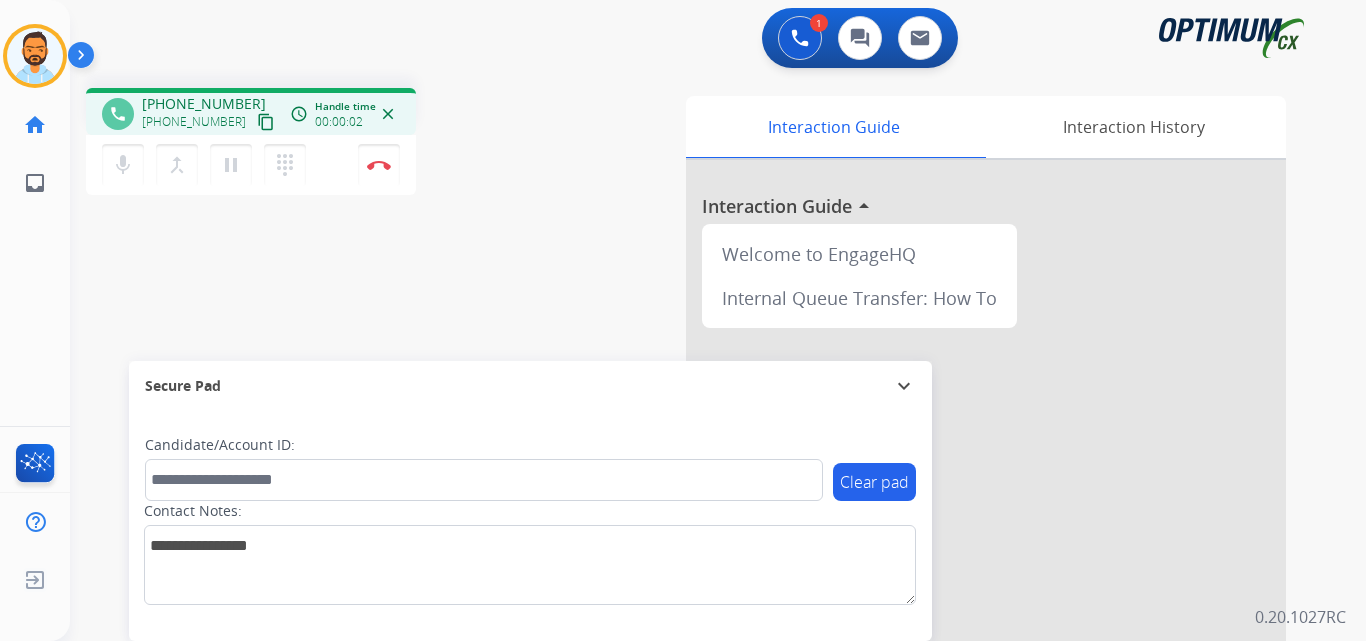 click on "content_copy" at bounding box center (266, 122) 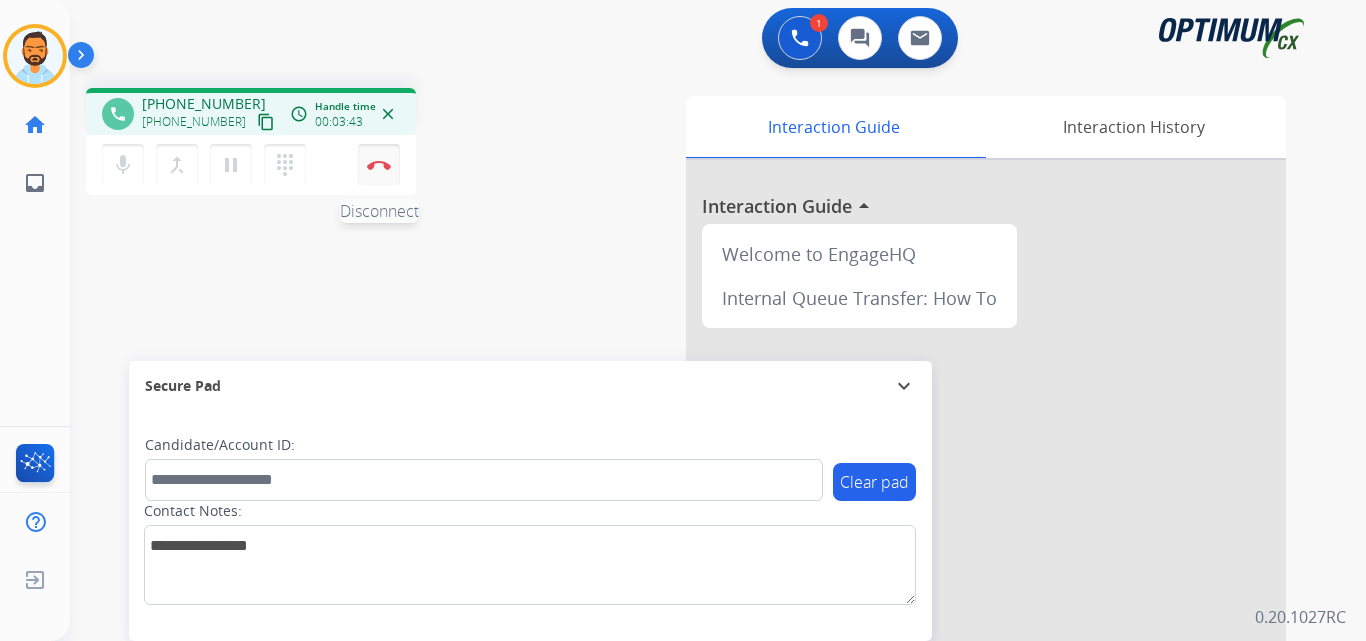 click on "Disconnect" at bounding box center [379, 165] 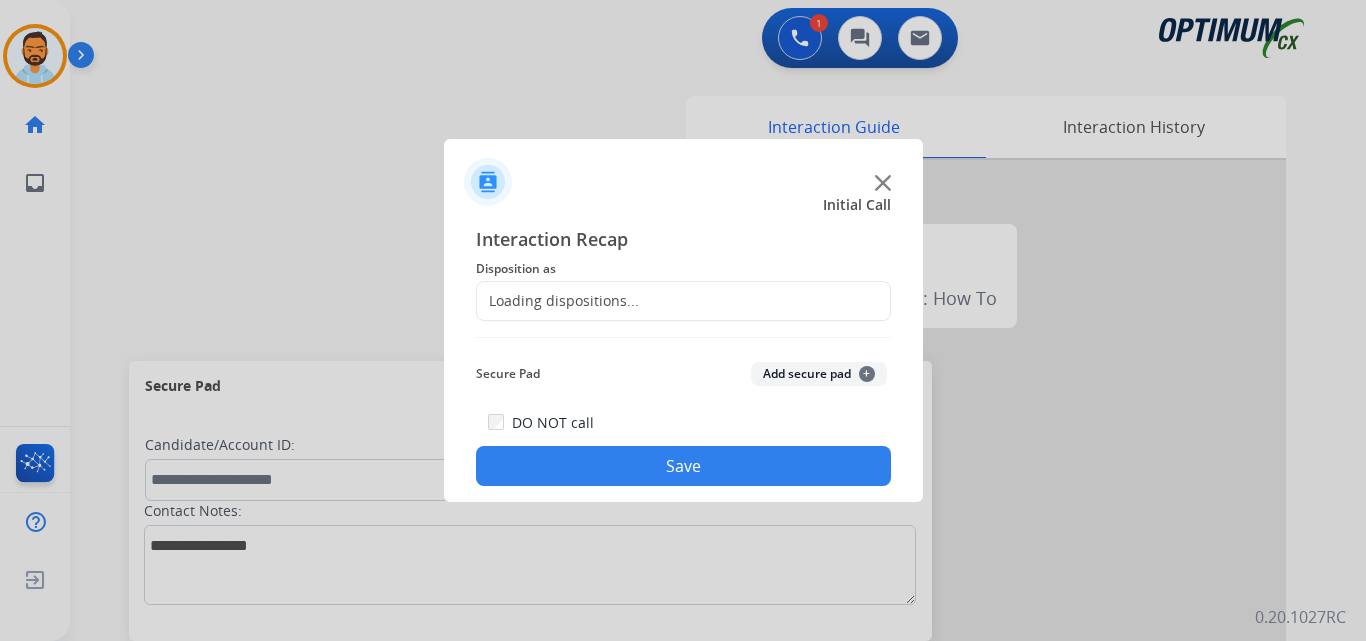 click on "Loading dispositions..." 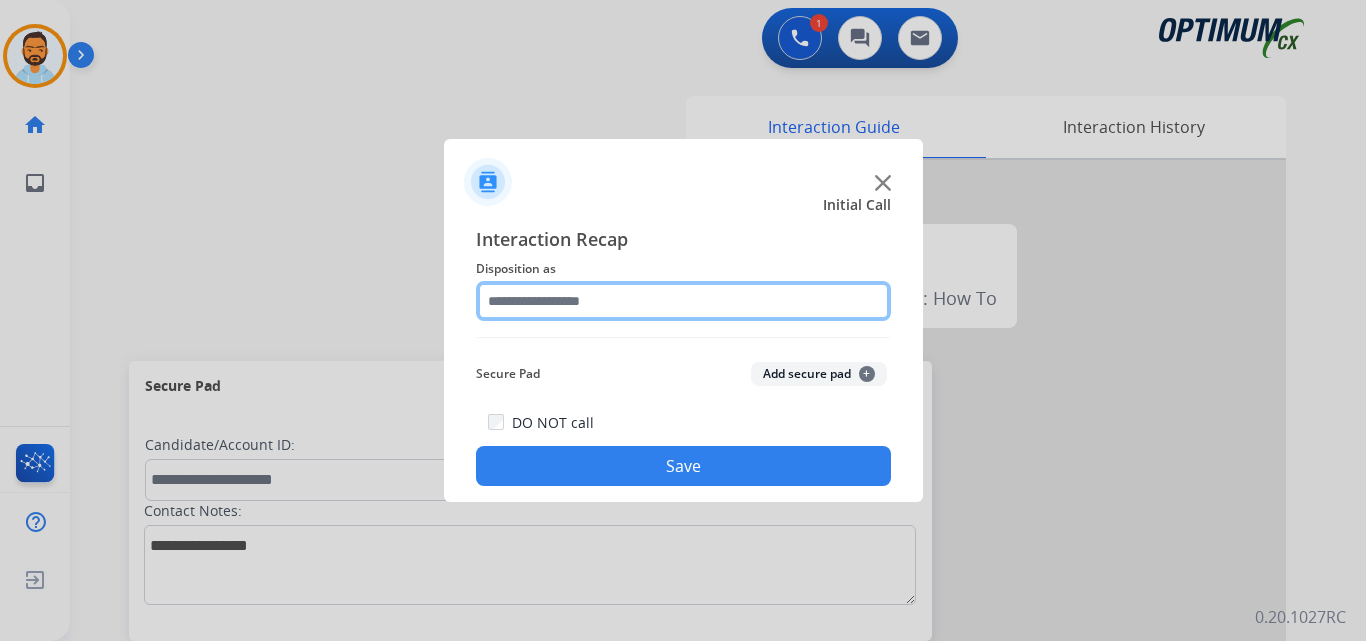 click 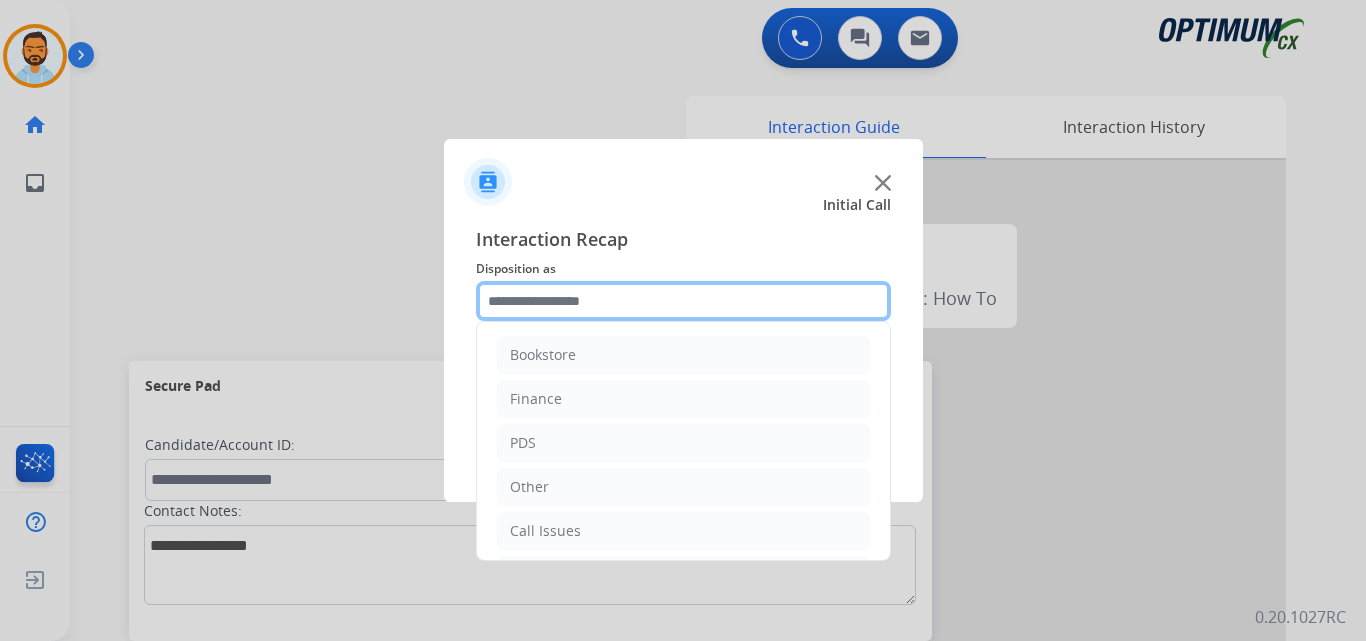 scroll, scrollTop: 136, scrollLeft: 0, axis: vertical 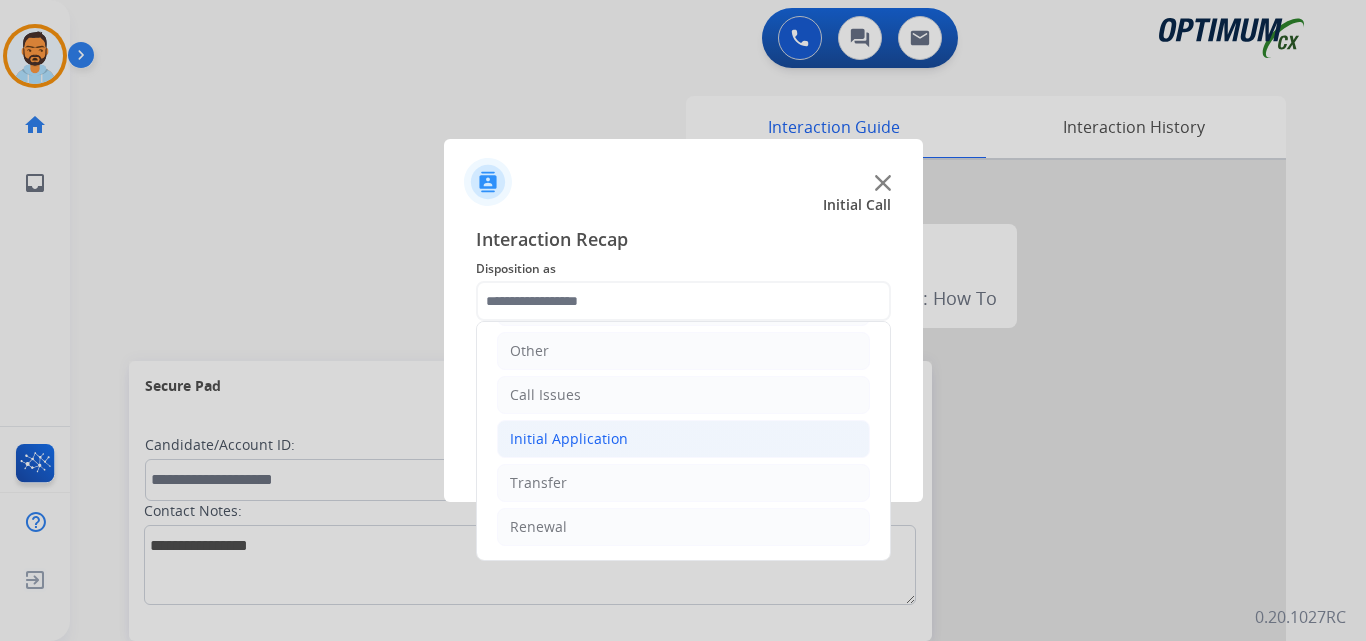 click on "Initial Application" 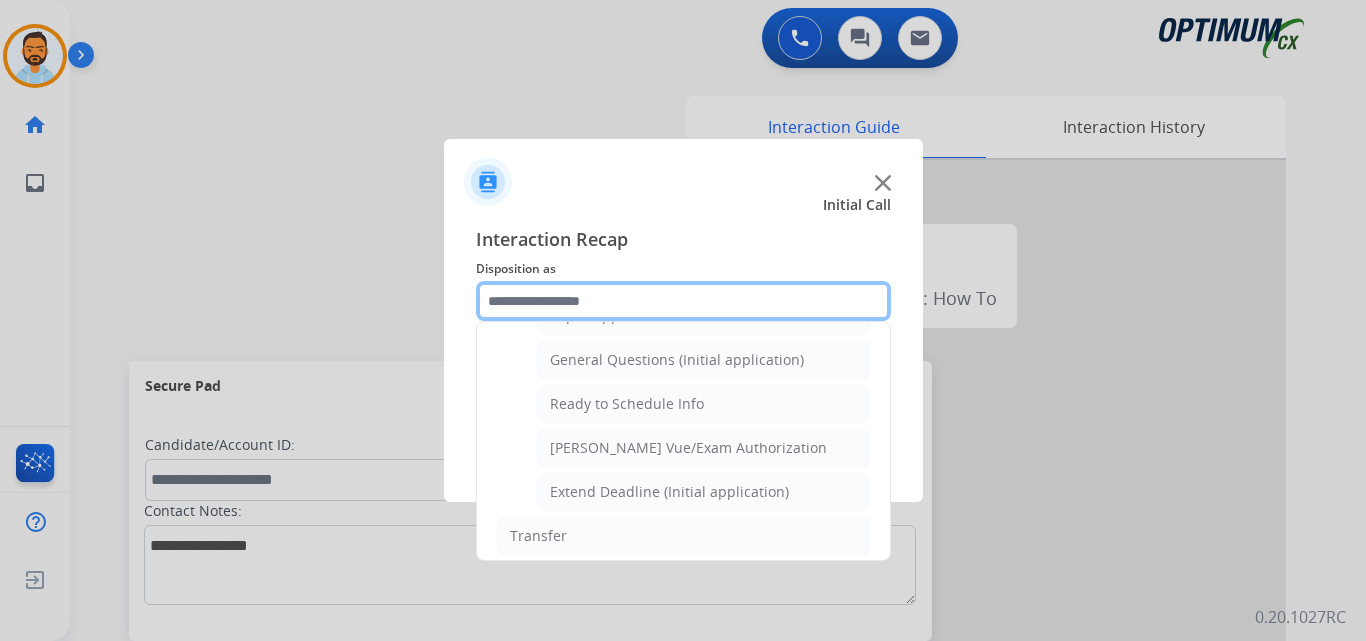 scroll, scrollTop: 1158, scrollLeft: 0, axis: vertical 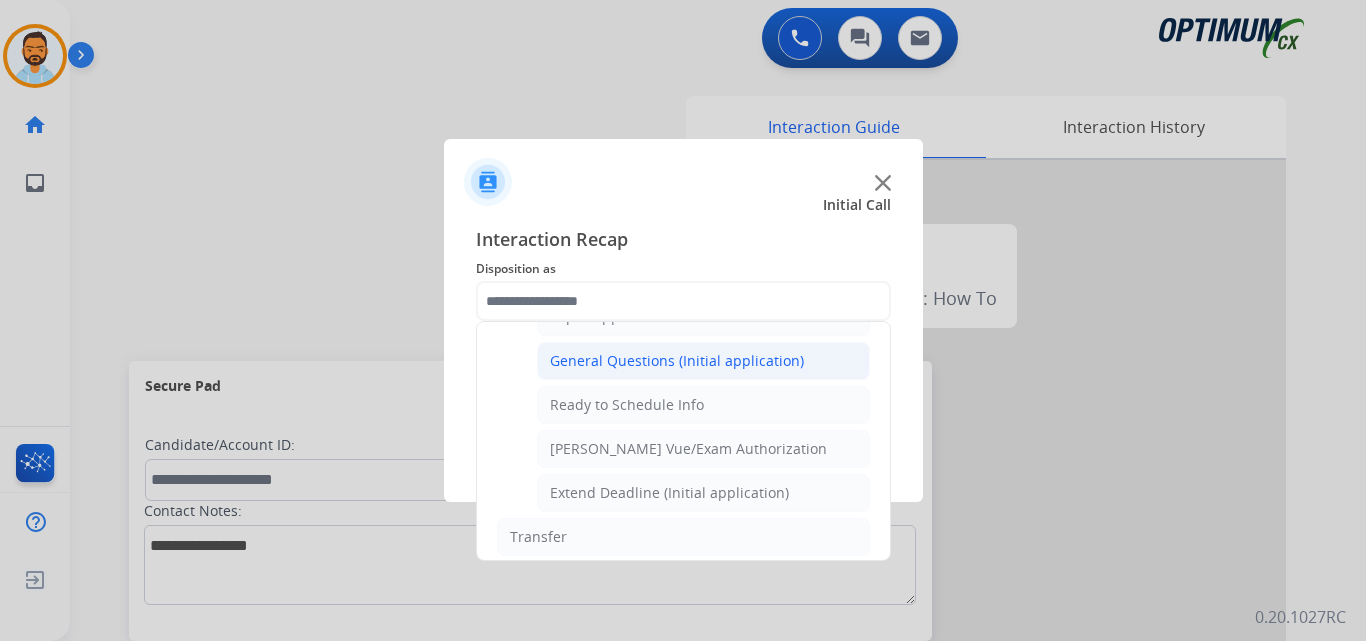 click on "General Questions (Initial application)" 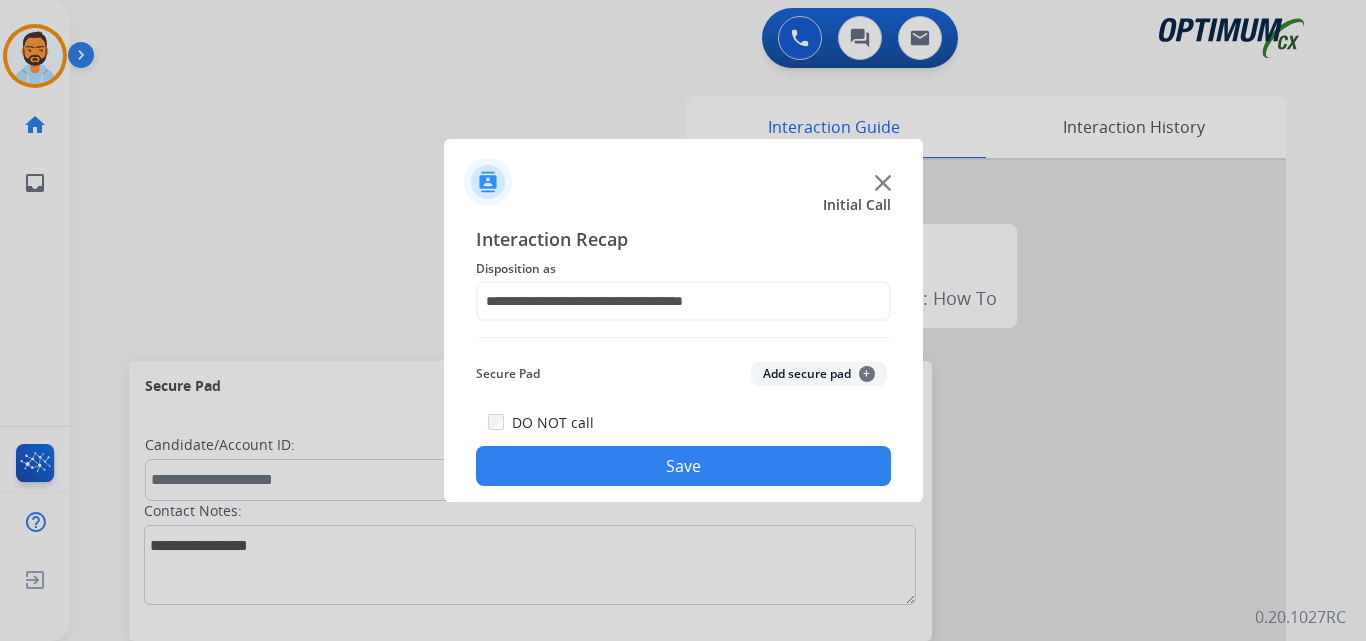 click on "Save" 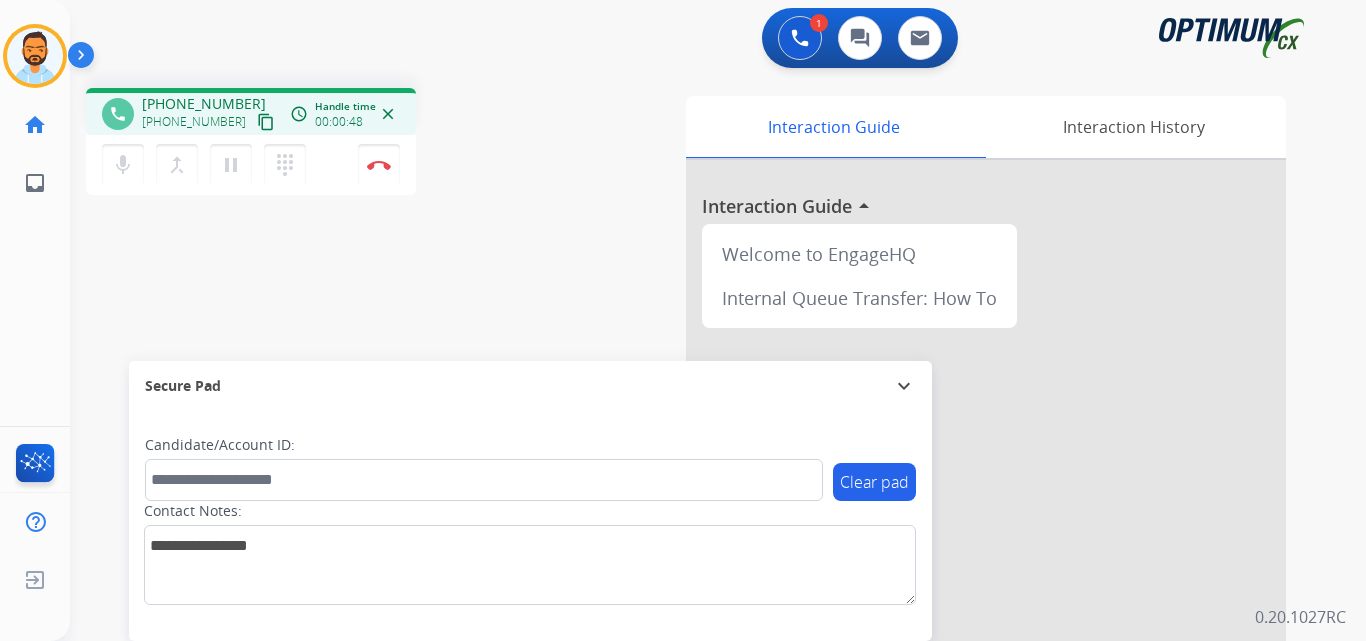 click on "content_copy" at bounding box center (266, 122) 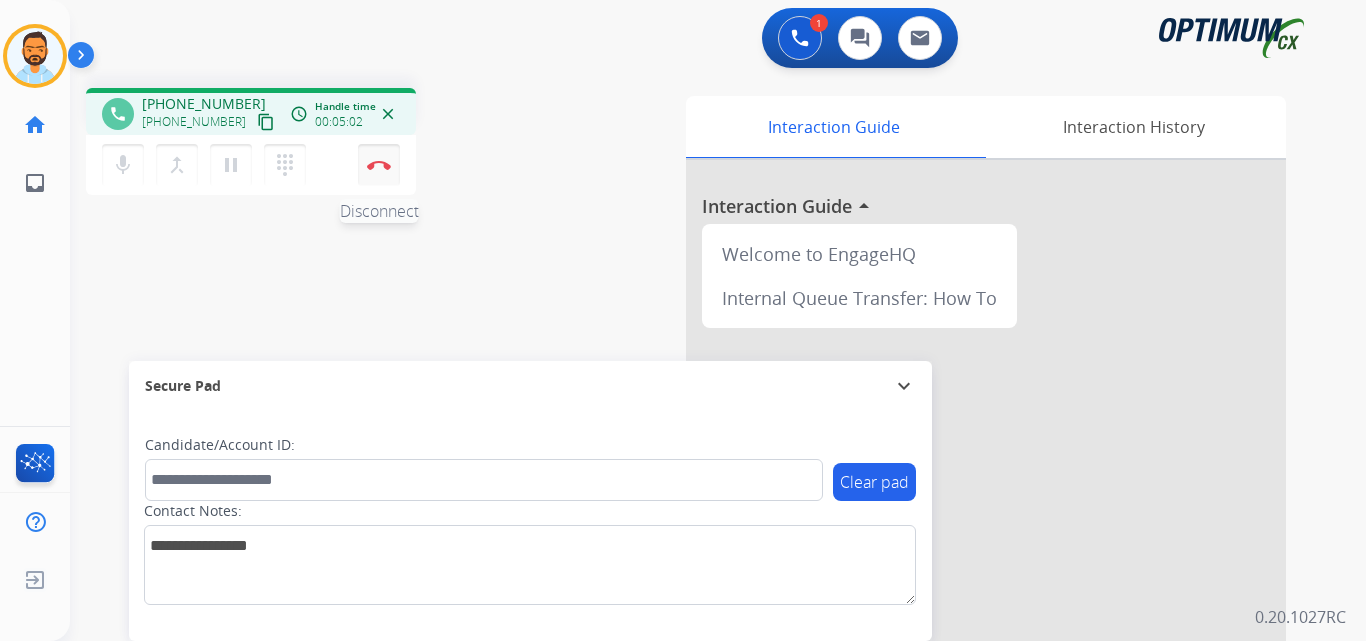 click at bounding box center [379, 165] 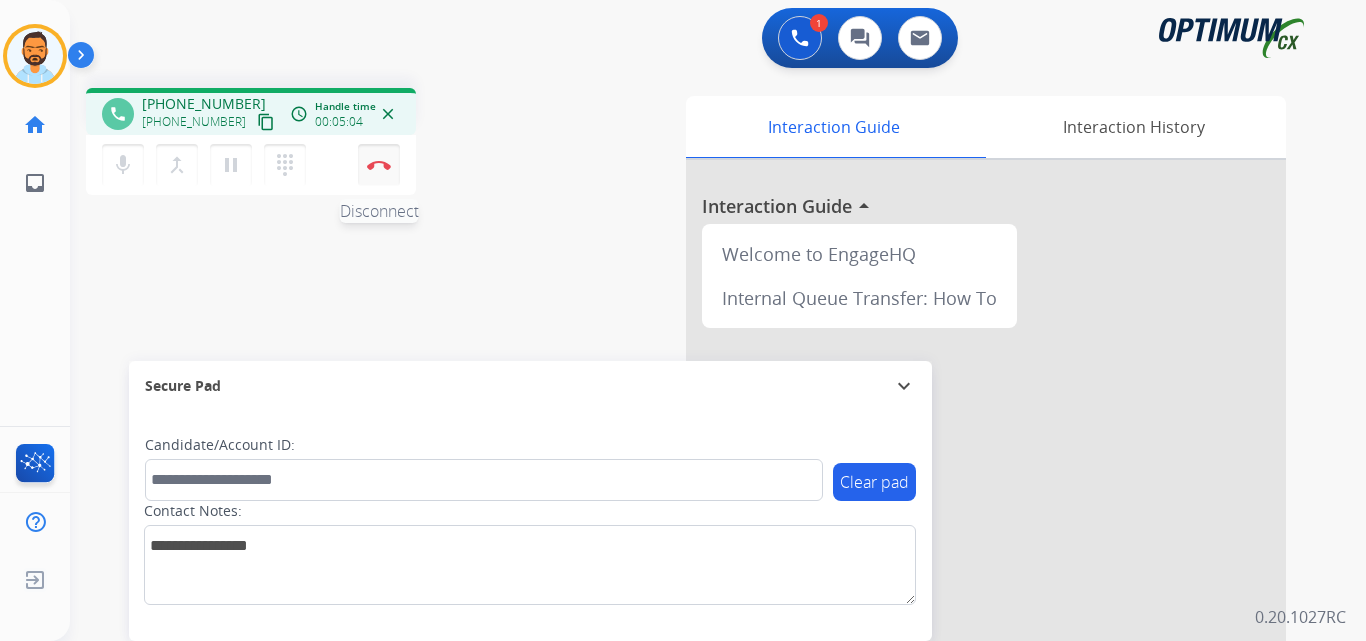 click on "Disconnect" at bounding box center (379, 165) 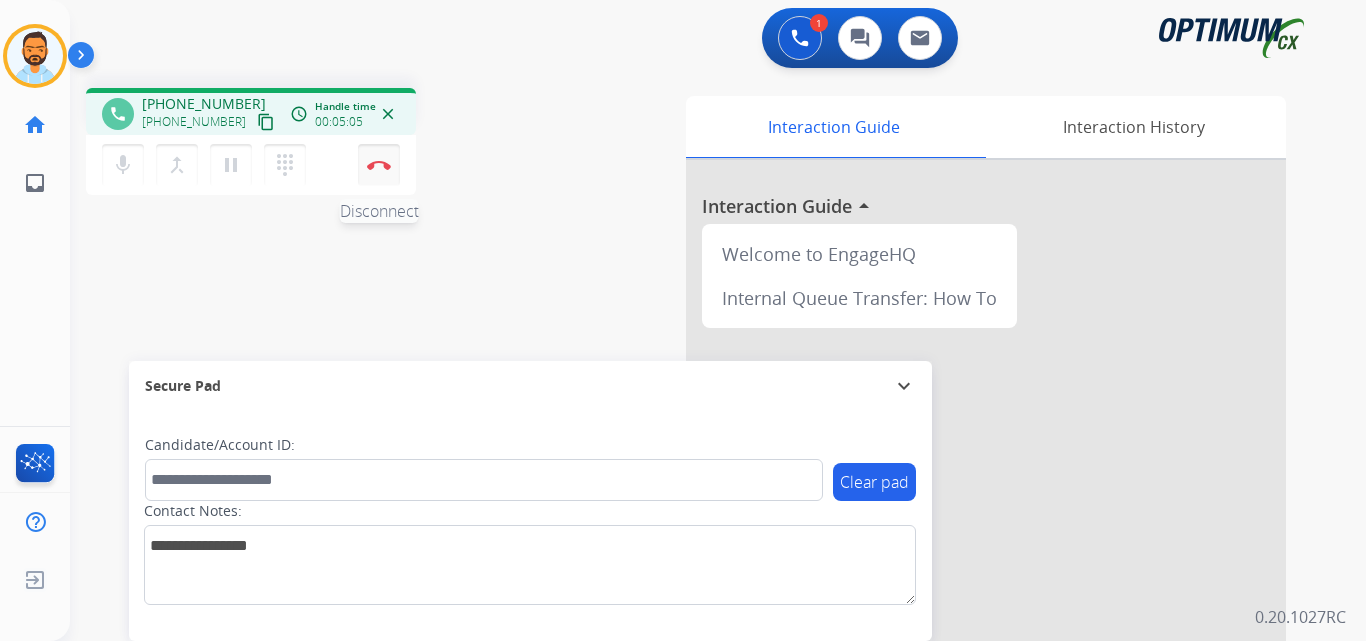 click on "Disconnect" at bounding box center (379, 165) 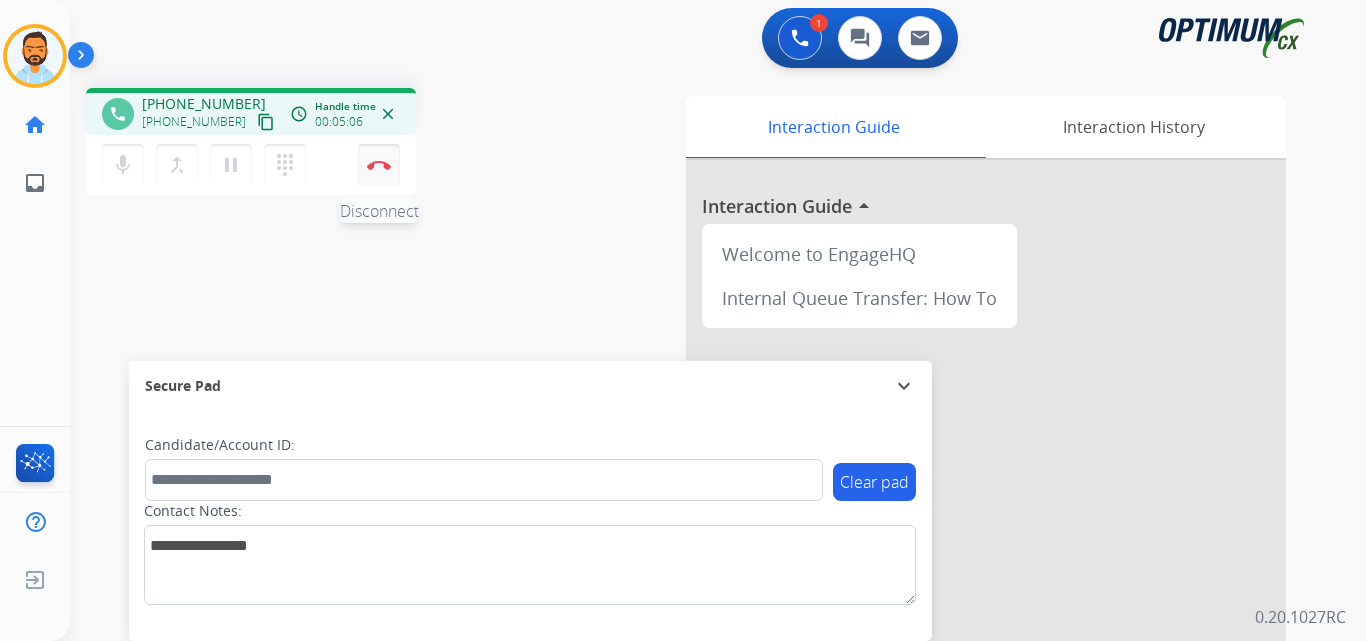 click on "Disconnect" at bounding box center (379, 165) 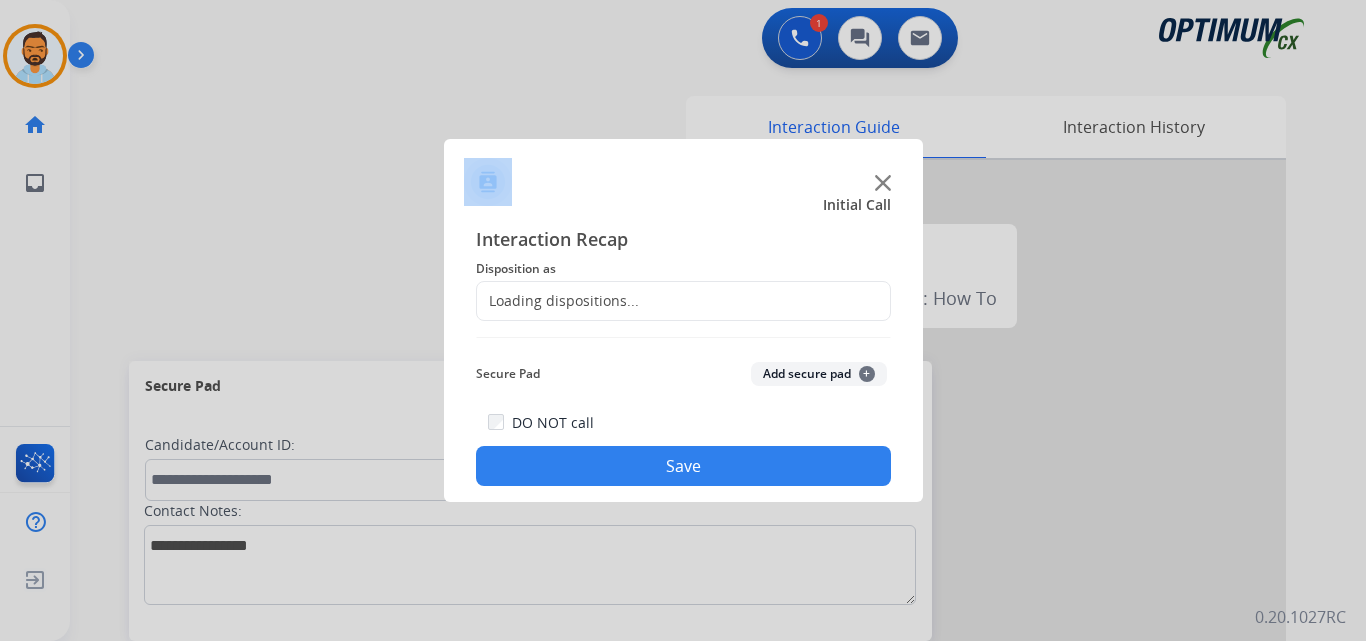 click at bounding box center [683, 320] 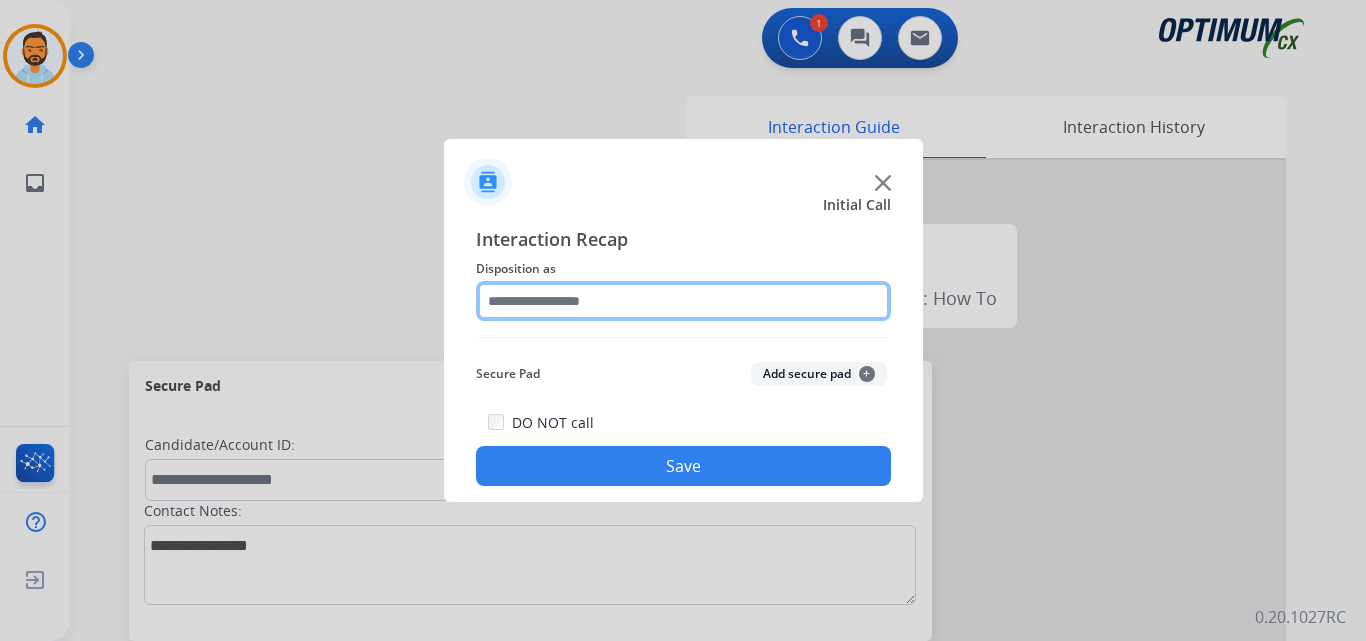 click 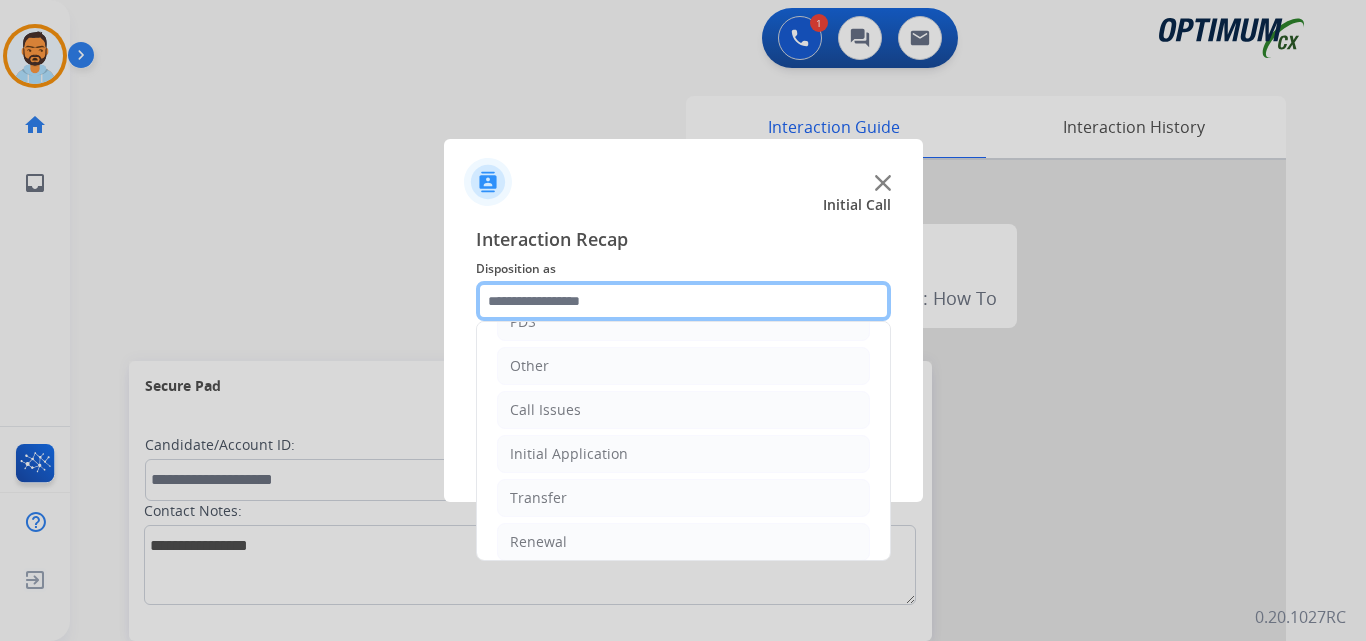 scroll, scrollTop: 136, scrollLeft: 0, axis: vertical 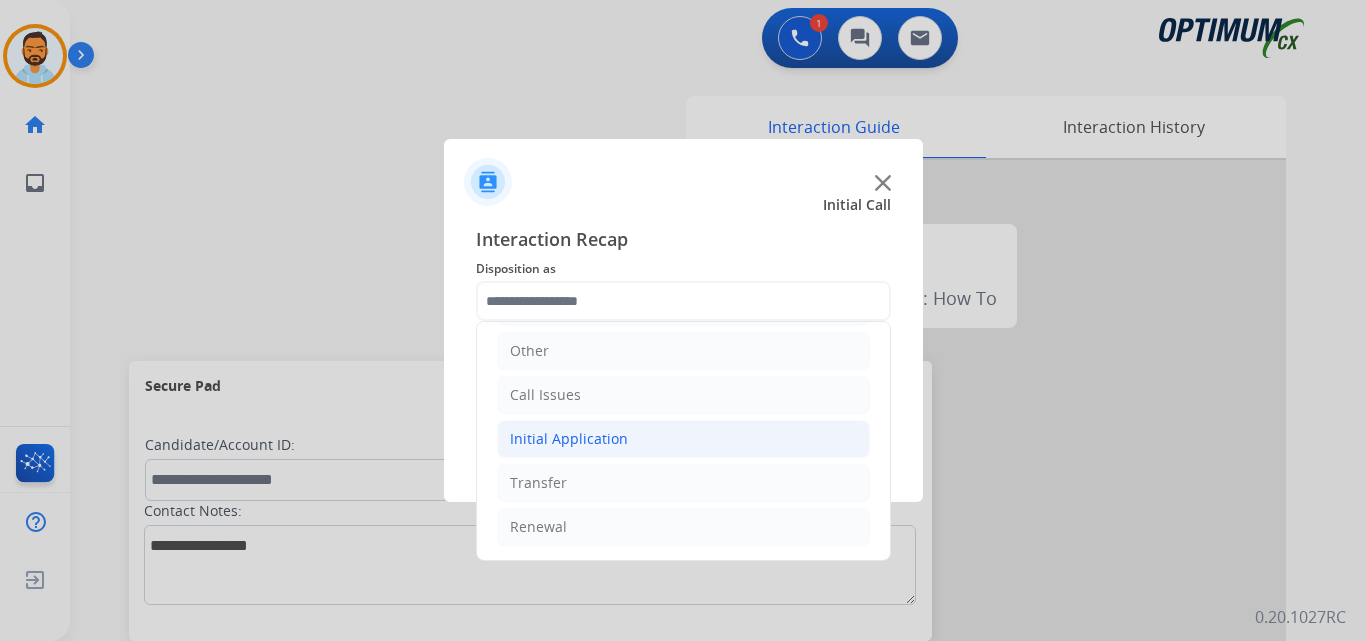 click on "Initial Application" 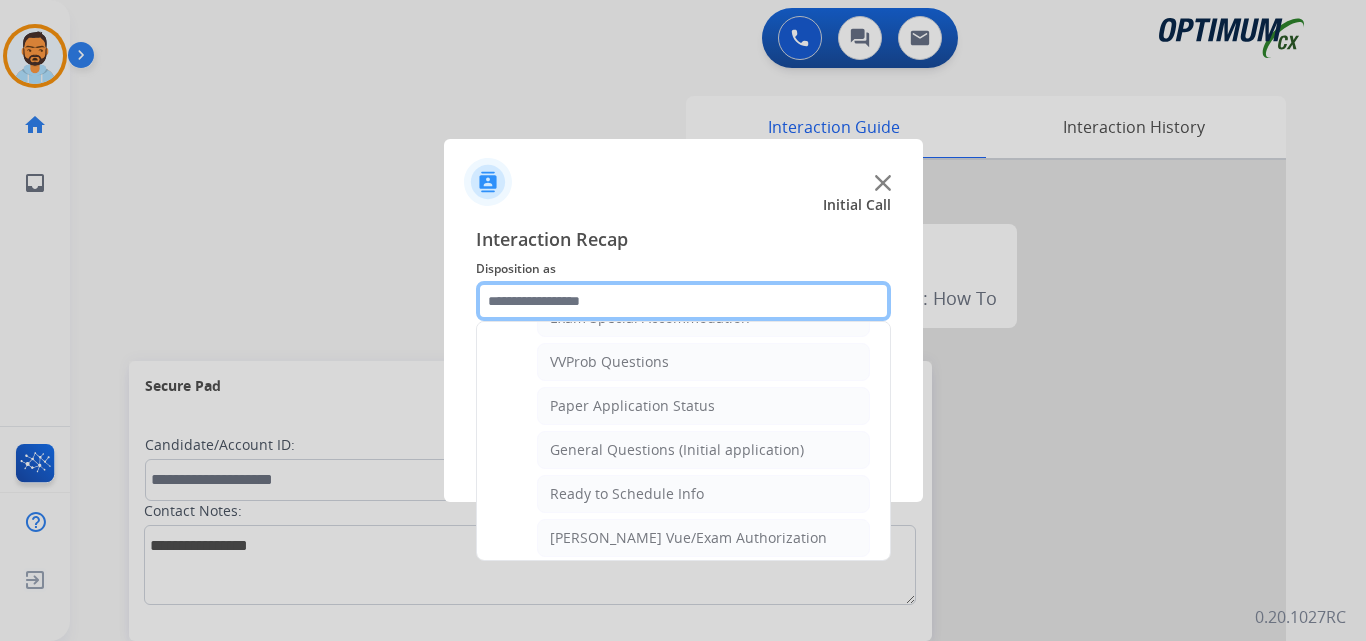 scroll, scrollTop: 1077, scrollLeft: 0, axis: vertical 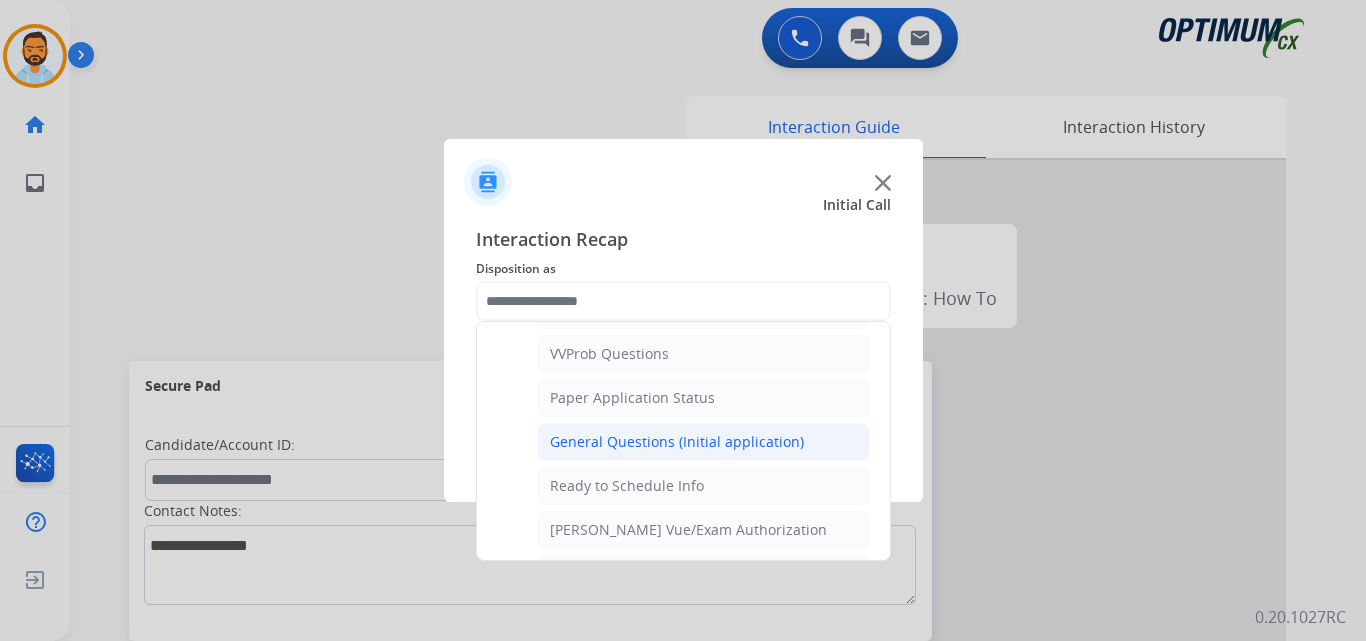 click on "General Questions (Initial application)" 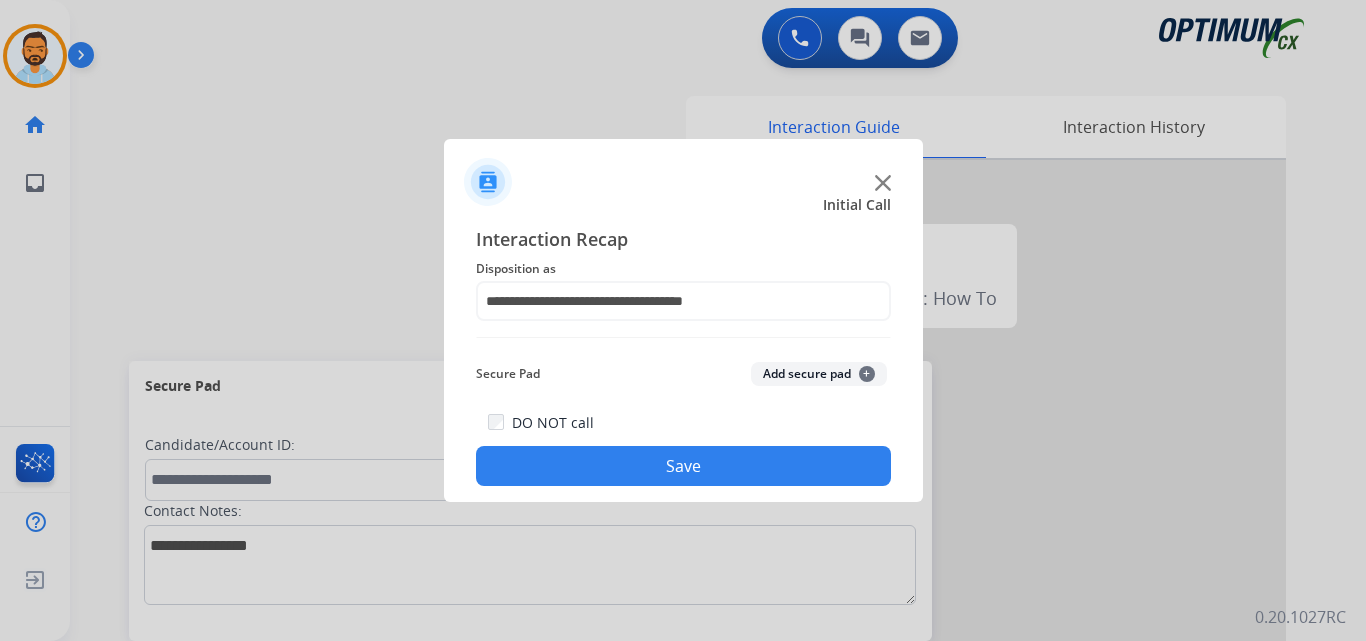 click on "Save" 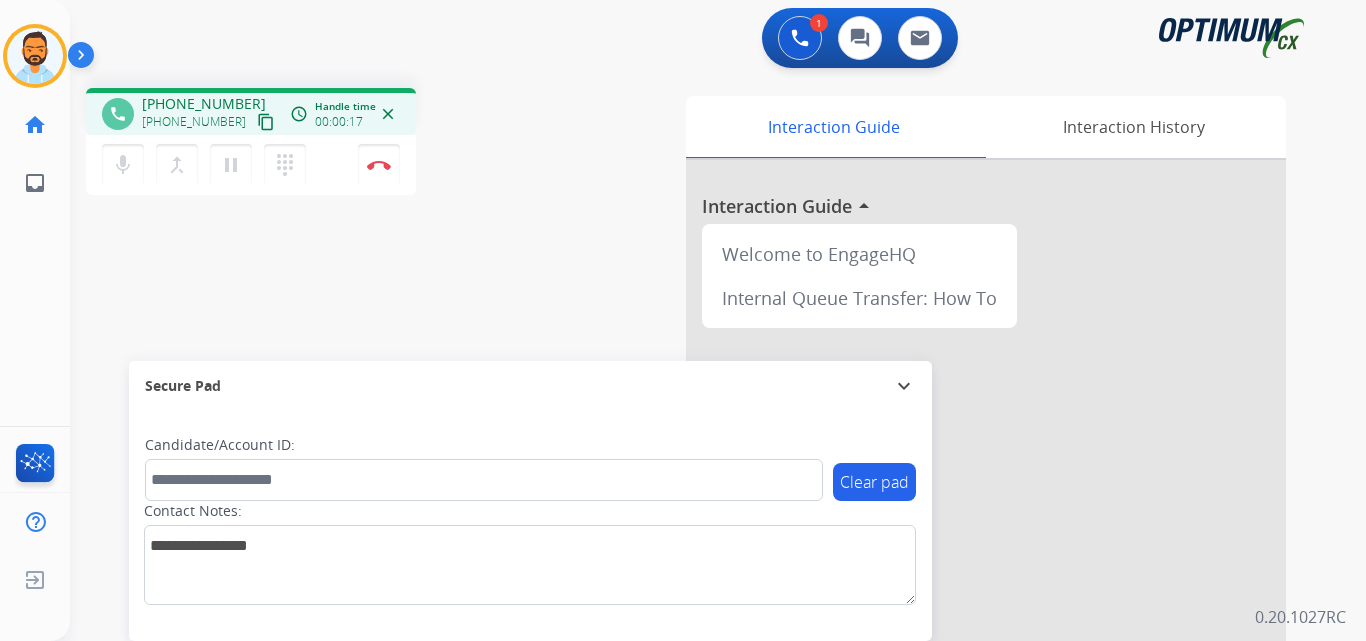 click on "content_copy" at bounding box center (266, 122) 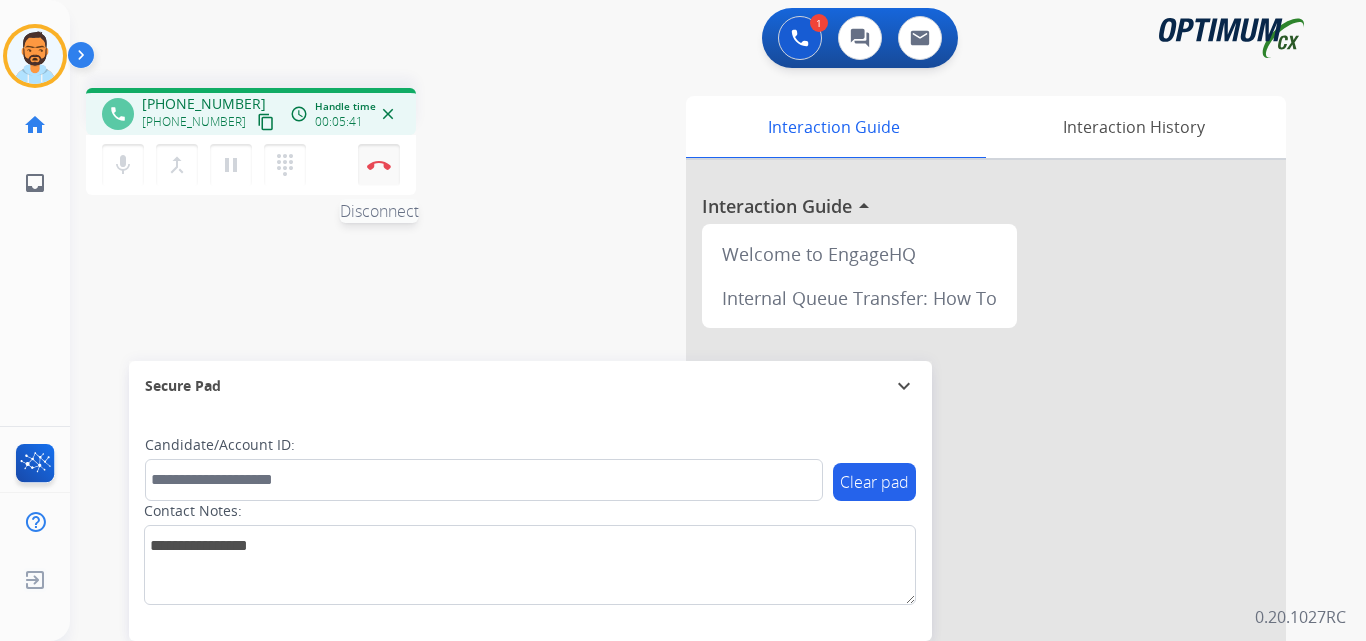 click at bounding box center (379, 165) 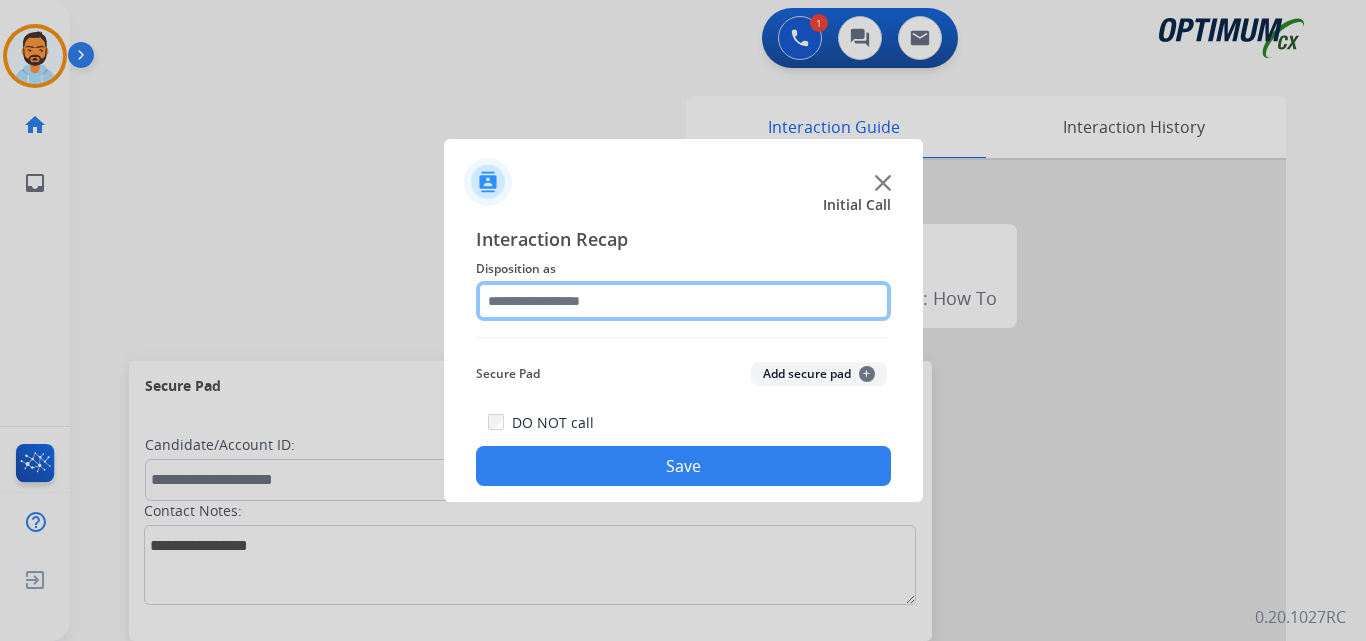 click 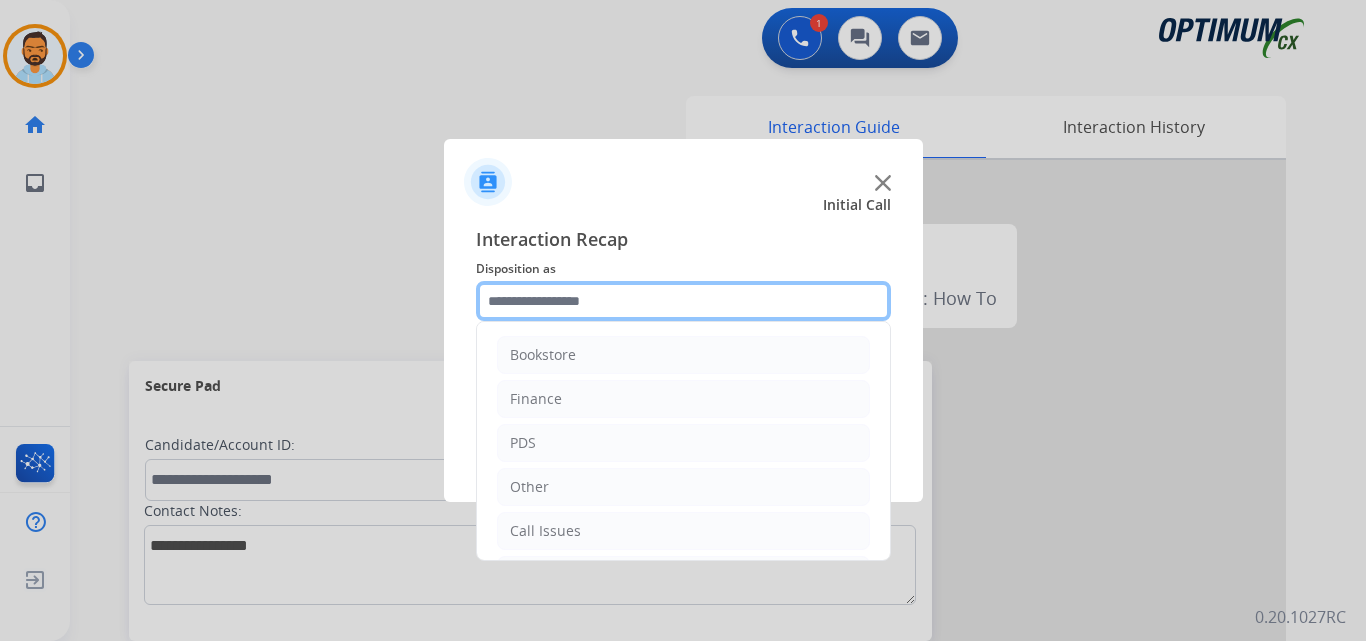 scroll, scrollTop: 136, scrollLeft: 0, axis: vertical 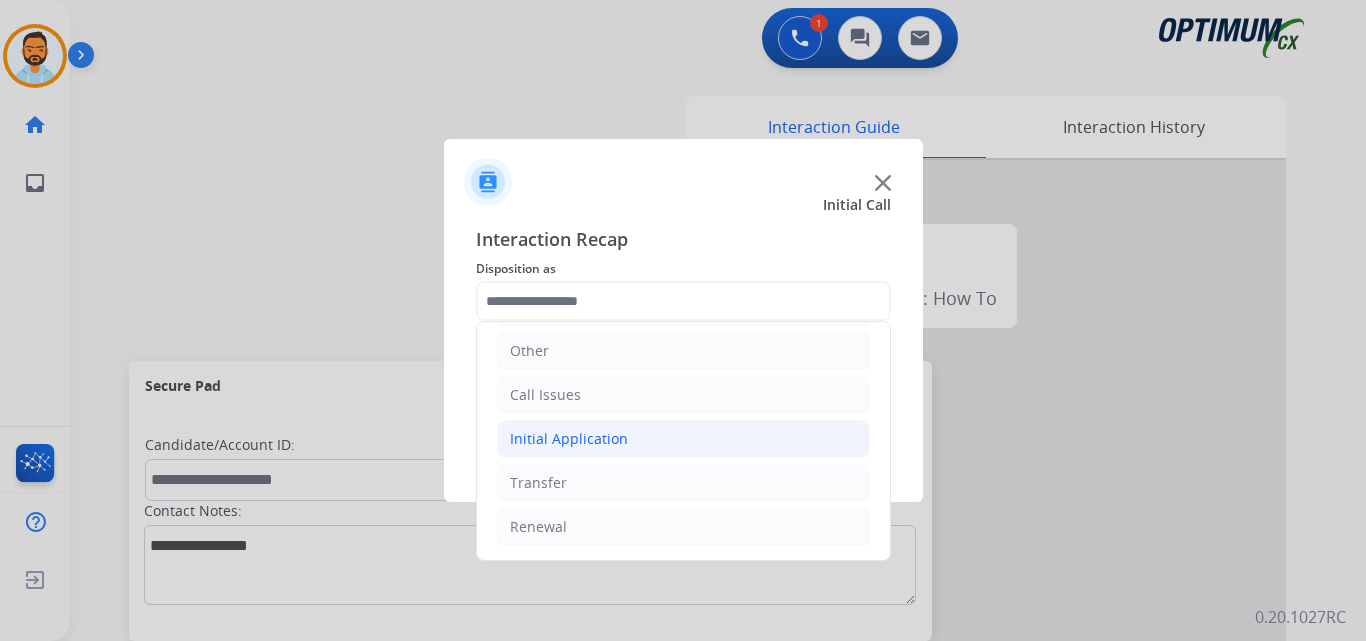 click on "Initial Application" 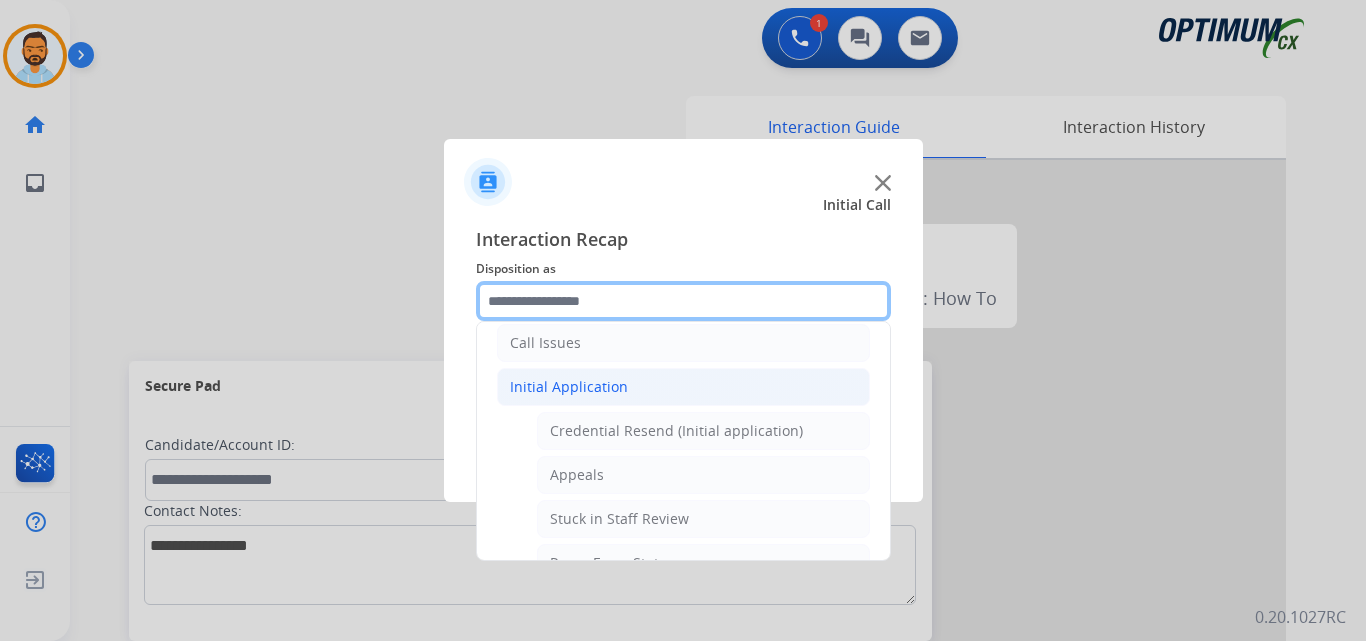 scroll, scrollTop: 186, scrollLeft: 0, axis: vertical 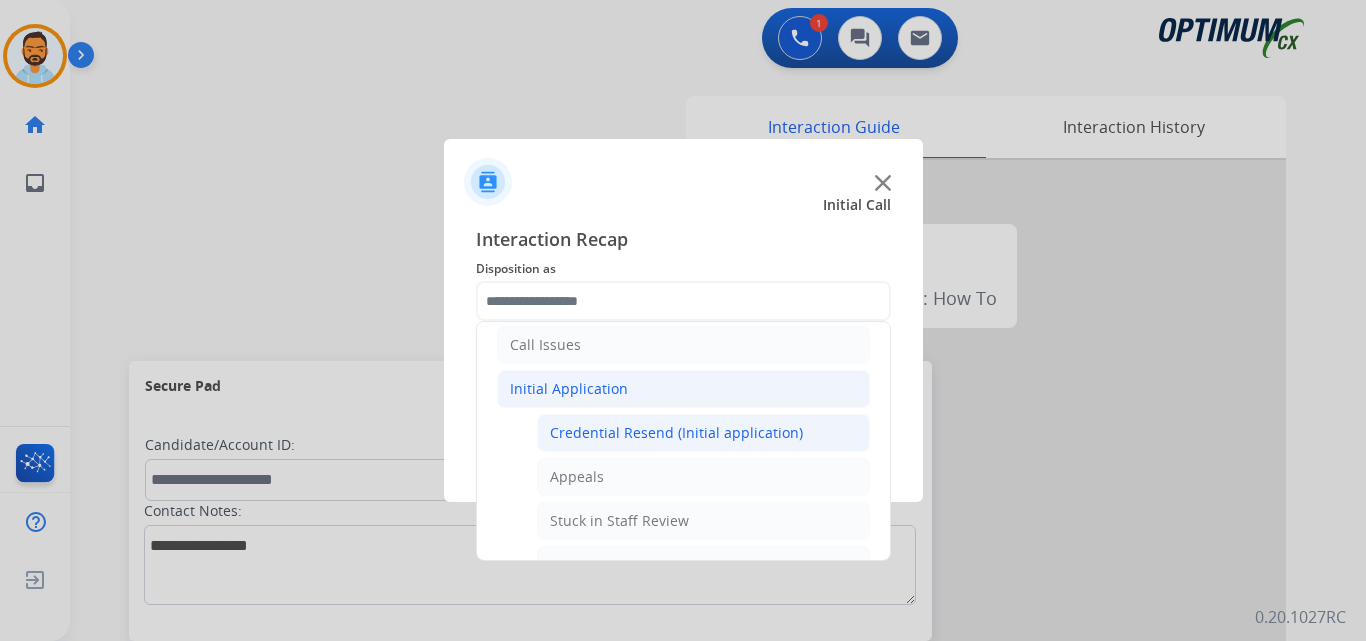 click on "Credential Resend (Initial application)" 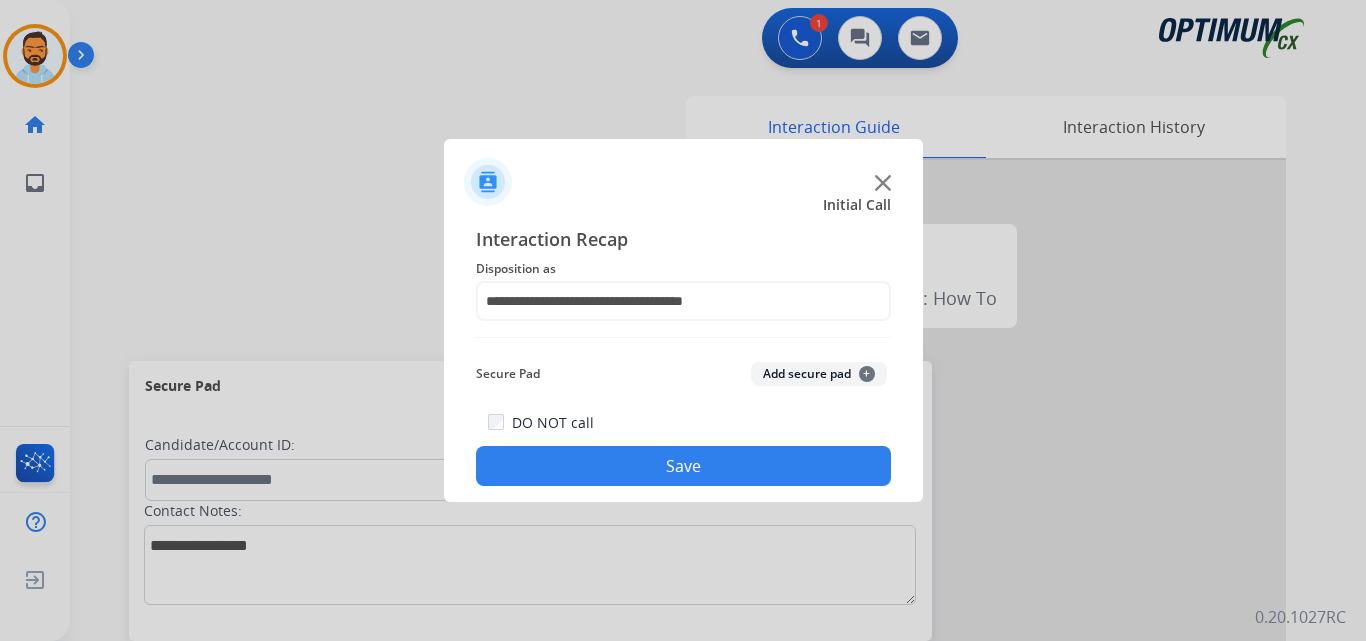 click on "Save" 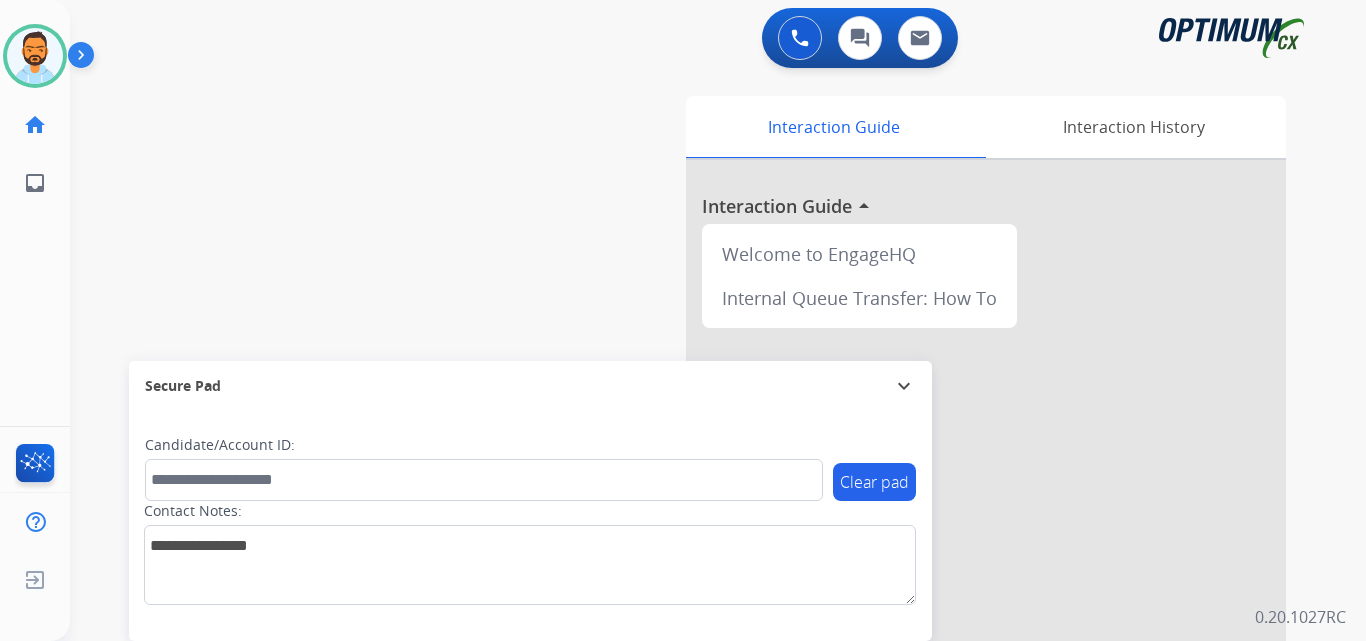 click on "swap_horiz Break voice bridge close_fullscreen Connect 3-Way Call merge_type Separate 3-Way Call  Interaction Guide   Interaction History  Interaction Guide arrow_drop_up  Welcome to EngageHQ   Internal Queue Transfer: How To  Secure Pad expand_more Clear pad Candidate/Account ID: Contact Notes:" at bounding box center (694, 489) 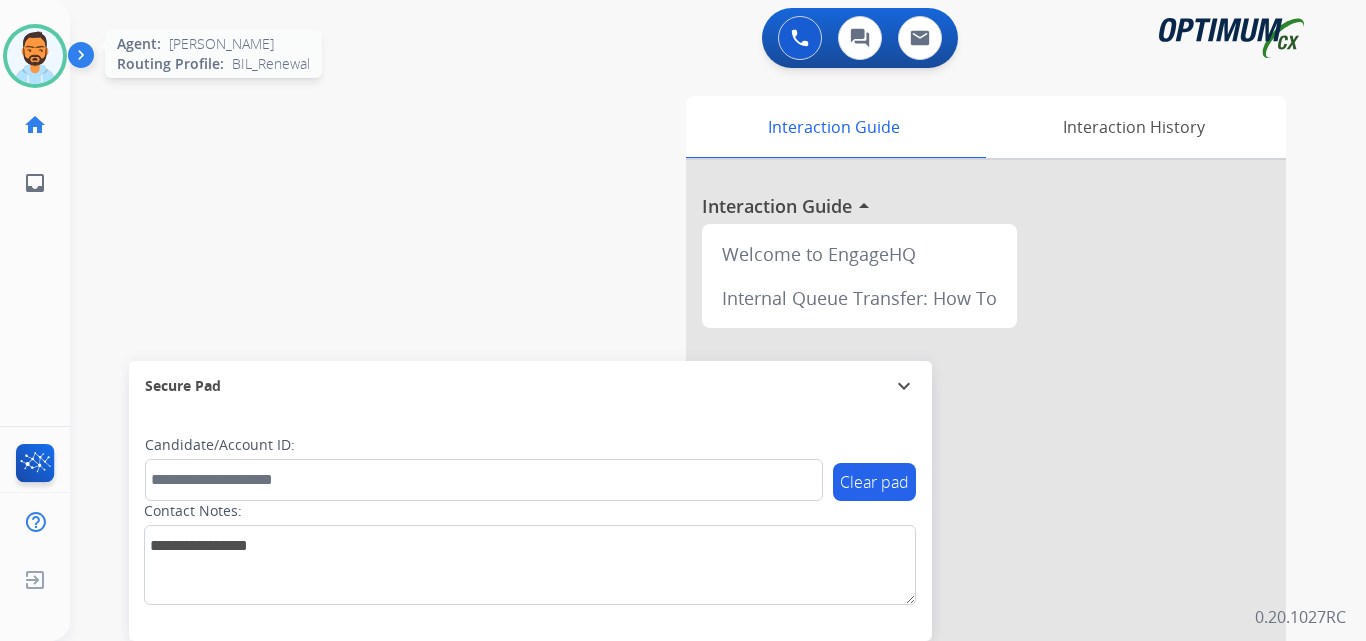 click at bounding box center (35, 56) 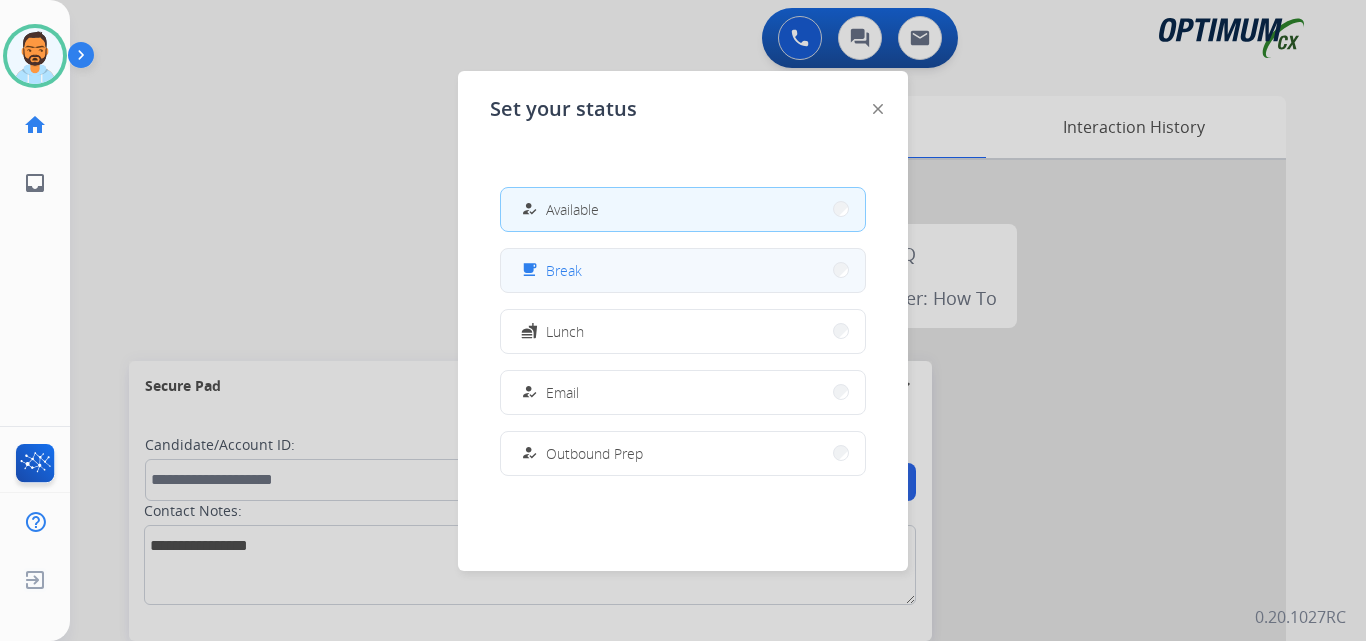 click on "Break" at bounding box center [564, 270] 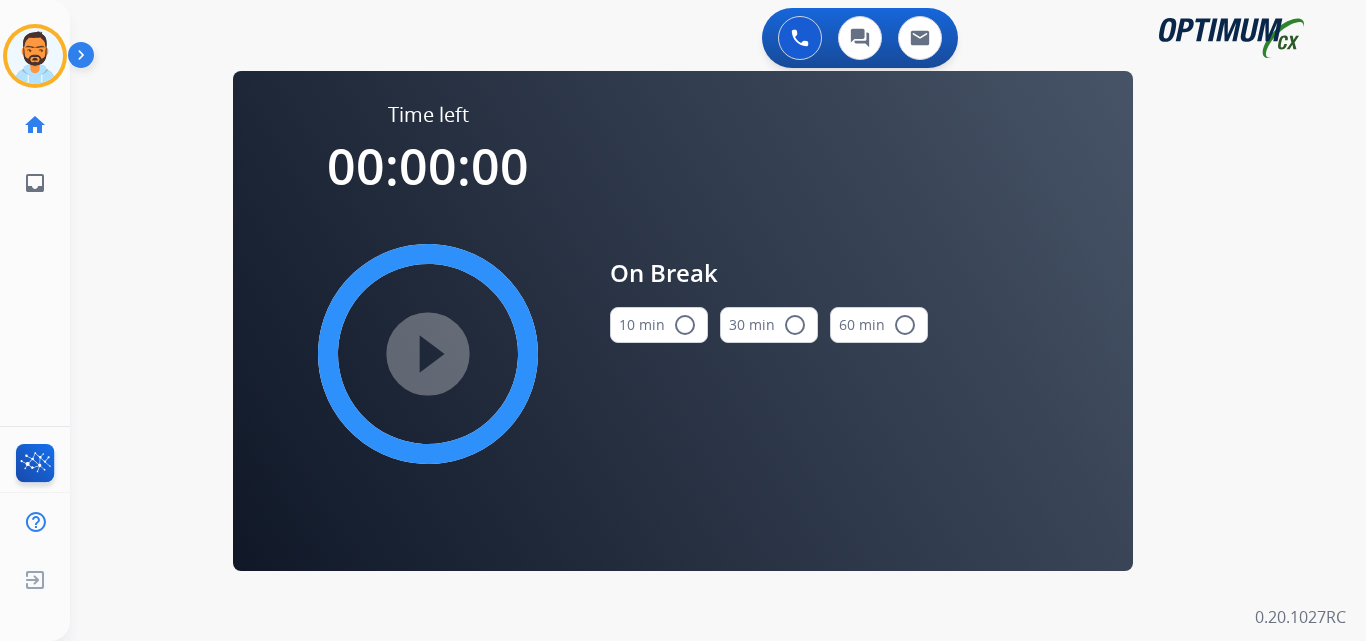 click on "10 min  radio_button_unchecked" at bounding box center (659, 325) 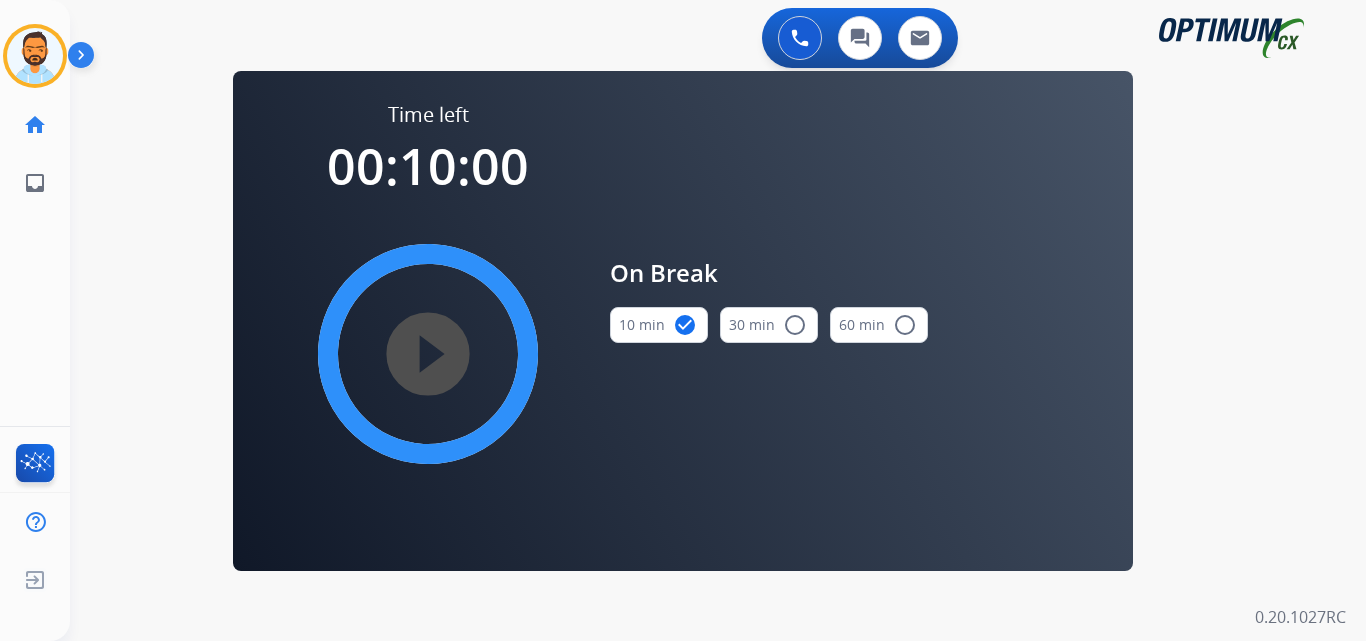 click on "play_circle_filled" at bounding box center [428, 354] 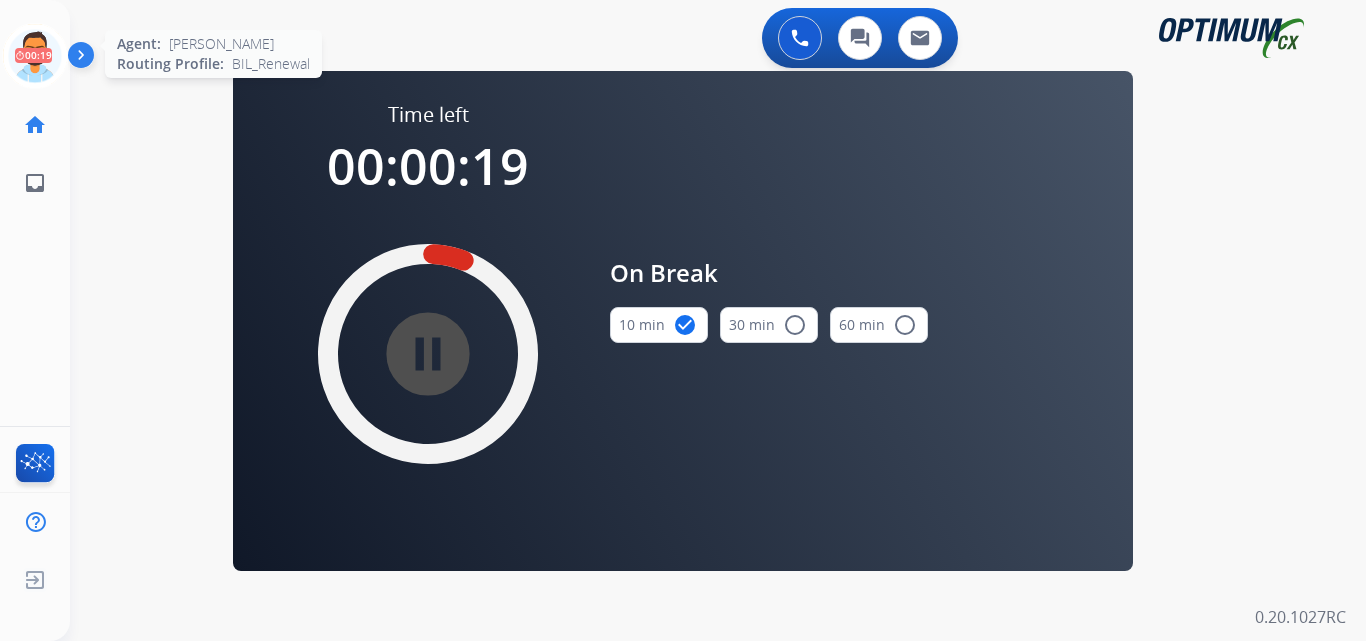click 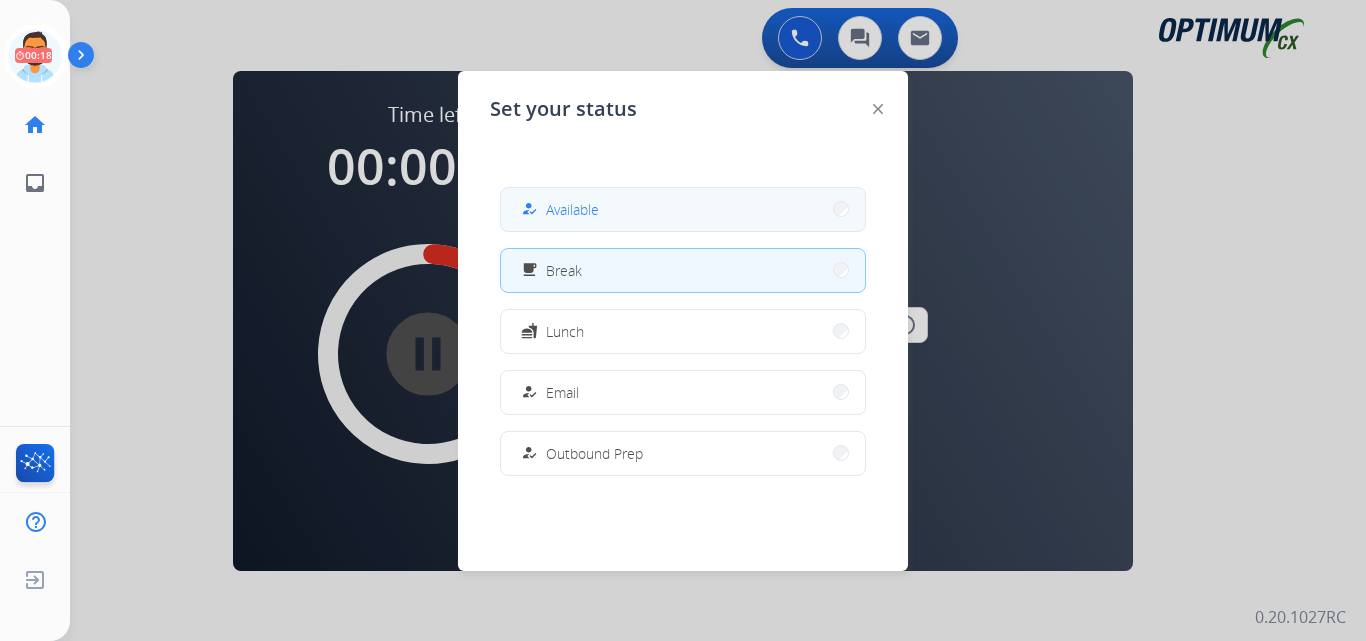 click on "how_to_reg Available" at bounding box center [683, 209] 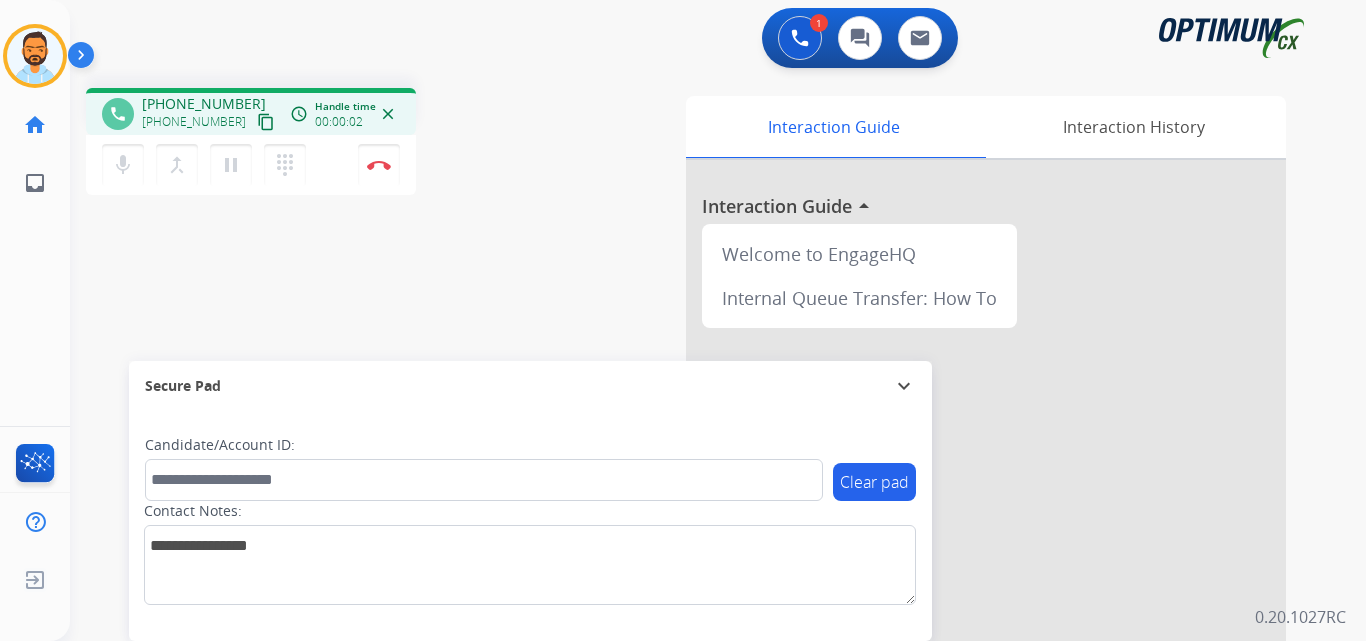 click on "content_copy" at bounding box center (266, 122) 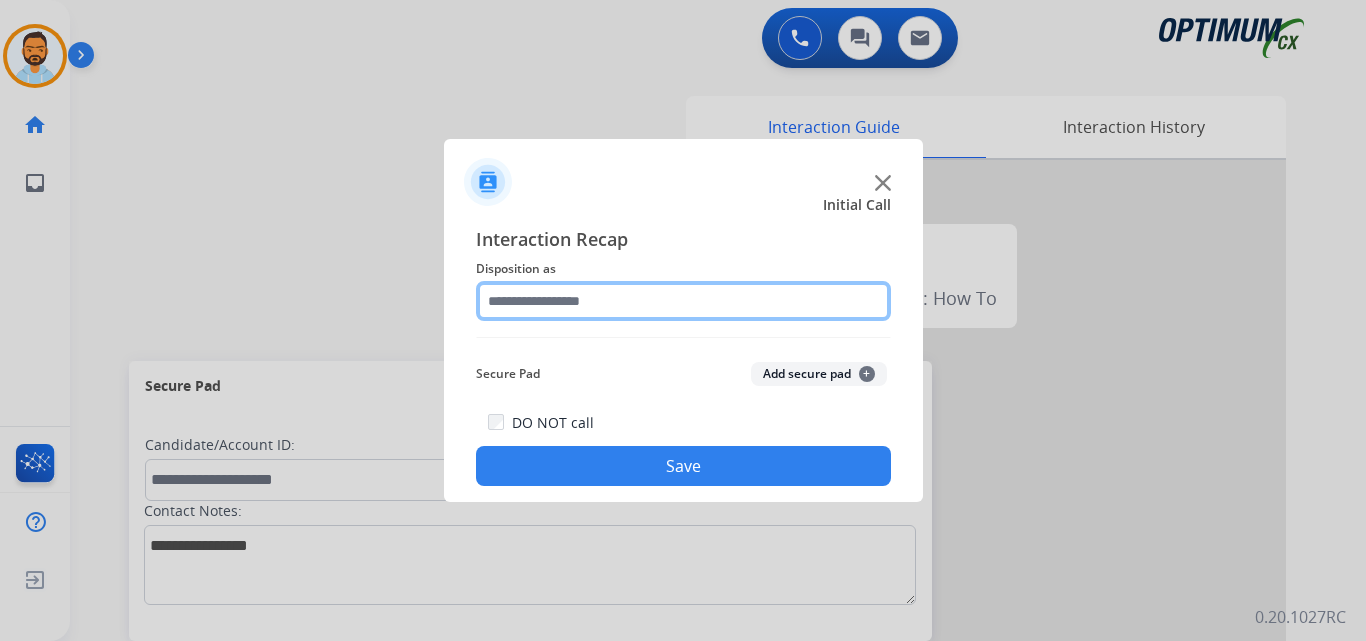 click 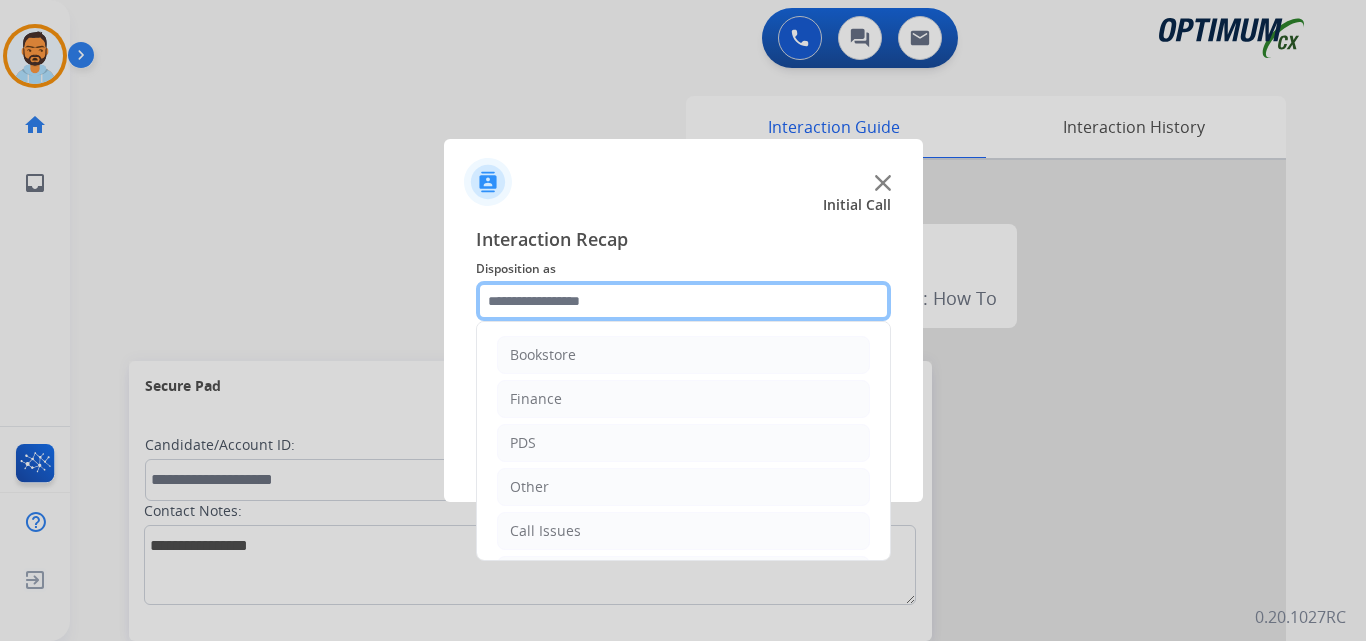 scroll, scrollTop: 136, scrollLeft: 0, axis: vertical 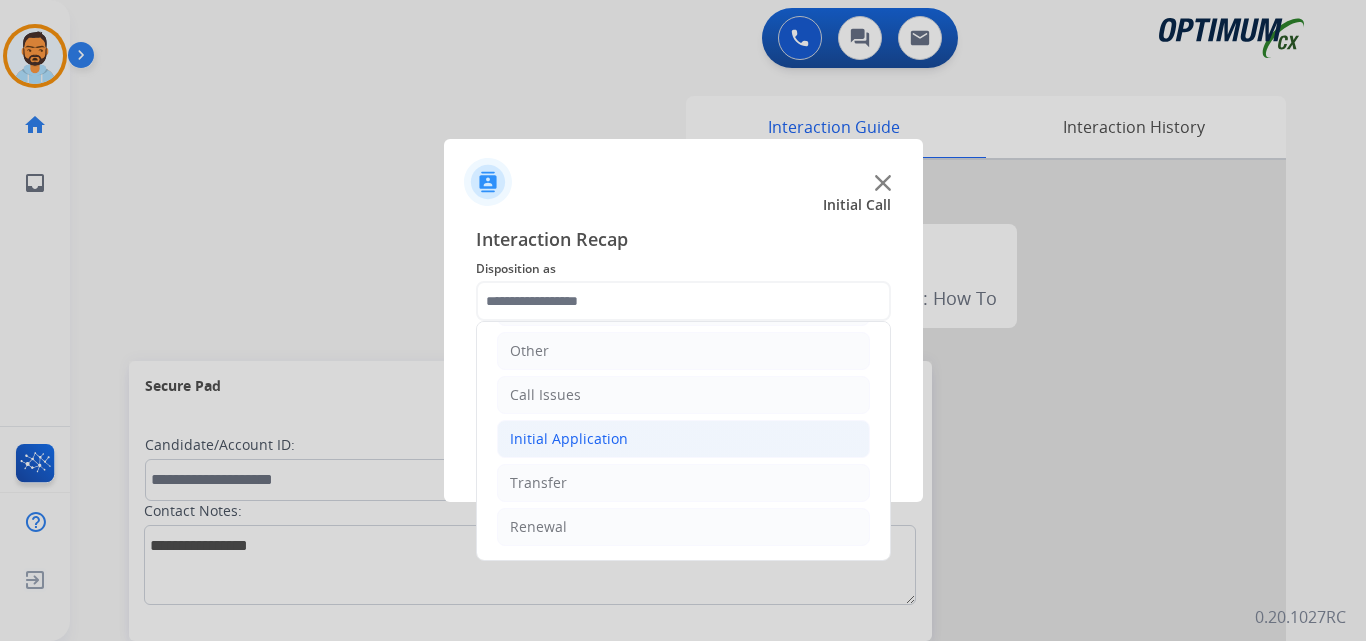 click on "Initial Application" 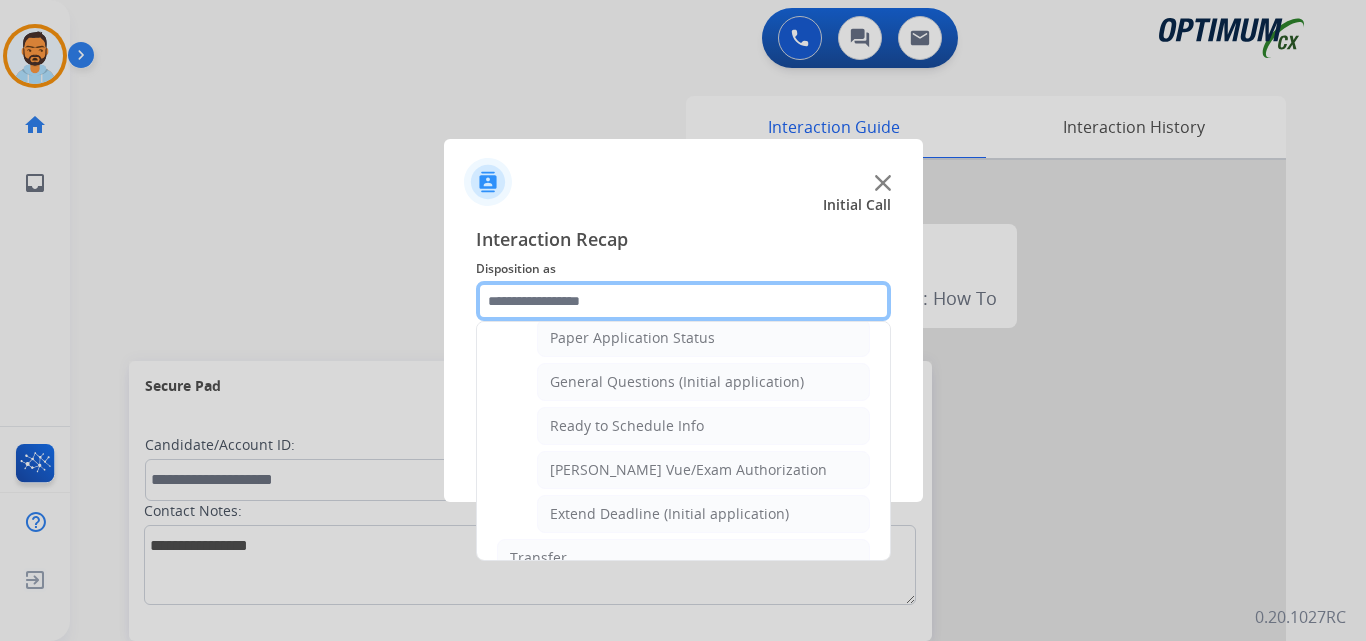 scroll, scrollTop: 1143, scrollLeft: 0, axis: vertical 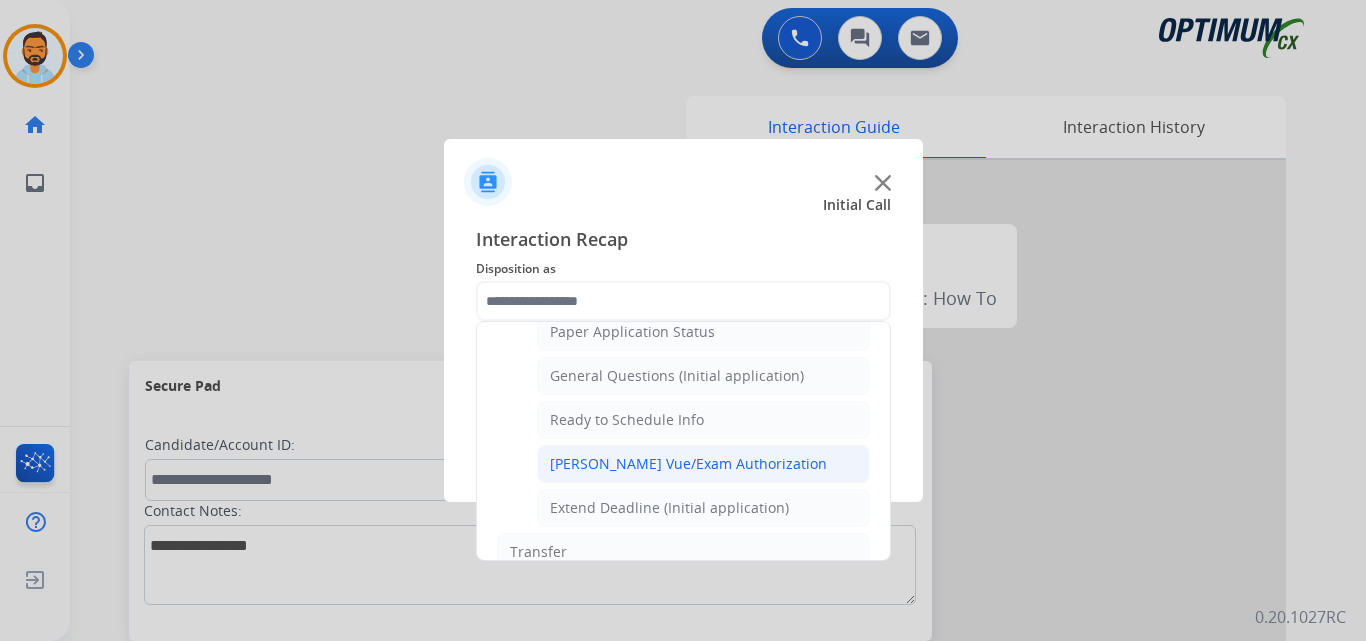 click on "[PERSON_NAME] Vue/Exam Authorization" 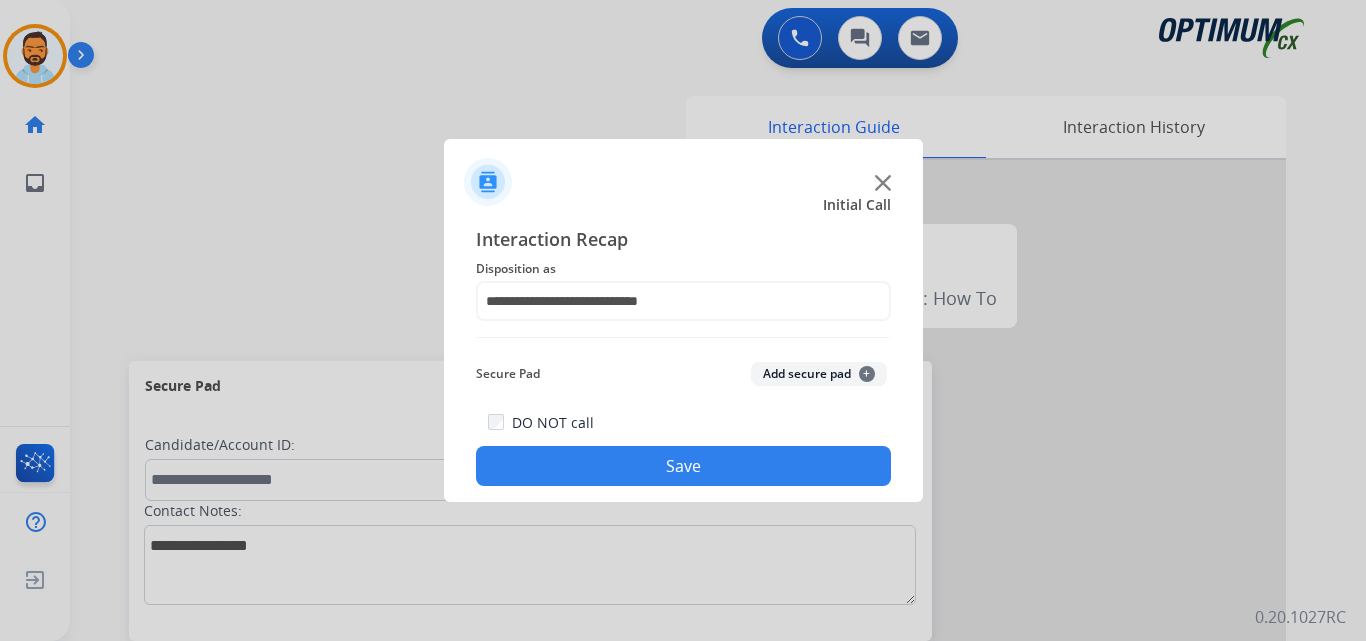 click on "Save" 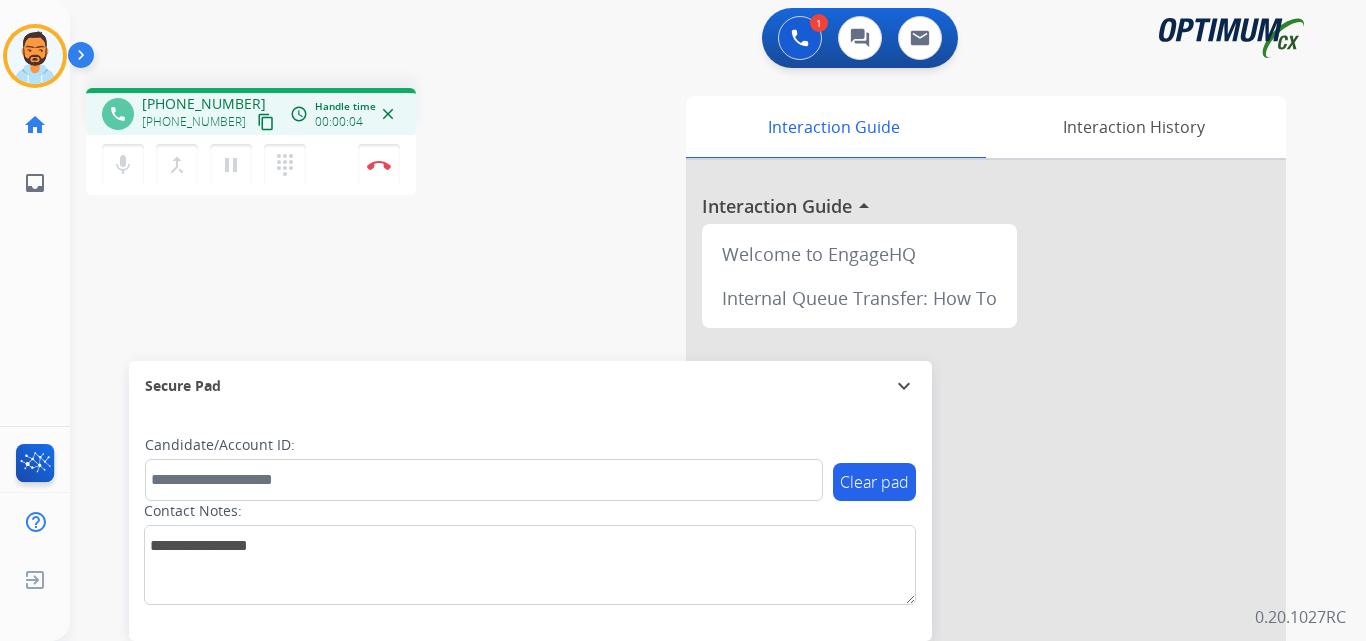 click on "content_copy" at bounding box center (266, 122) 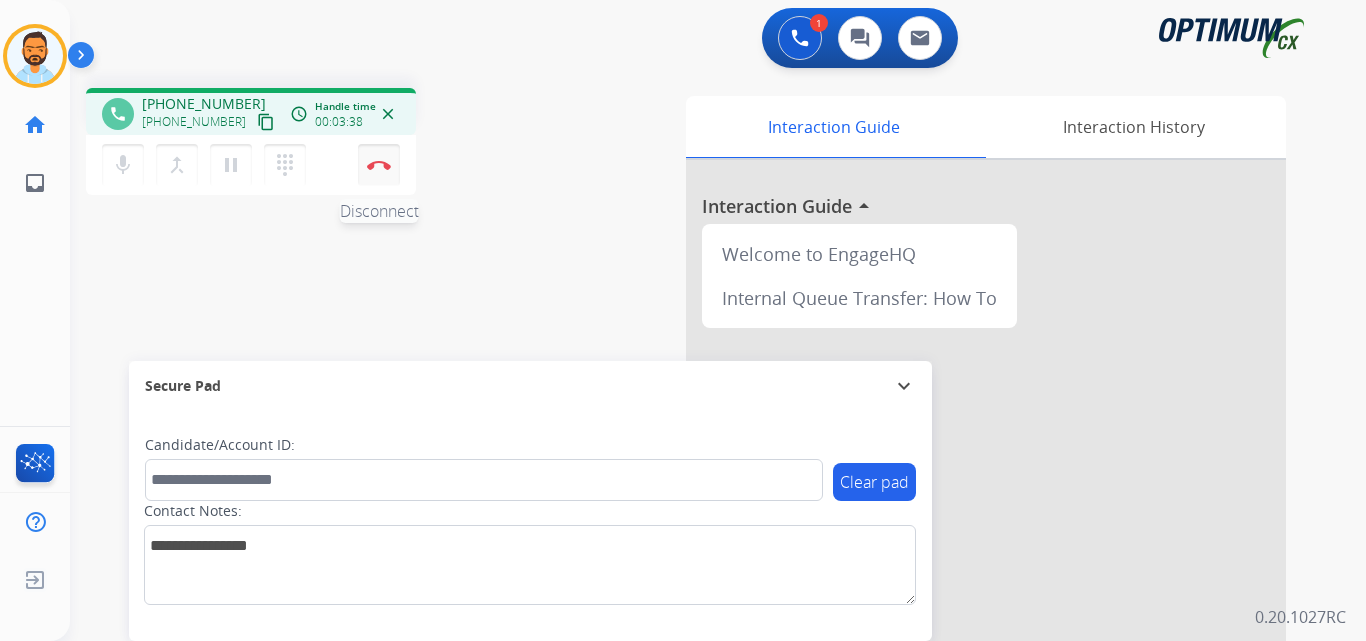 click on "Disconnect" at bounding box center (379, 165) 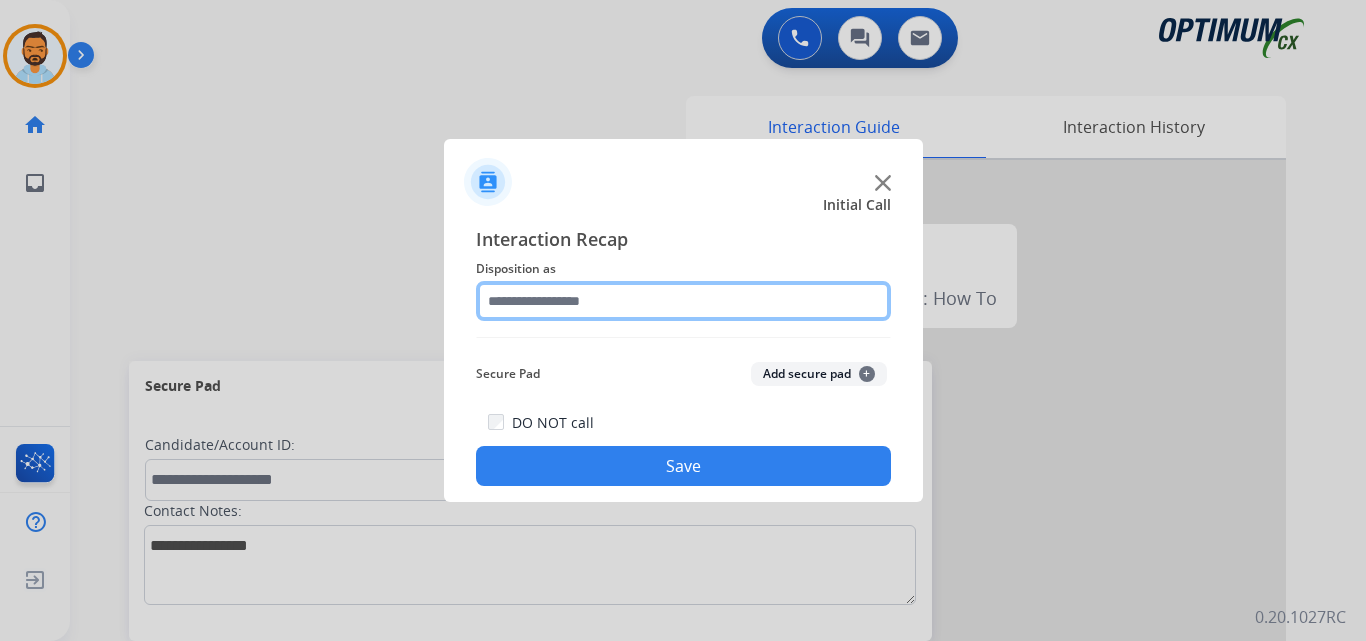click 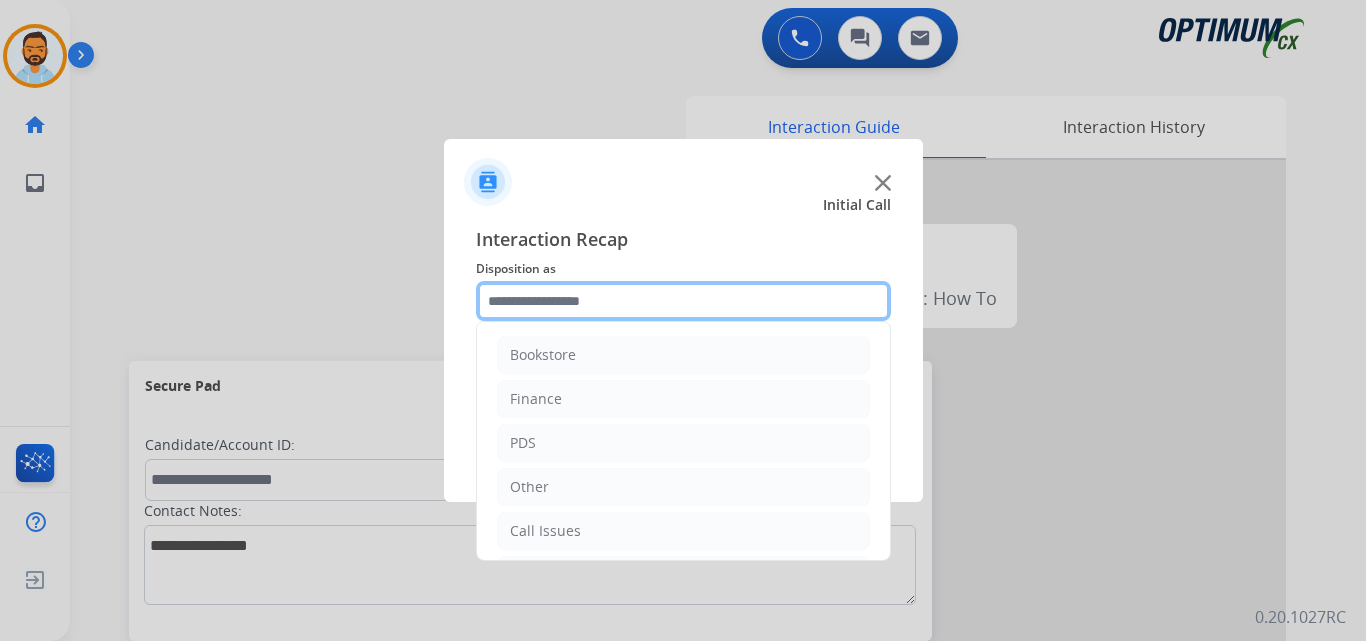scroll, scrollTop: 136, scrollLeft: 0, axis: vertical 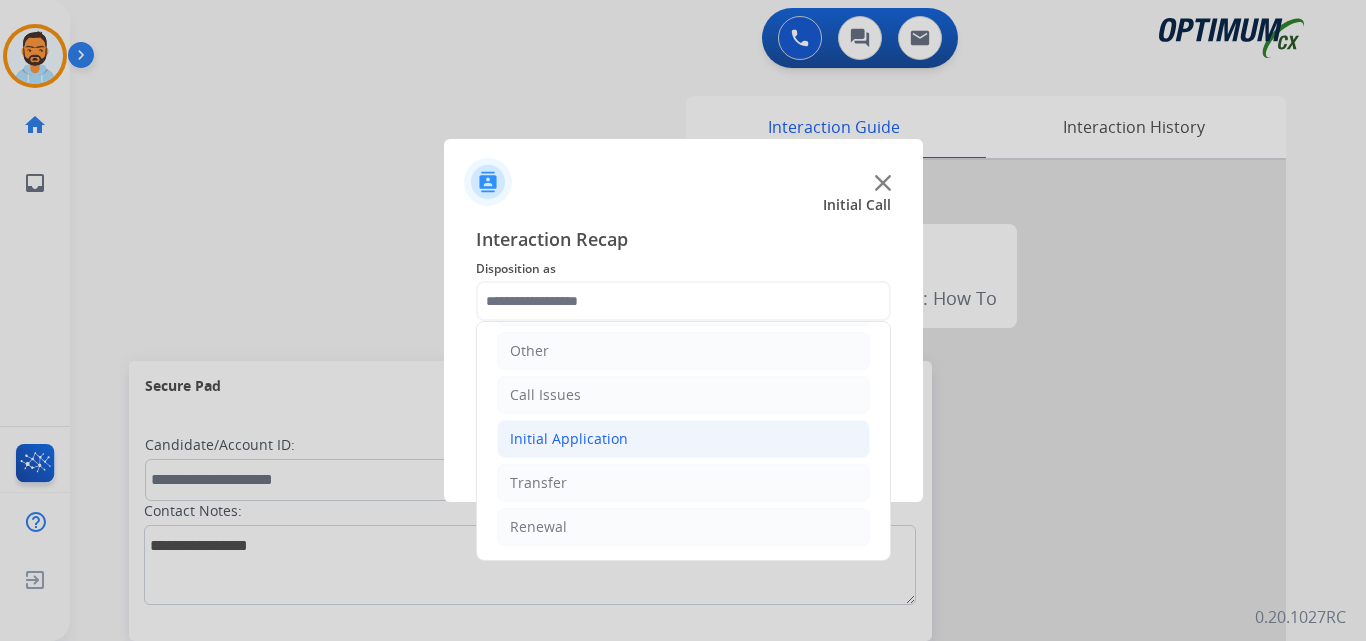 click on "Initial Application" 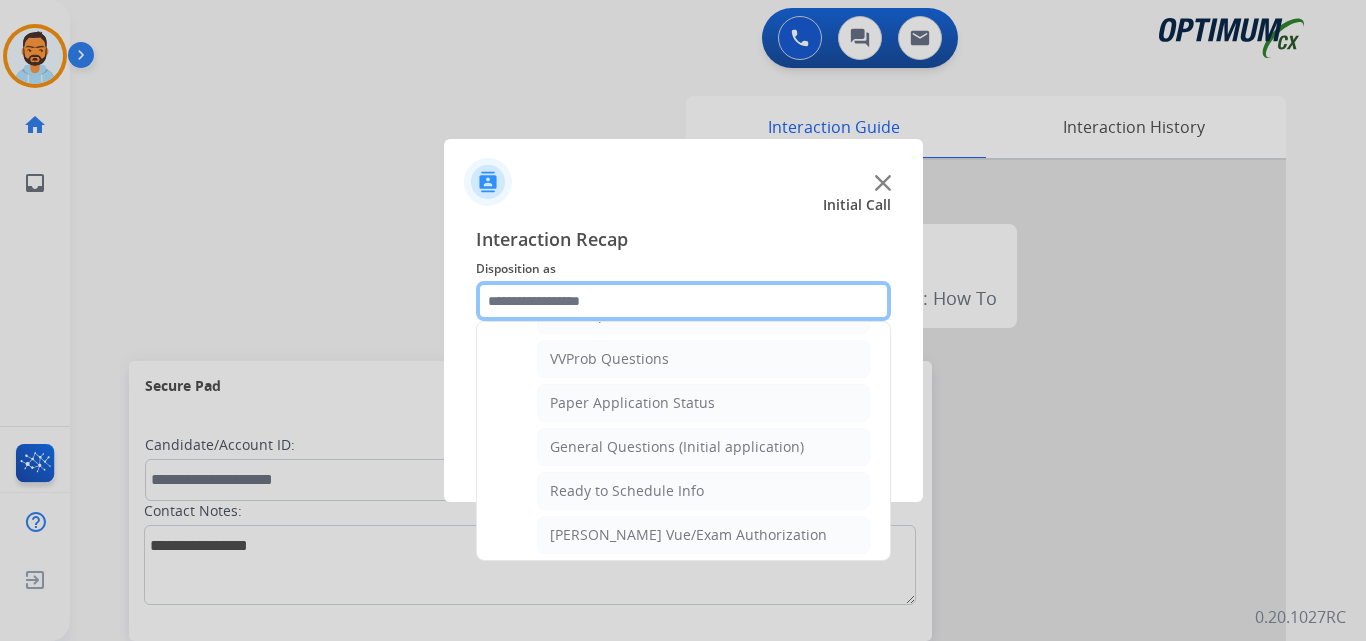 scroll, scrollTop: 1061, scrollLeft: 0, axis: vertical 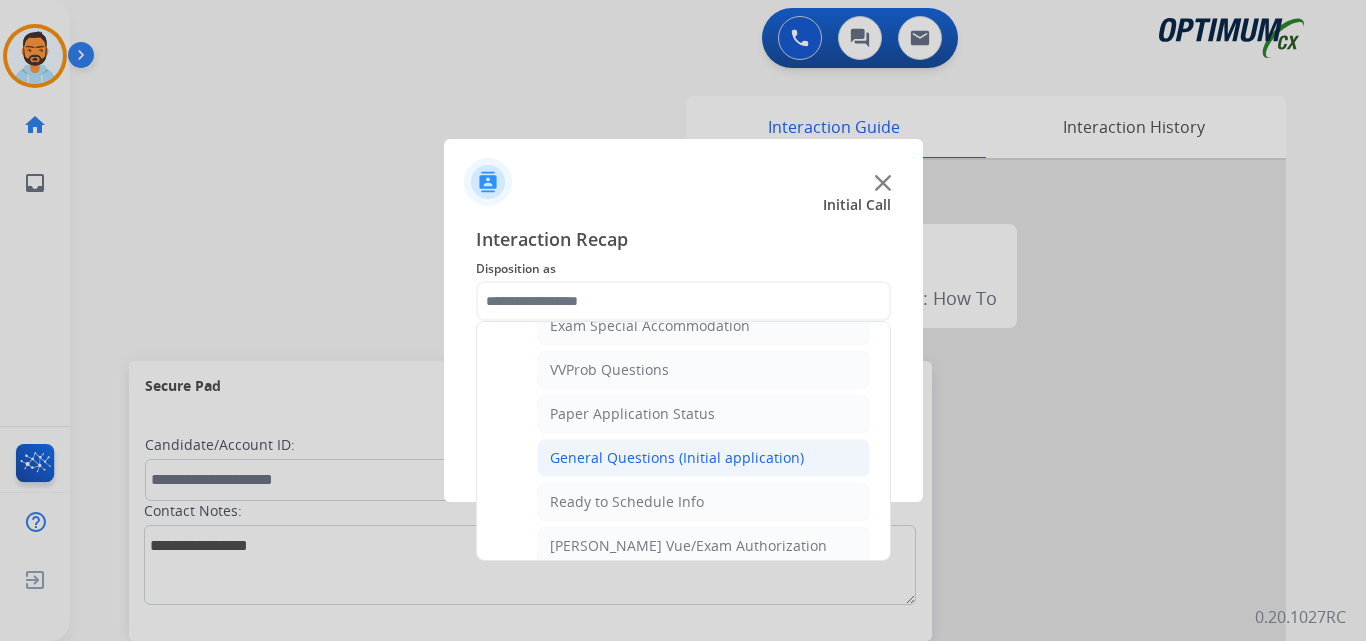 click on "General Questions (Initial application)" 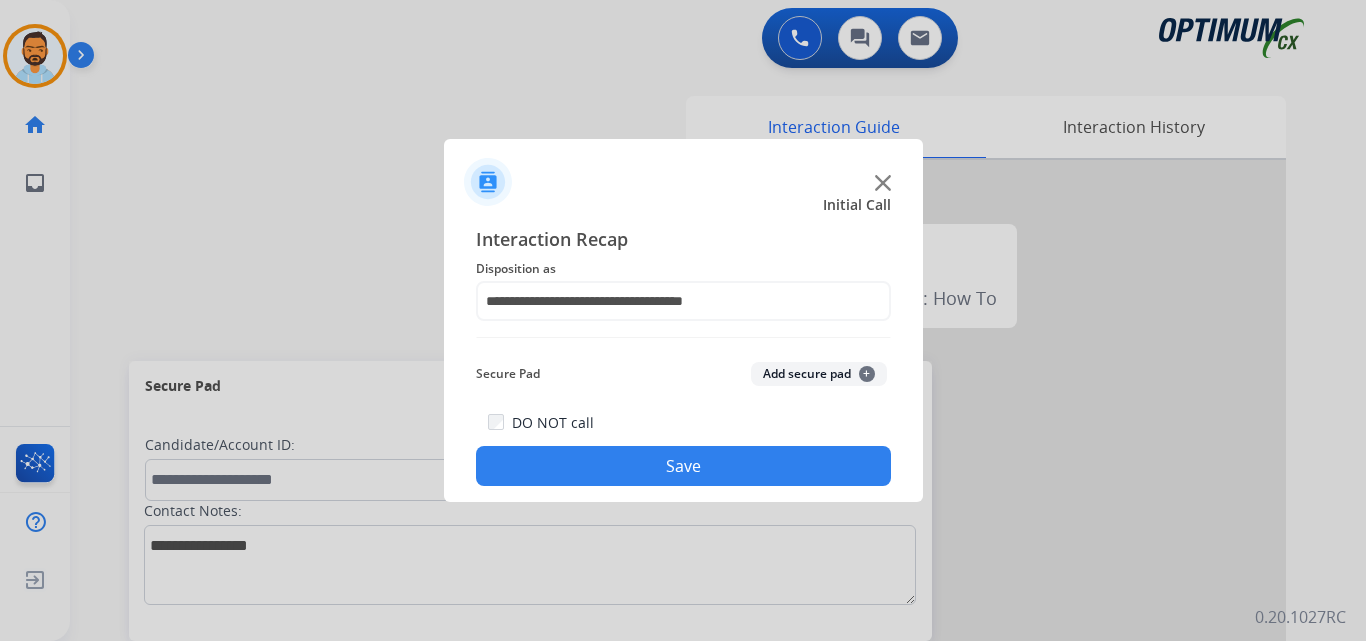 click on "Save" 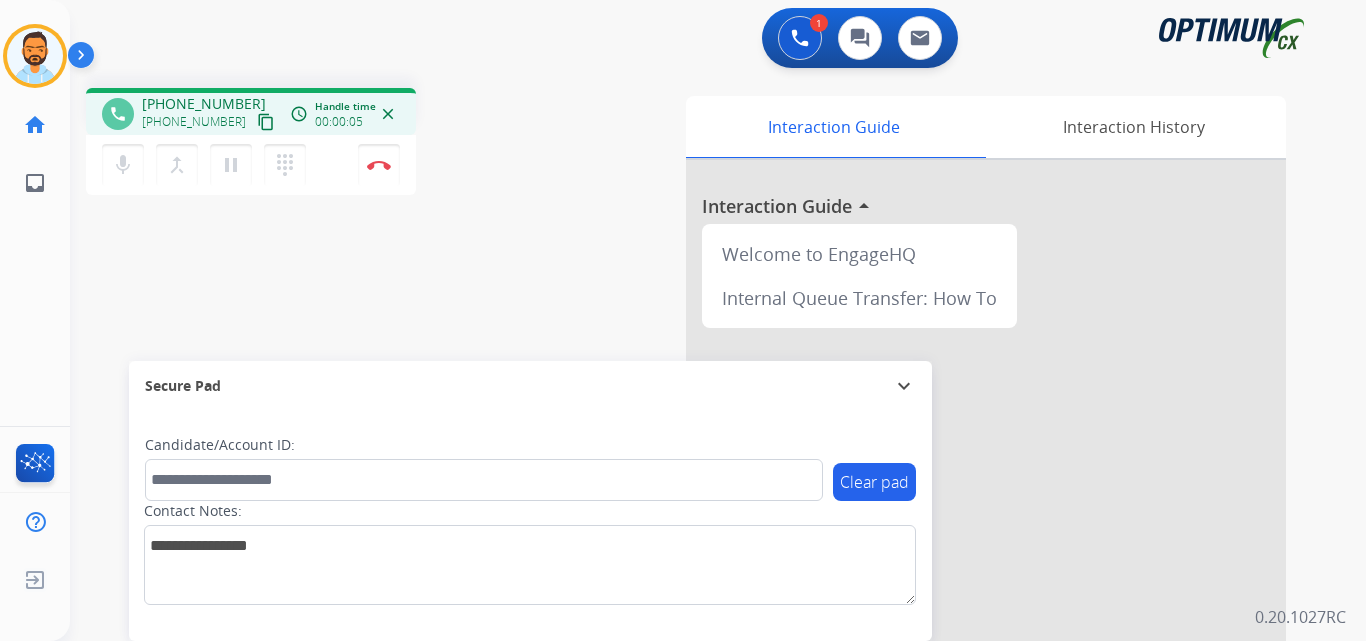 click on "content_copy" at bounding box center (266, 122) 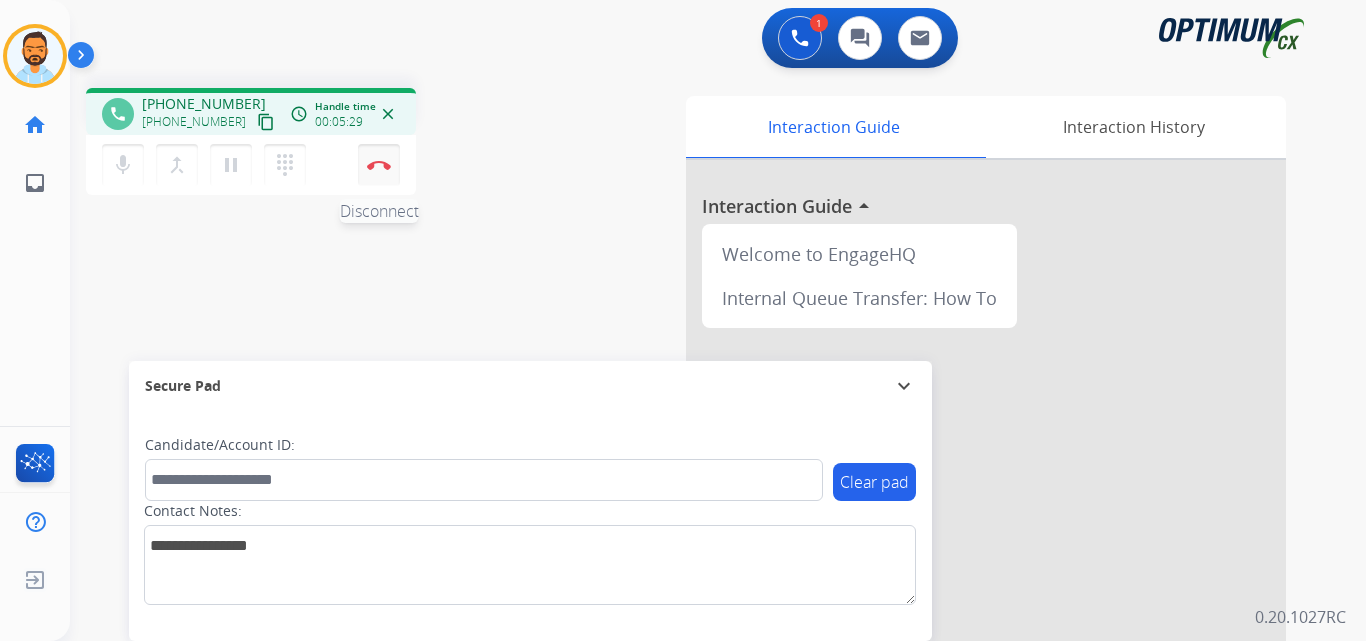 click on "Disconnect" at bounding box center (379, 165) 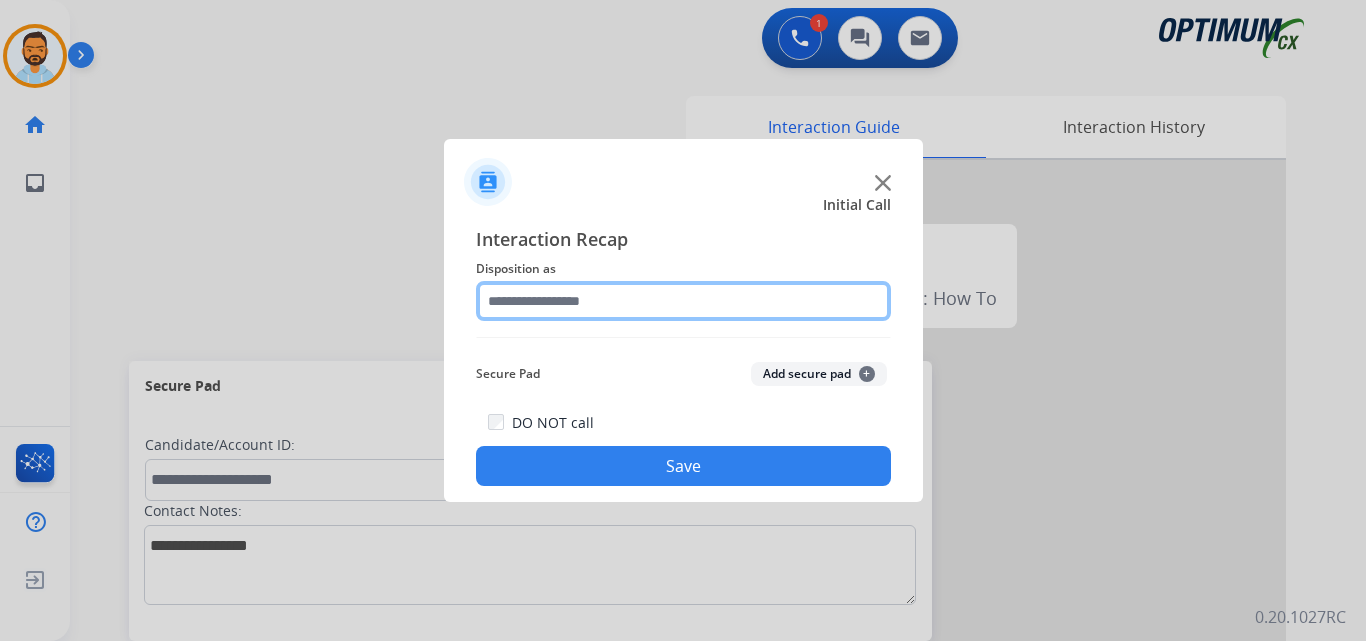 click 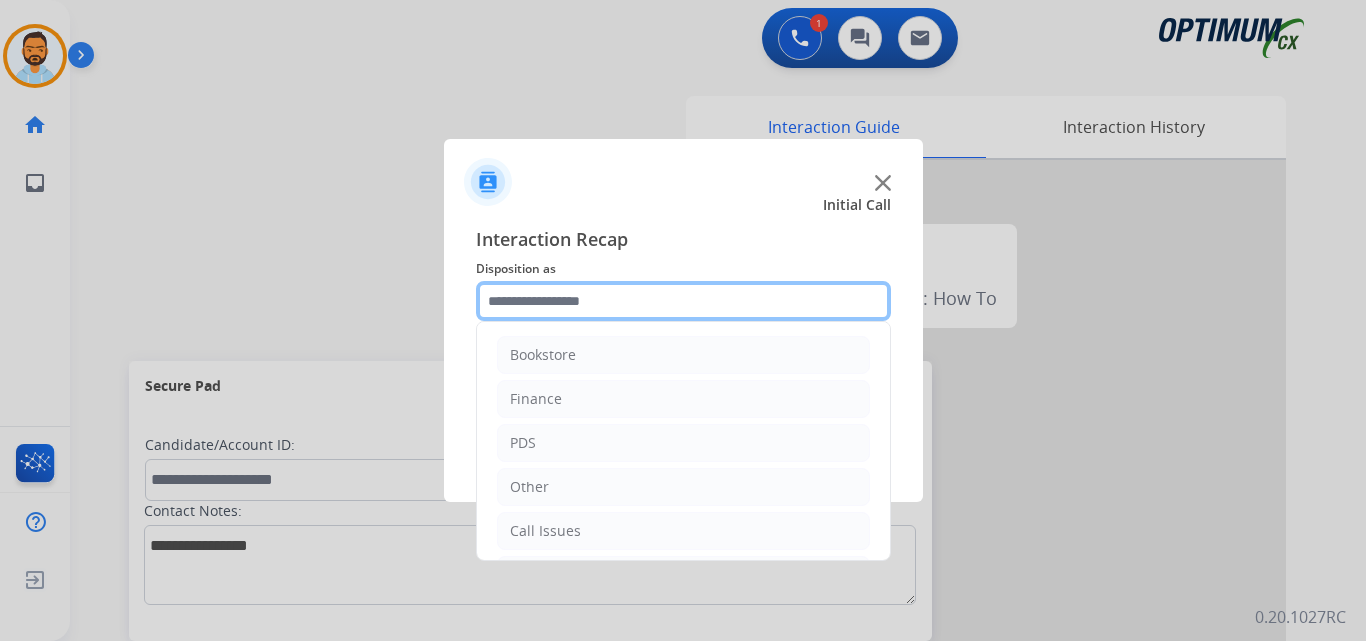 scroll, scrollTop: 136, scrollLeft: 0, axis: vertical 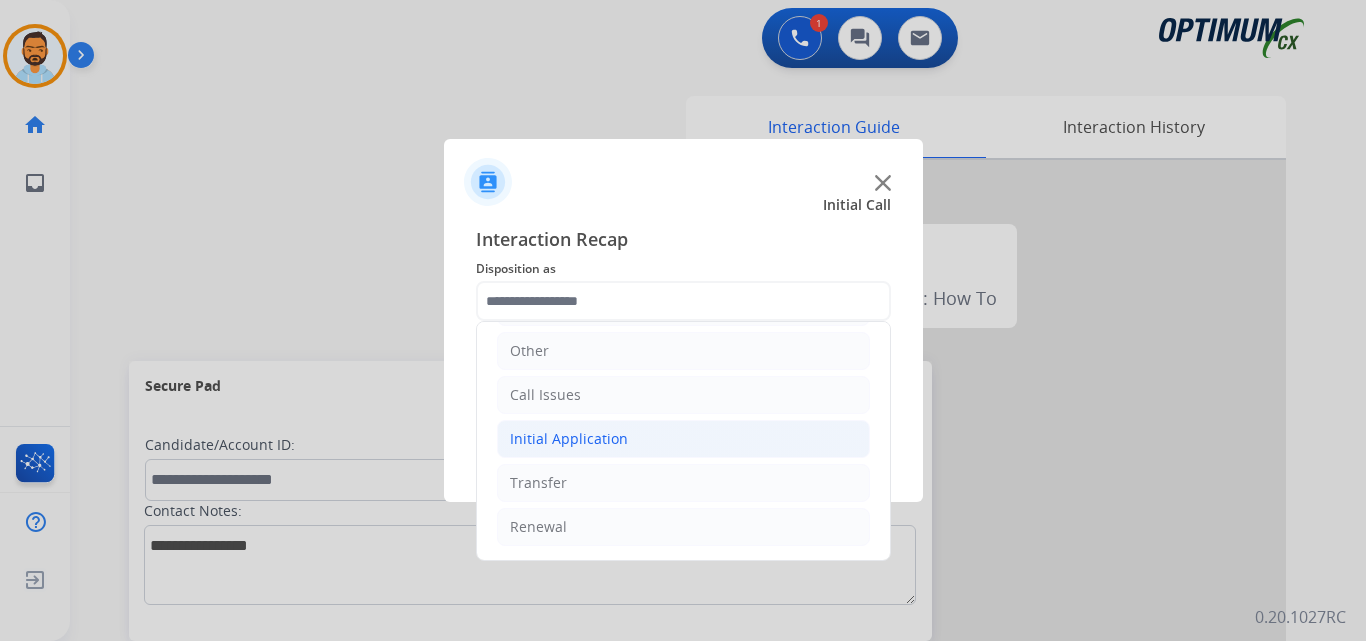 click on "Initial Application" 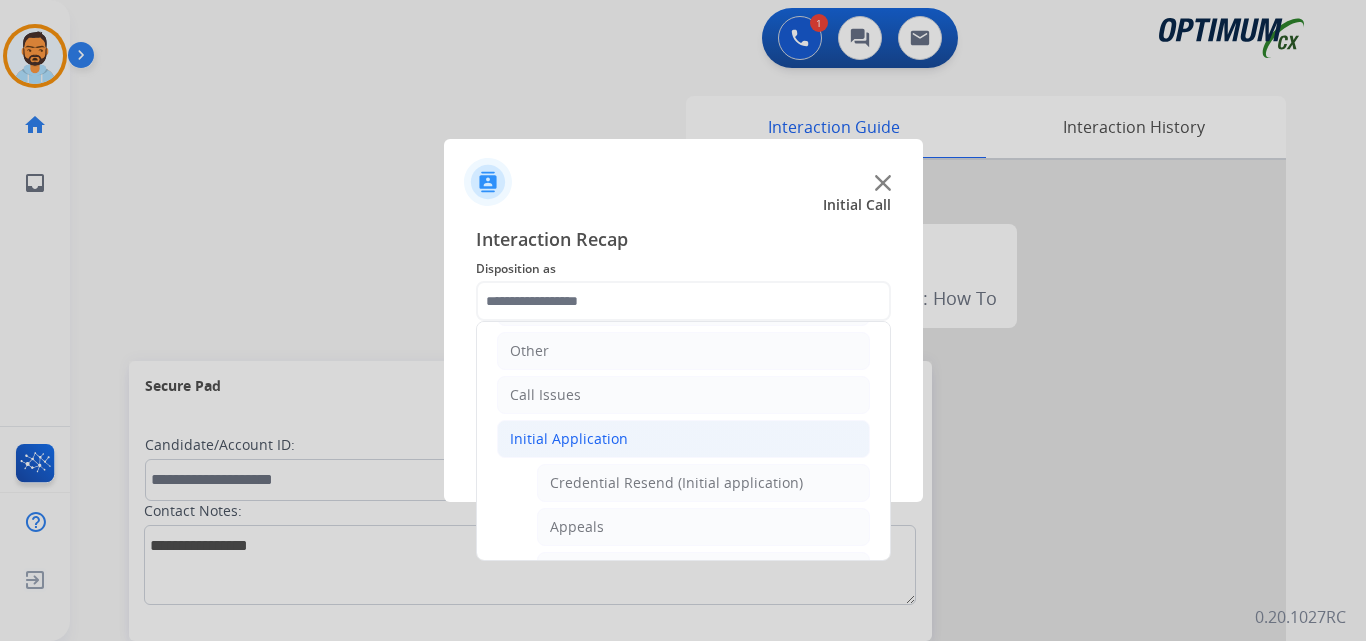 click on "Initial Application" 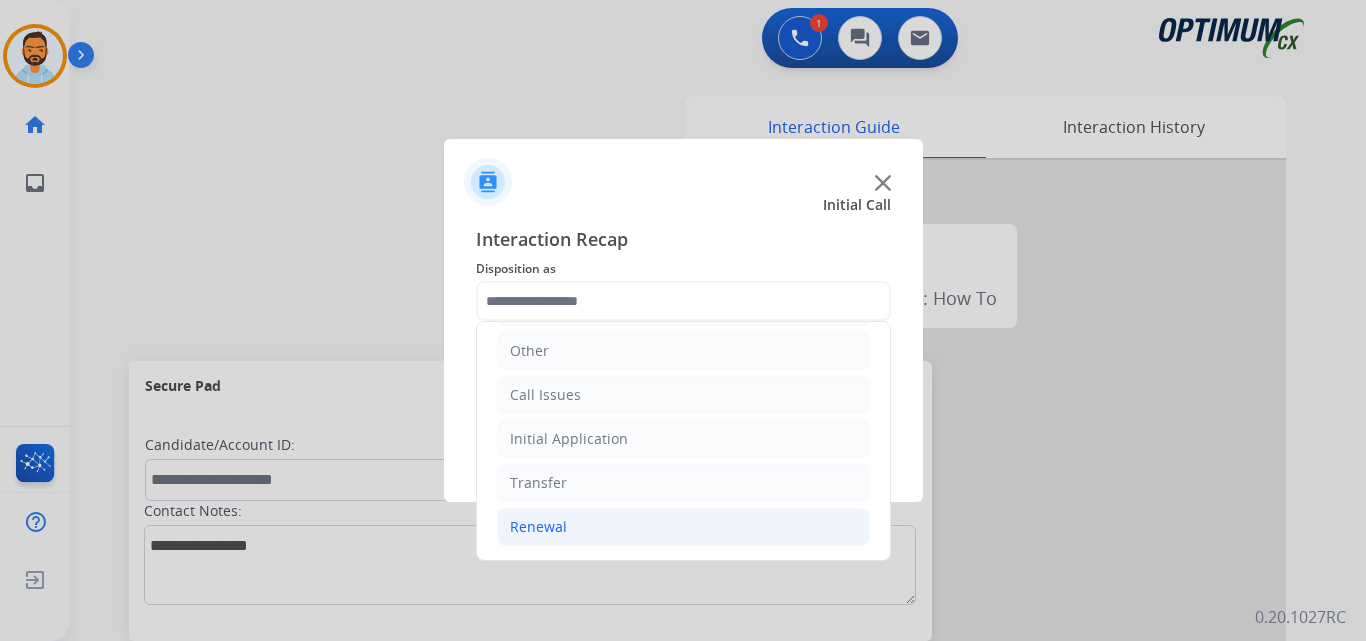 click on "Renewal" 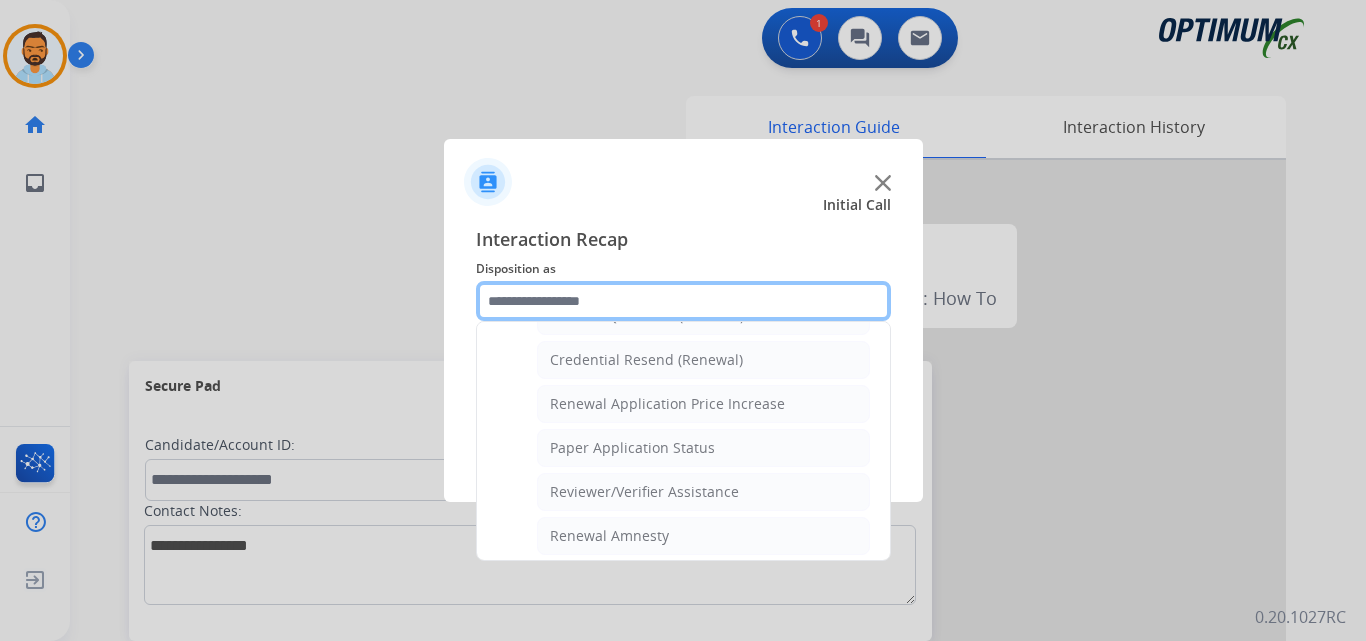 scroll, scrollTop: 632, scrollLeft: 0, axis: vertical 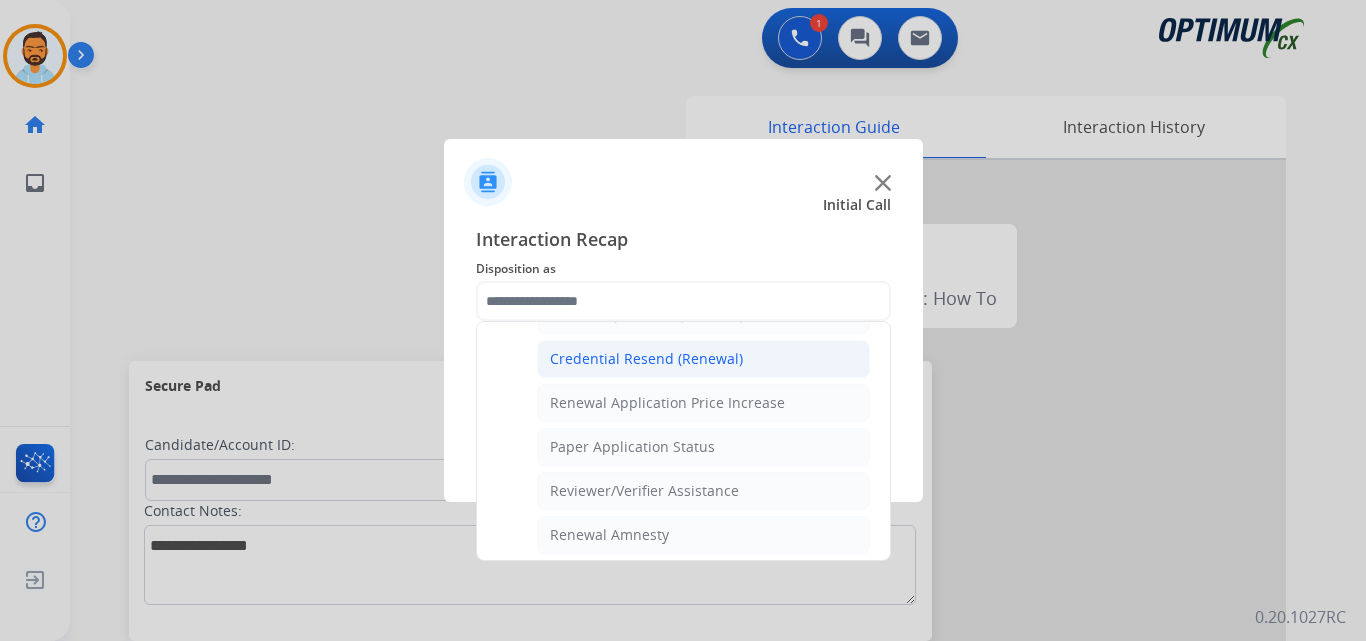 click on "Credential Resend (Renewal)" 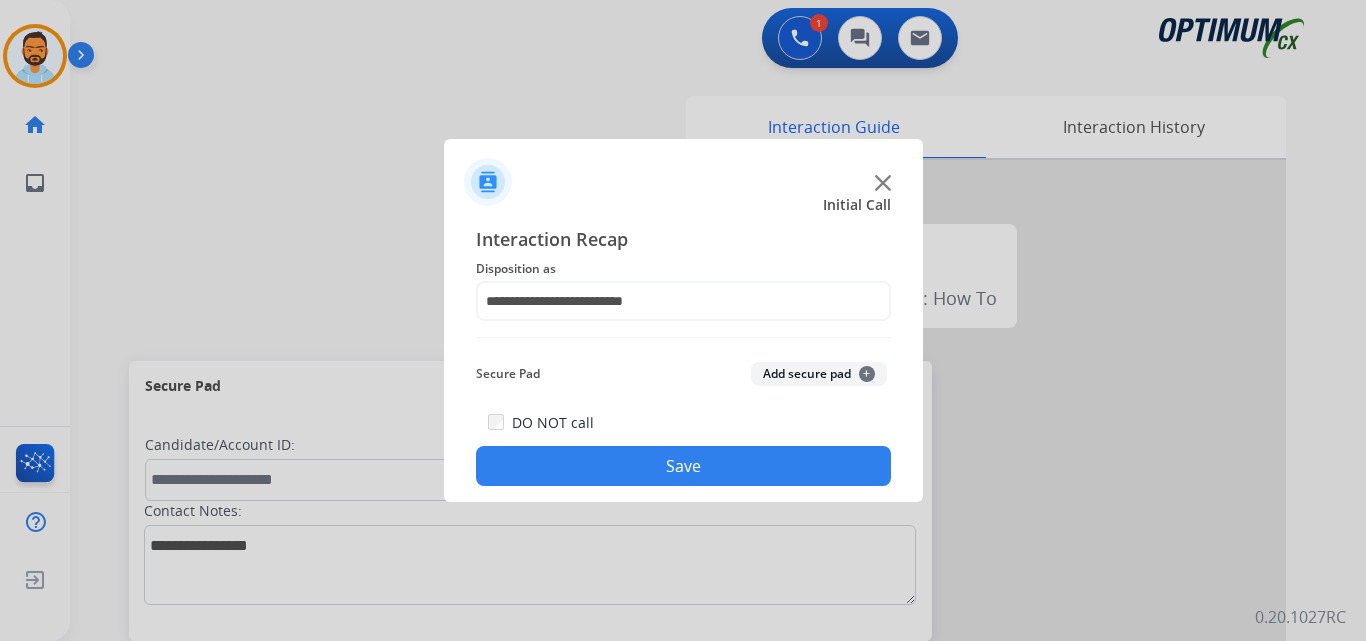 click on "Save" 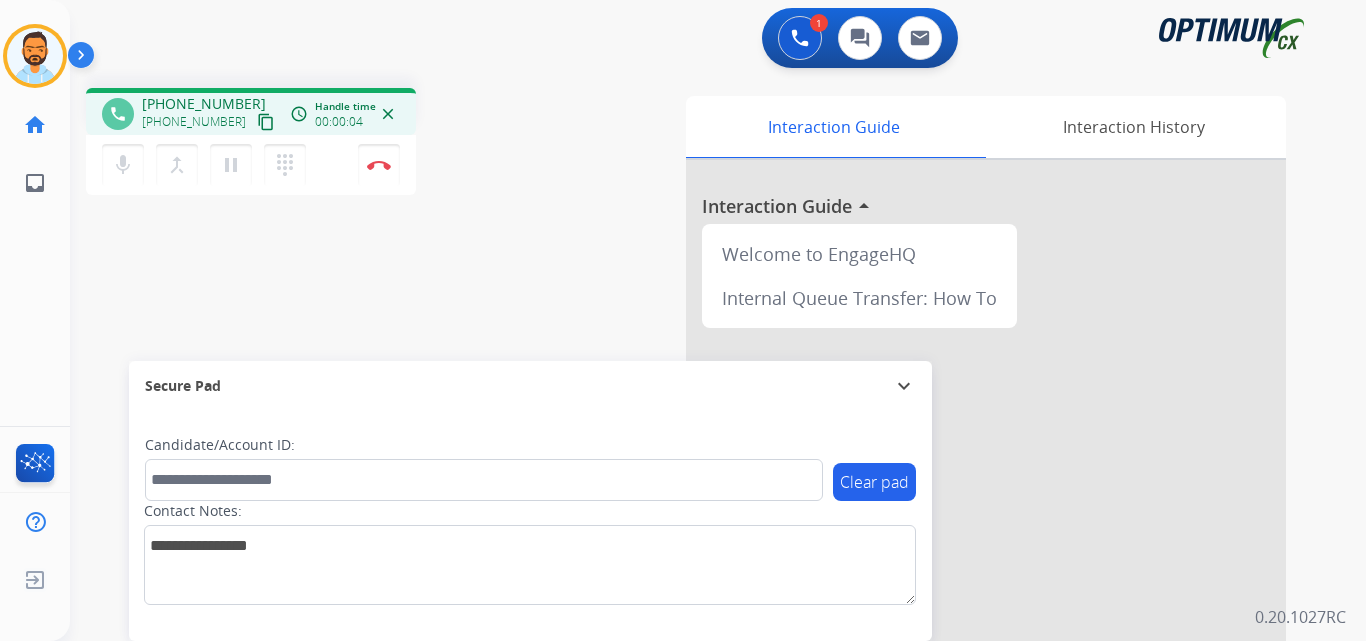 click on "content_copy" at bounding box center [266, 122] 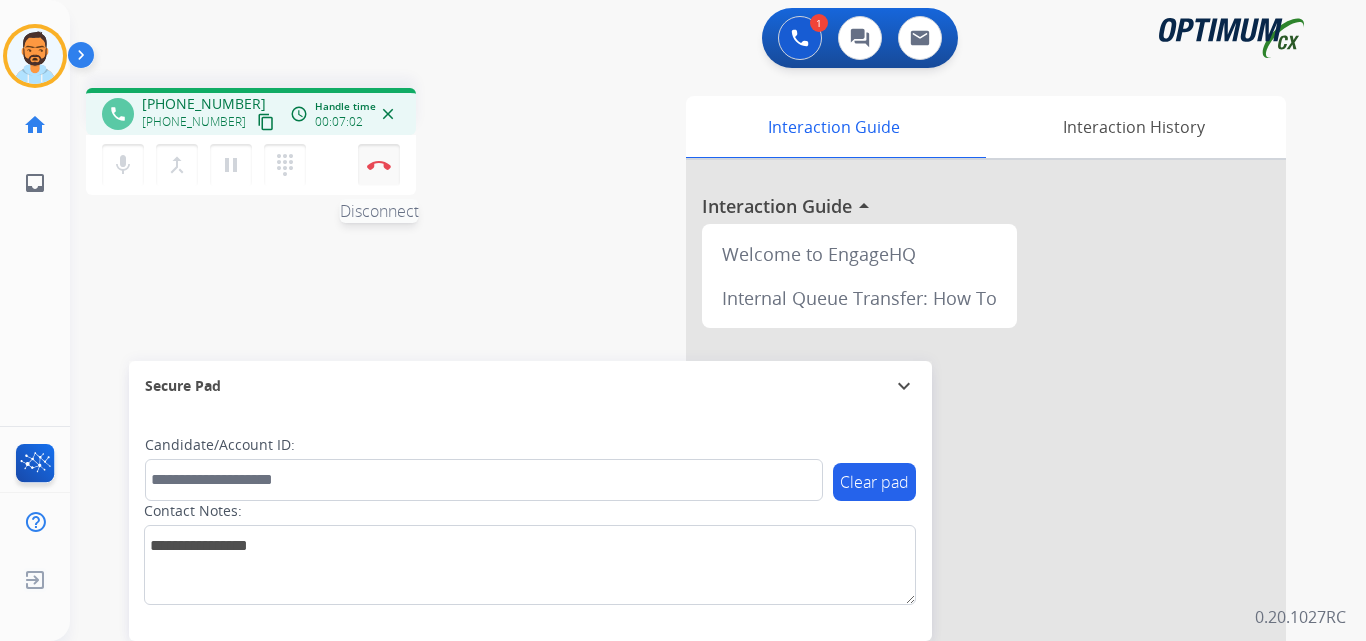 click at bounding box center [379, 165] 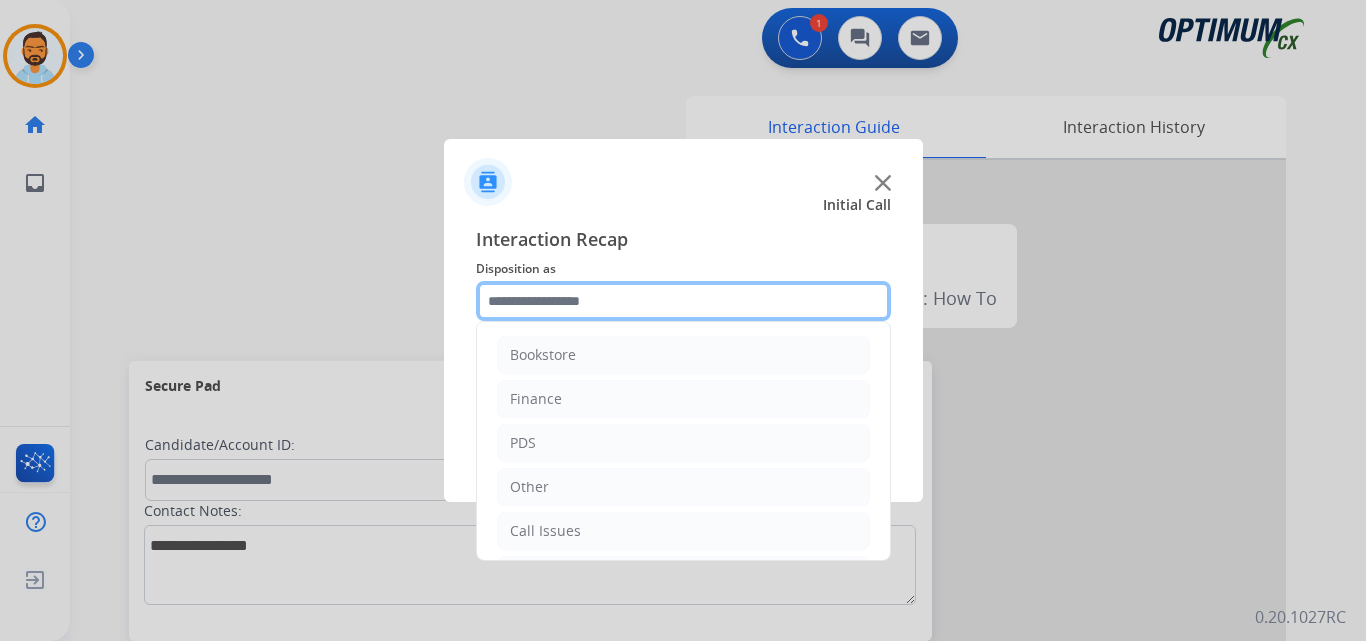 click 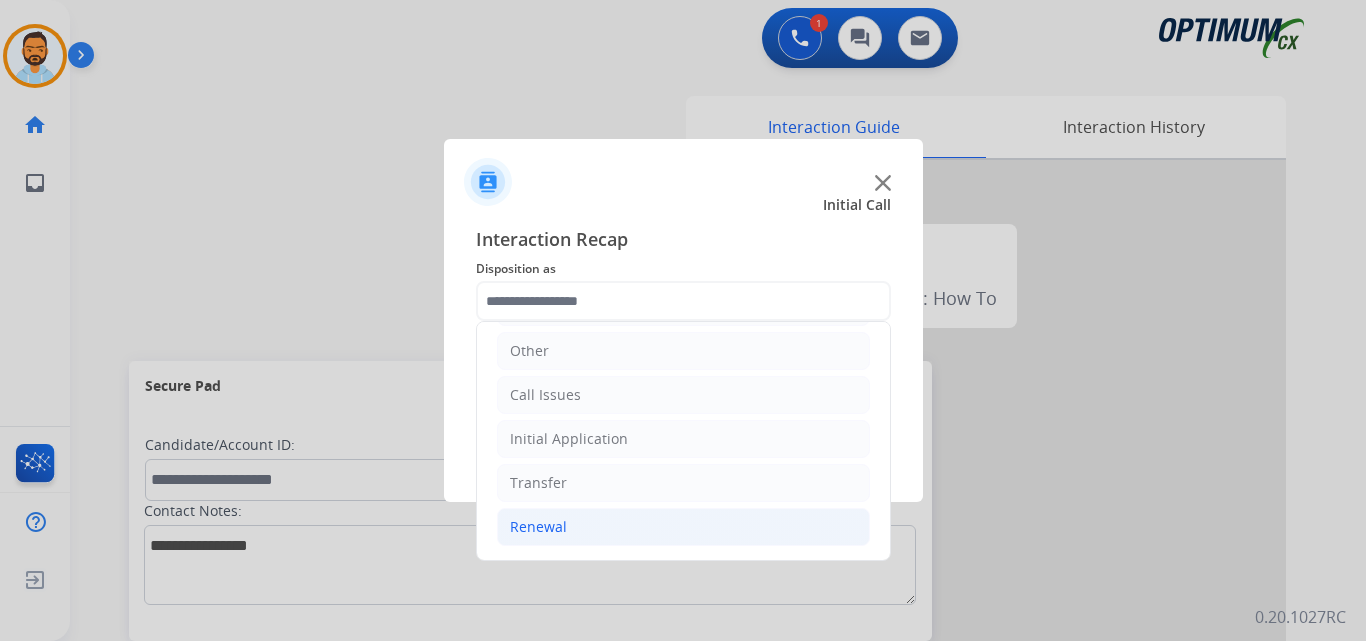 click on "Renewal" 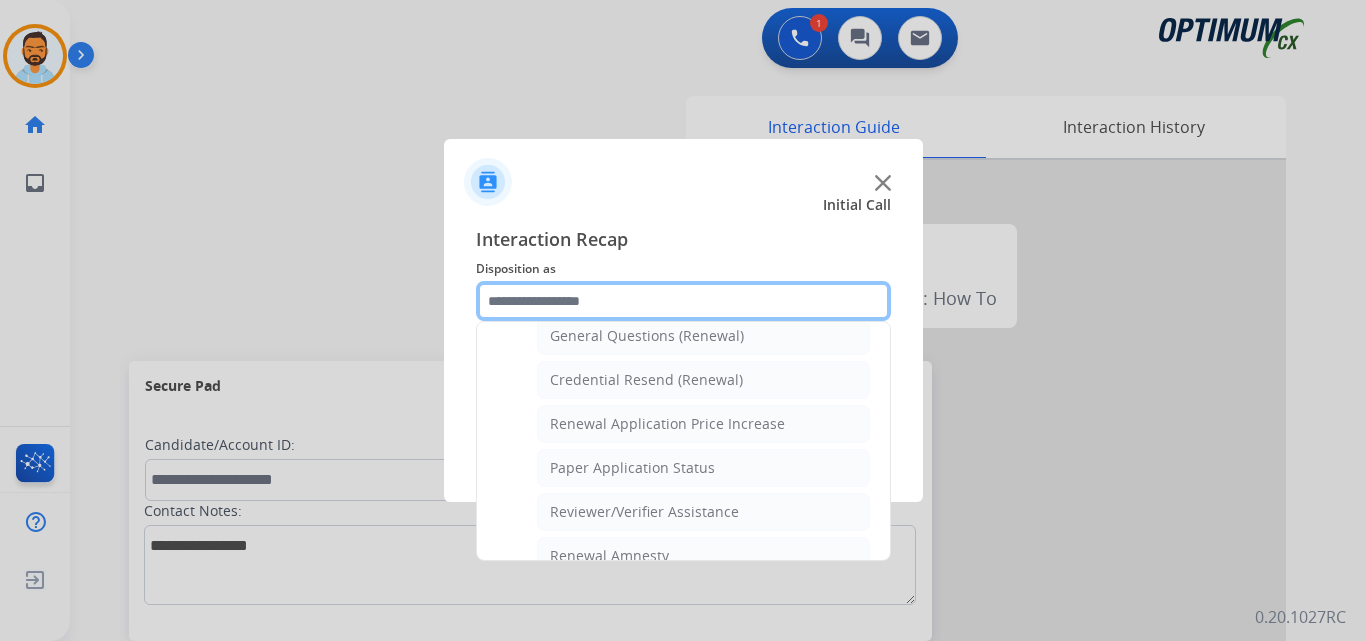 scroll, scrollTop: 610, scrollLeft: 0, axis: vertical 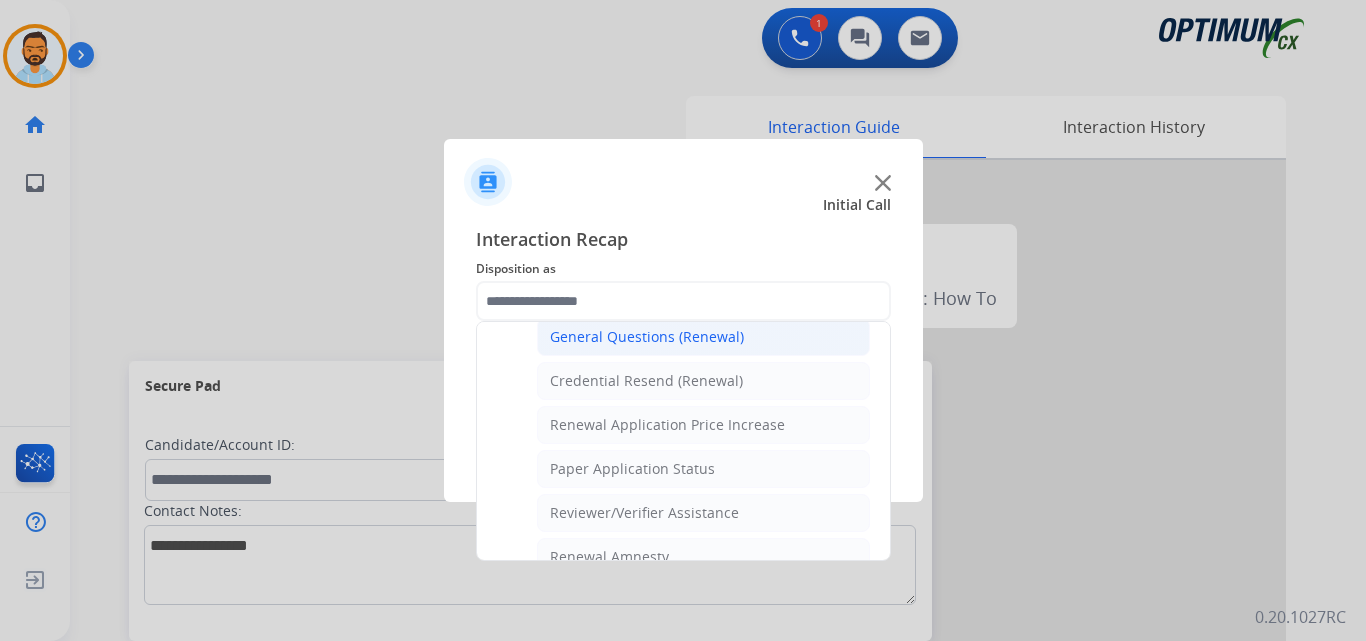 click on "General Questions (Renewal)" 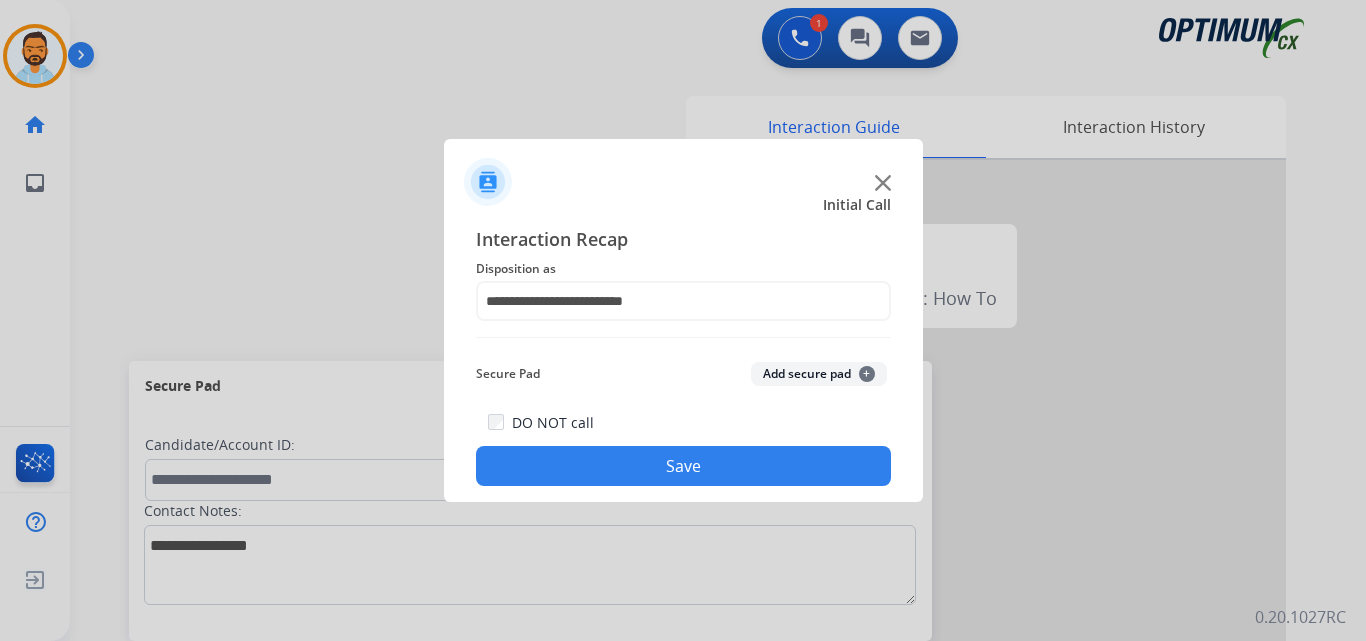 click on "Save" 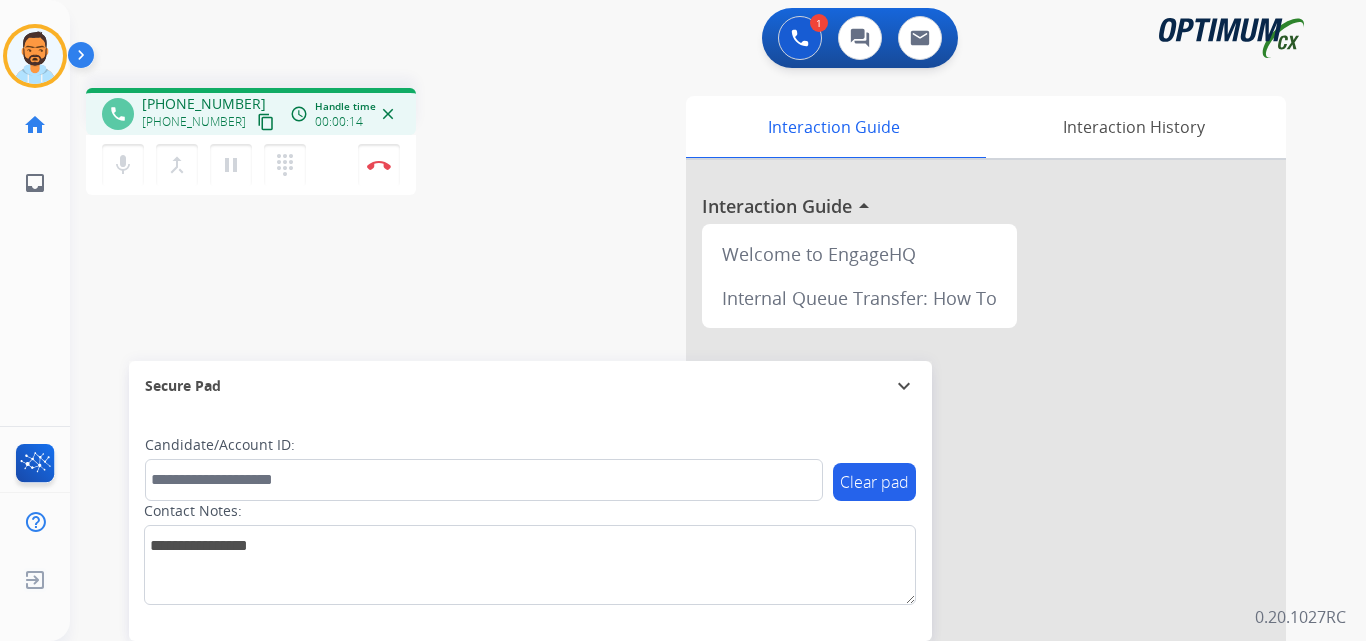 click on "content_copy" at bounding box center [266, 122] 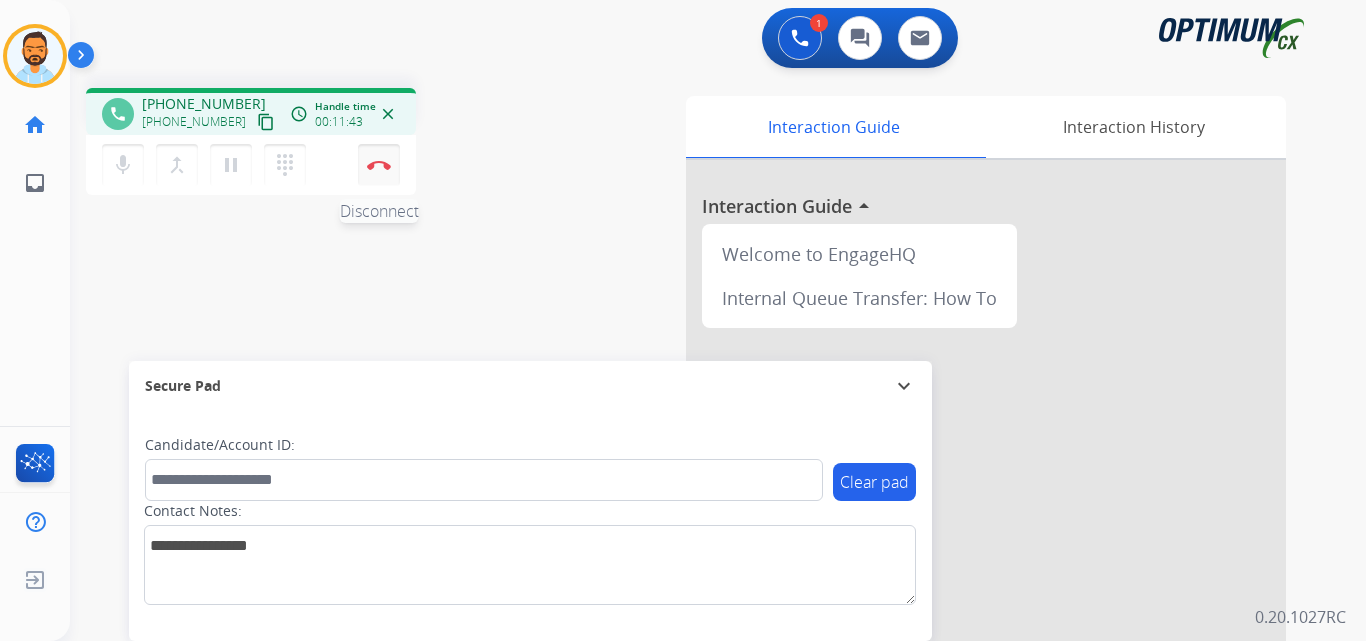 click on "Disconnect" at bounding box center (379, 165) 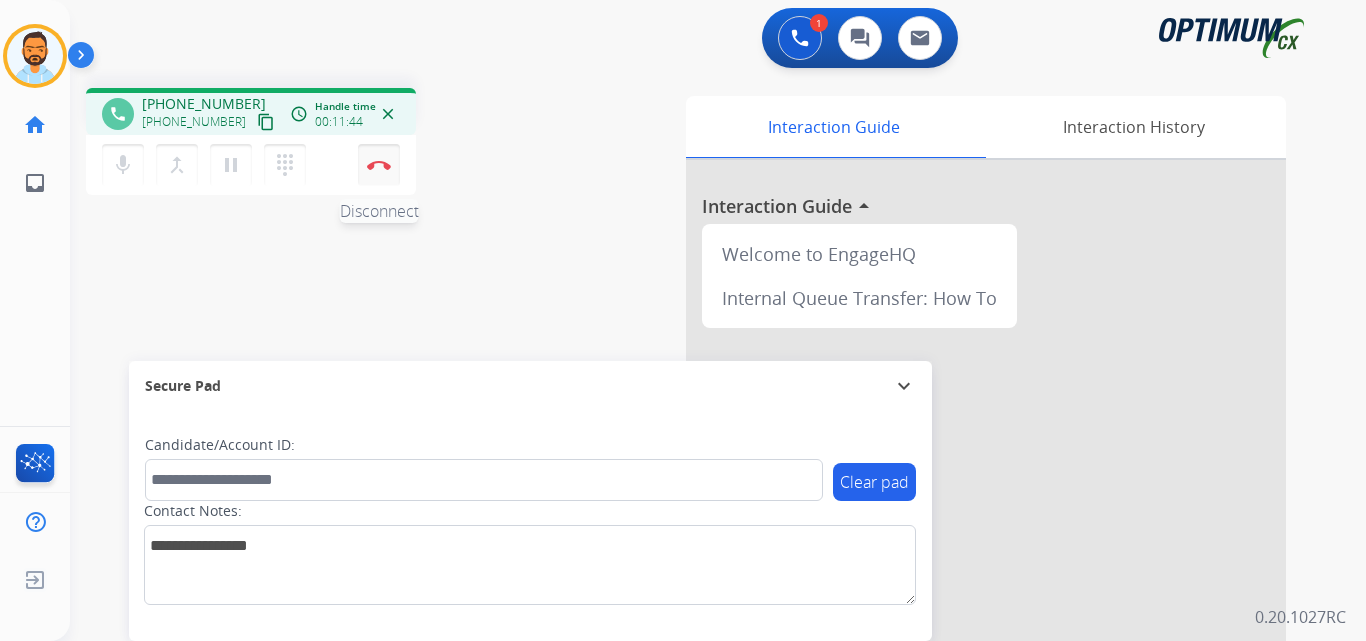 click on "Disconnect" at bounding box center (379, 165) 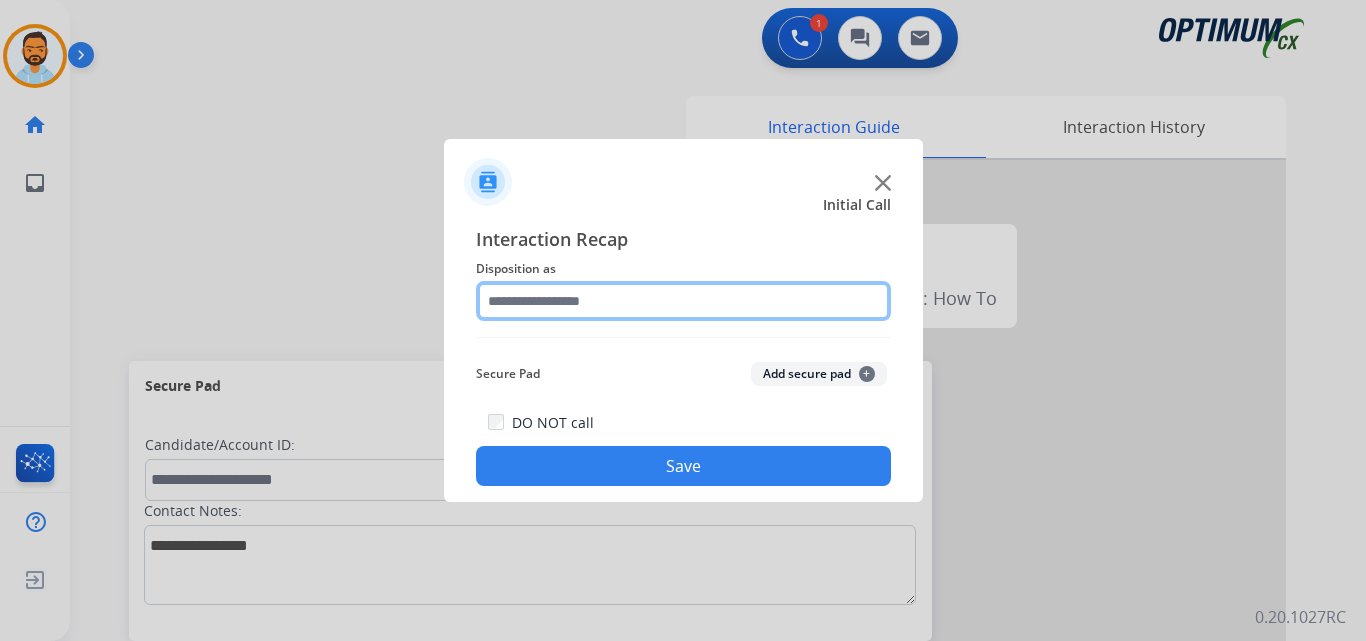 click 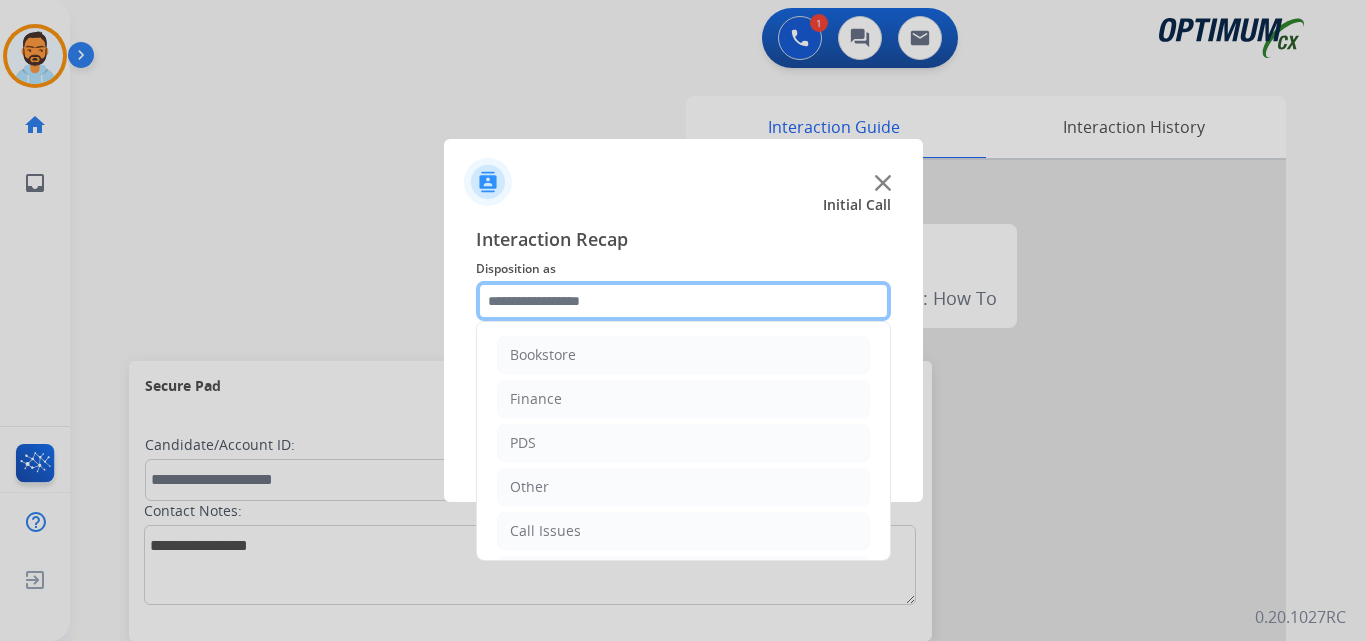 scroll, scrollTop: 136, scrollLeft: 0, axis: vertical 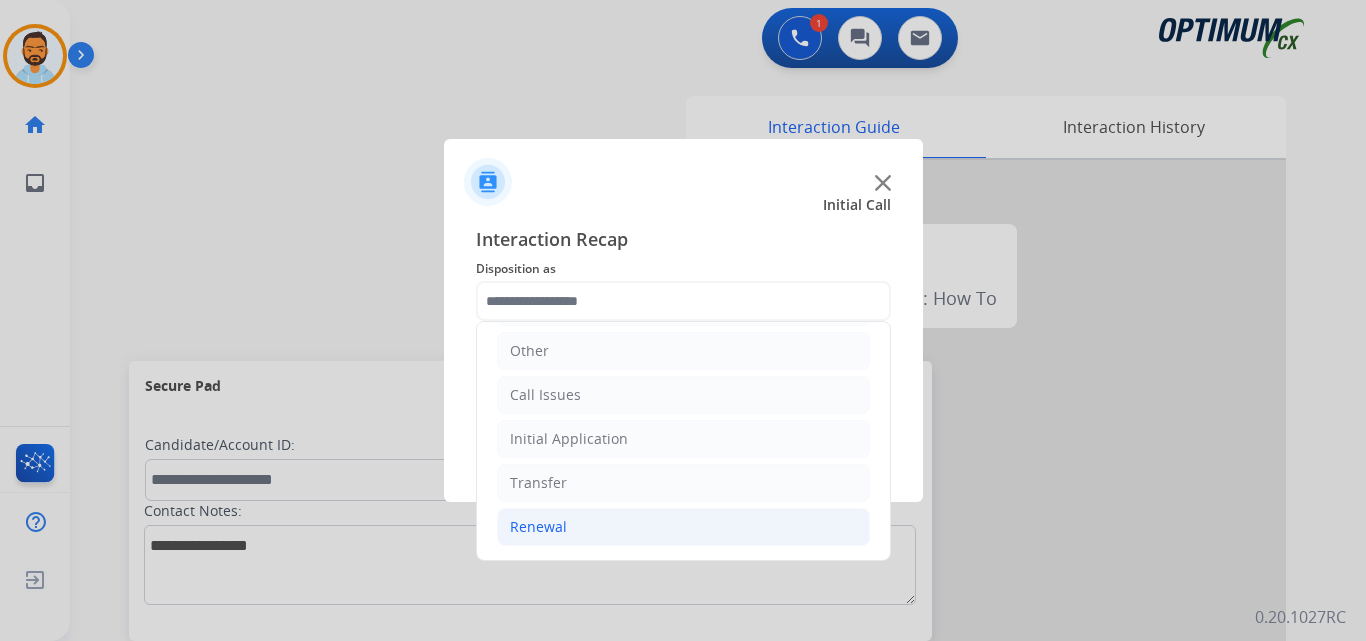click on "Renewal" 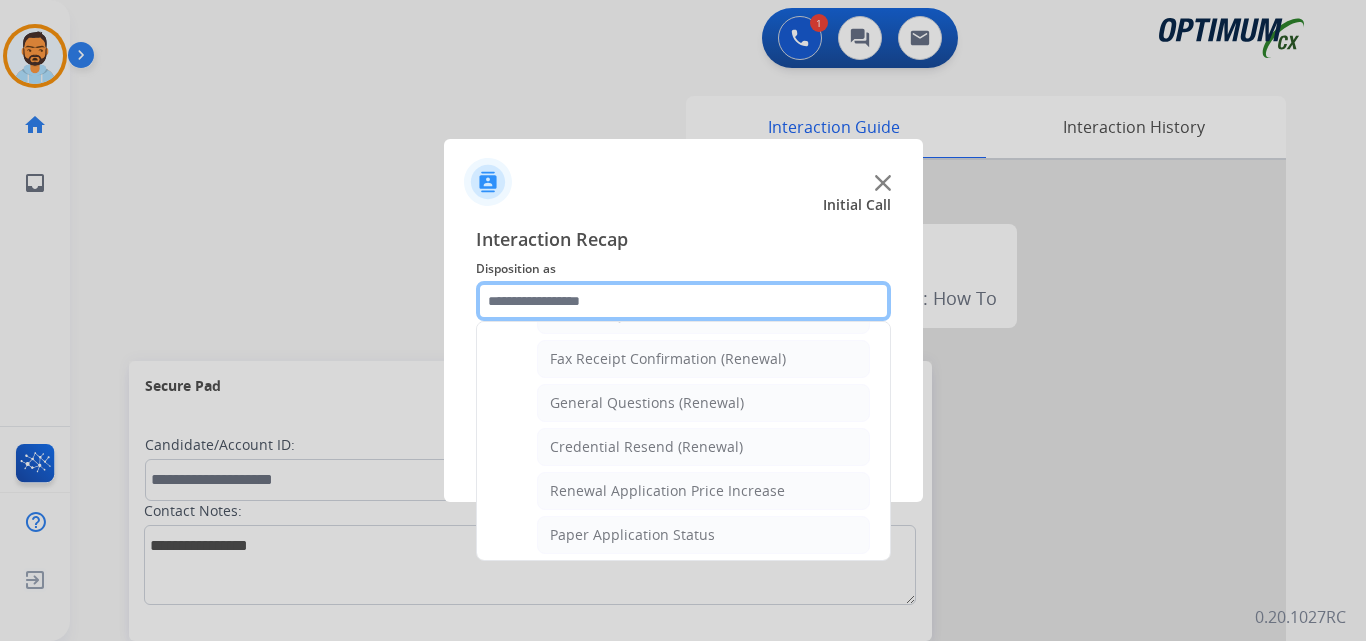 scroll, scrollTop: 546, scrollLeft: 0, axis: vertical 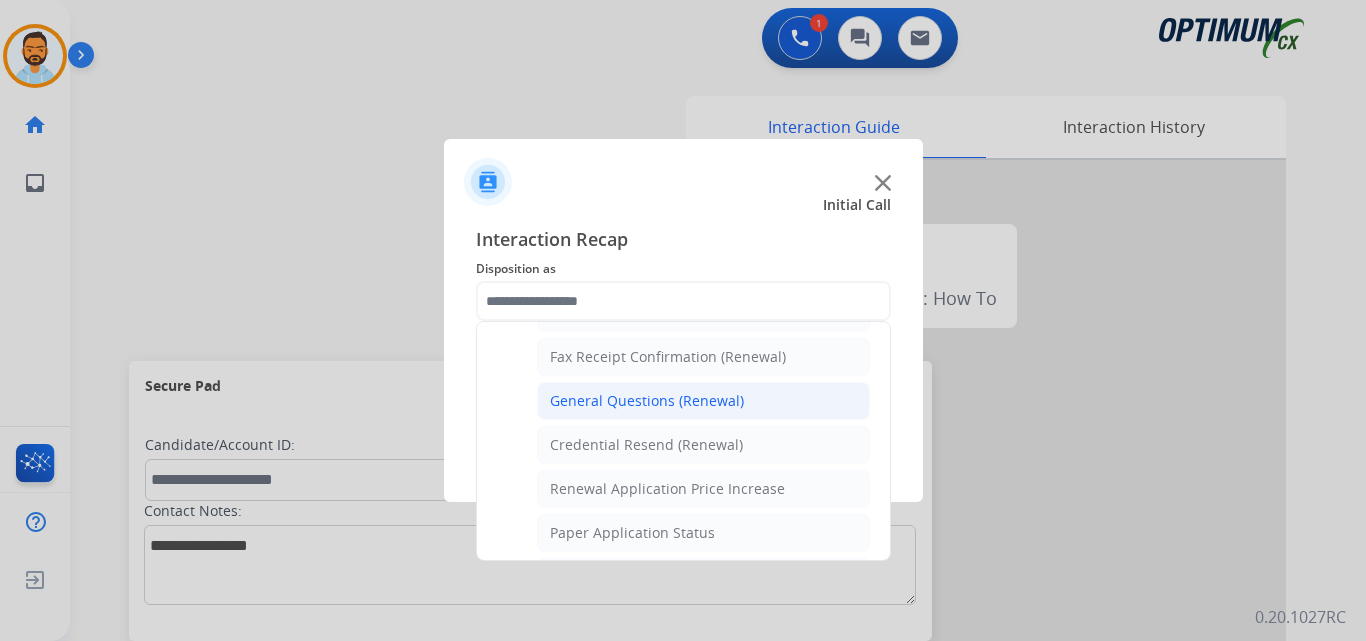 click on "General Questions (Renewal)" 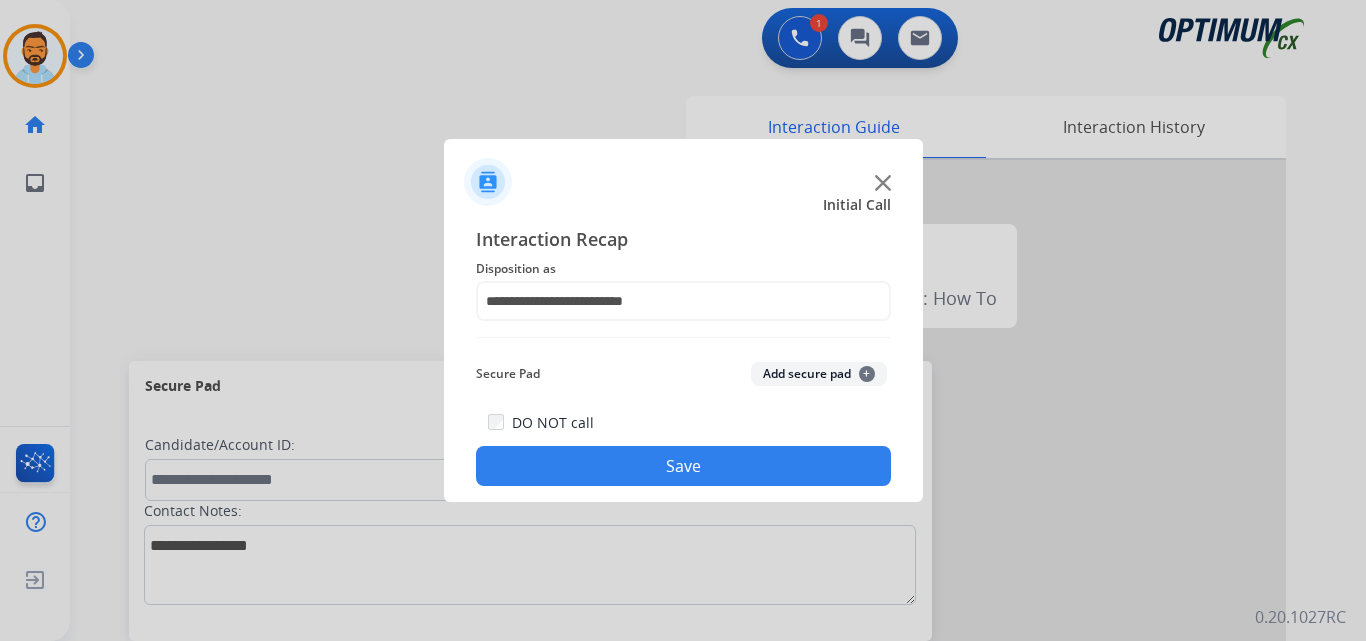 click on "Save" 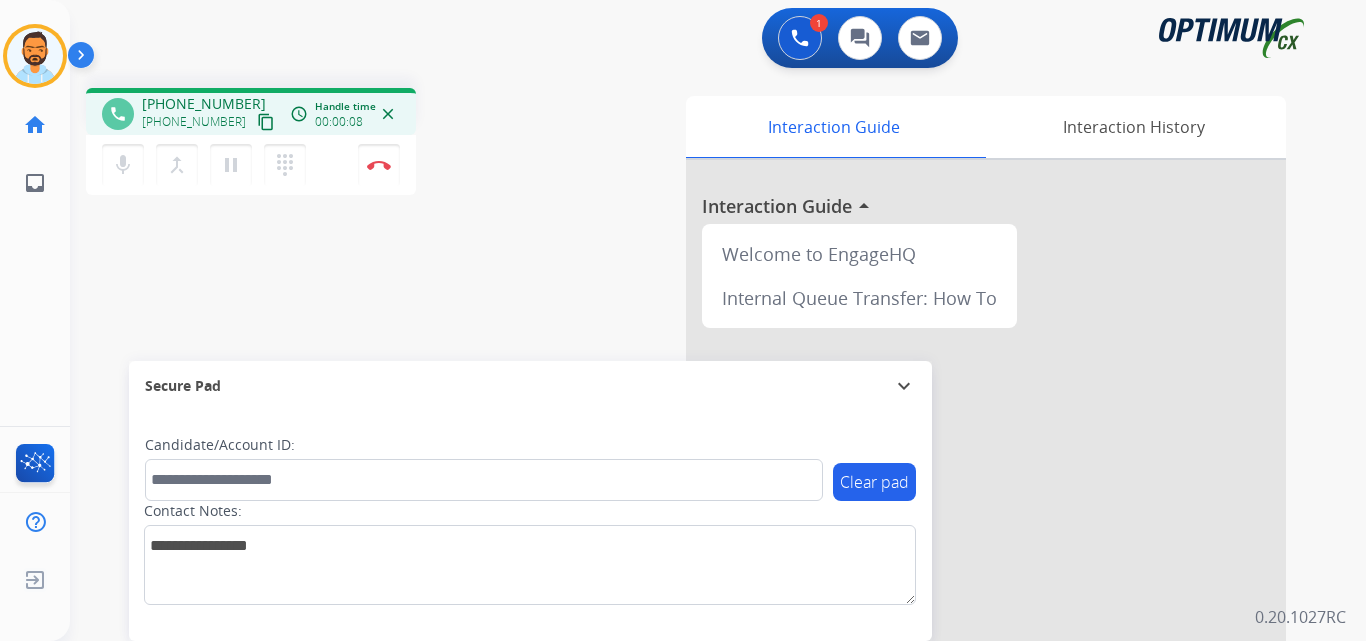 click on "content_copy" at bounding box center [266, 122] 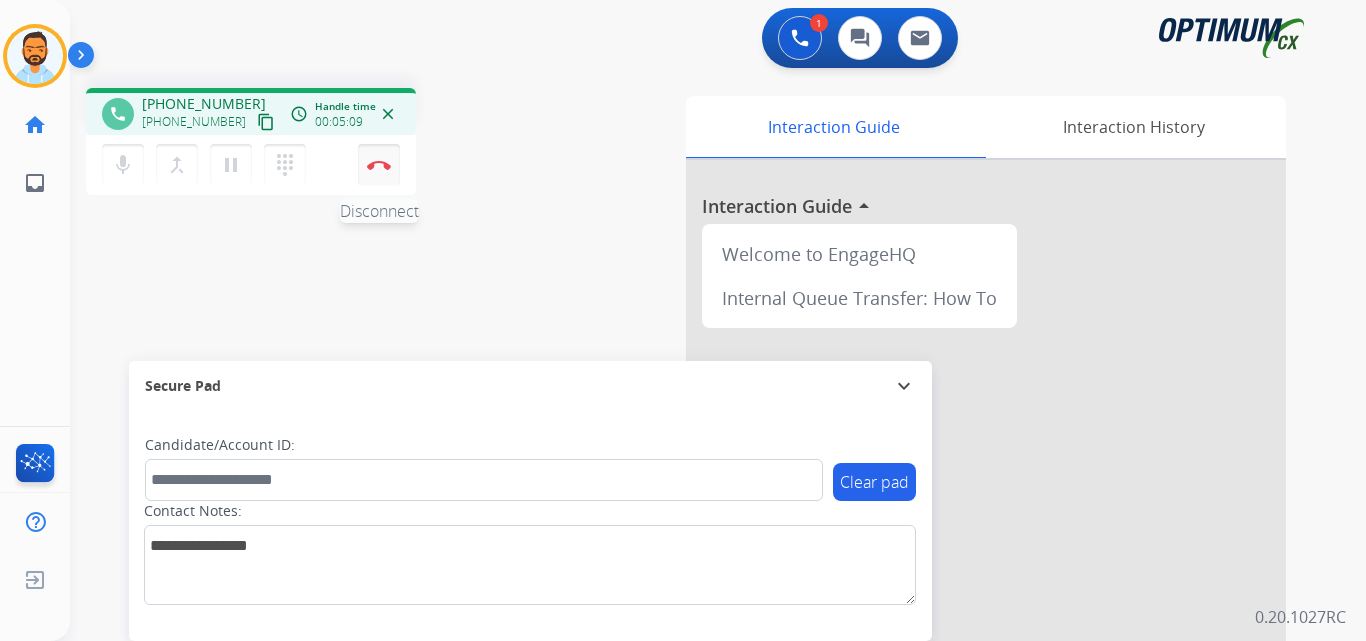 click at bounding box center [379, 165] 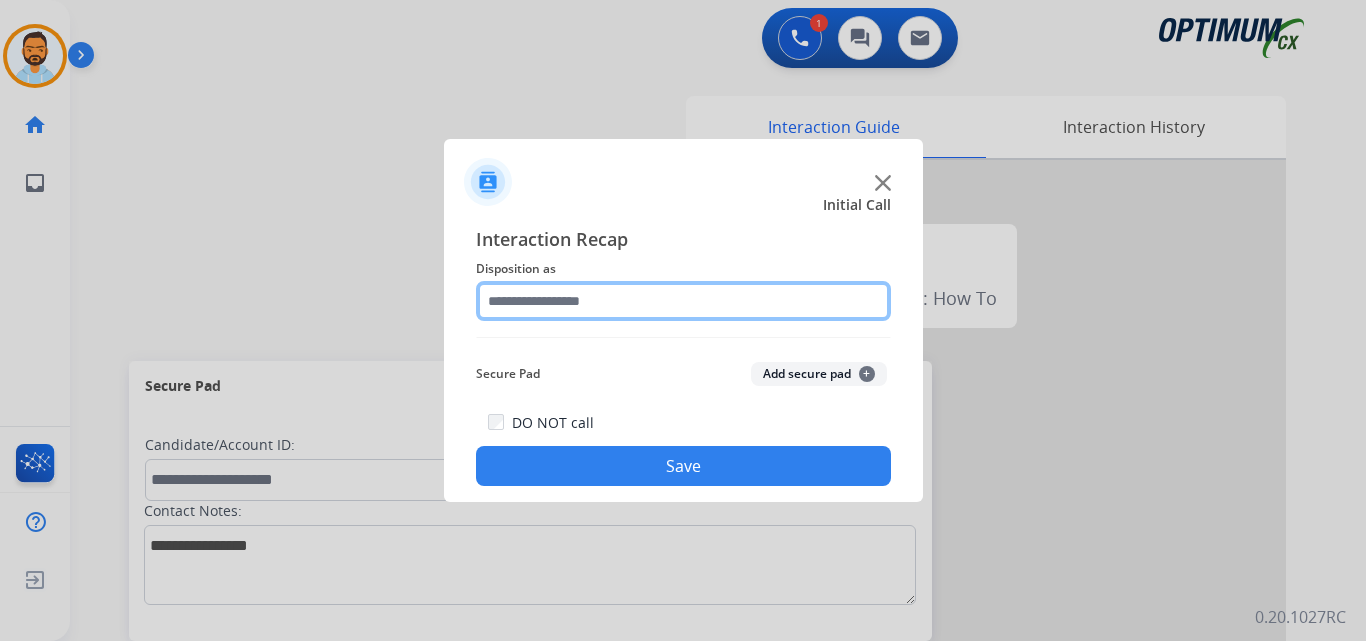 click 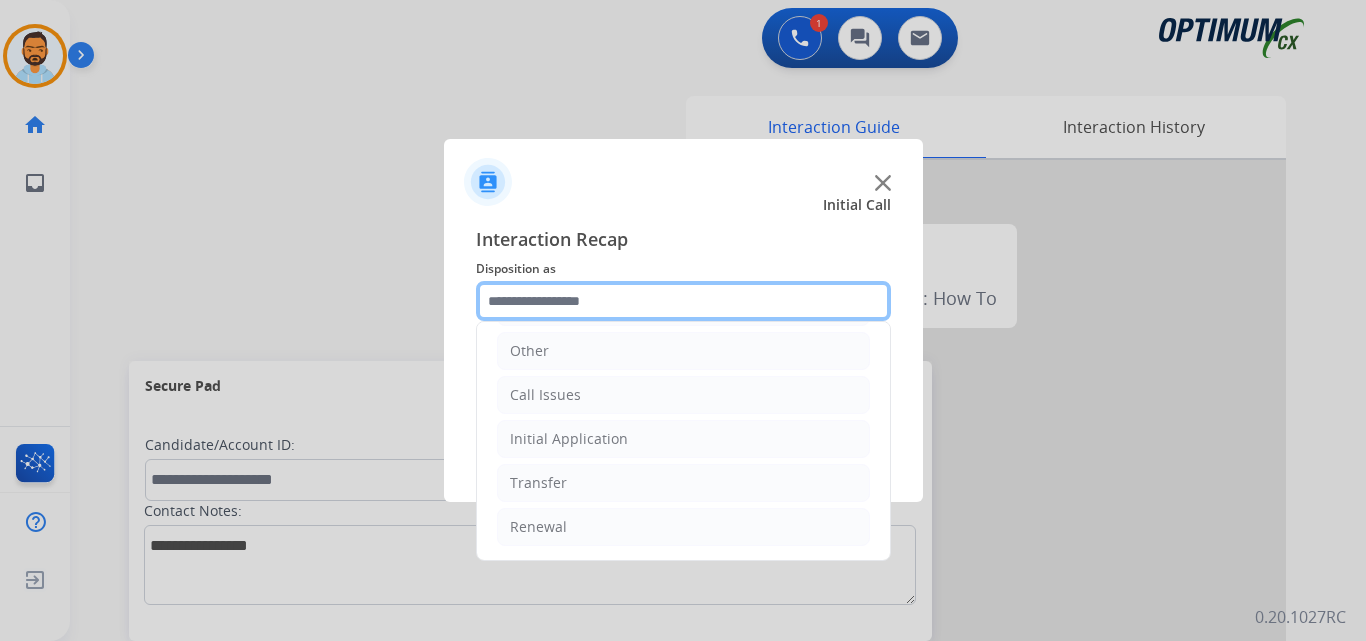 scroll, scrollTop: 0, scrollLeft: 0, axis: both 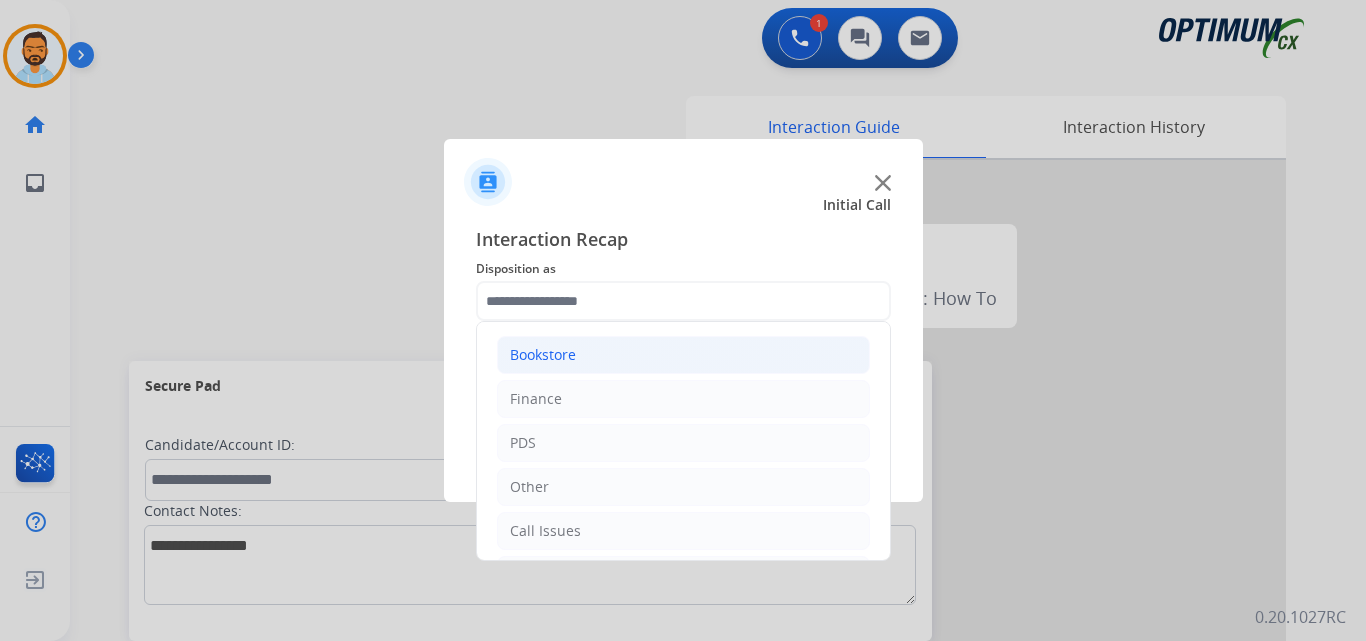 click on "Bookstore" 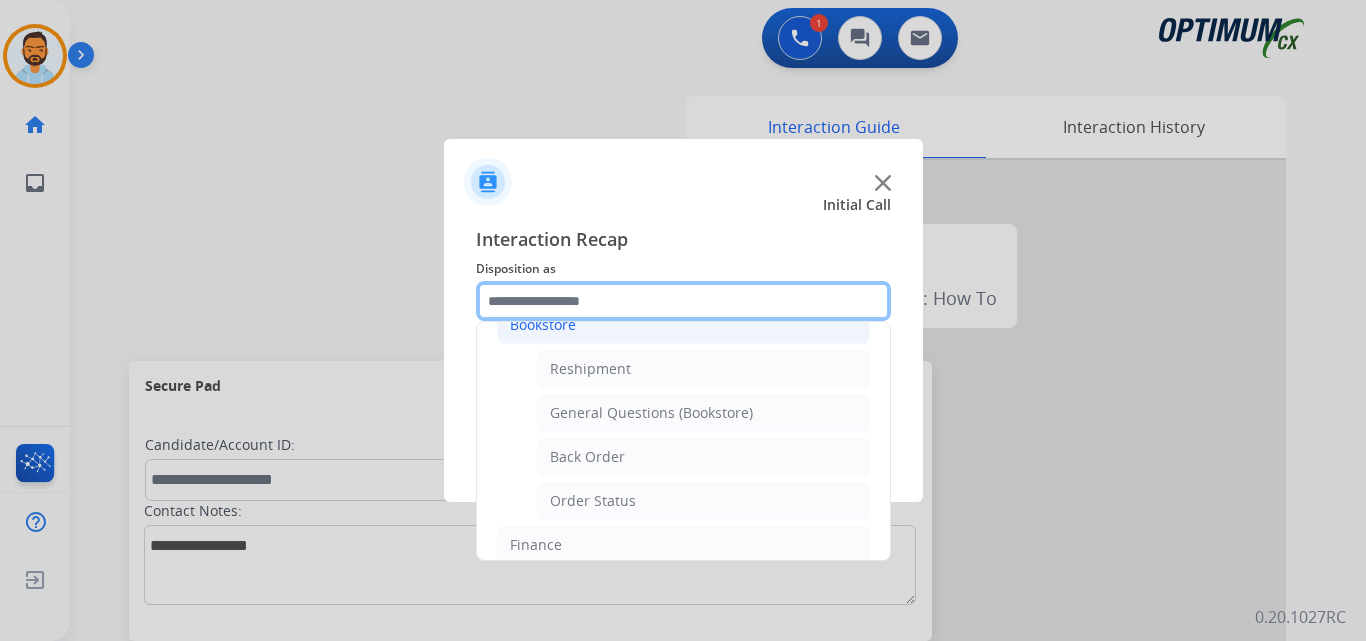 scroll, scrollTop: 31, scrollLeft: 0, axis: vertical 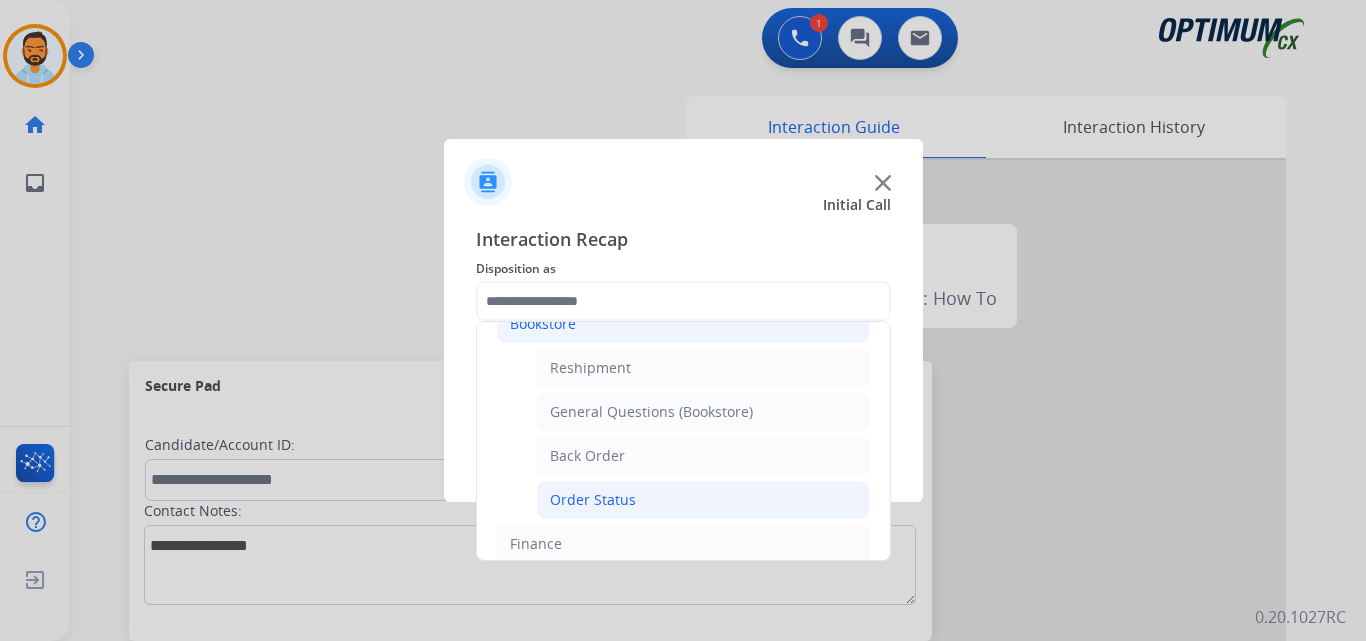 click on "Order Status" 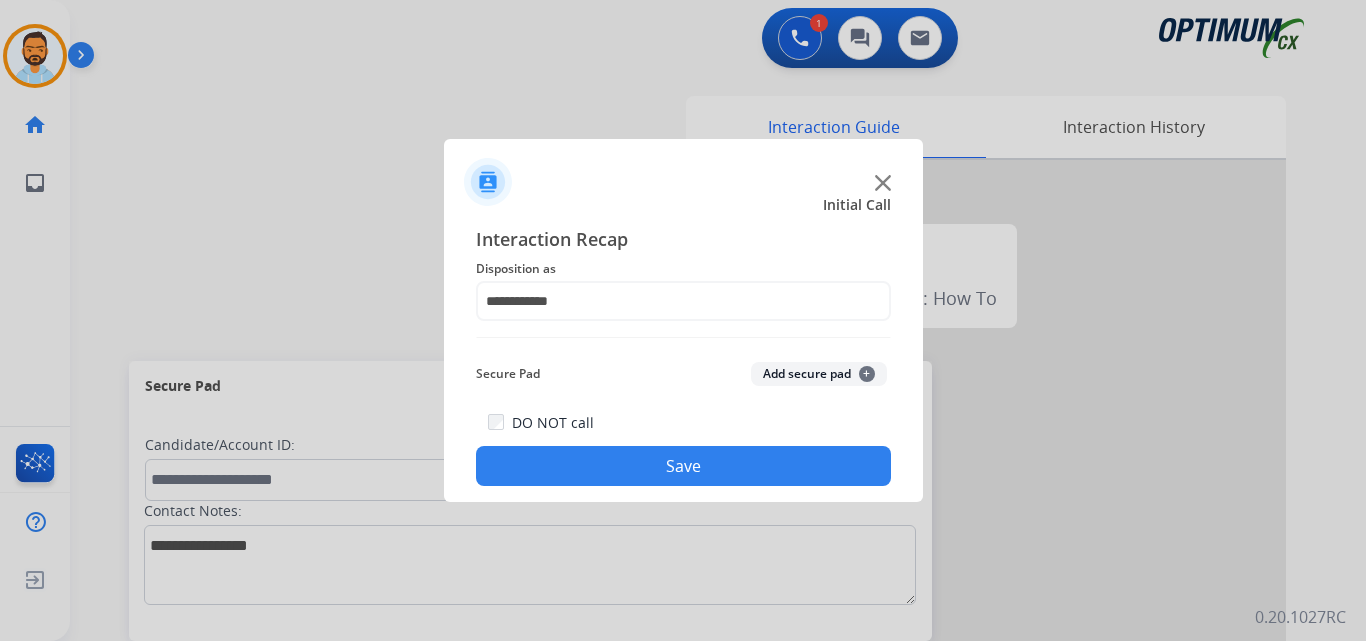 click on "Save" 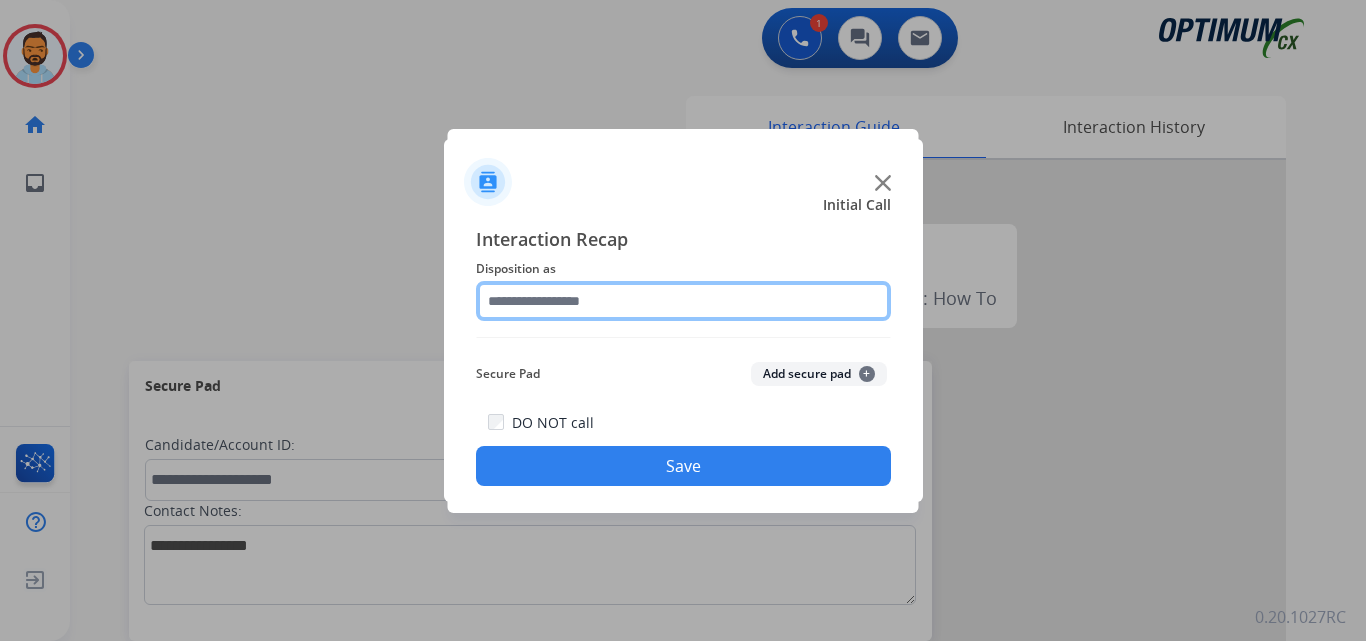 click 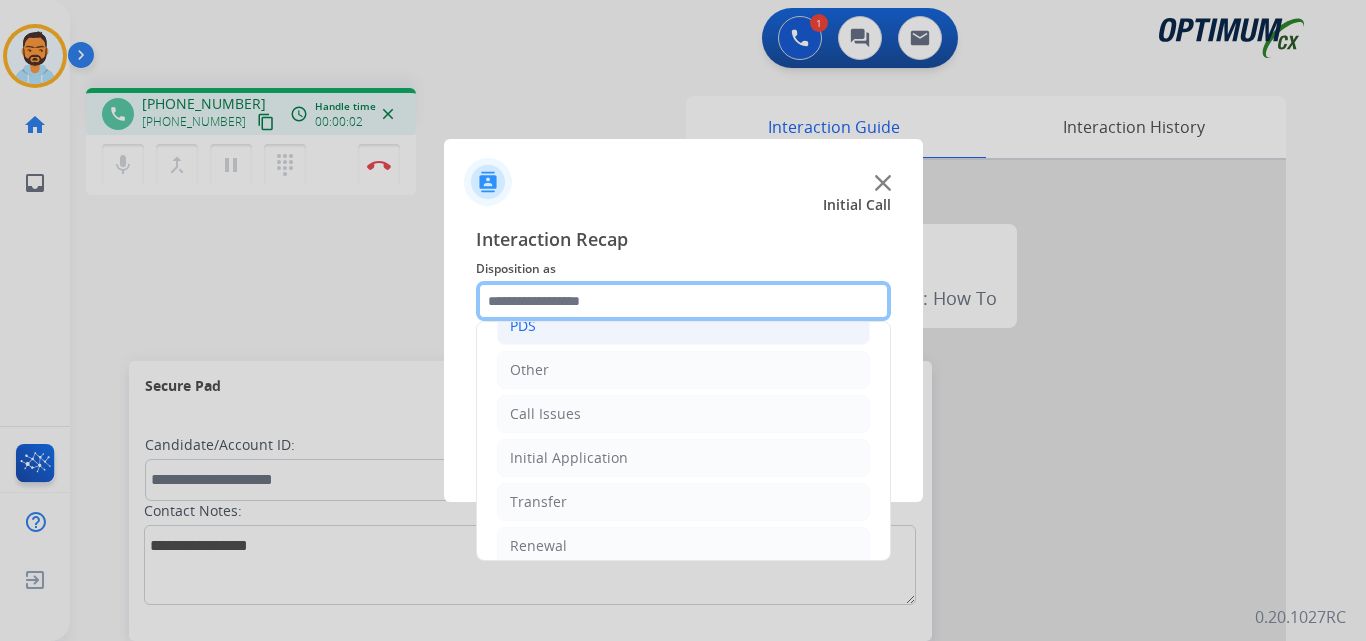 scroll, scrollTop: 136, scrollLeft: 0, axis: vertical 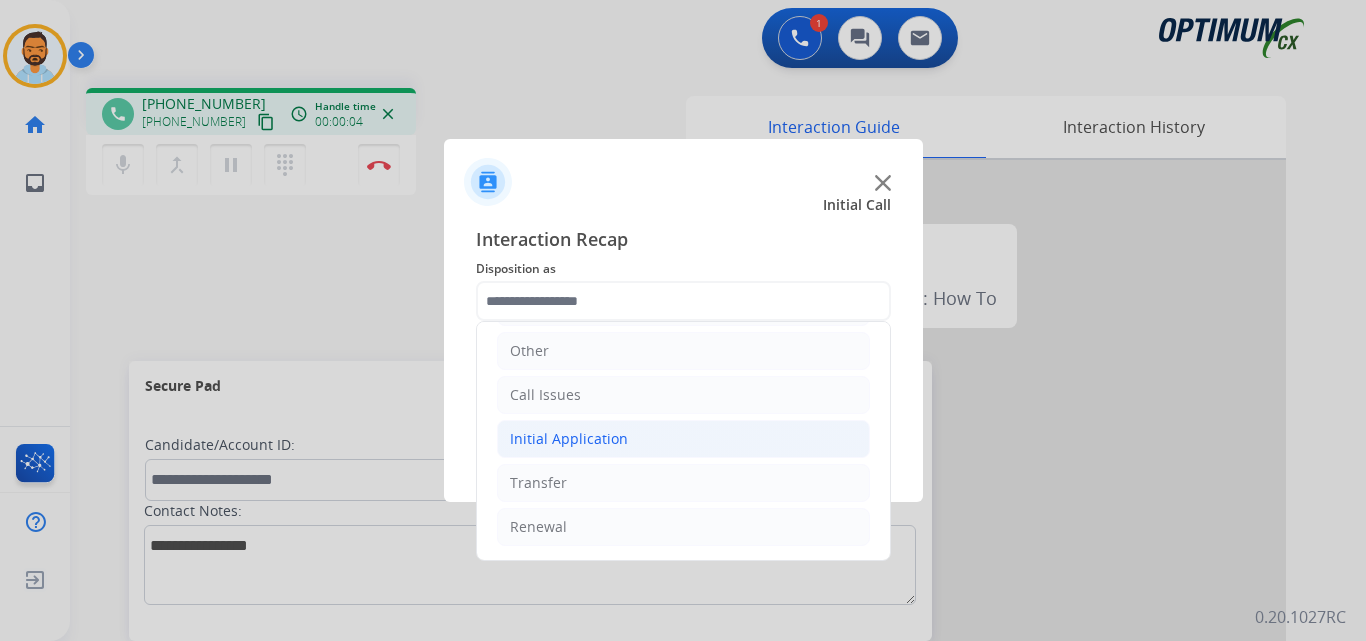 click on "Initial Application" 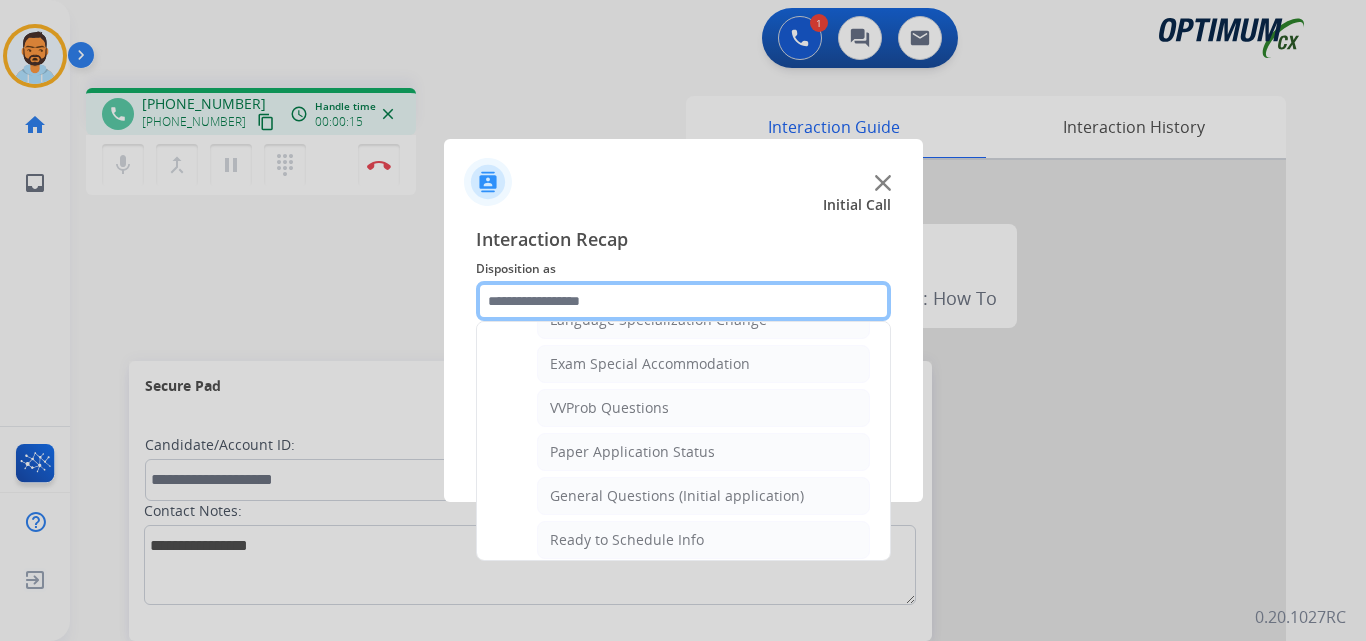 scroll, scrollTop: 1027, scrollLeft: 0, axis: vertical 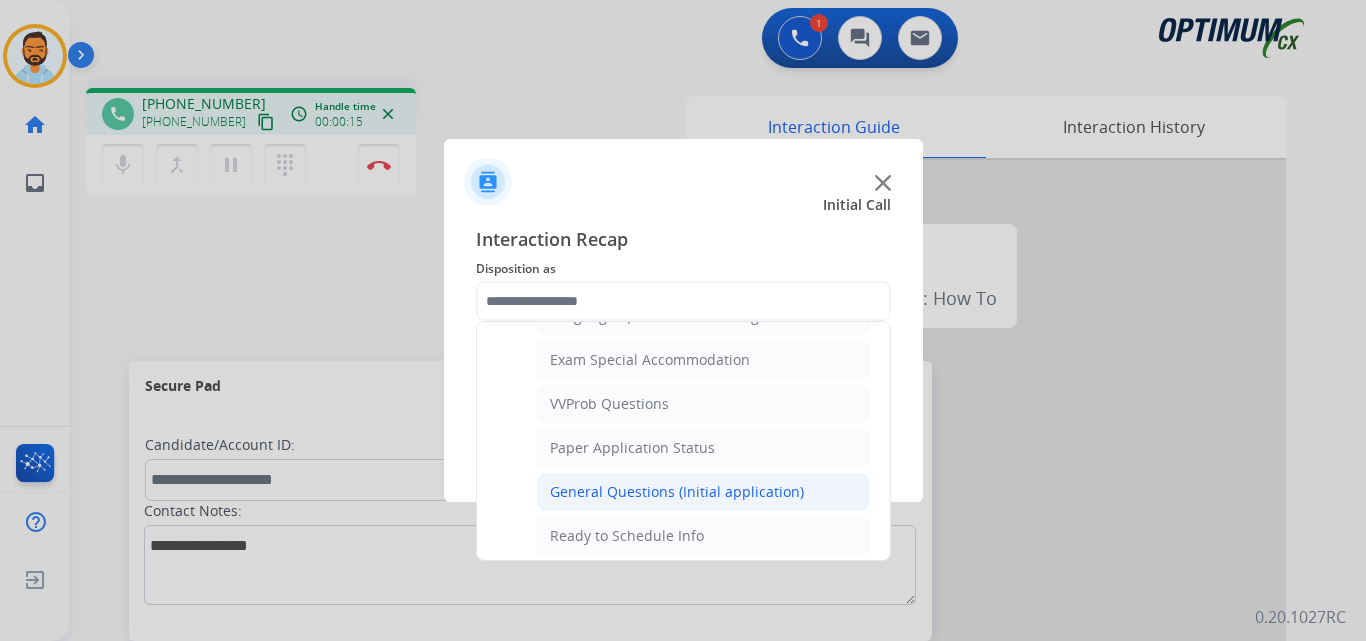 click on "General Questions (Initial application)" 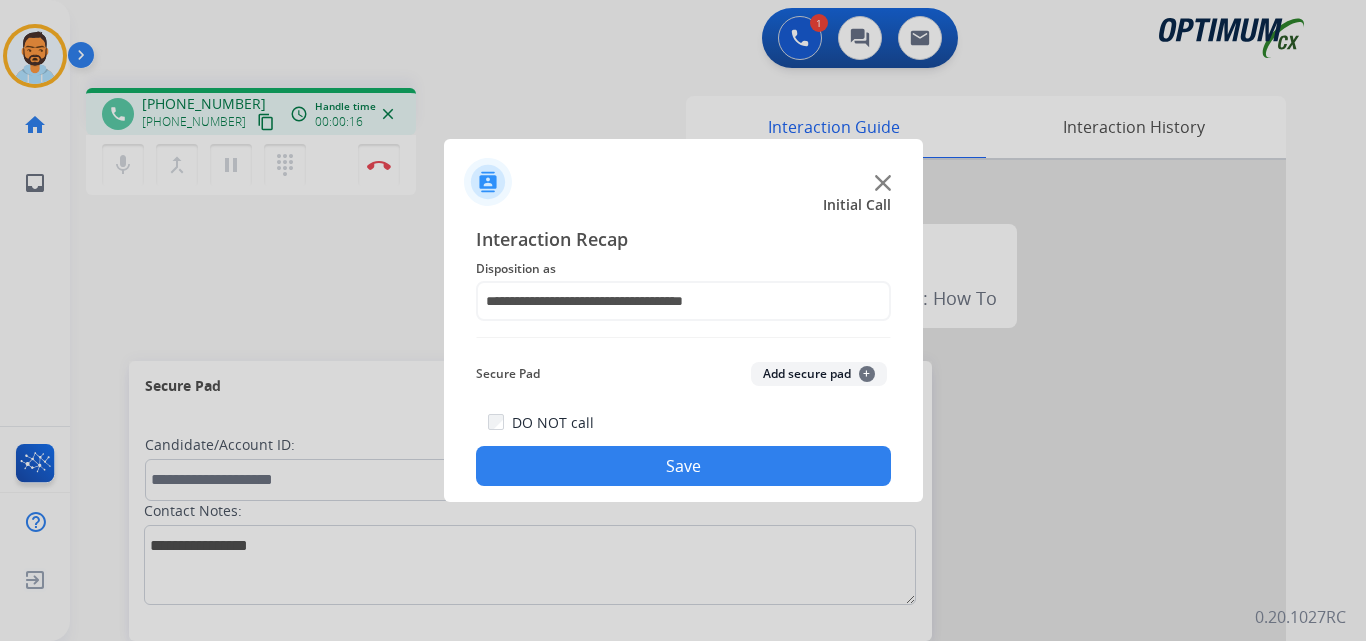 click on "Save" 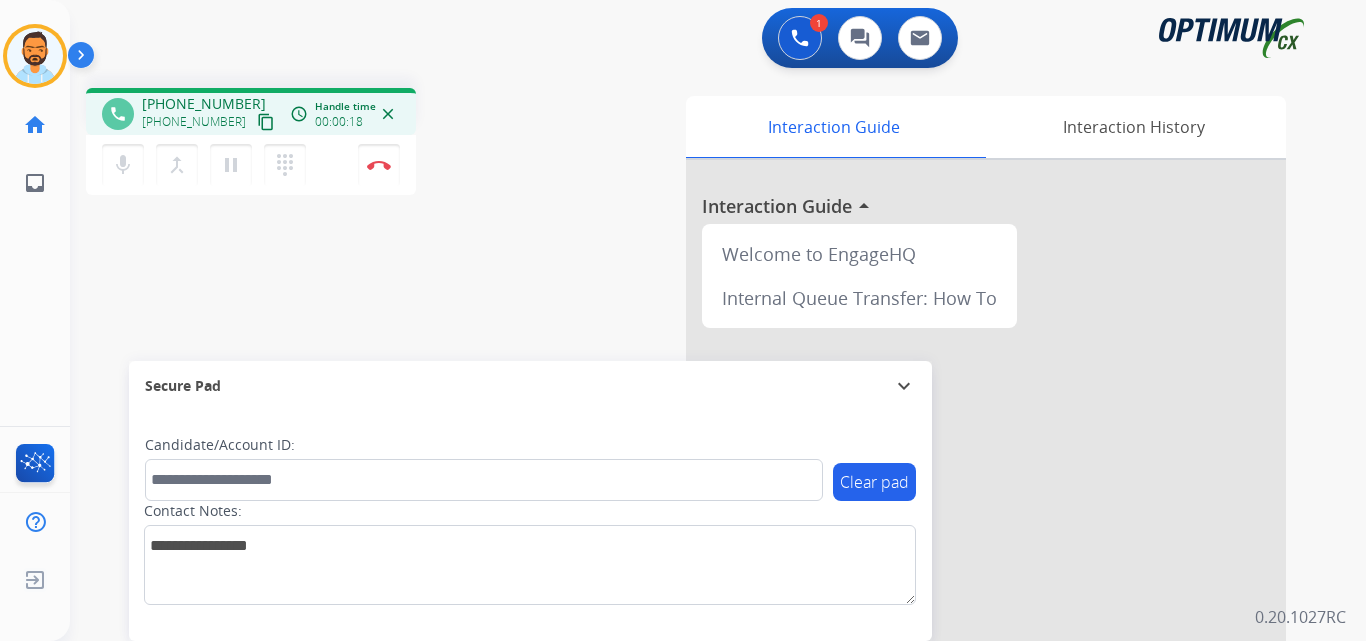 click on "content_copy" at bounding box center [266, 122] 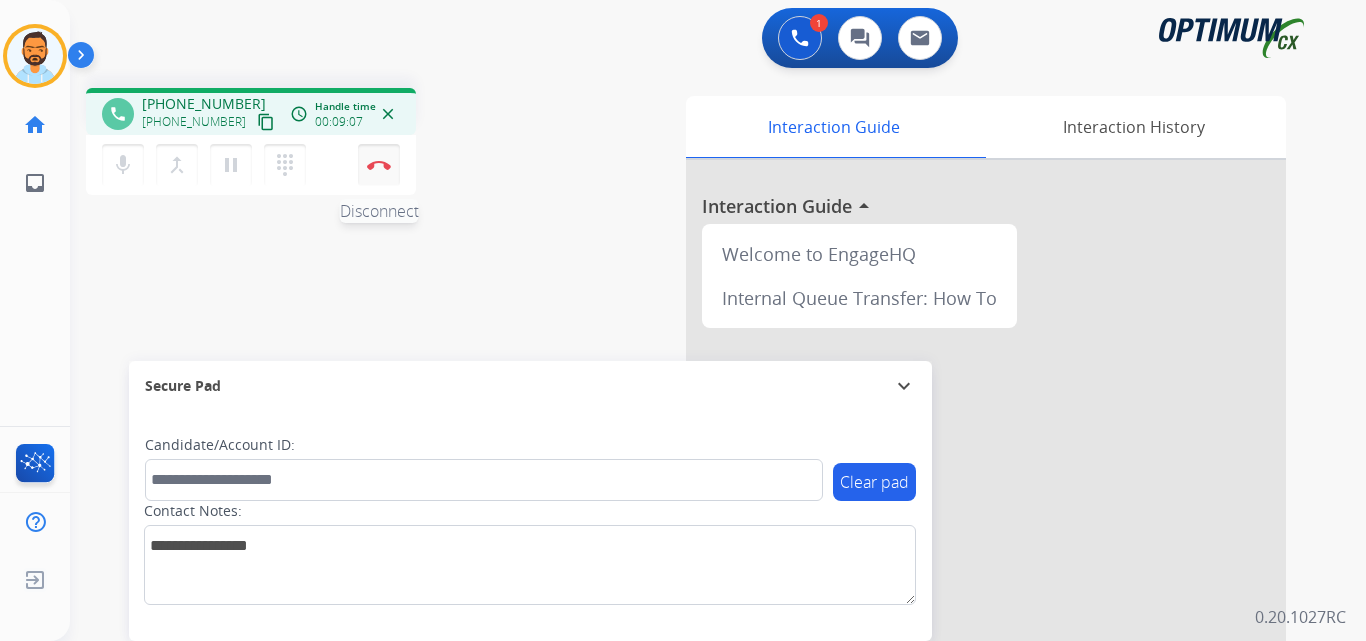 click at bounding box center (379, 165) 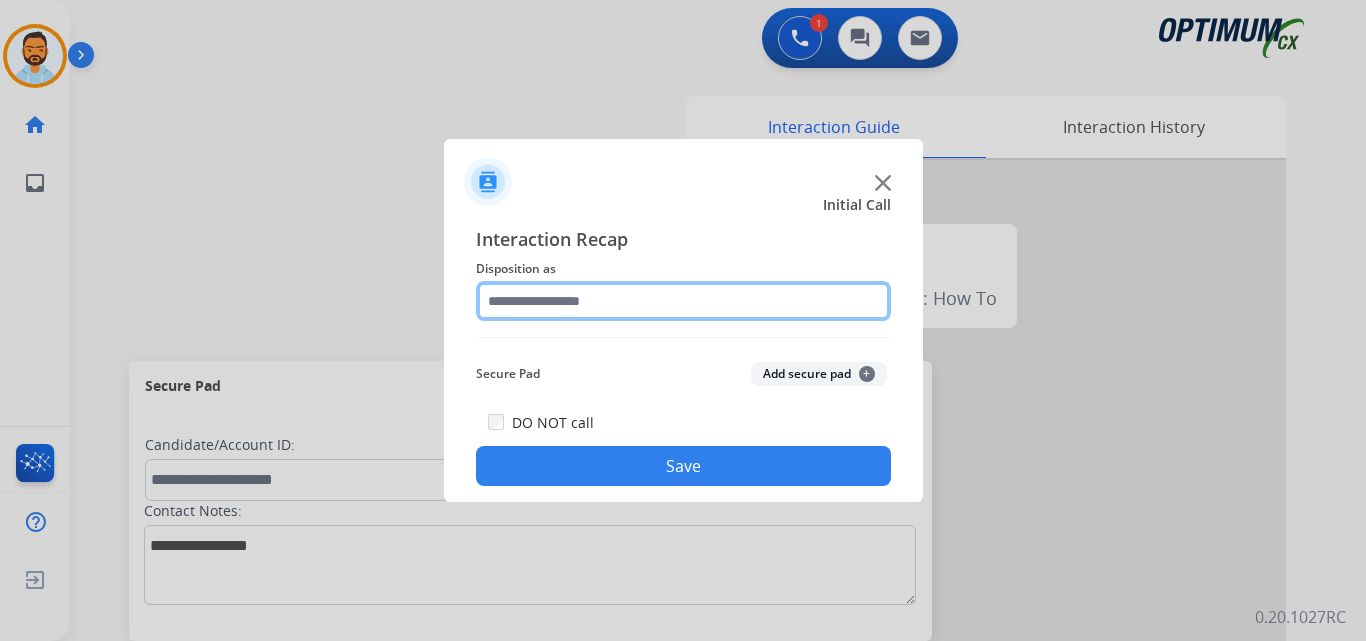 click 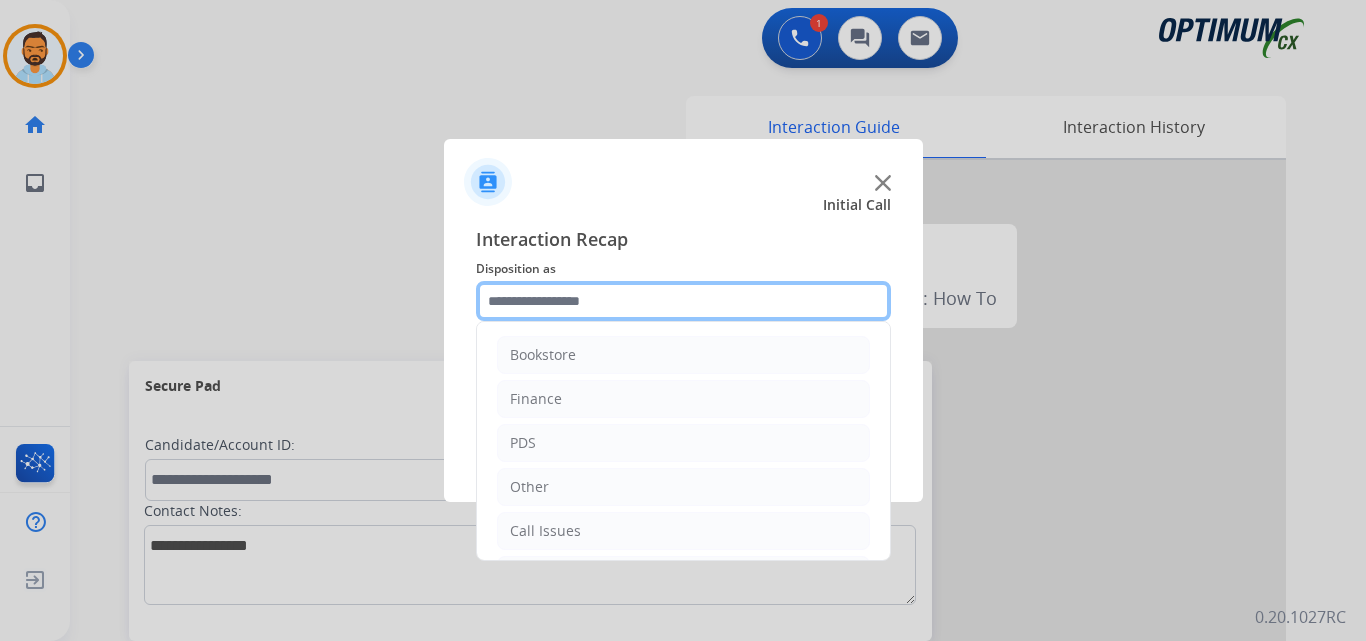scroll, scrollTop: 136, scrollLeft: 0, axis: vertical 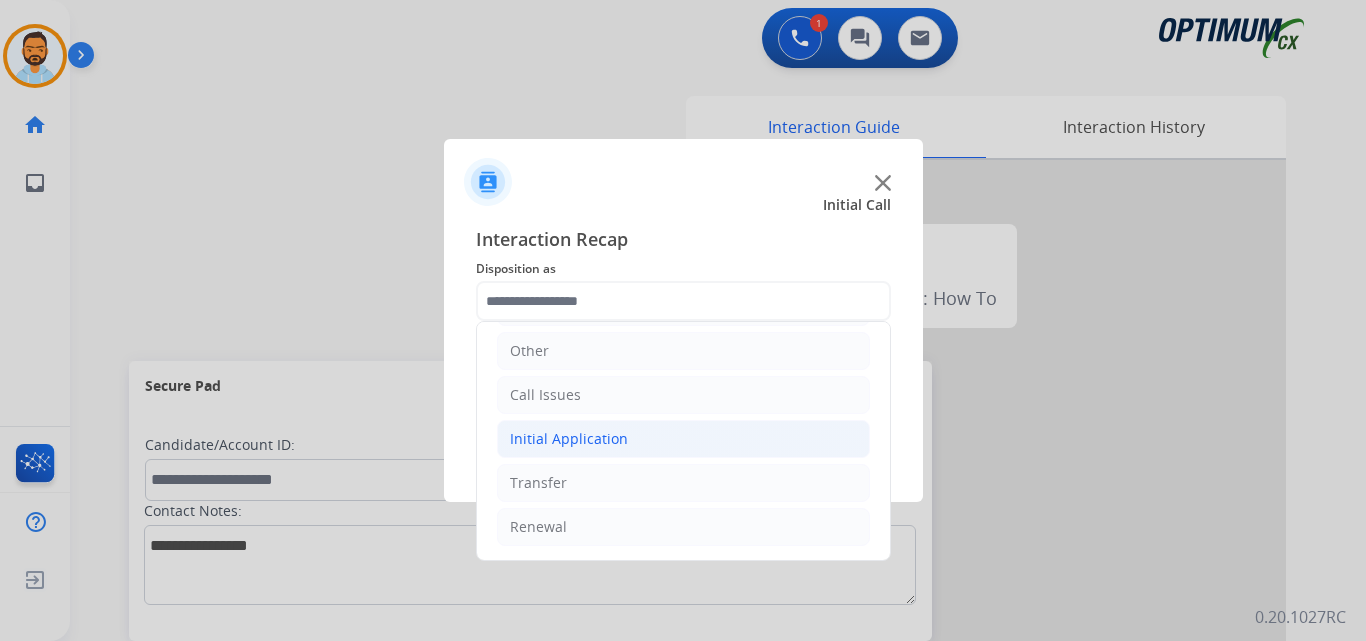 click on "Initial Application" 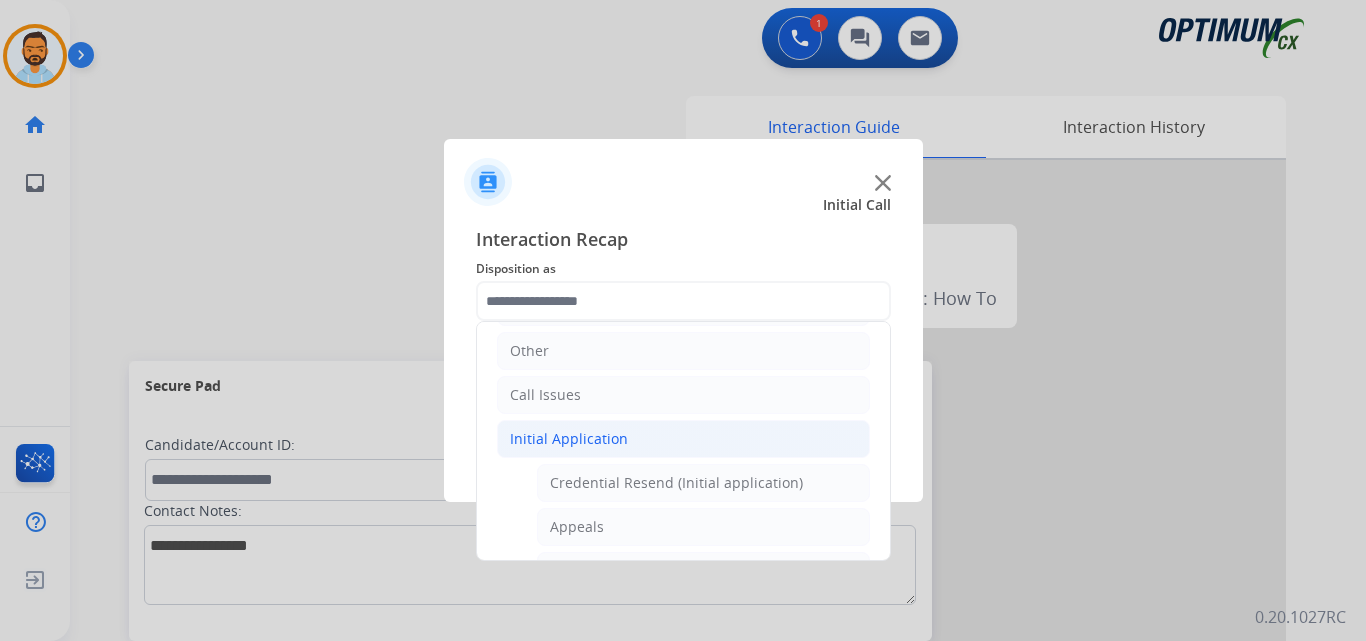 click on "Initial Application" 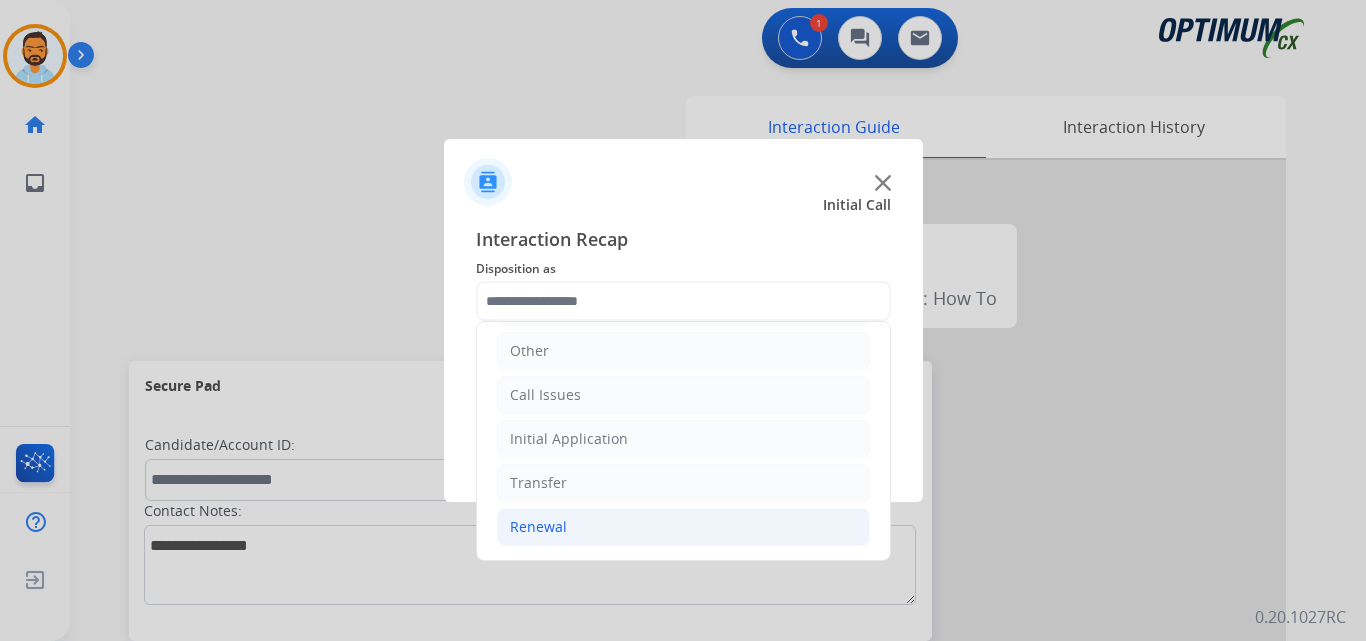 click on "Renewal" 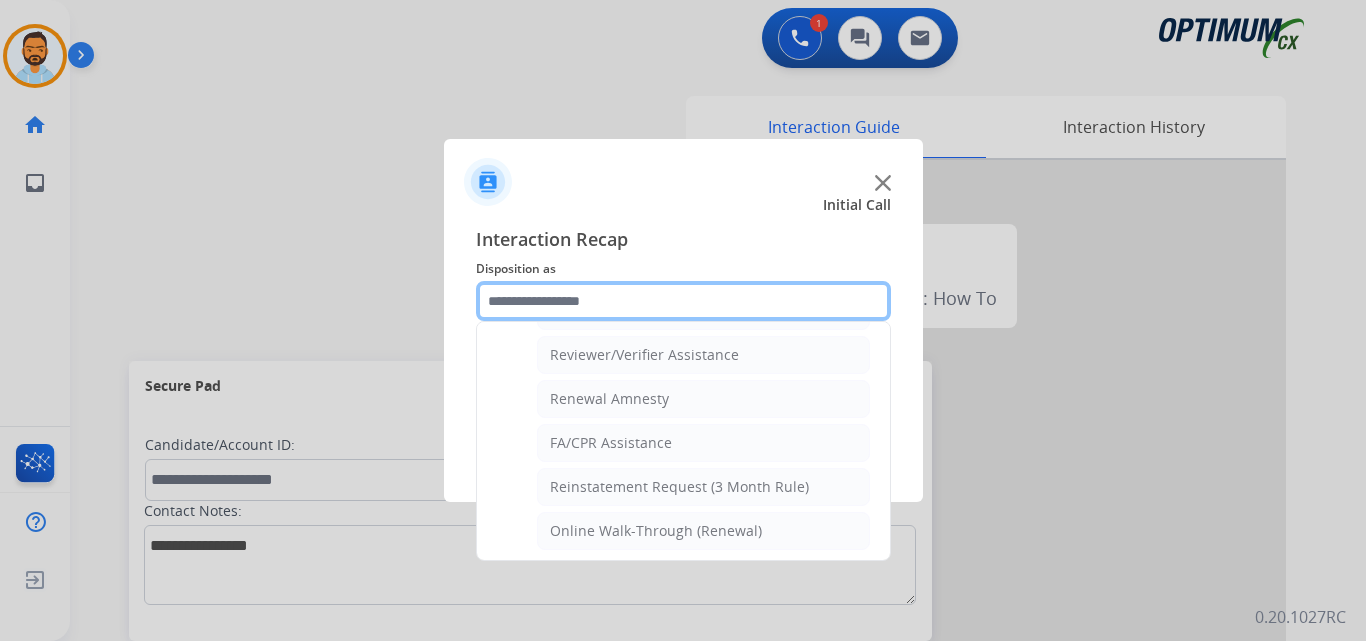 scroll, scrollTop: 772, scrollLeft: 0, axis: vertical 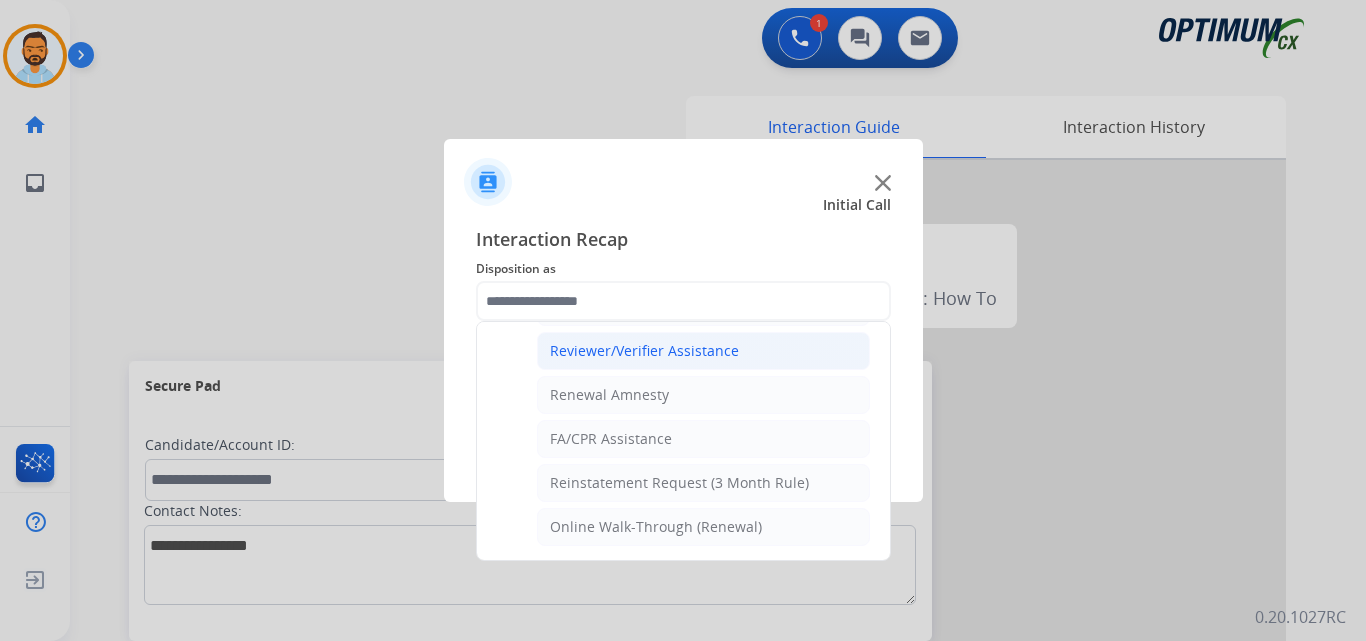 click on "Reviewer/Verifier Assistance" 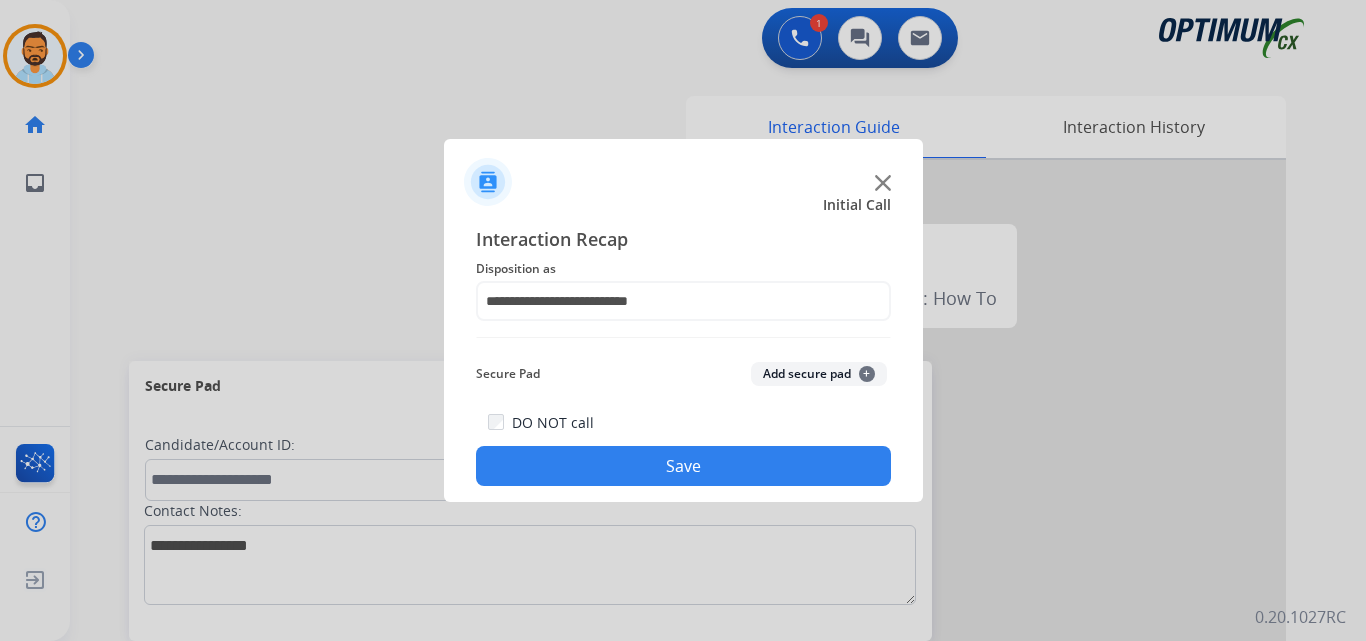 click on "Save" 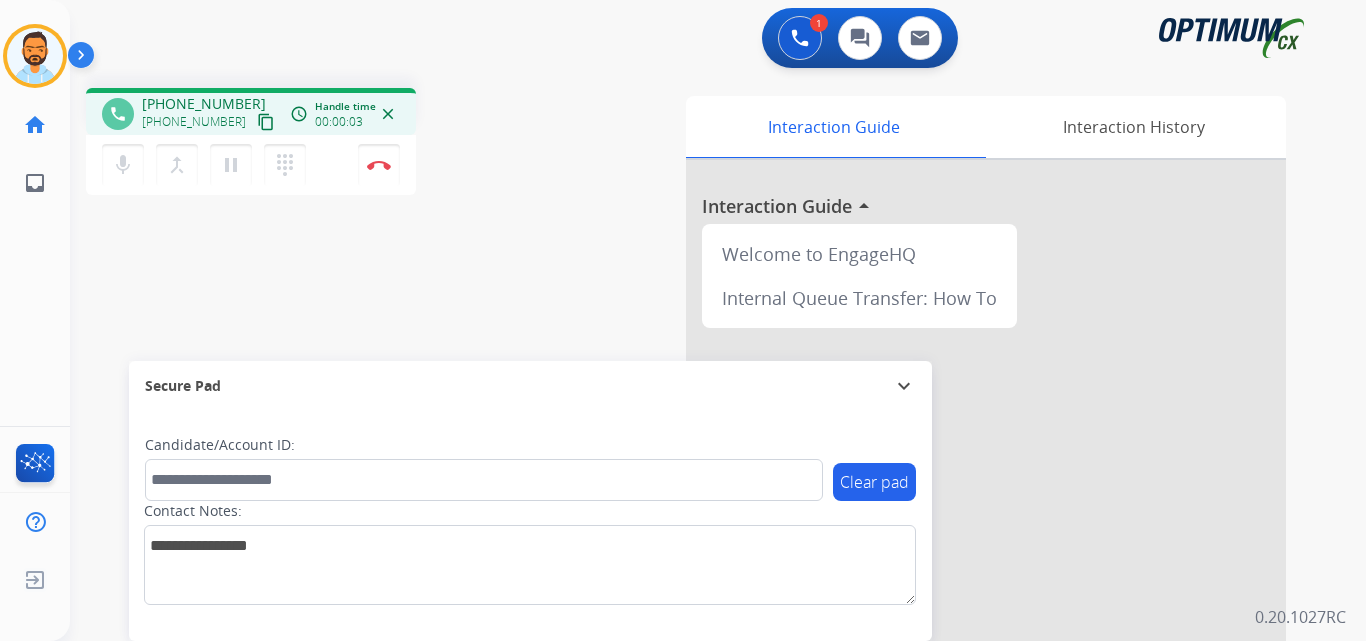 click on "content_copy" at bounding box center (266, 122) 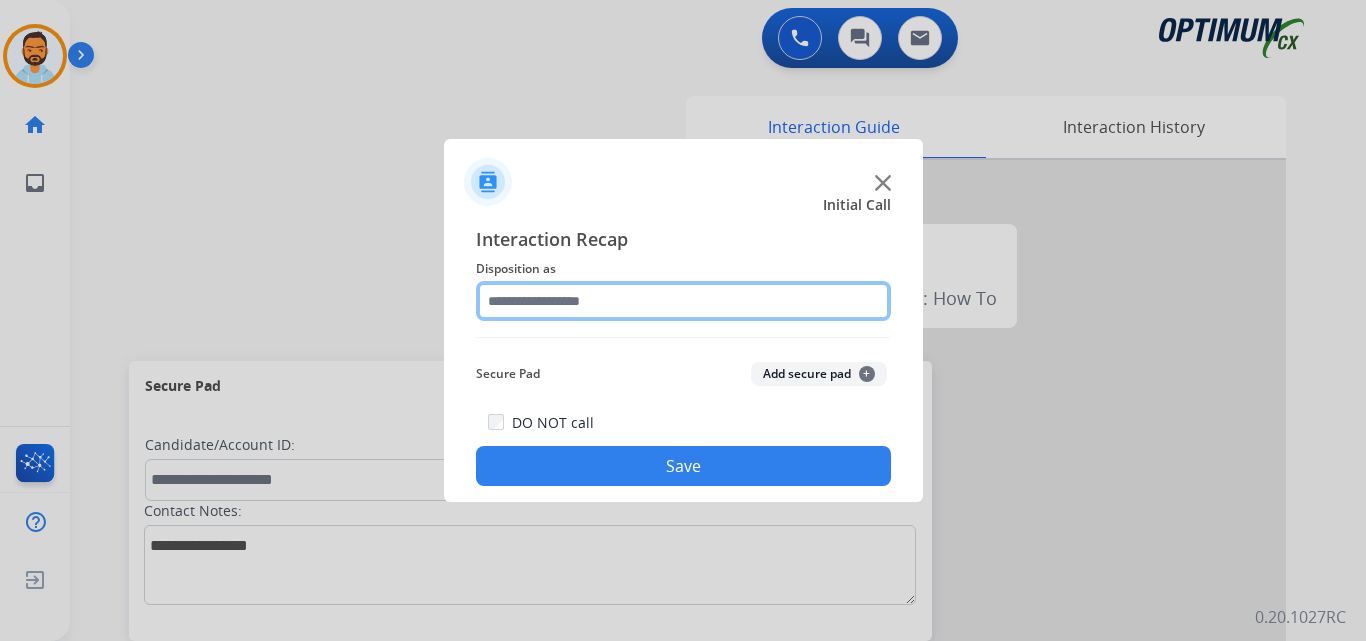 click 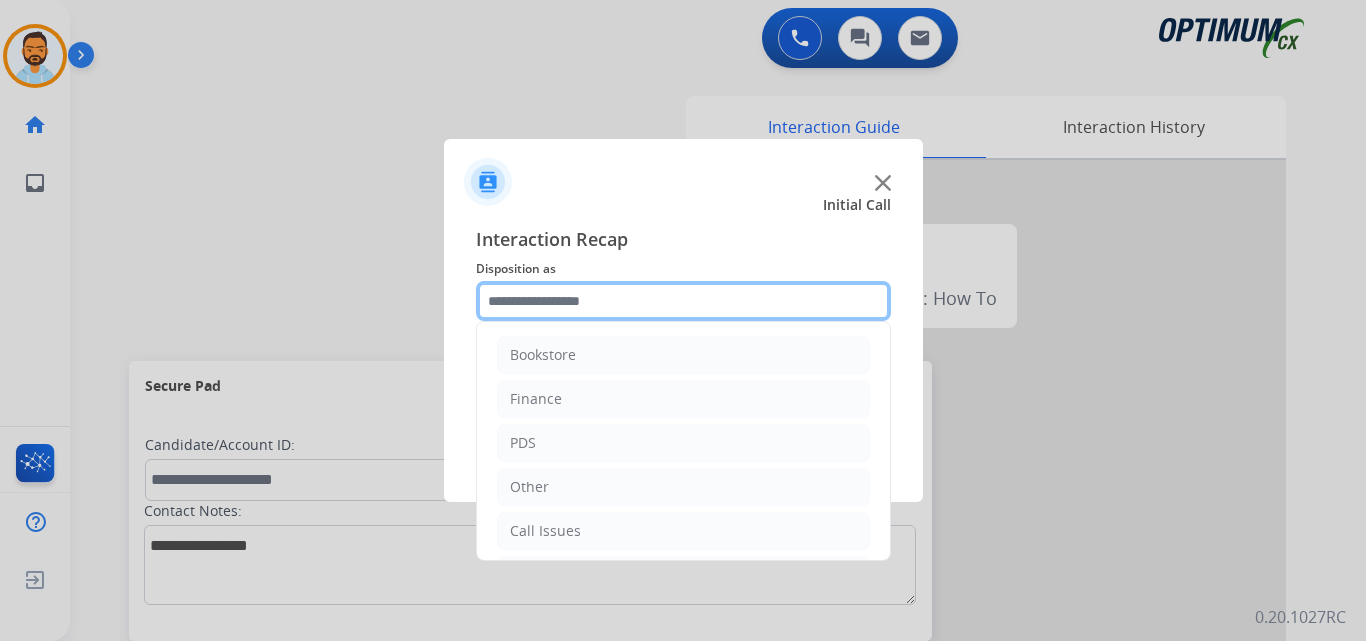 scroll, scrollTop: 136, scrollLeft: 0, axis: vertical 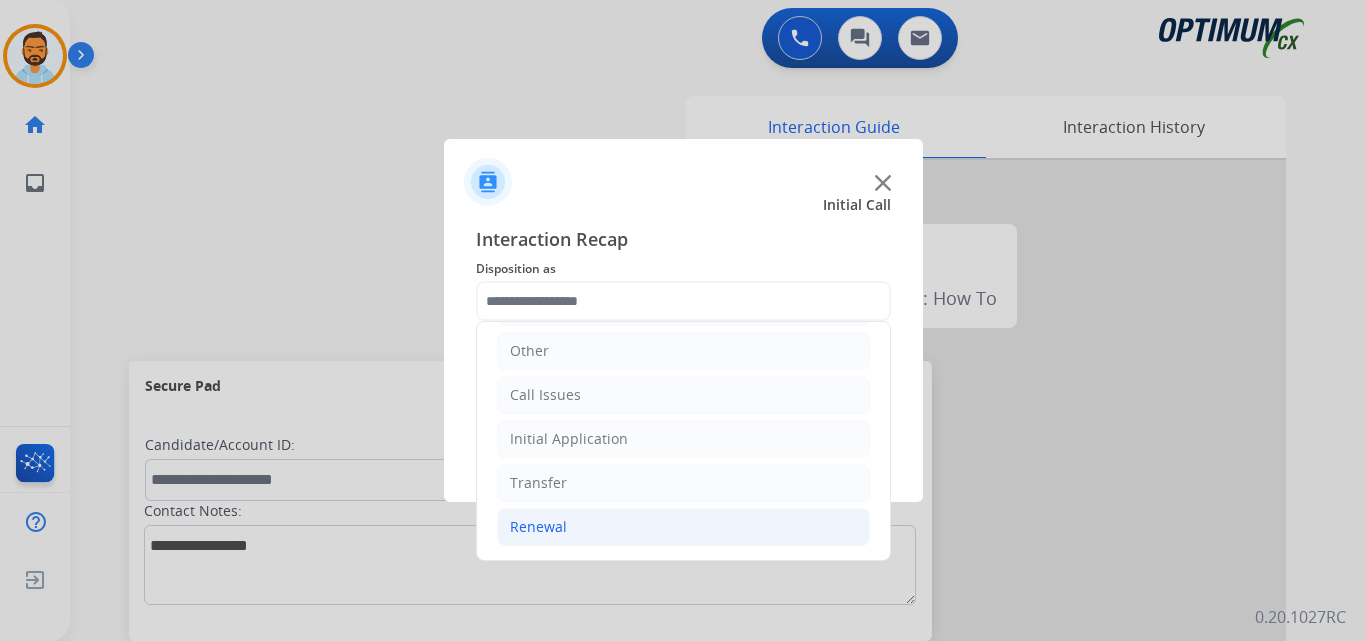 click on "Renewal" 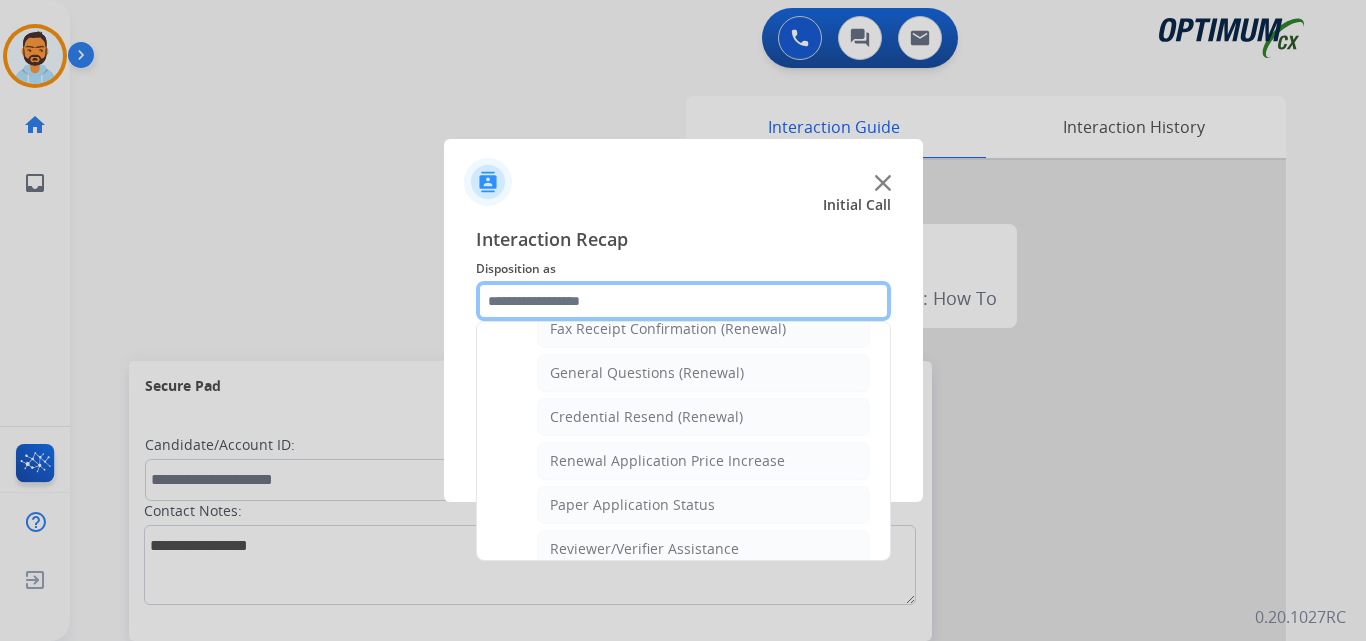 scroll, scrollTop: 572, scrollLeft: 0, axis: vertical 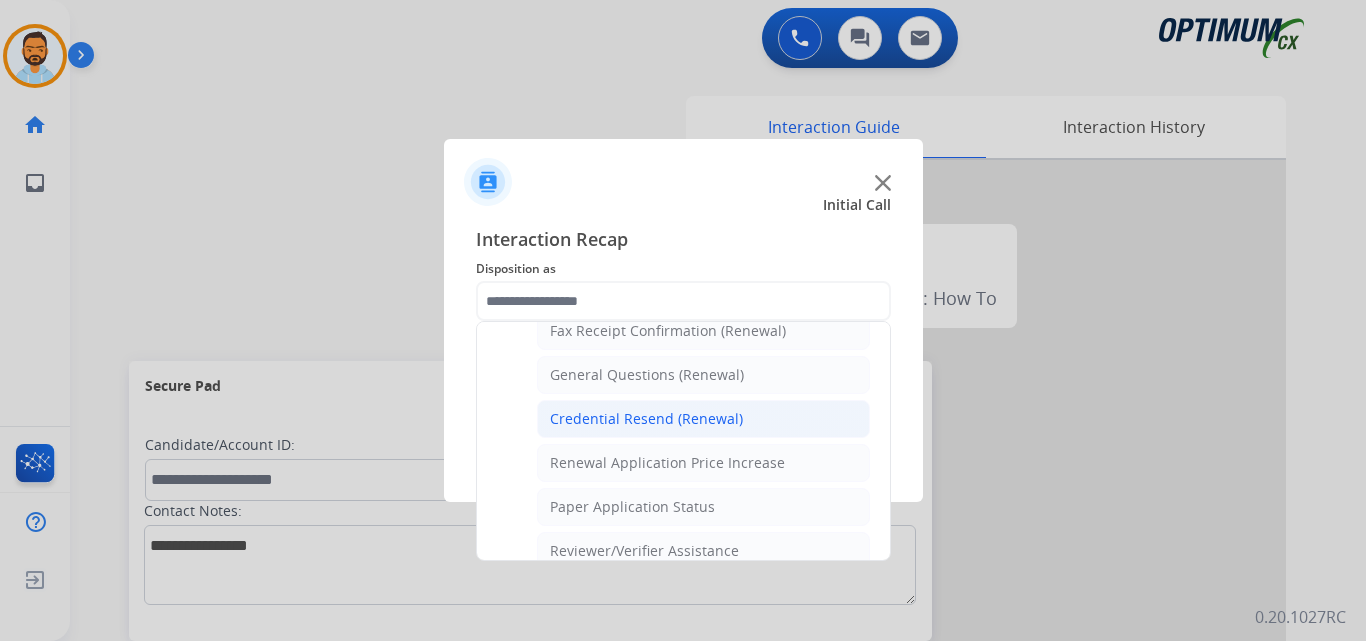 click on "Credential Resend (Renewal)" 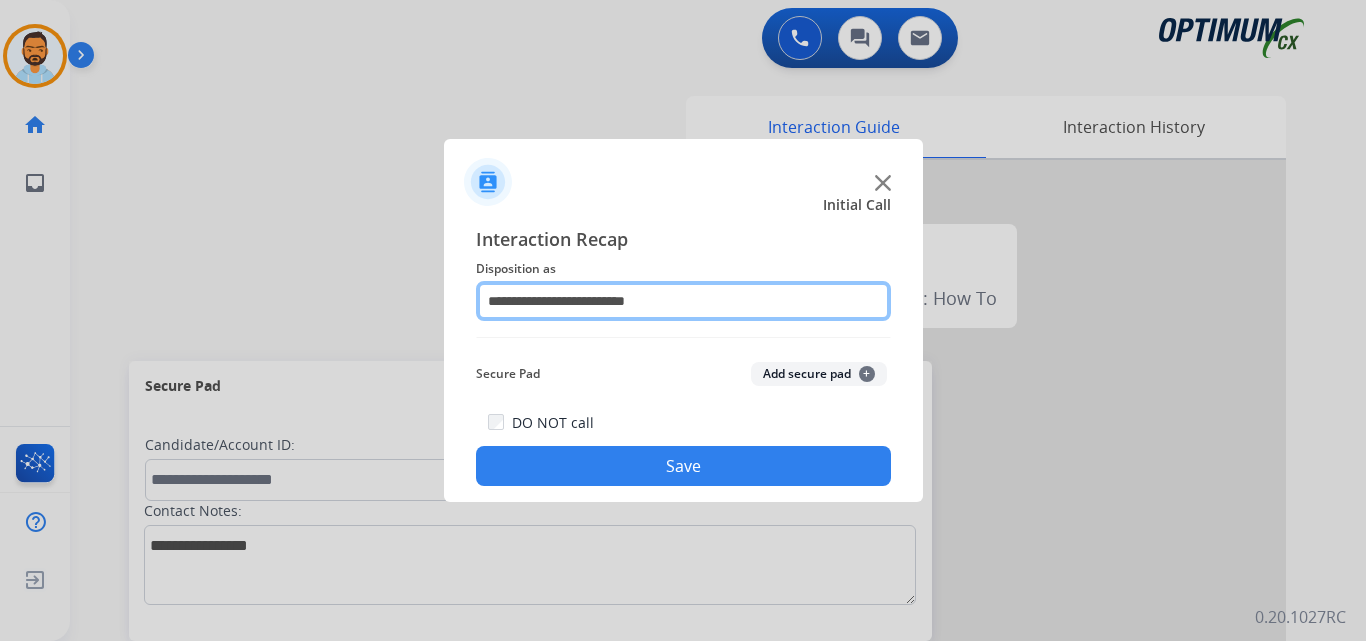 click on "**********" 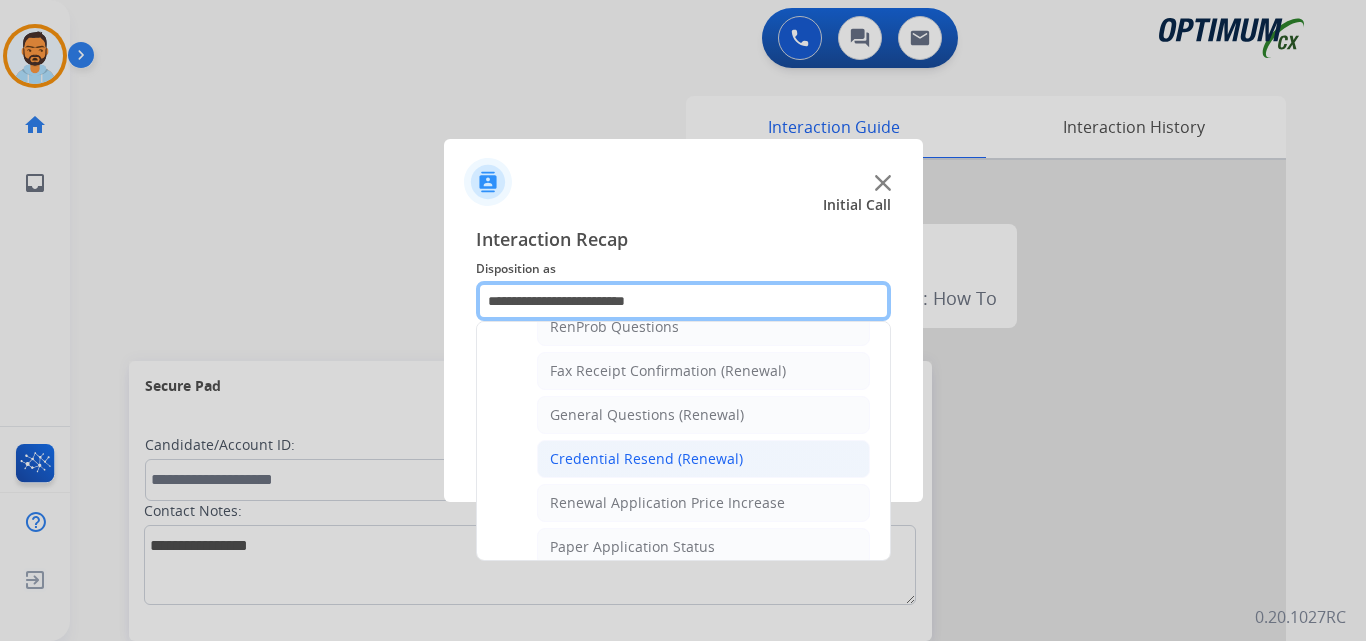 scroll, scrollTop: 574, scrollLeft: 0, axis: vertical 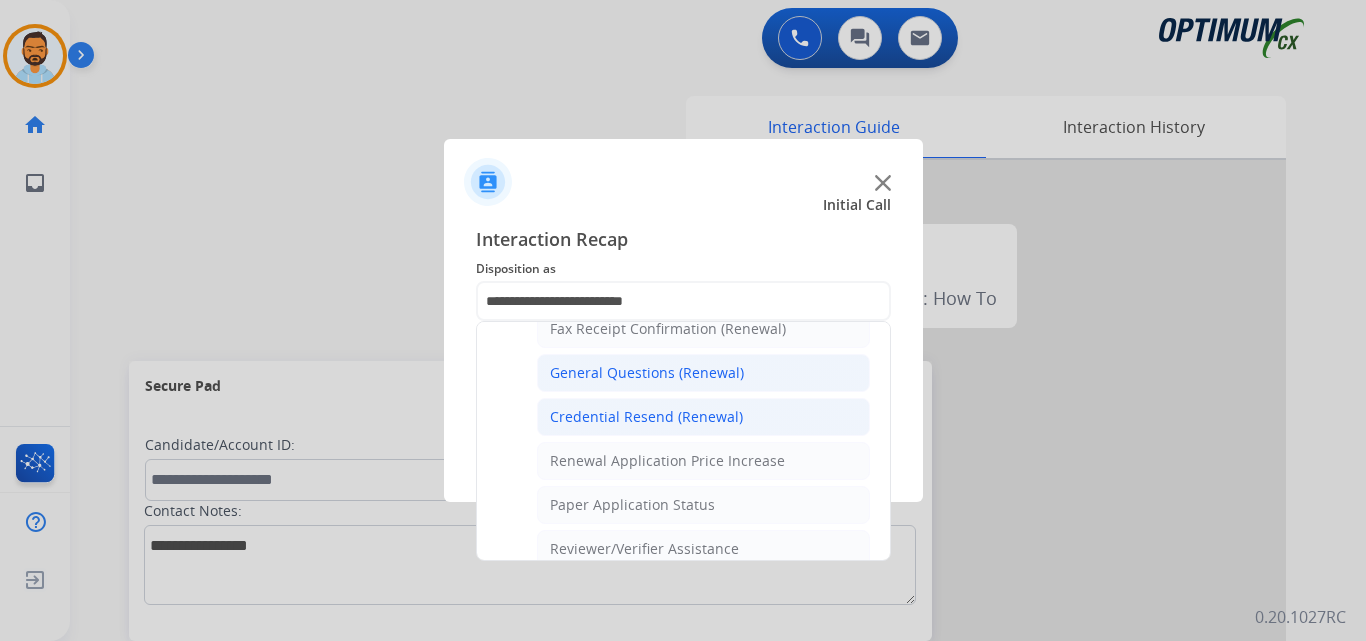 click on "General Questions (Renewal)" 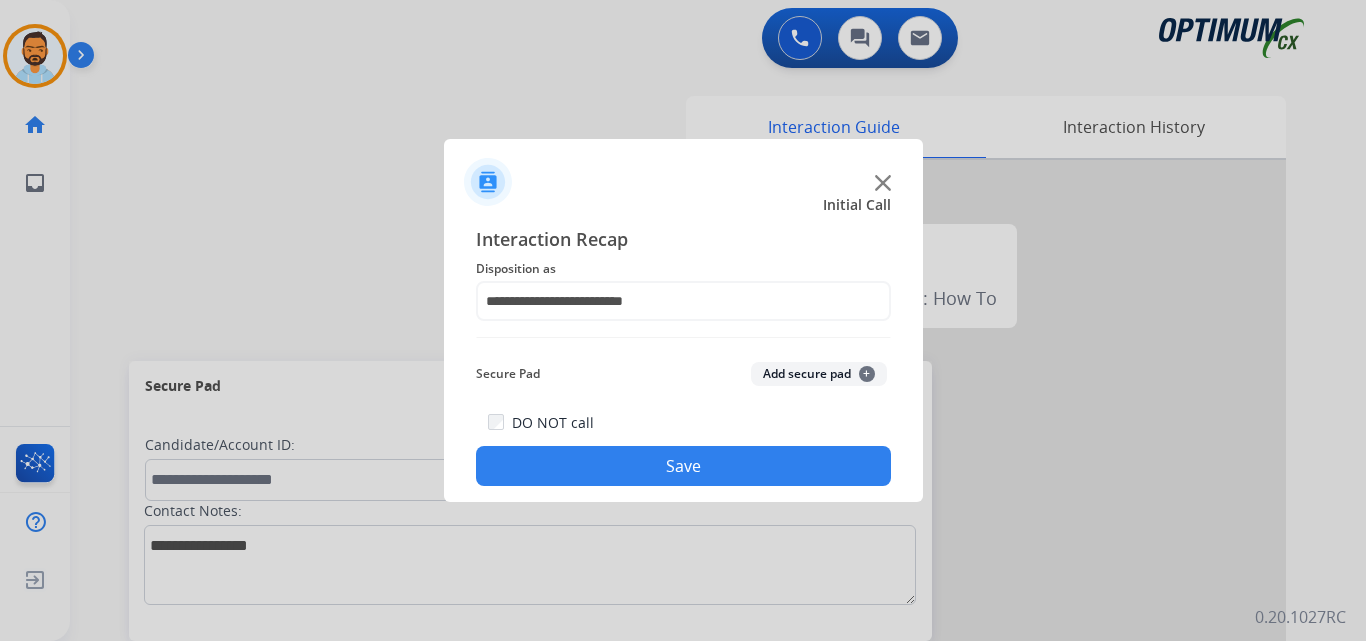 click on "Save" 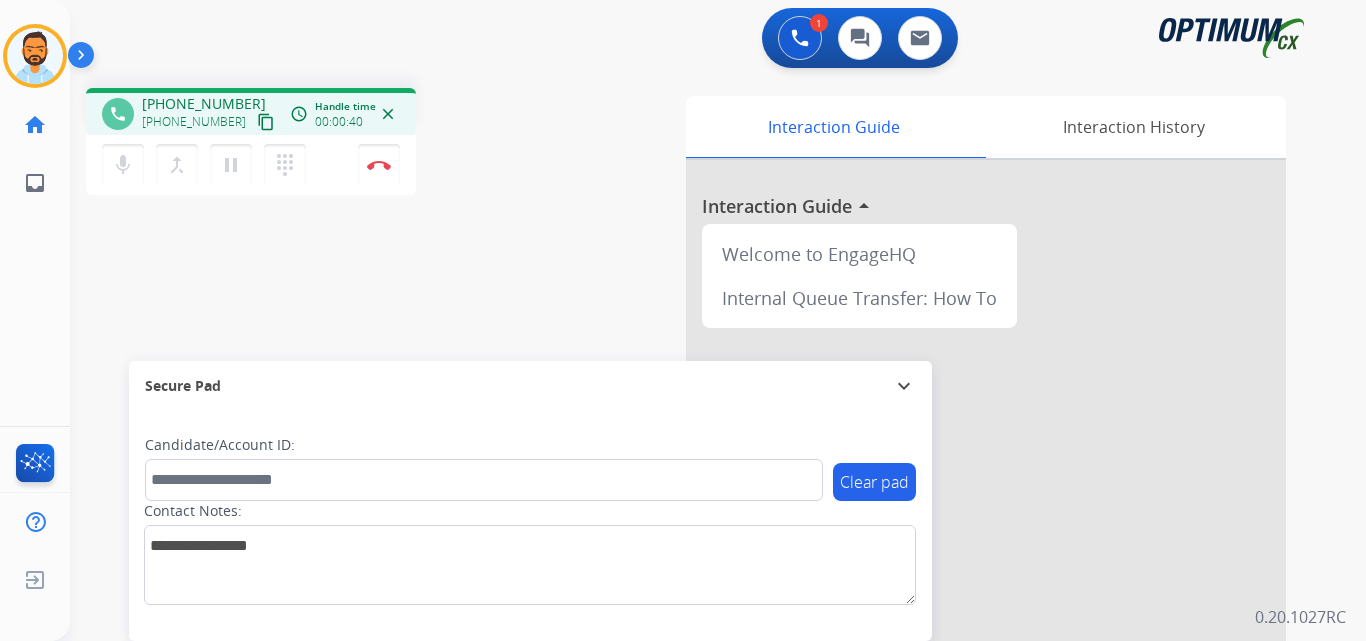 click on "content_copy" at bounding box center [266, 122] 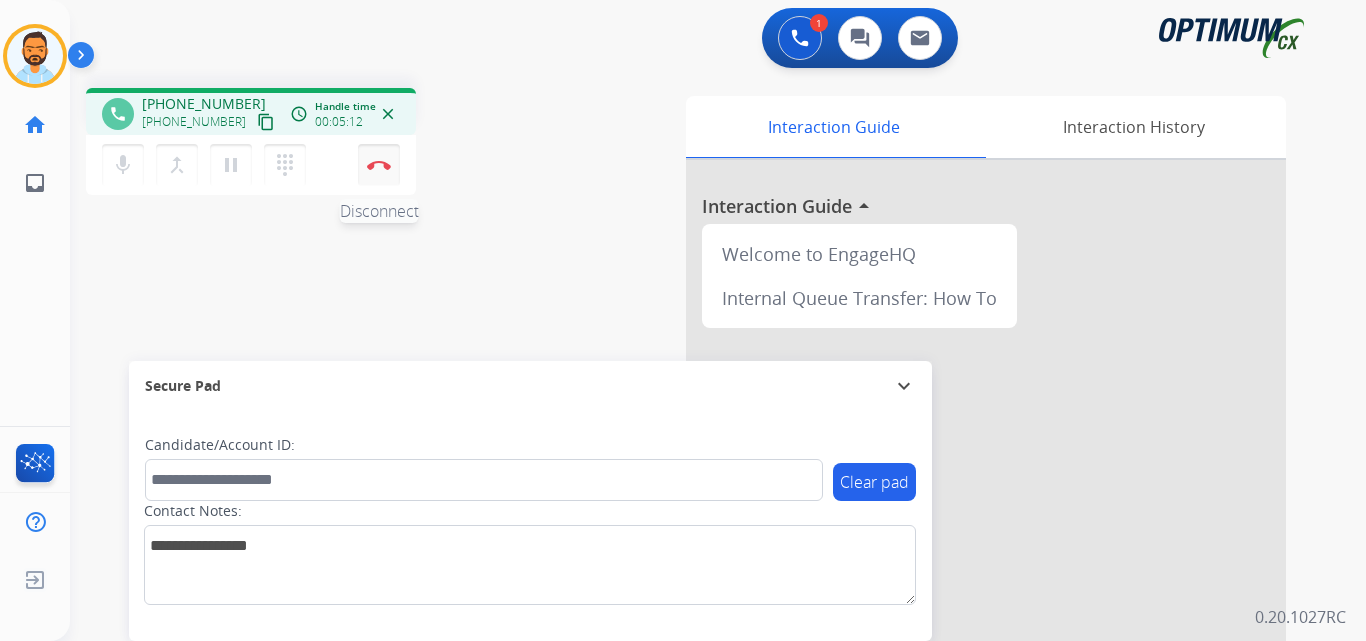 click at bounding box center (379, 165) 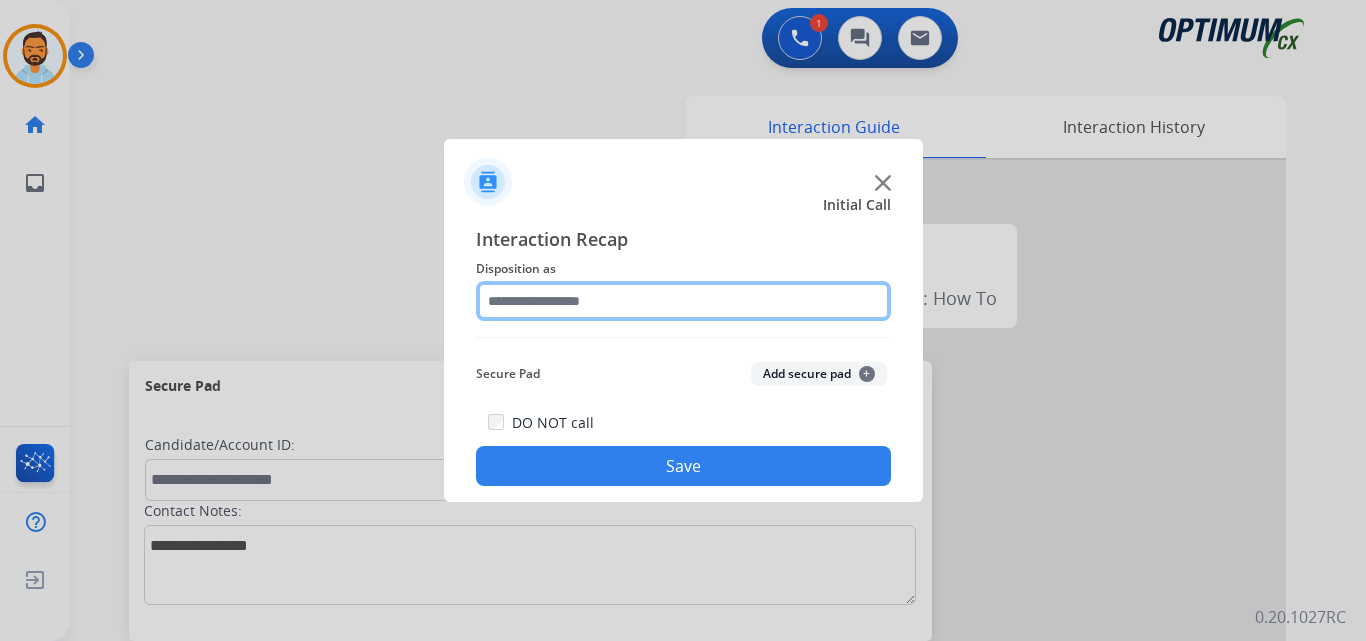 click 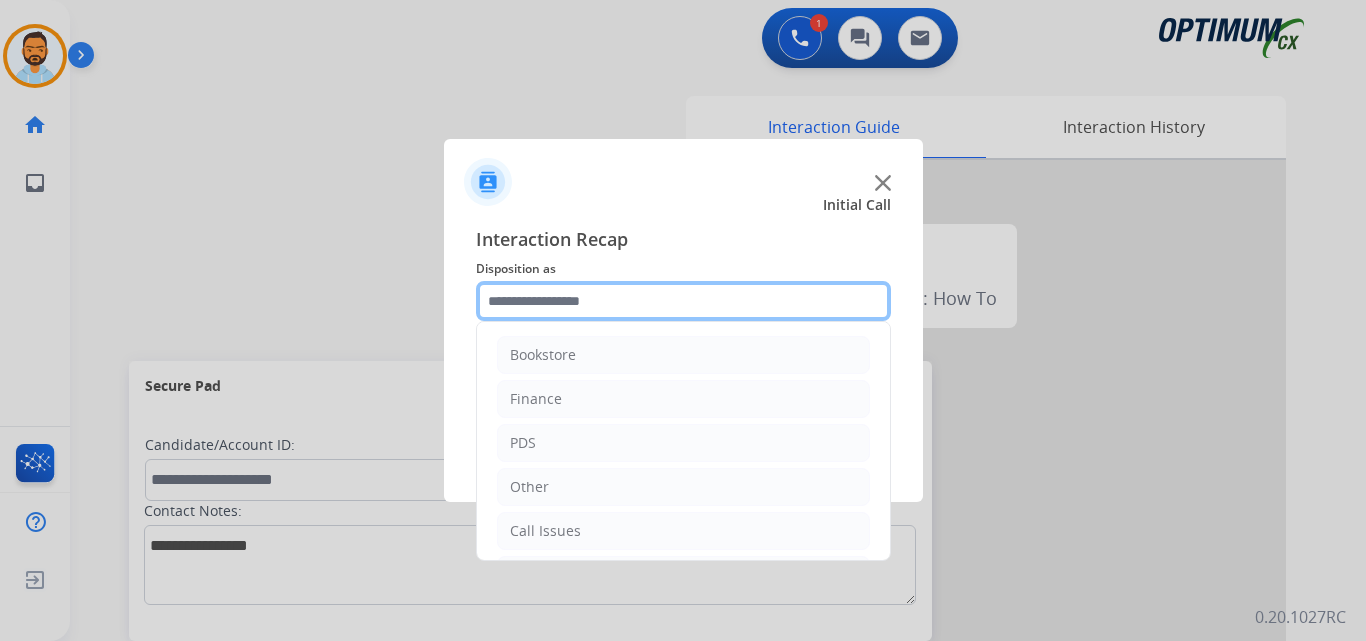scroll, scrollTop: 136, scrollLeft: 0, axis: vertical 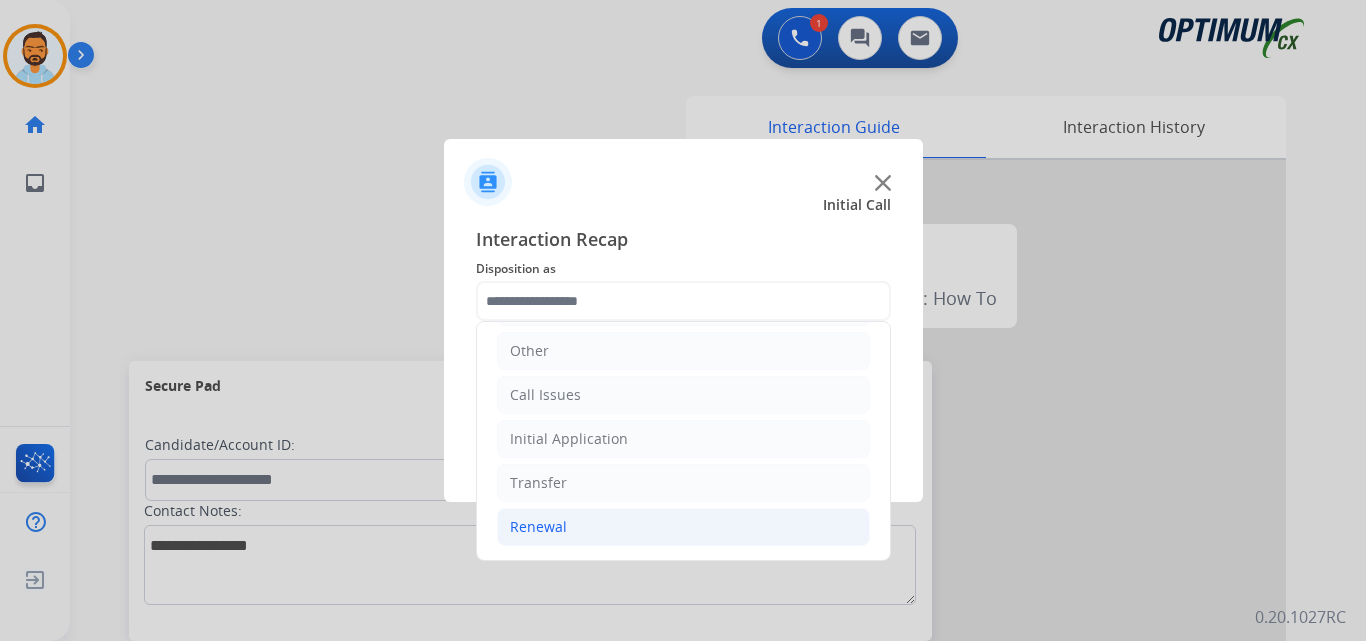 click on "Renewal" 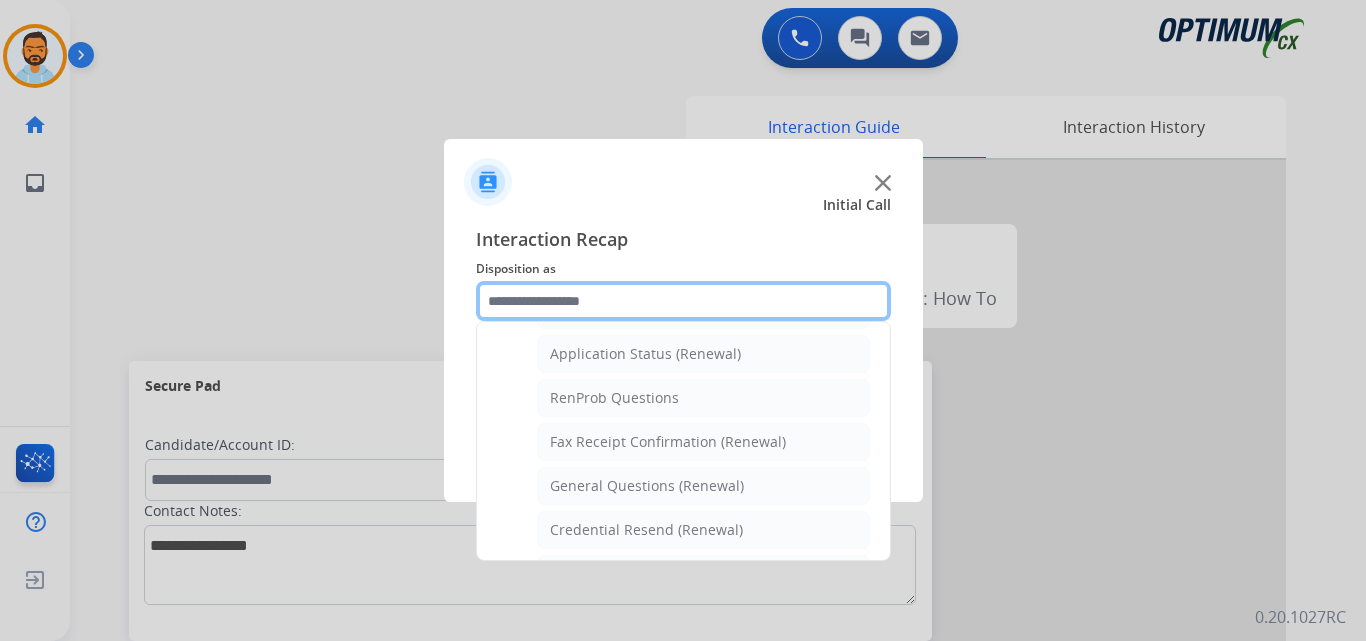 scroll, scrollTop: 470, scrollLeft: 0, axis: vertical 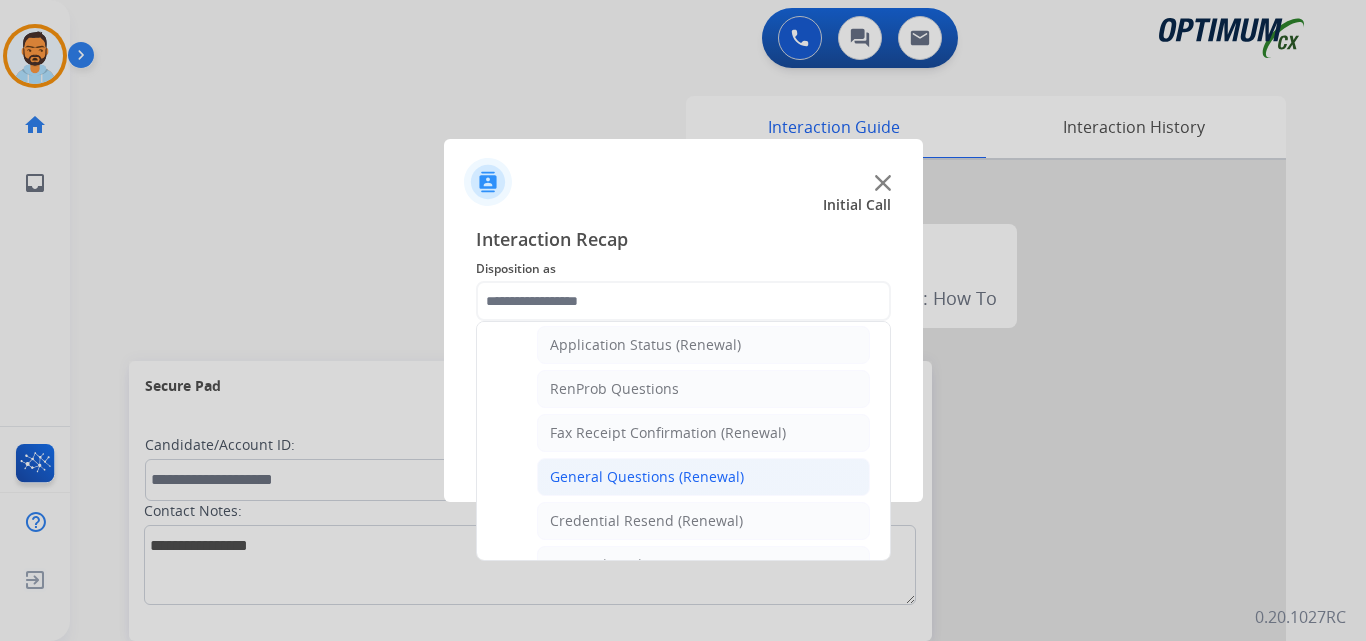 click on "General Questions (Renewal)" 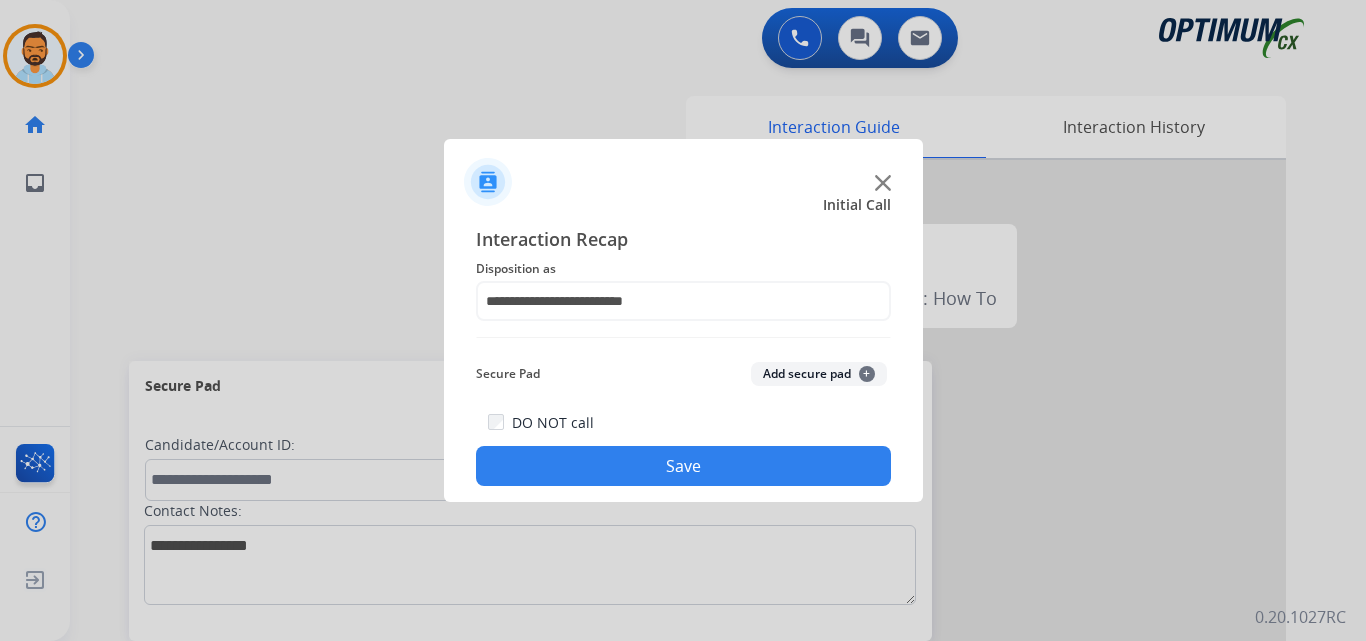 click on "Save" 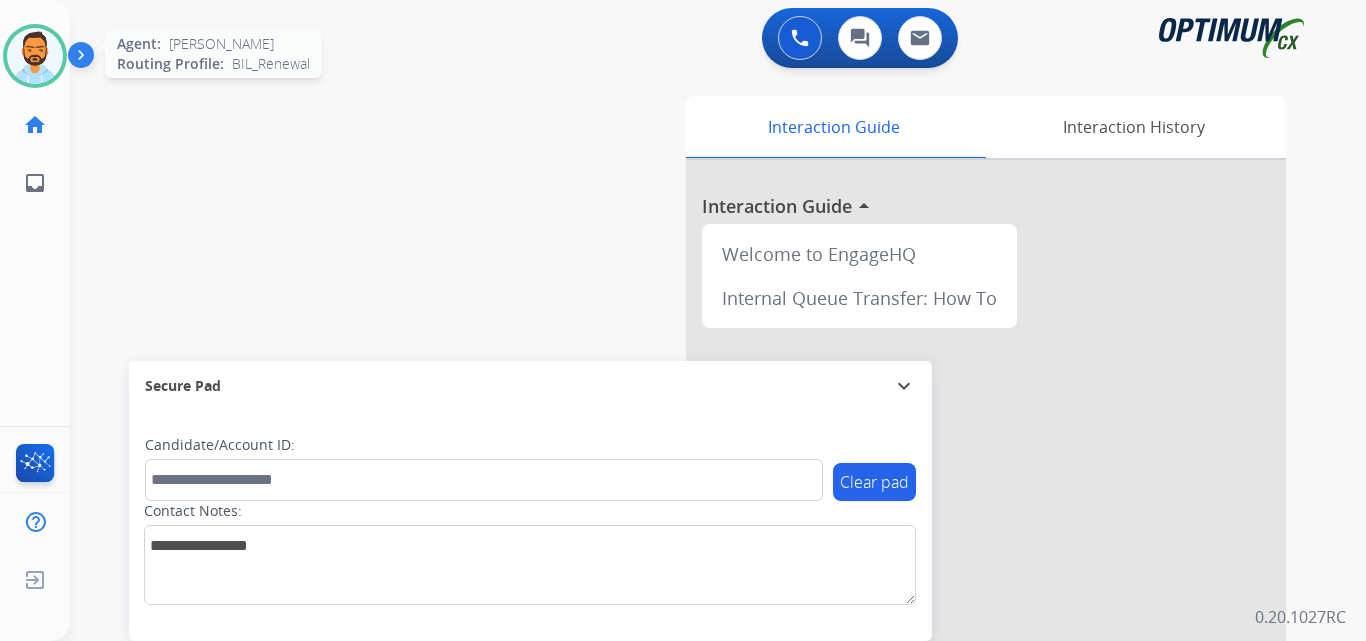 click at bounding box center [35, 56] 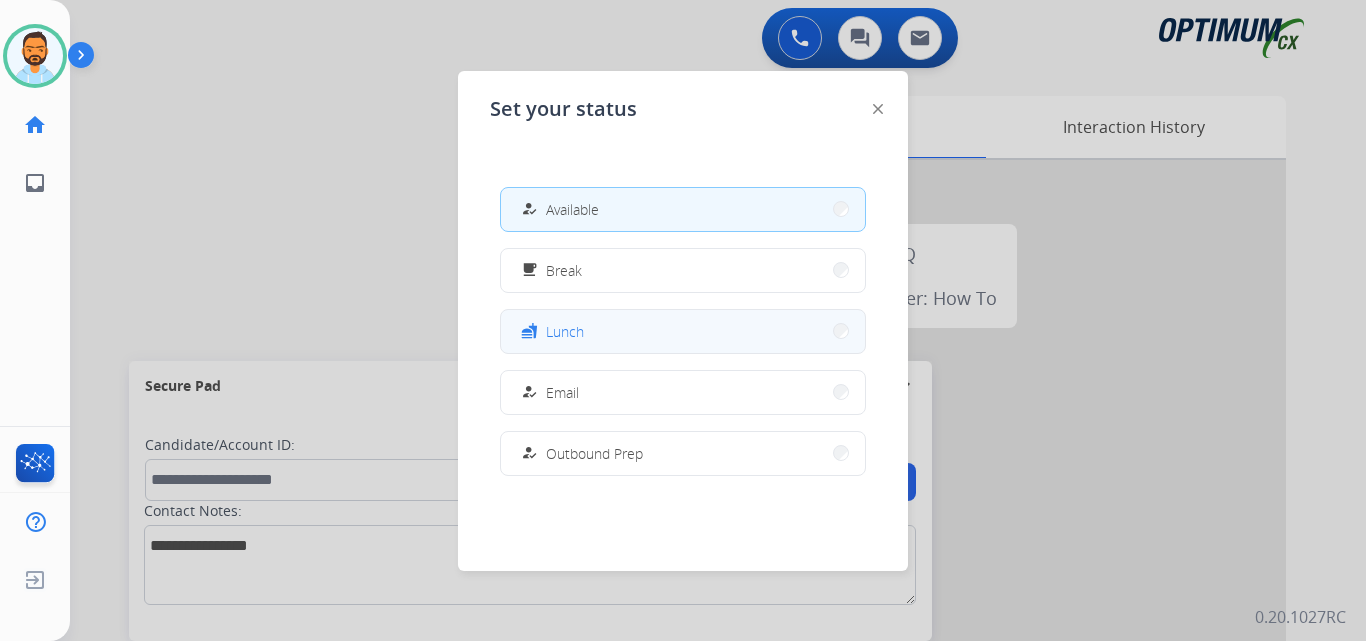click on "fastfood Lunch" at bounding box center [683, 331] 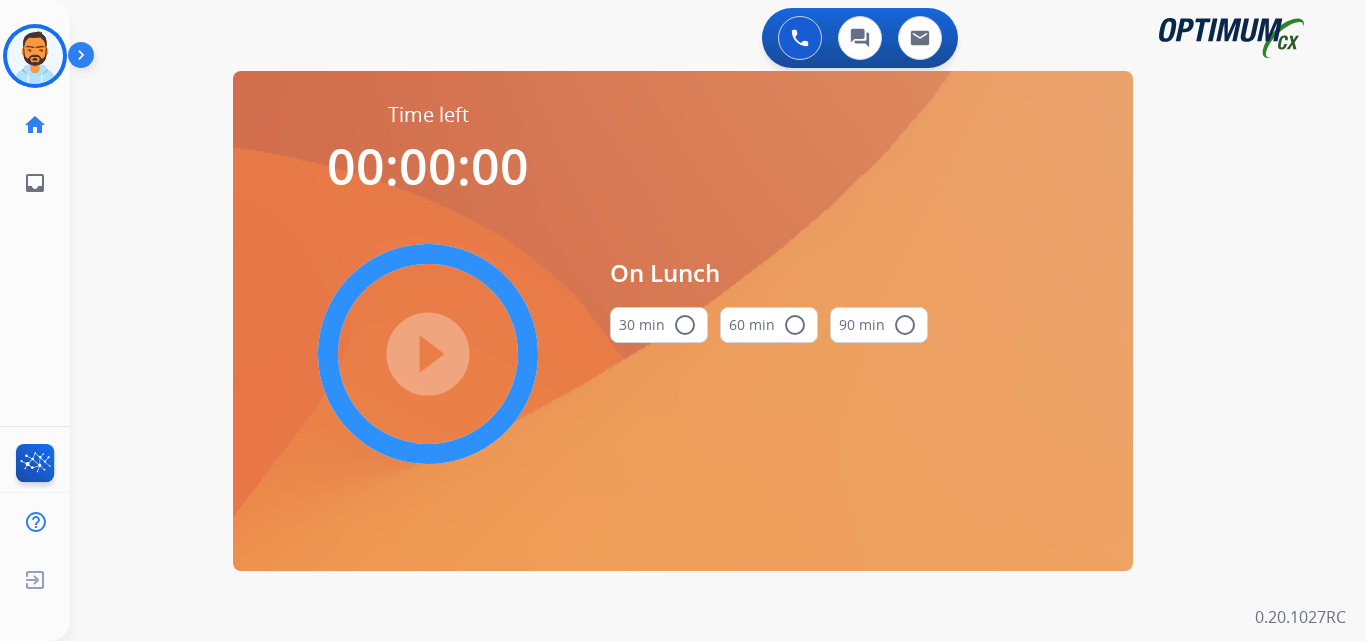 click on "radio_button_unchecked" at bounding box center [685, 325] 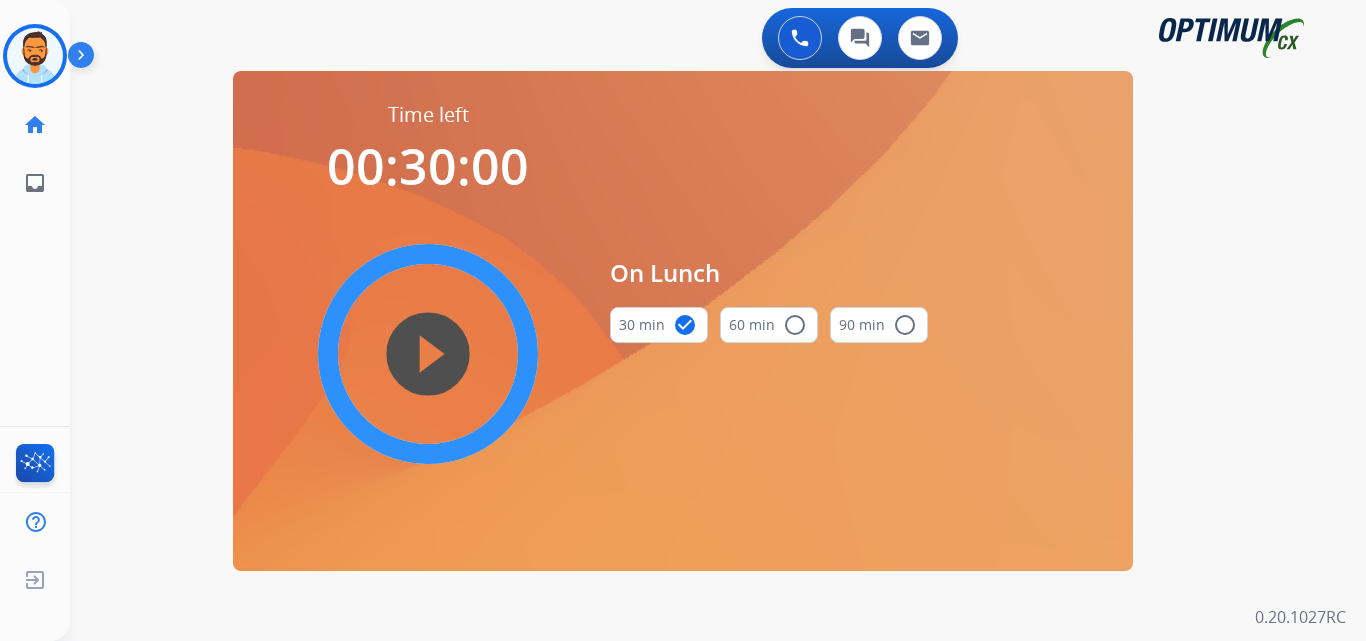 click on "play_circle_filled" at bounding box center [428, 354] 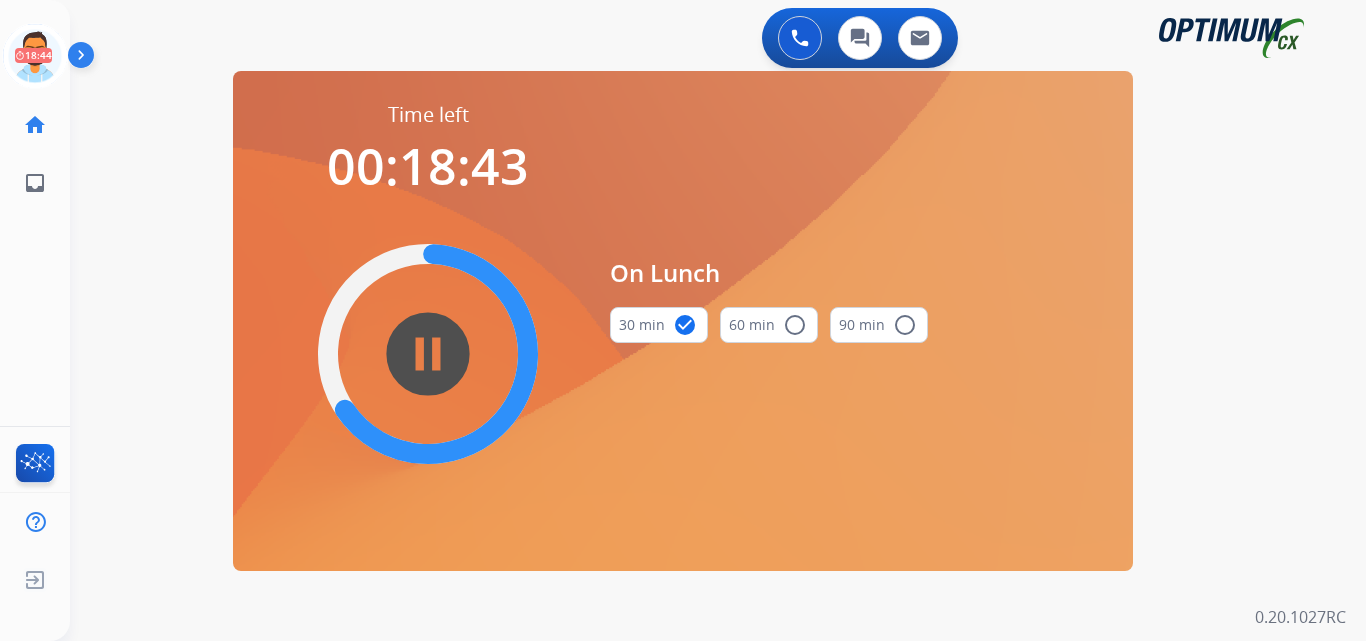 click on "0 Voice Interactions  0  Chat Interactions   0  Email Interactions swap_horiz Break voice bridge close_fullscreen Connect 3-Way Call merge_type Separate 3-Way Call Time left 00:18:43 pause_circle_filled On Lunch  30 min  check_circle  60 min  radio_button_unchecked  90 min  radio_button_unchecked  Interaction Guide   Interaction History  Interaction Guide arrow_drop_up  Welcome to EngageHQ   Internal Queue Transfer: How To  Secure Pad expand_more Clear pad Candidate/Account ID: Contact Notes:                  0.20.1027RC" at bounding box center [718, 320] 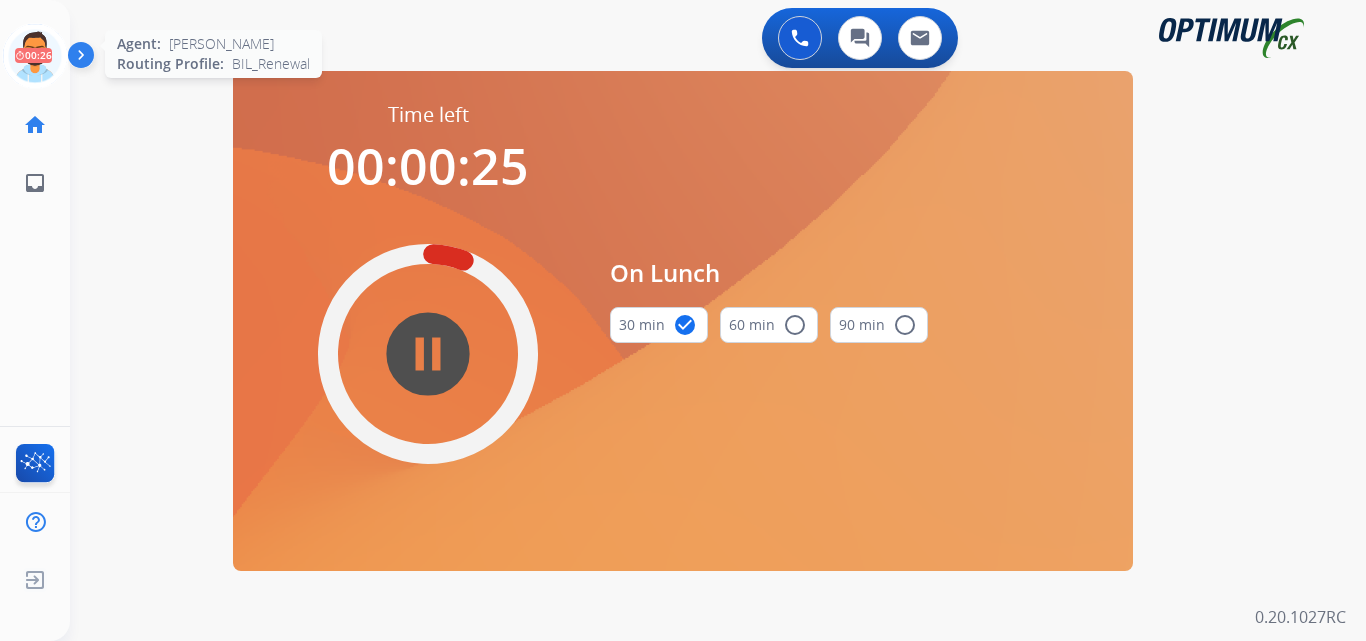click 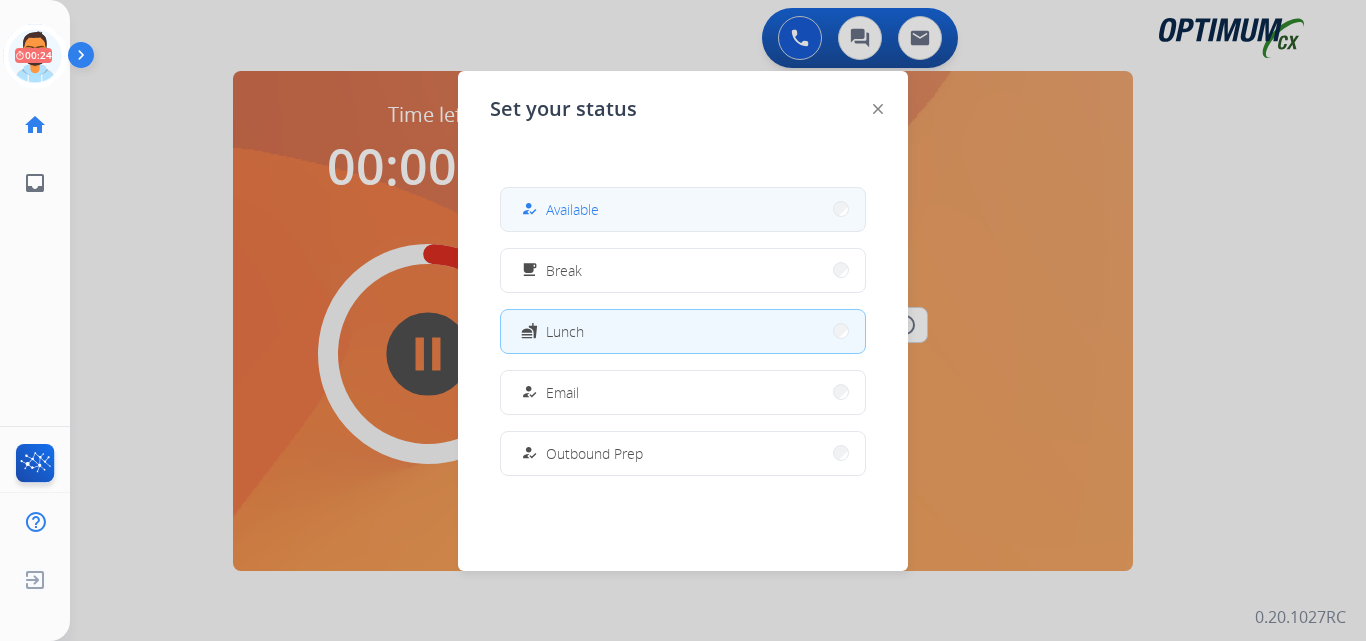 click on "Available" at bounding box center [572, 209] 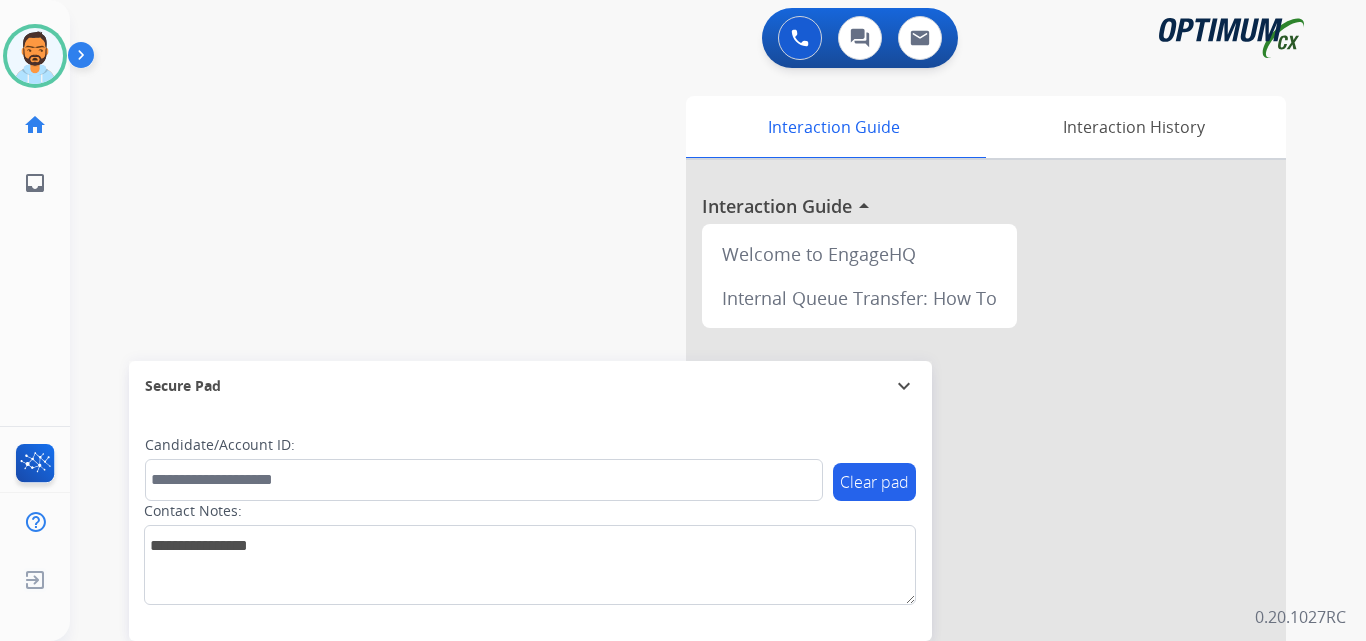 click at bounding box center [85, 59] 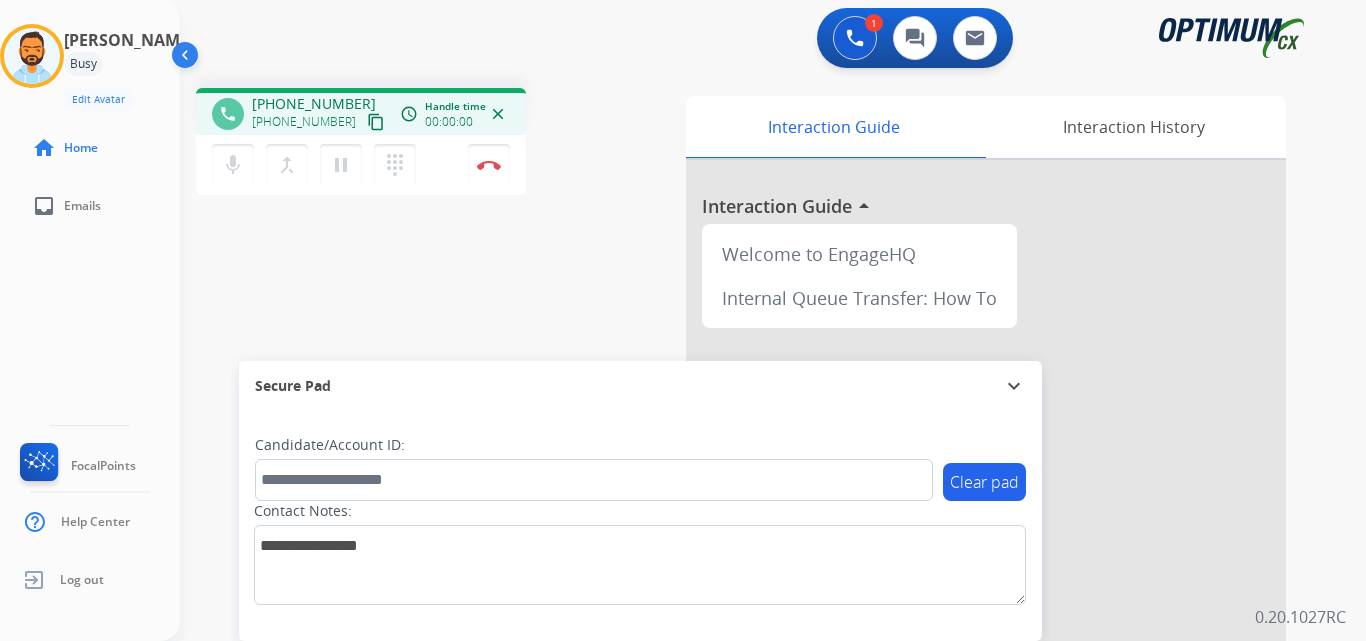 click on "phone [PHONE_NUMBER] [PHONE_NUMBER] content_copy access_time Call metrics Queue   00:08 Hold   00:00 Talk   00:00:00 Total   00:00:00 Handle time 00:00:00 close mic Mute merge_type Bridge pause Hold dialpad Dialpad Disconnect swap_horiz Break voice bridge close_fullscreen Connect 3-Way Call merge_type Separate 3-Way Call  Interaction Guide   Interaction History  Interaction Guide arrow_drop_up  Welcome to EngageHQ   Internal Queue Transfer: How To  Secure Pad expand_more Clear pad Candidate/Account ID: Contact Notes:" at bounding box center (749, 489) 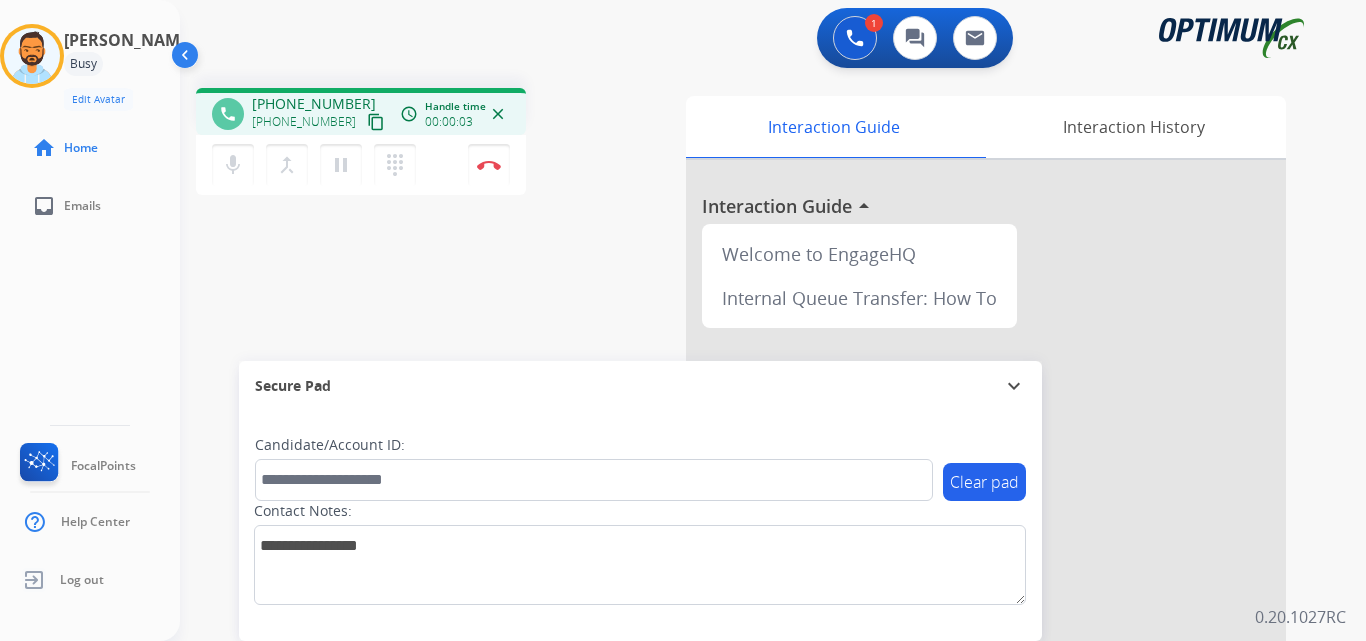 click on "content_copy" at bounding box center (376, 122) 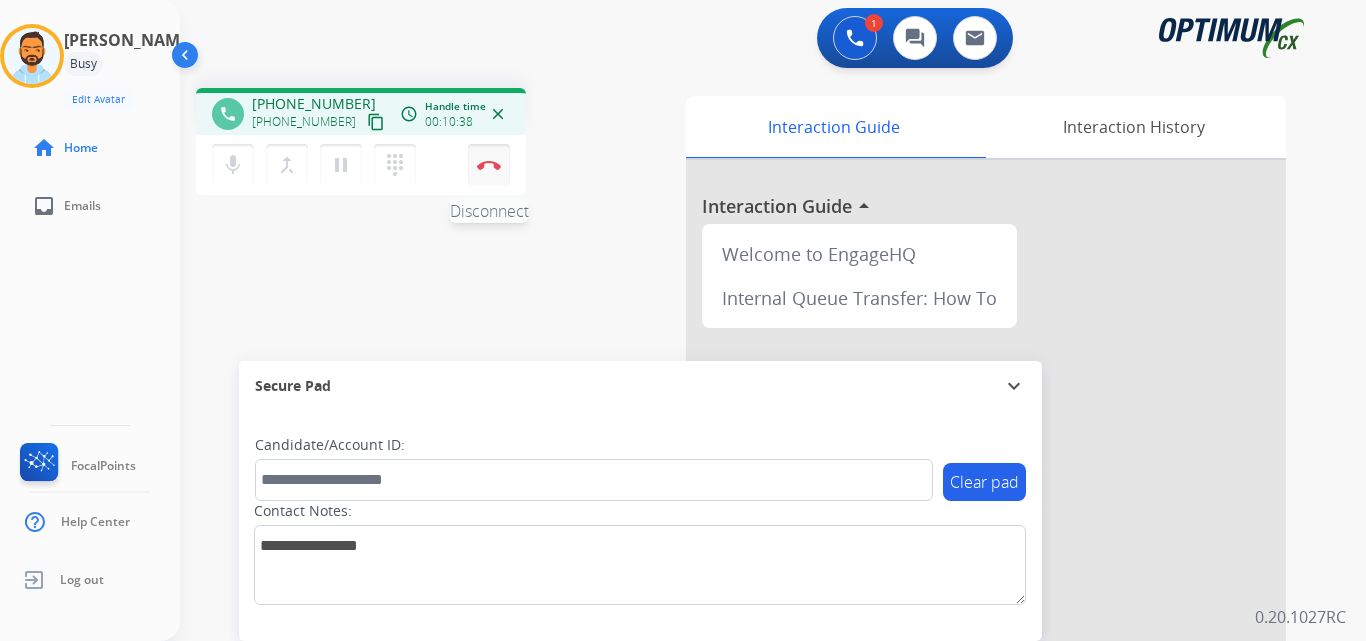 click at bounding box center [489, 165] 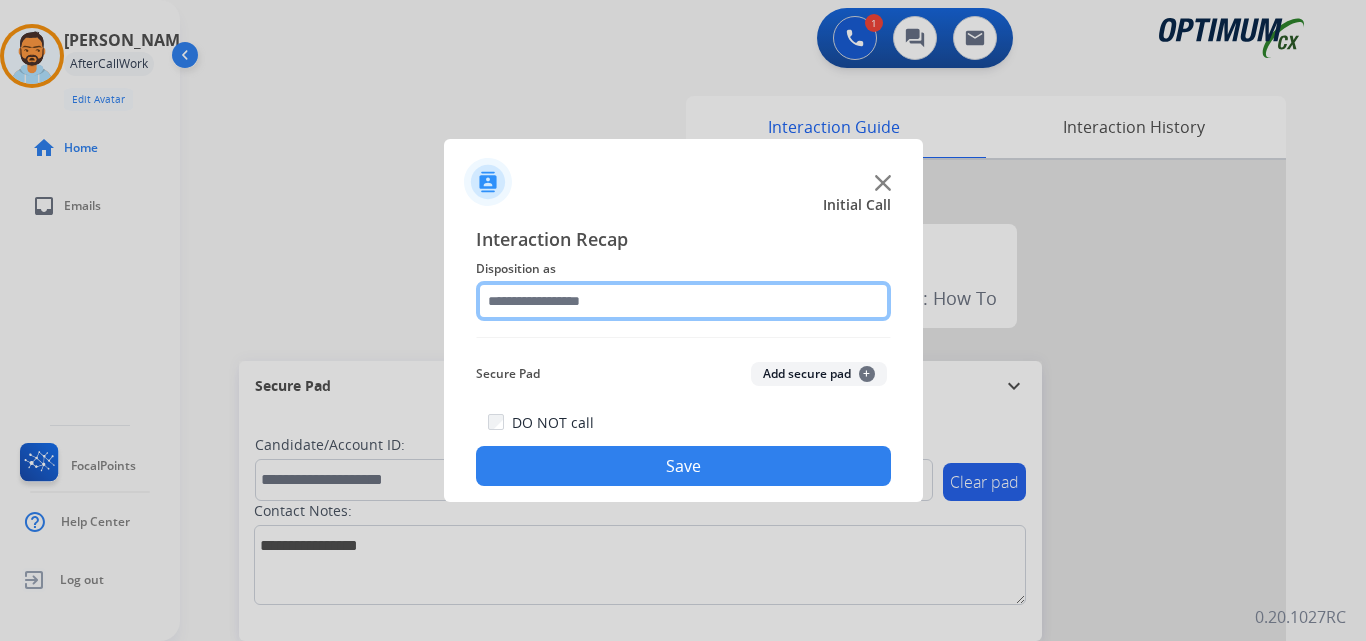 click 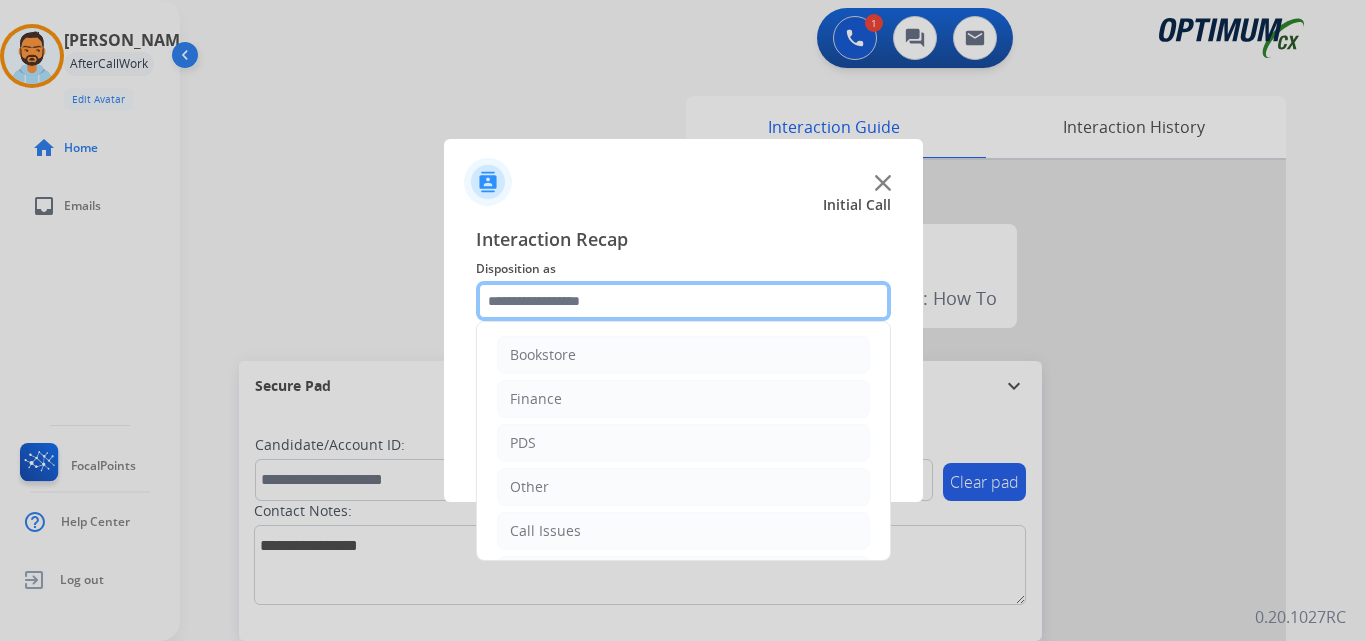 scroll, scrollTop: 136, scrollLeft: 0, axis: vertical 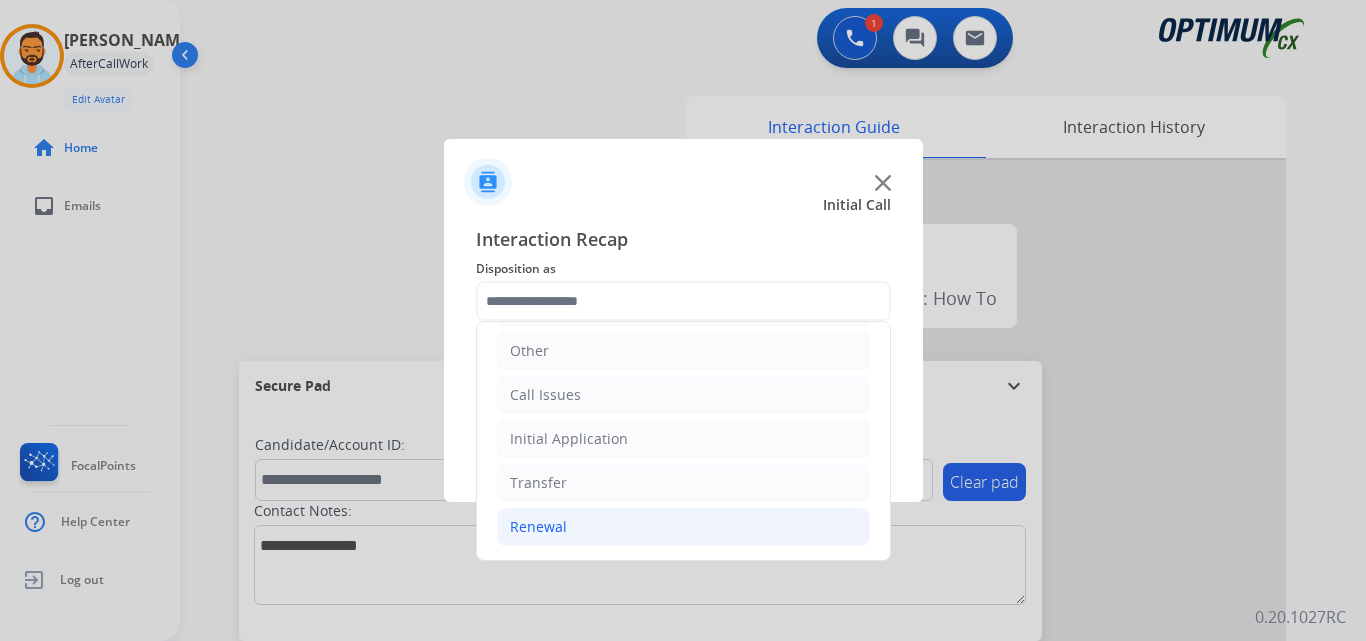 click on "Renewal" 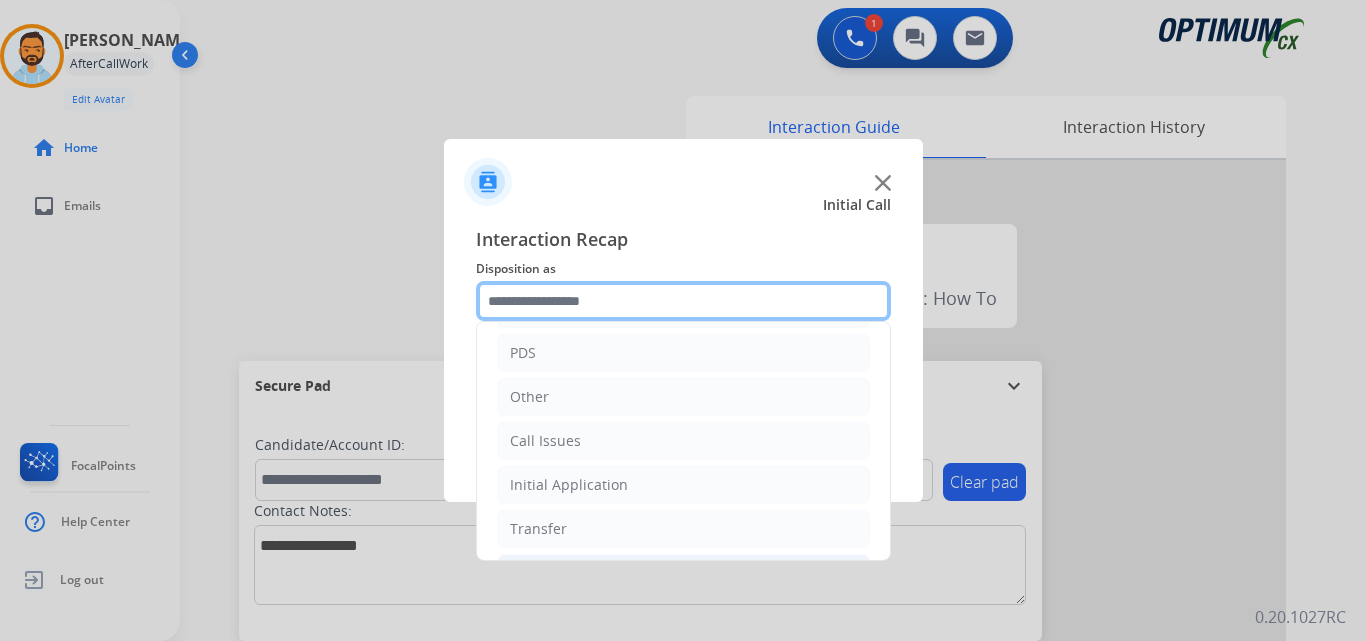 scroll, scrollTop: 116, scrollLeft: 0, axis: vertical 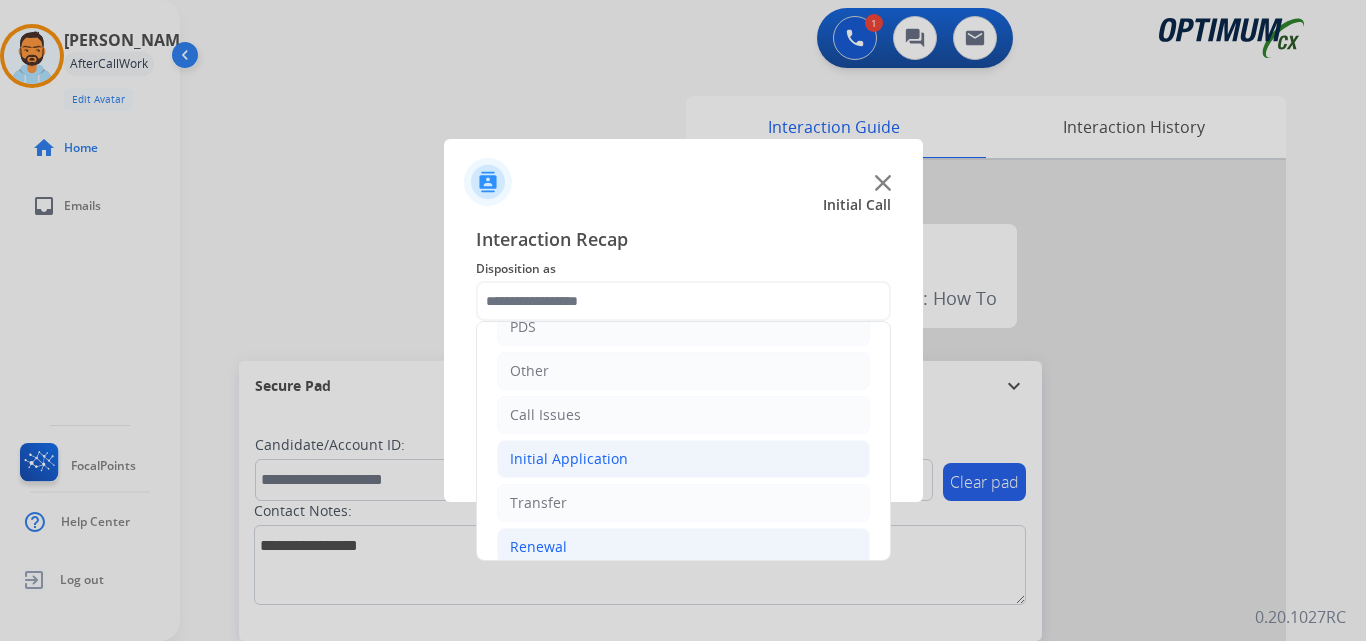 click on "Initial Application" 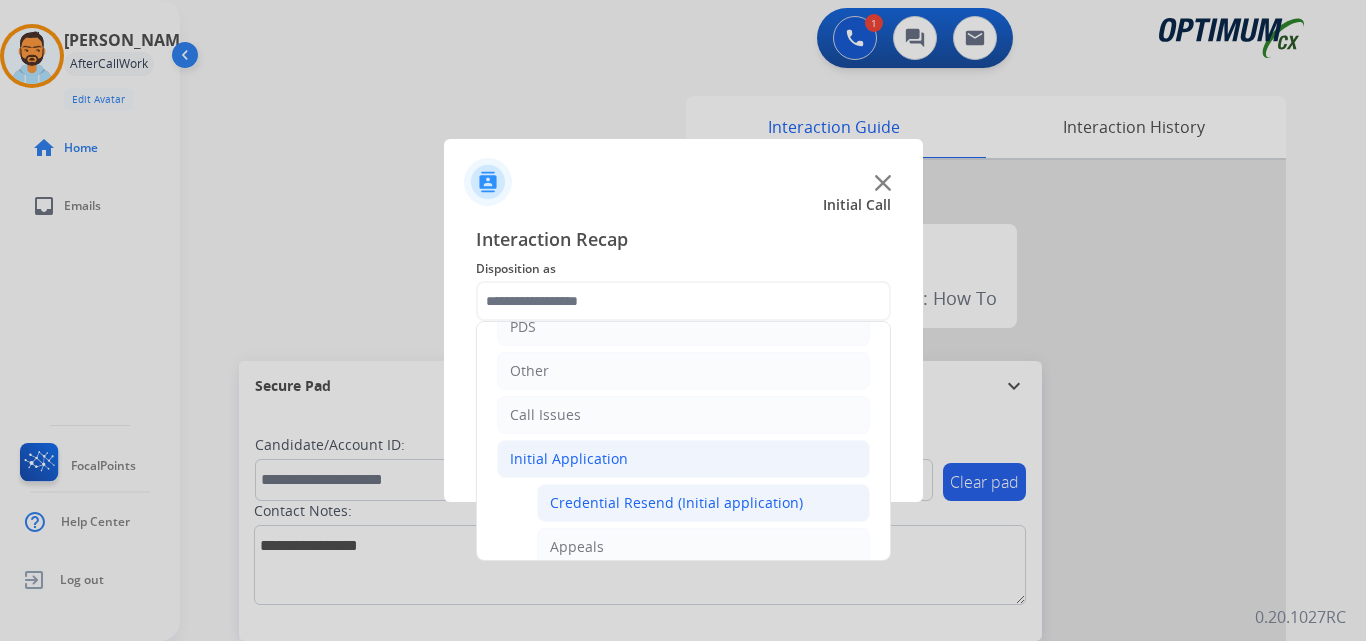 click on "Credential Resend (Initial application)" 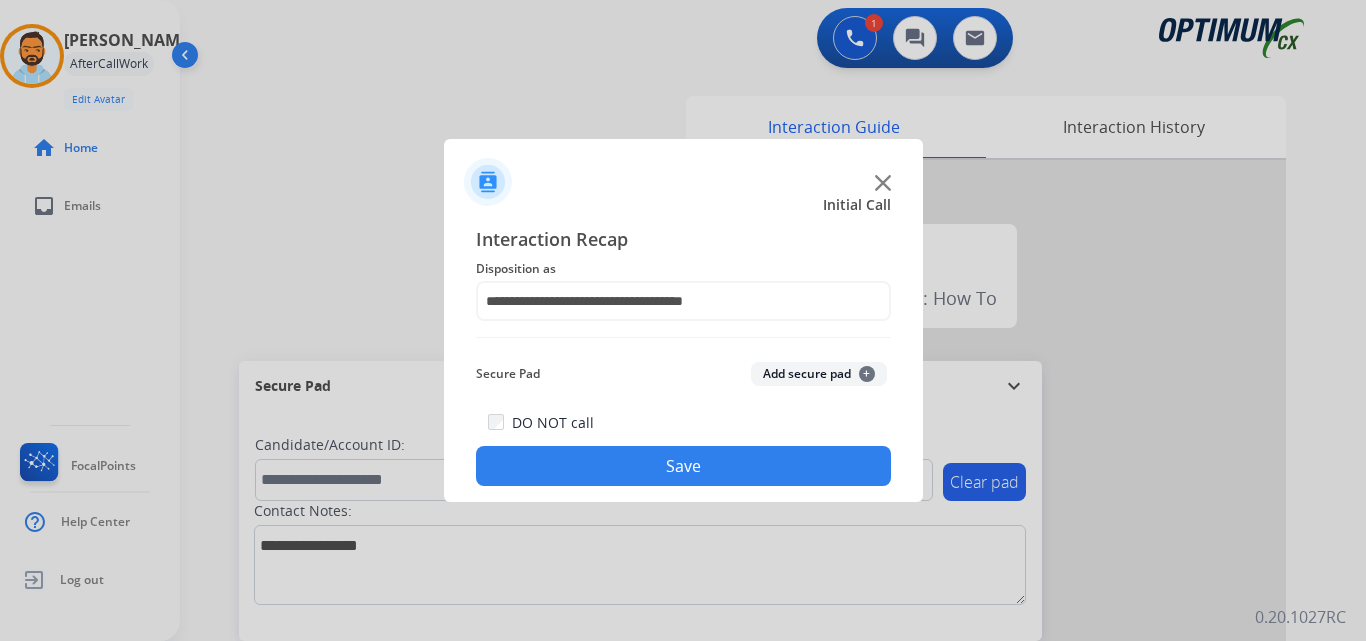 click on "Save" 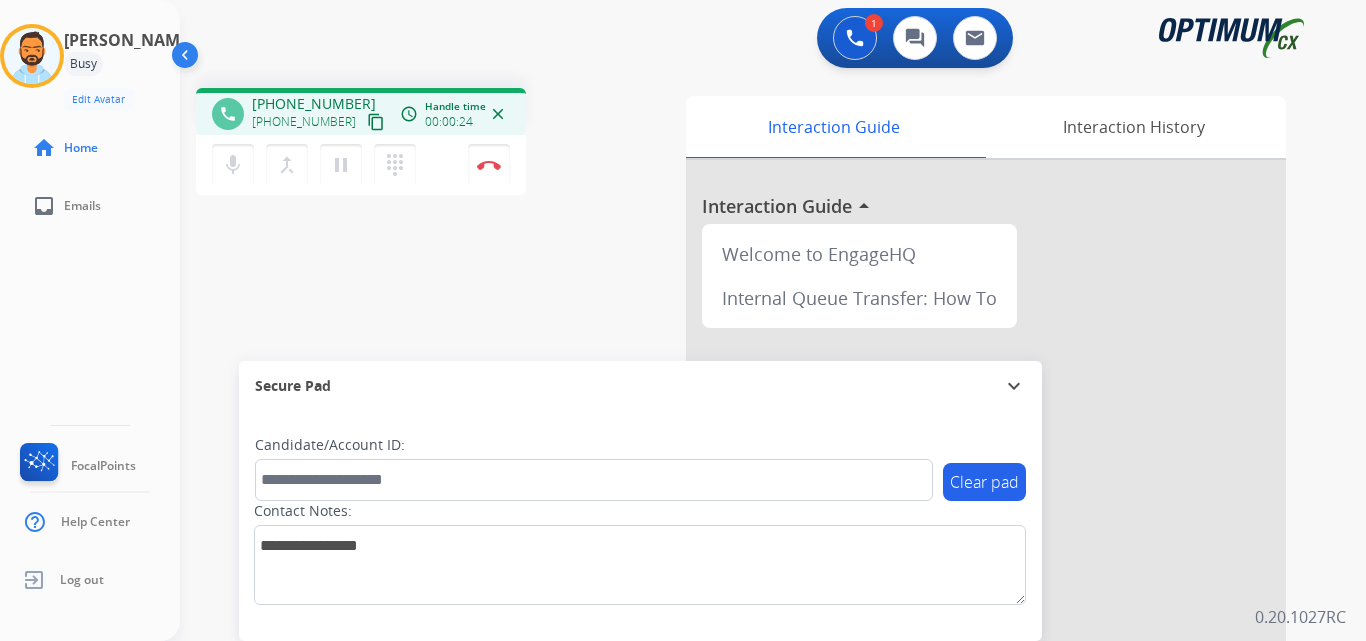 click on "content_copy" at bounding box center [376, 122] 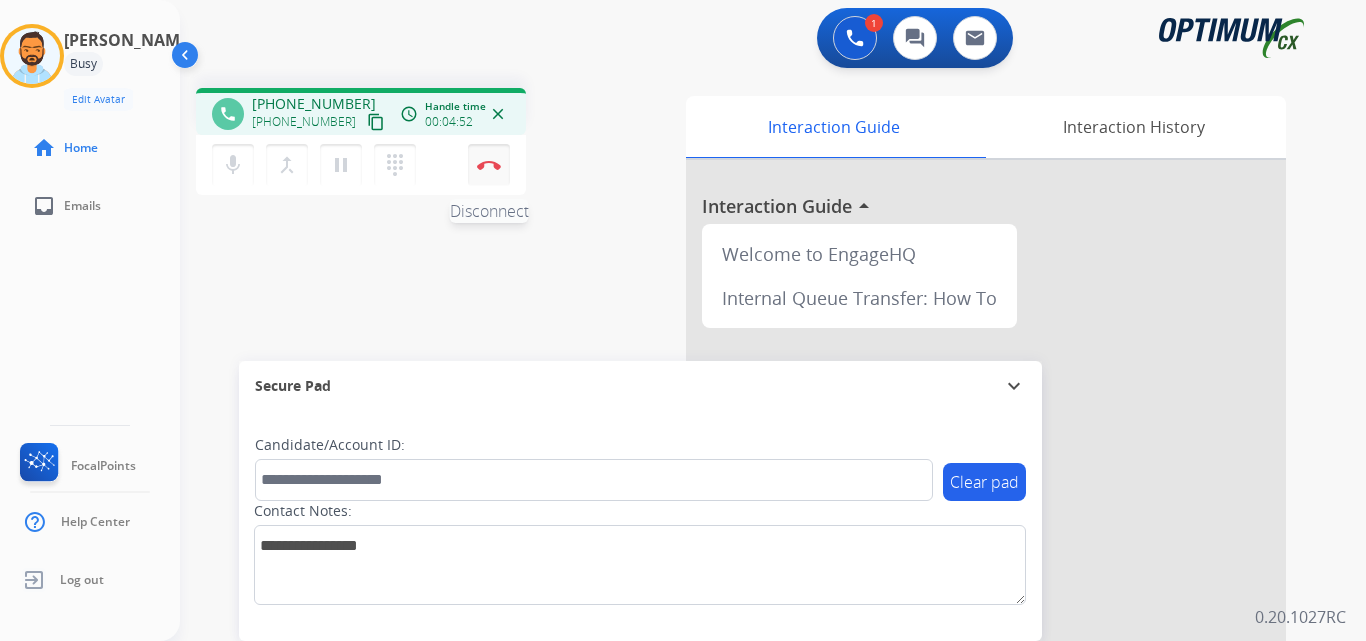 click on "Disconnect" at bounding box center [489, 165] 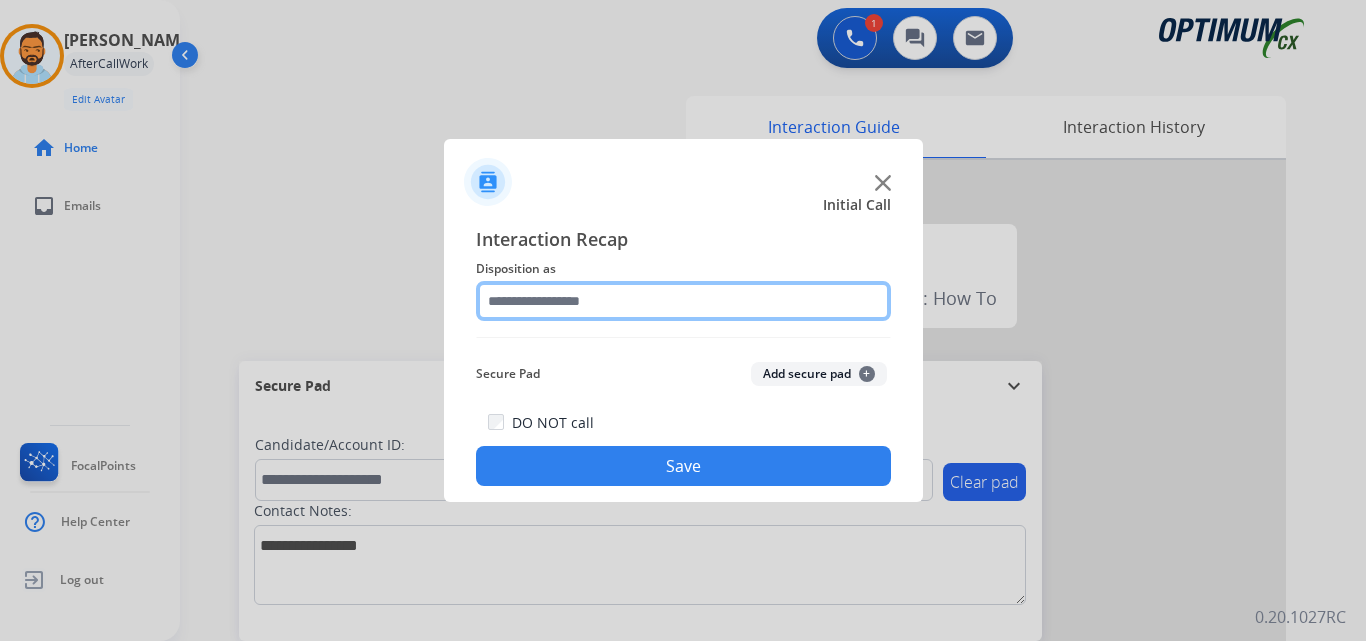 click 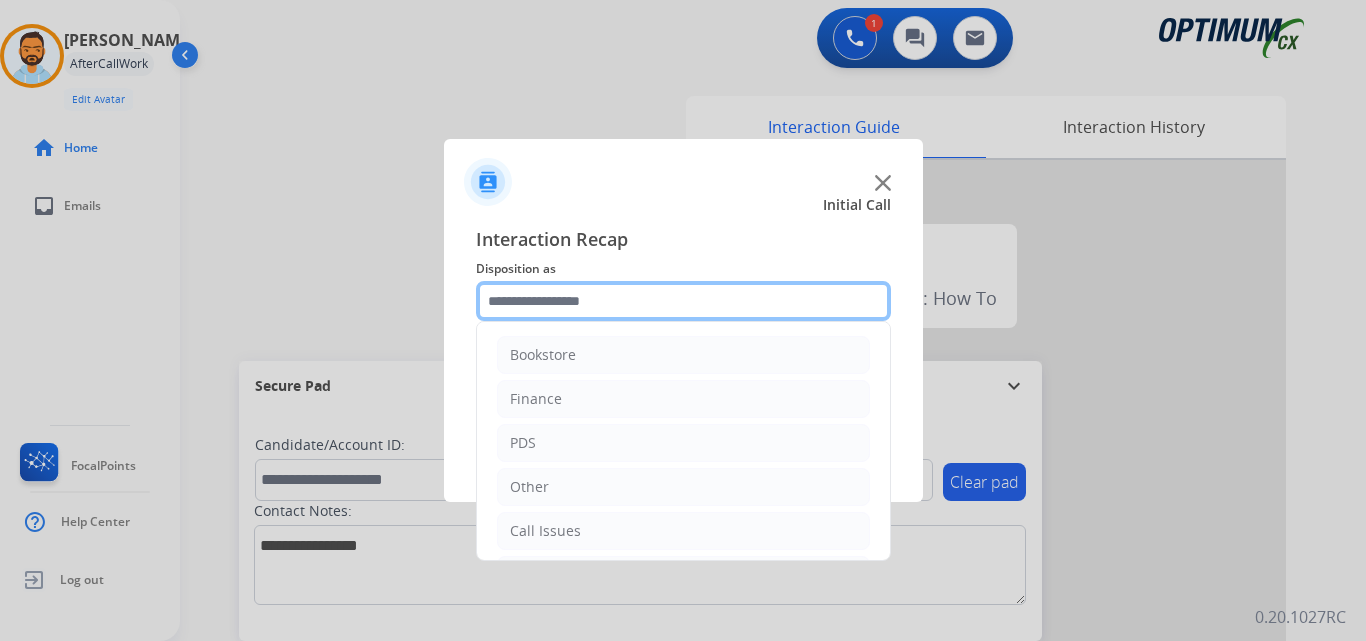 scroll, scrollTop: 136, scrollLeft: 0, axis: vertical 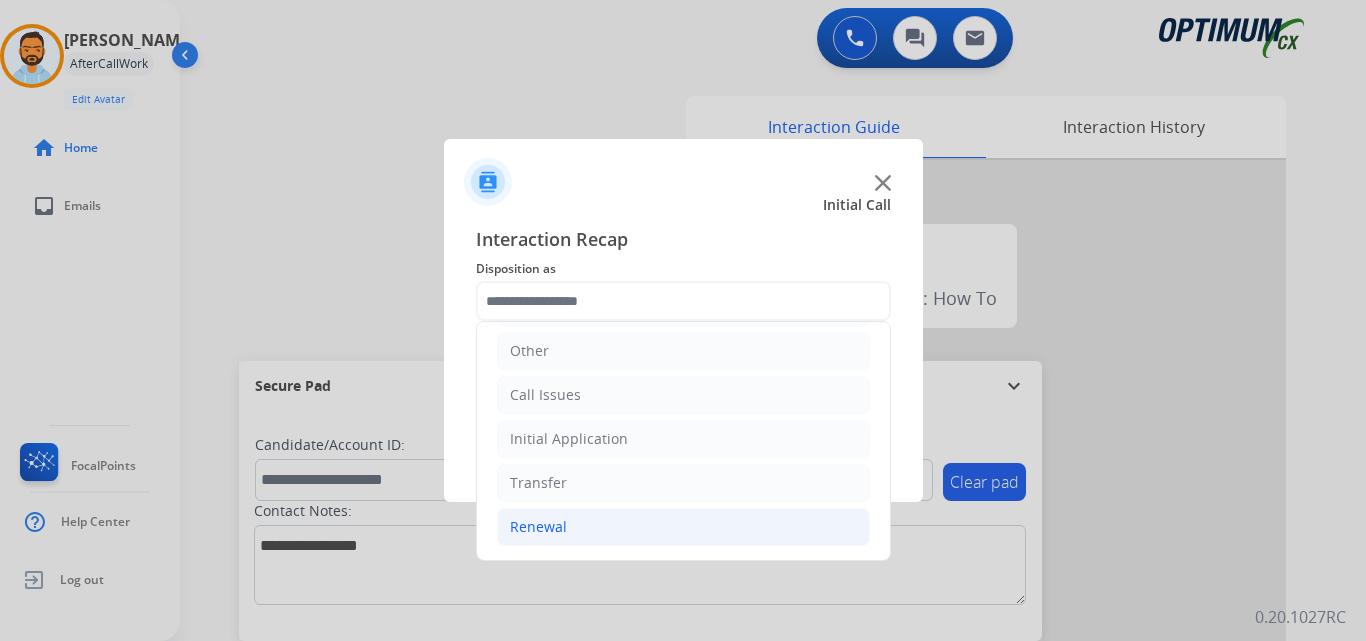 click on "Renewal" 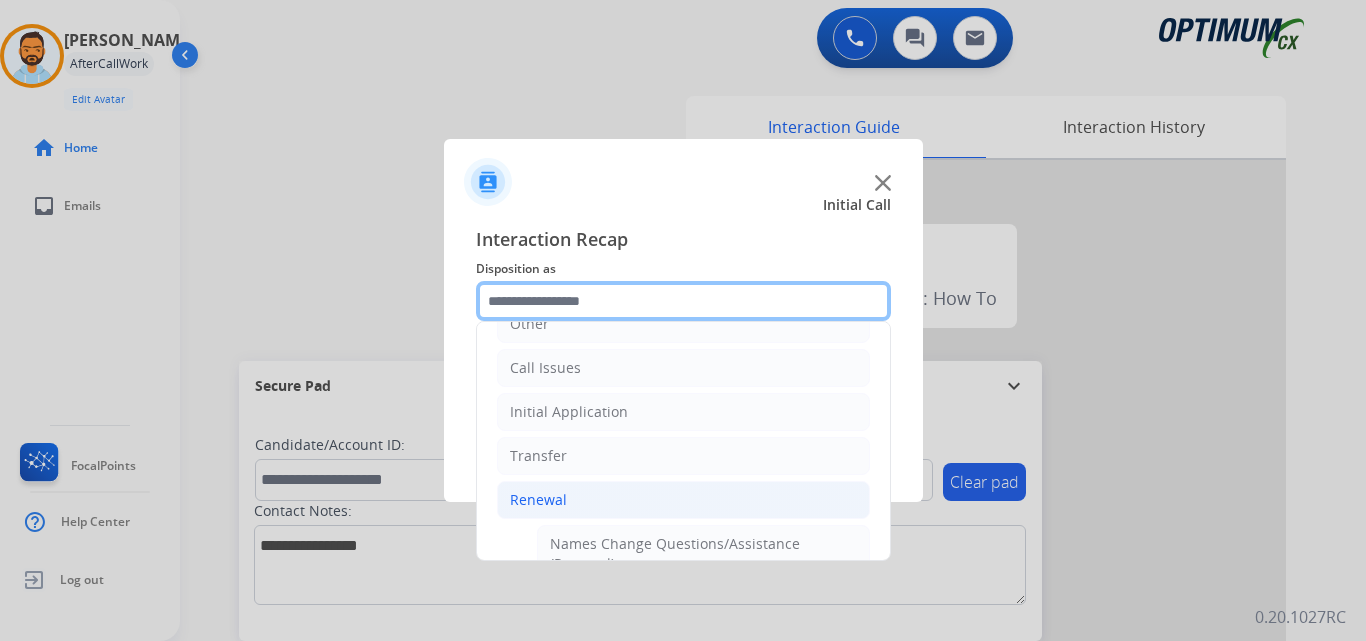 scroll, scrollTop: 156, scrollLeft: 0, axis: vertical 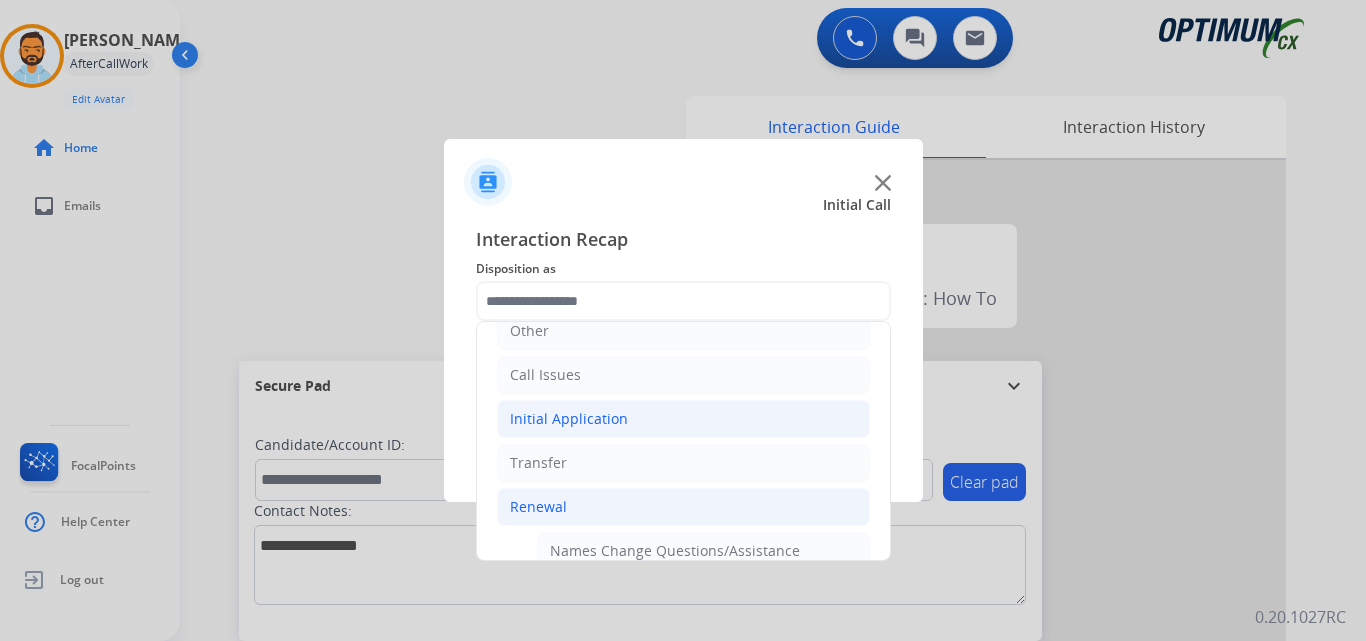 click on "Initial Application" 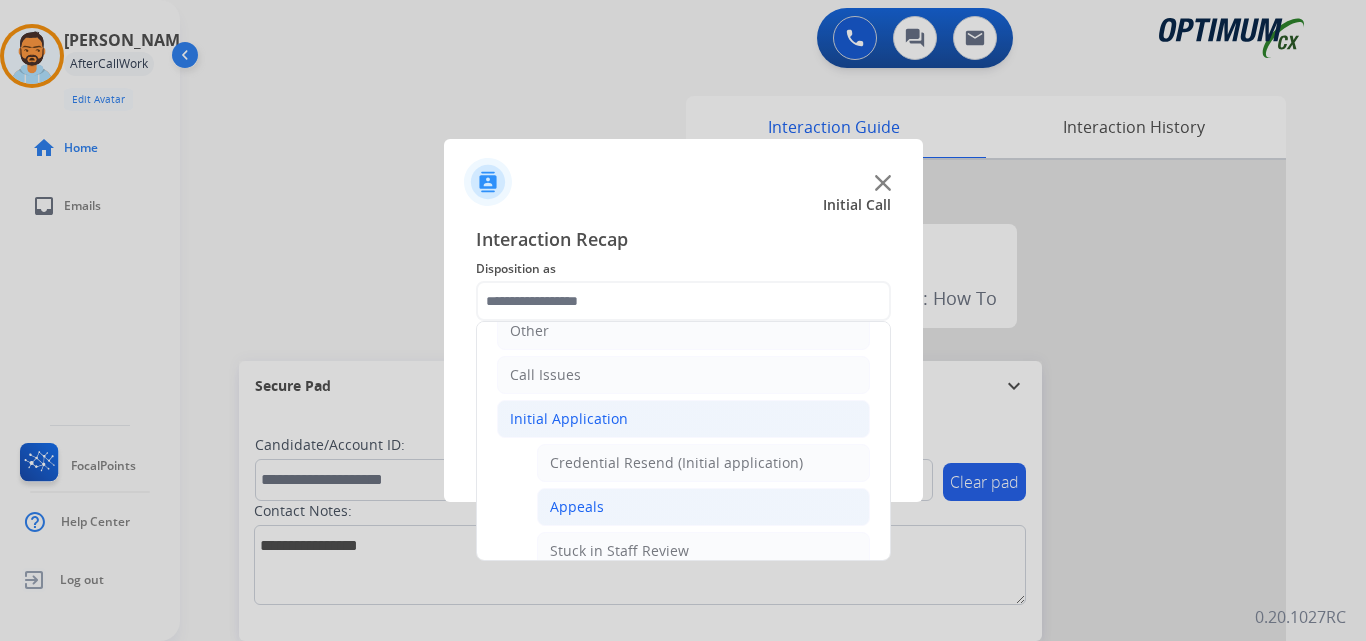 click on "Appeals" 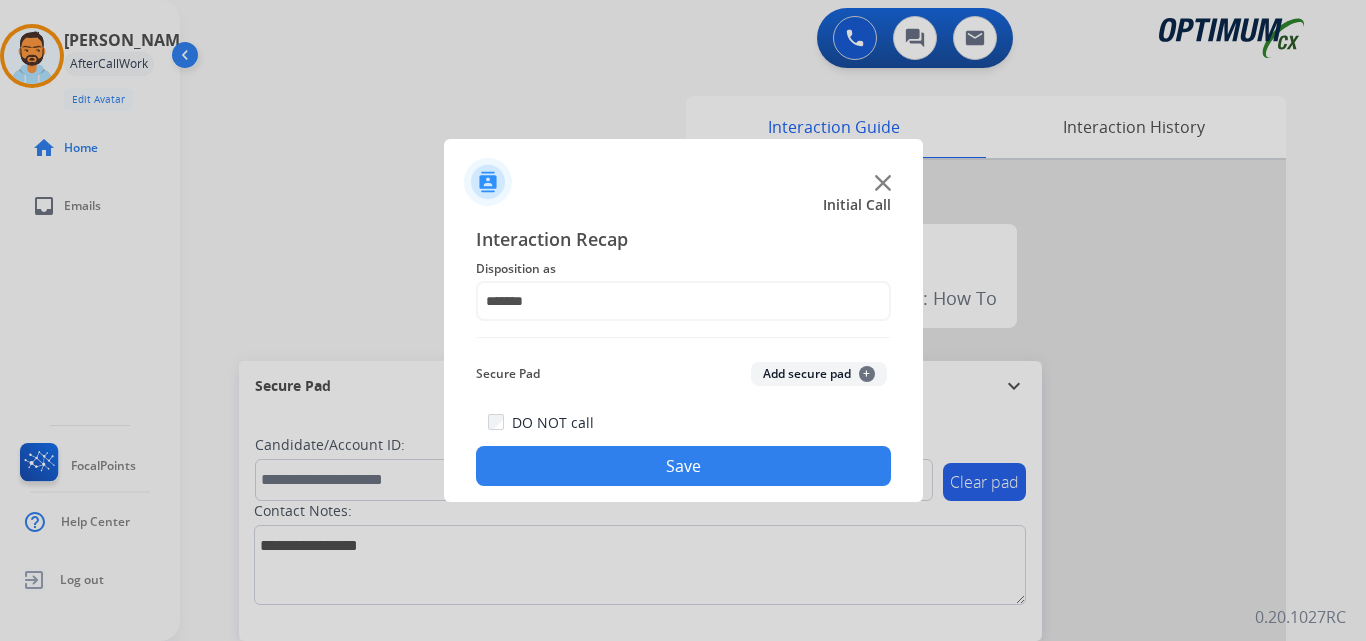 click on "Save" 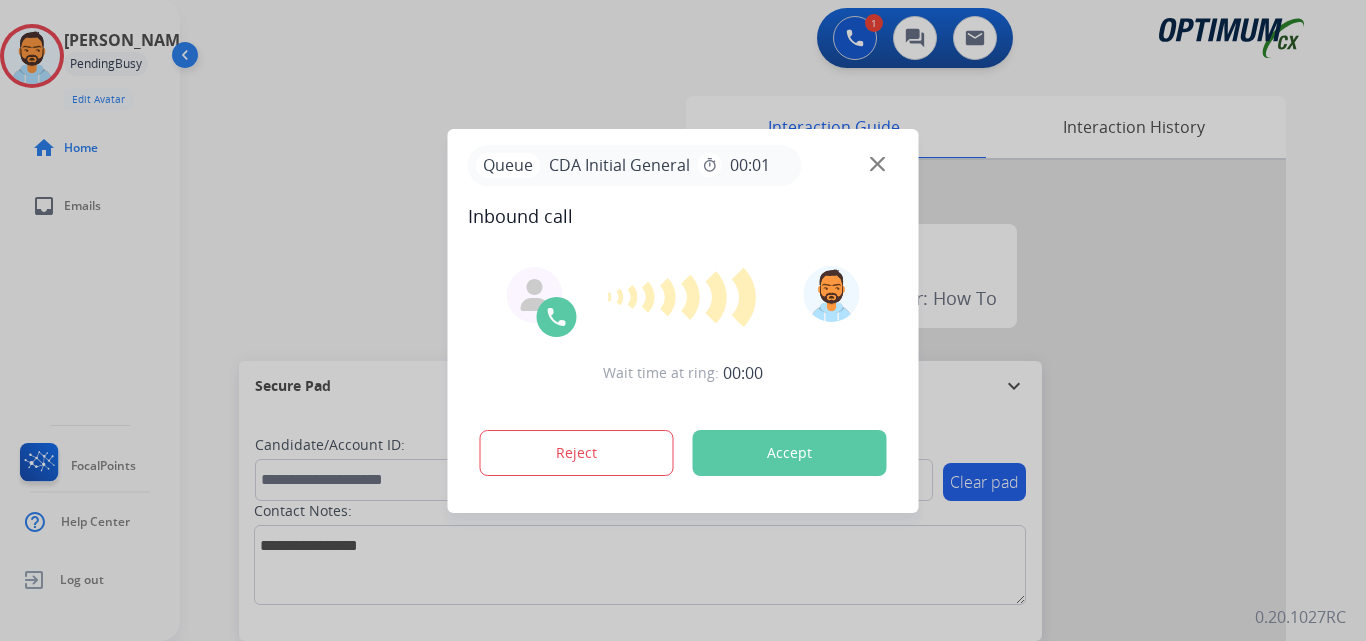 click at bounding box center (683, 320) 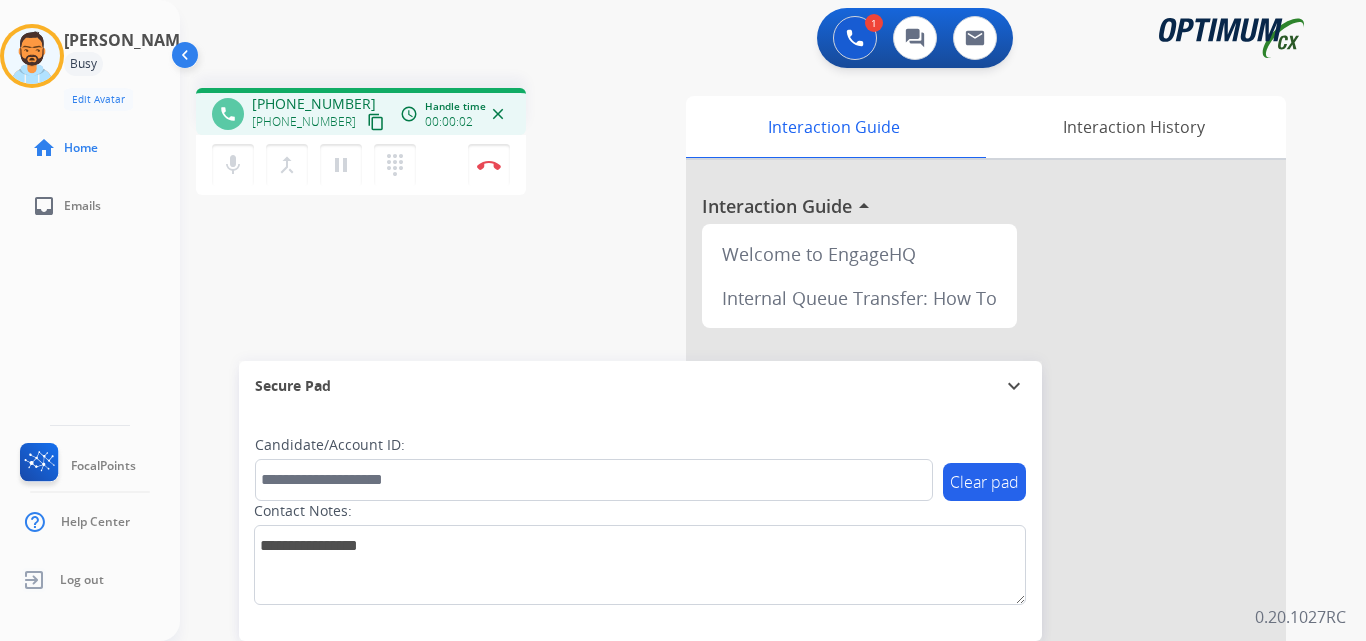 click on "content_copy" at bounding box center (376, 122) 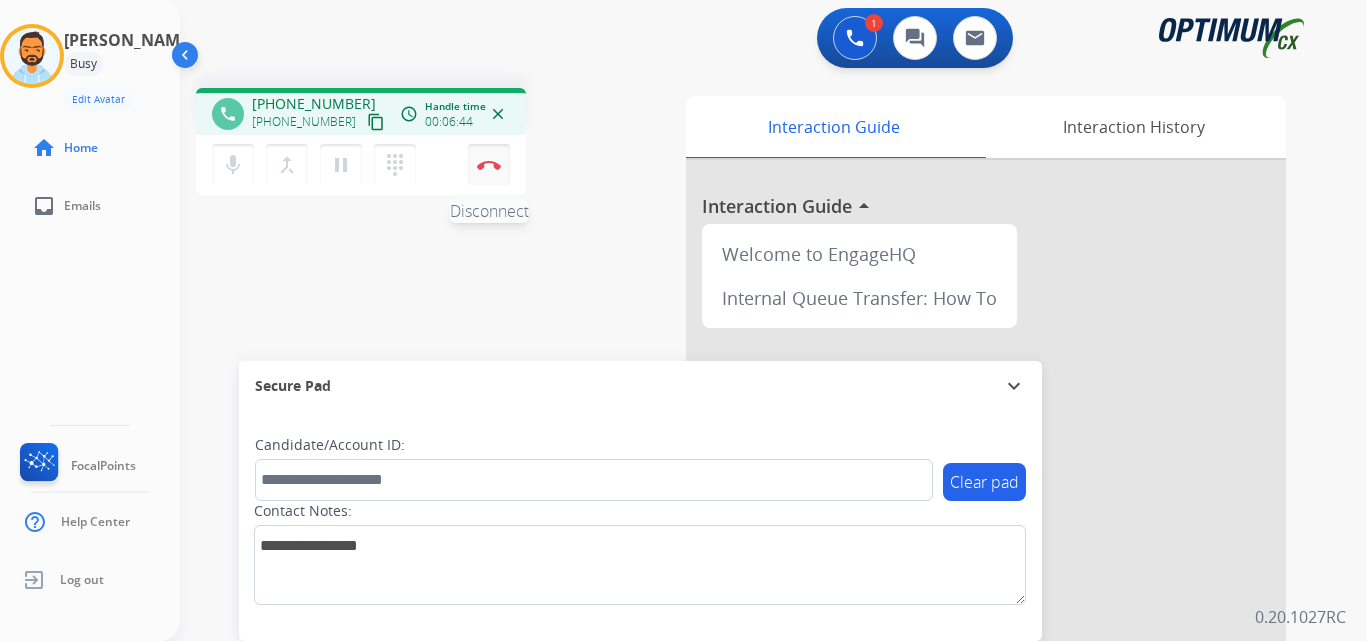 click at bounding box center [489, 165] 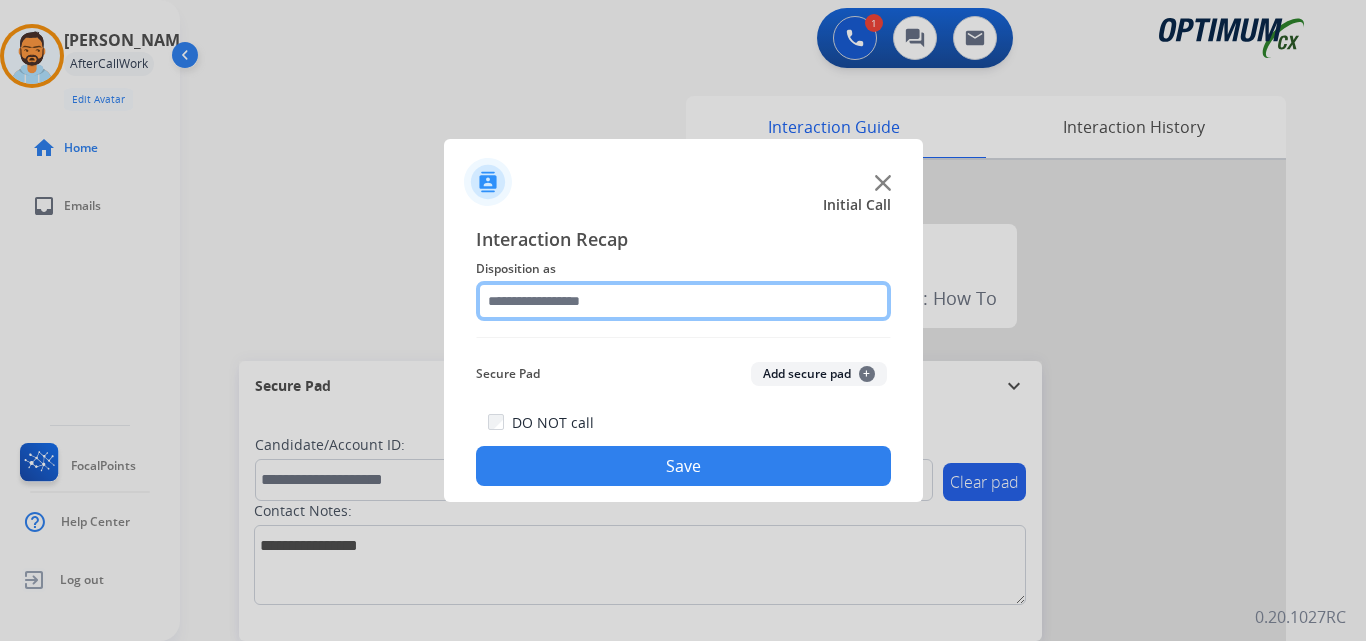 click 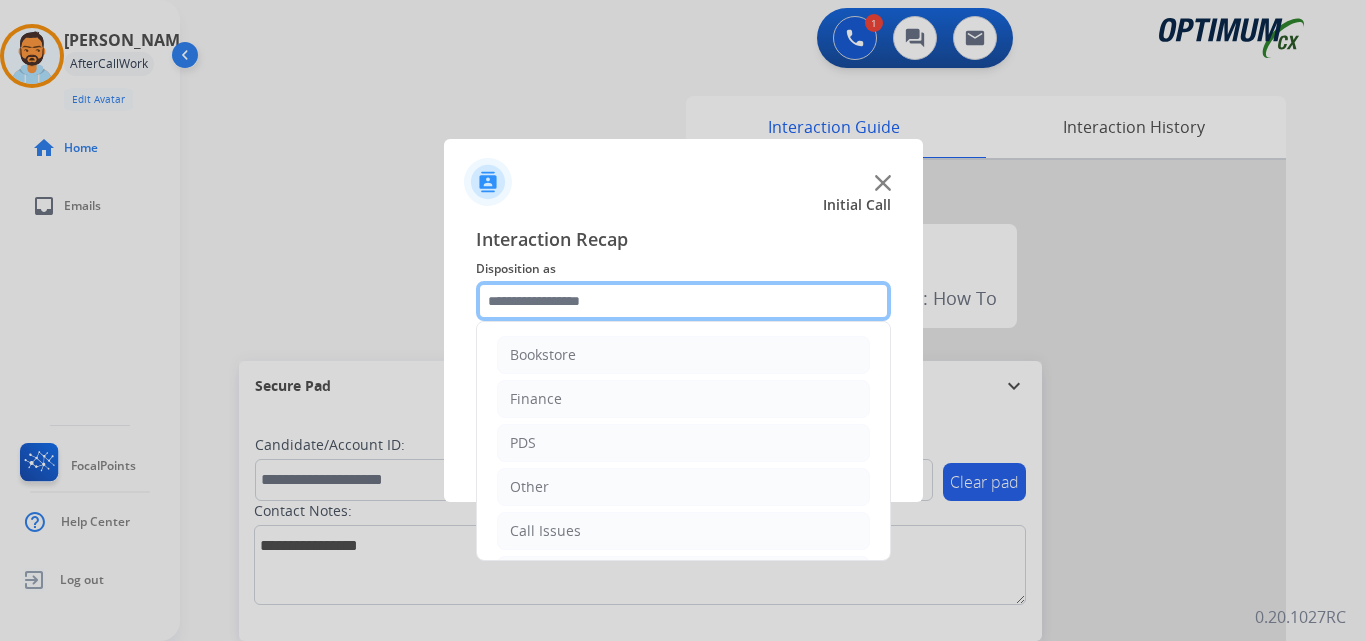 scroll, scrollTop: 136, scrollLeft: 0, axis: vertical 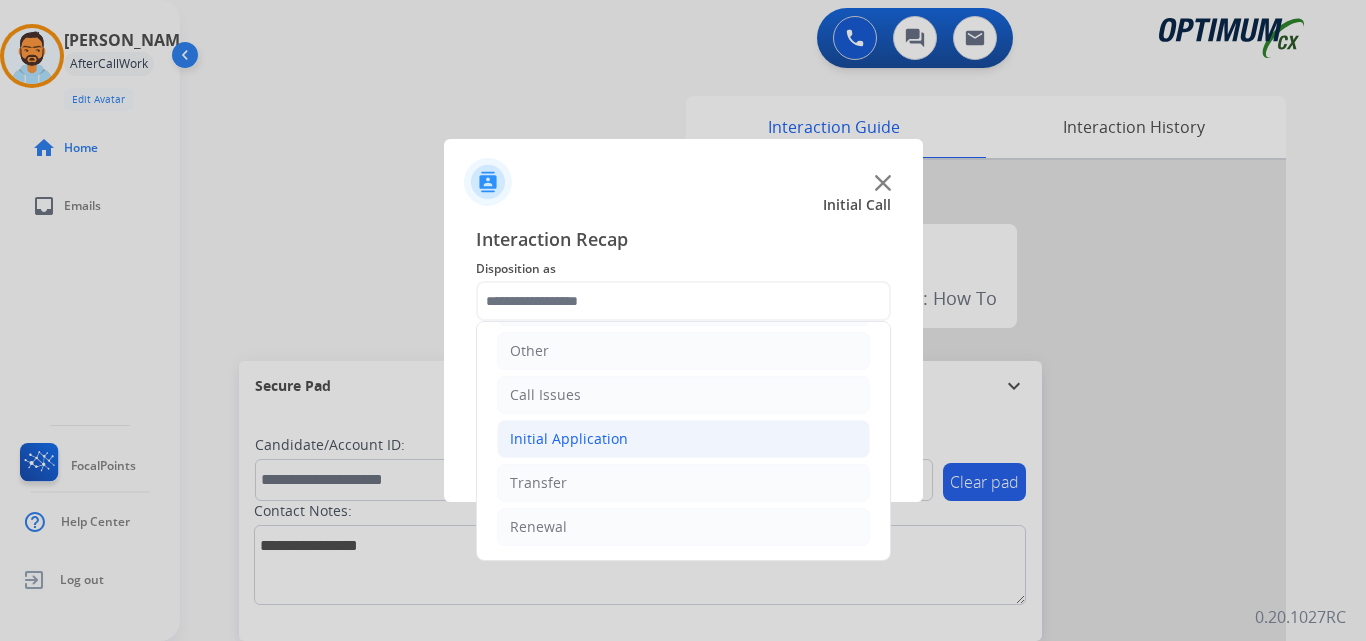 click on "Initial Application" 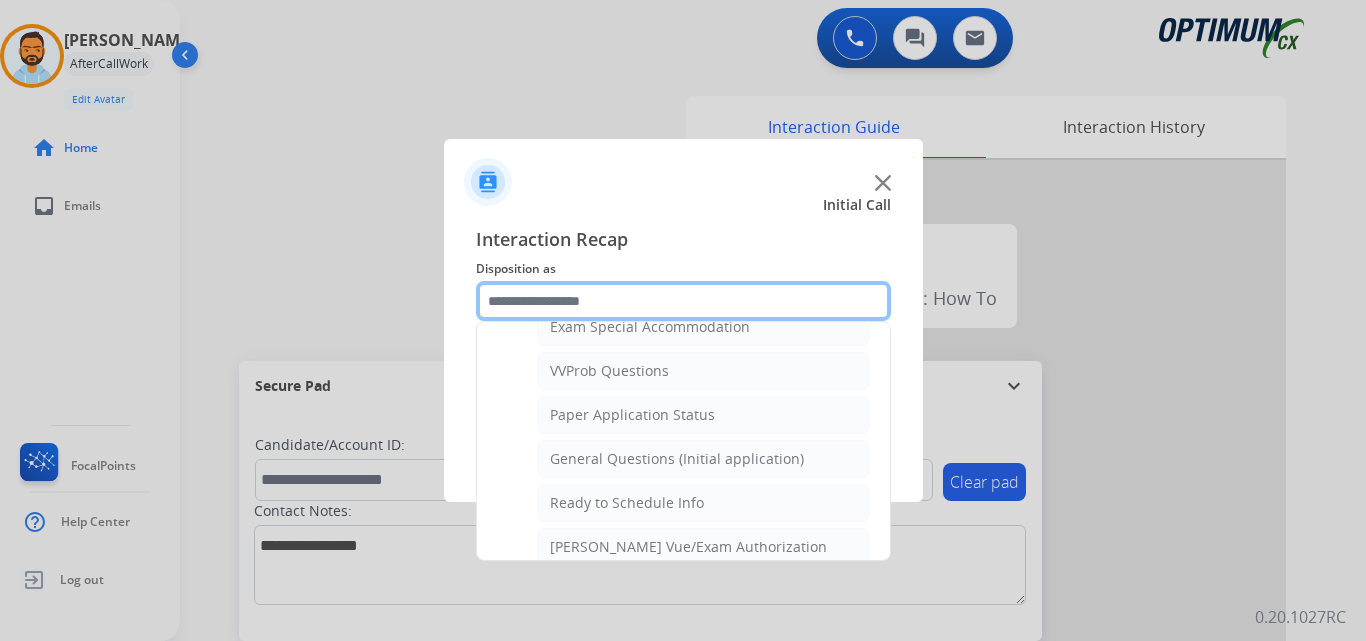 scroll, scrollTop: 1065, scrollLeft: 0, axis: vertical 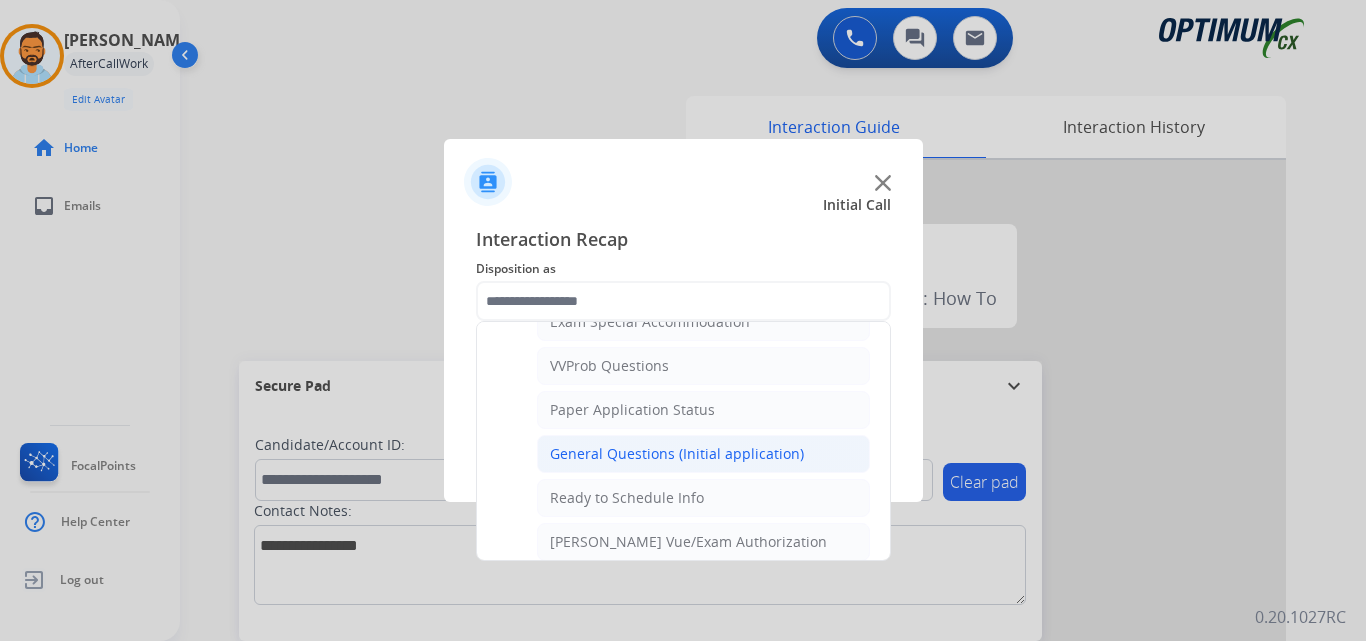 click on "General Questions (Initial application)" 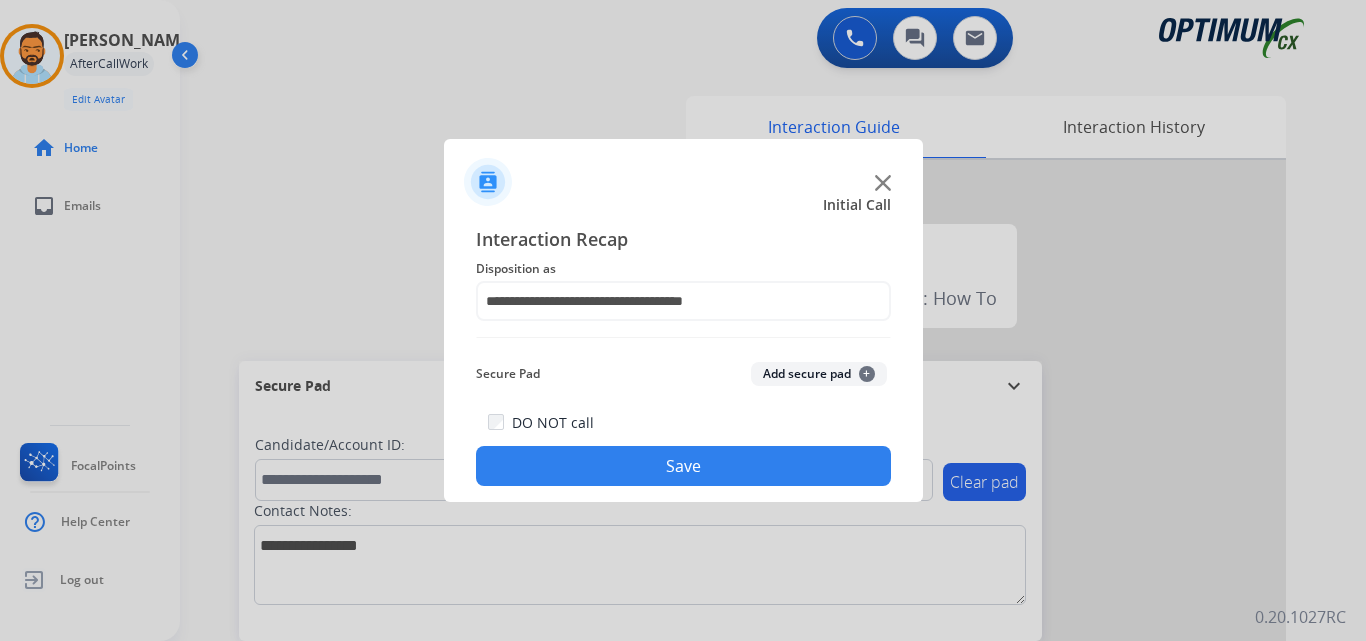 click on "Save" 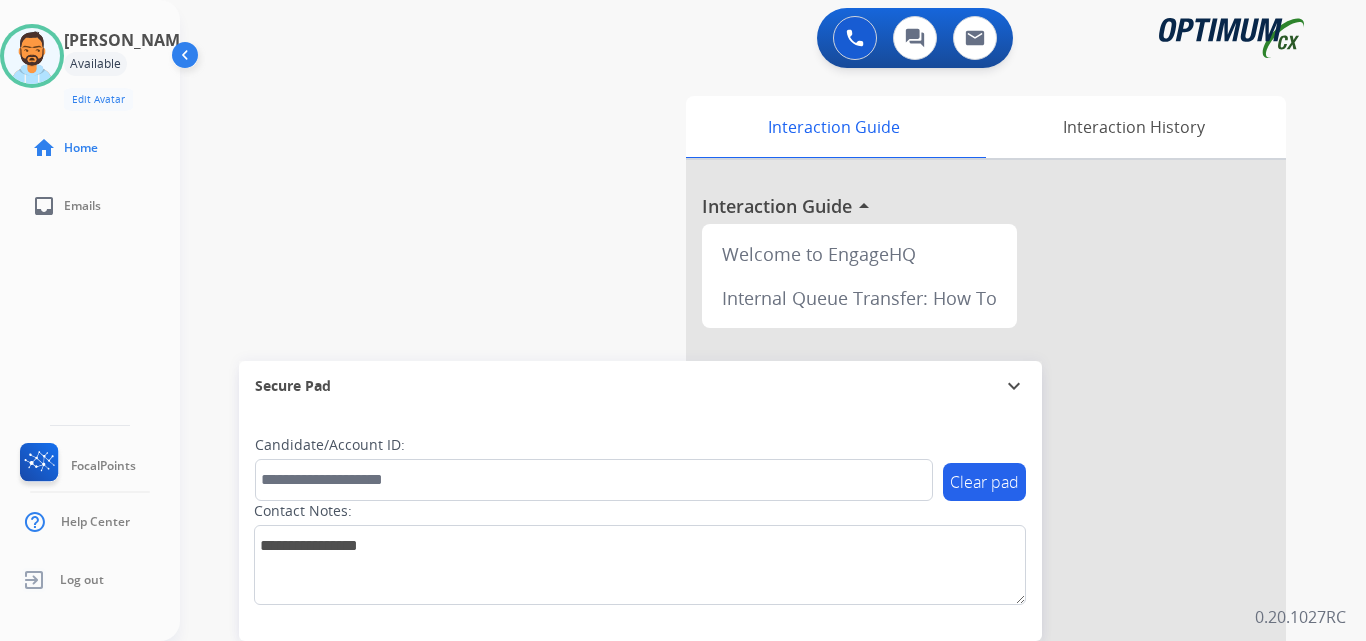click on "swap_horiz Break voice bridge close_fullscreen Connect 3-Way Call merge_type Separate 3-Way Call  Interaction Guide   Interaction History  Interaction Guide arrow_drop_up  Welcome to EngageHQ   Internal Queue Transfer: How To  Secure Pad expand_more Clear pad Candidate/Account ID: Contact Notes:" at bounding box center [749, 489] 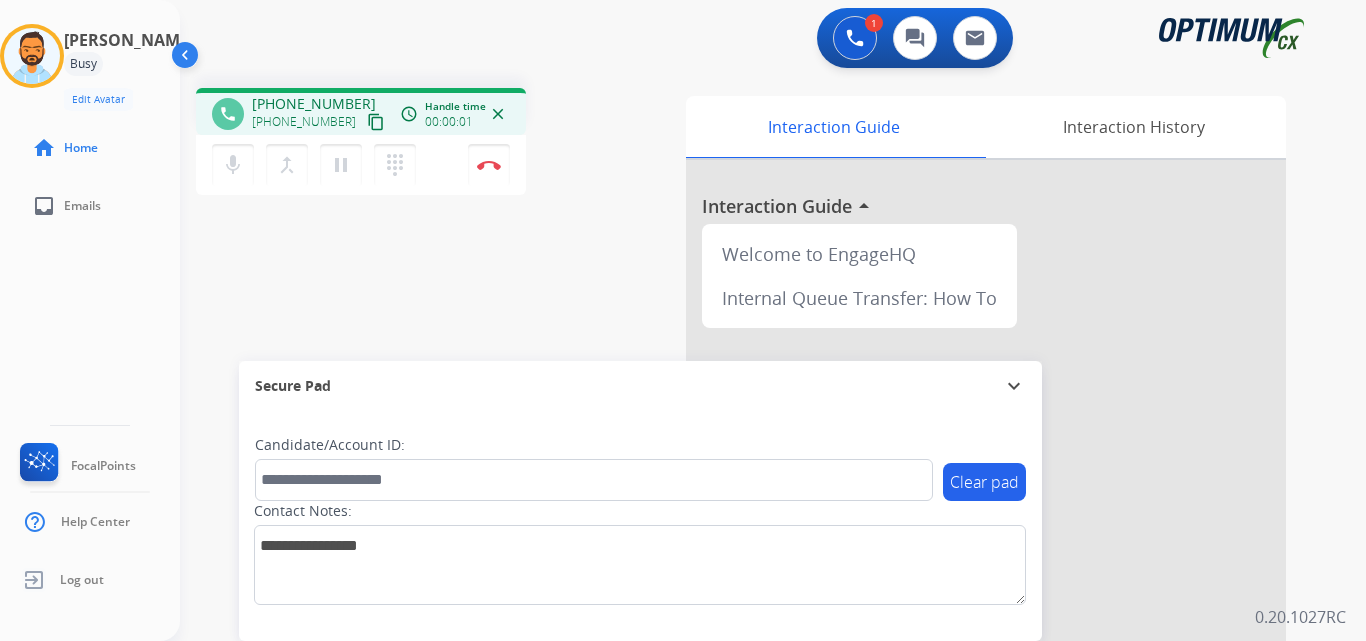 click on "content_copy" at bounding box center (376, 122) 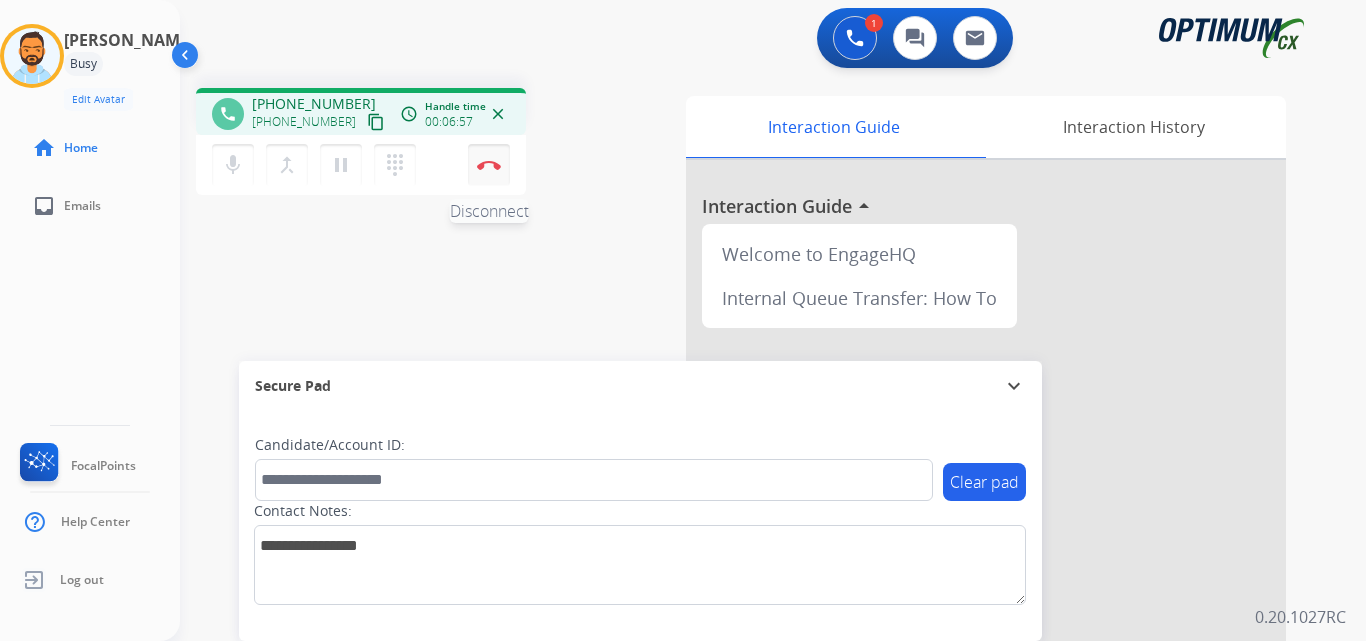 click on "Disconnect" at bounding box center (489, 165) 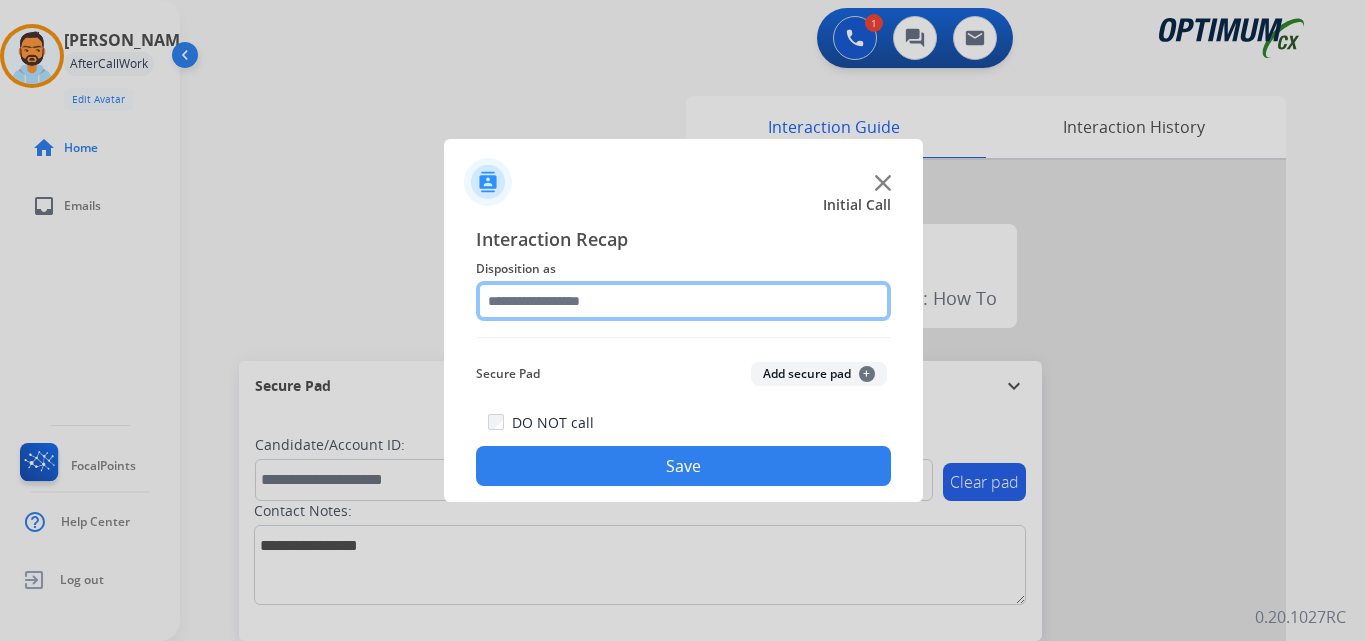 click 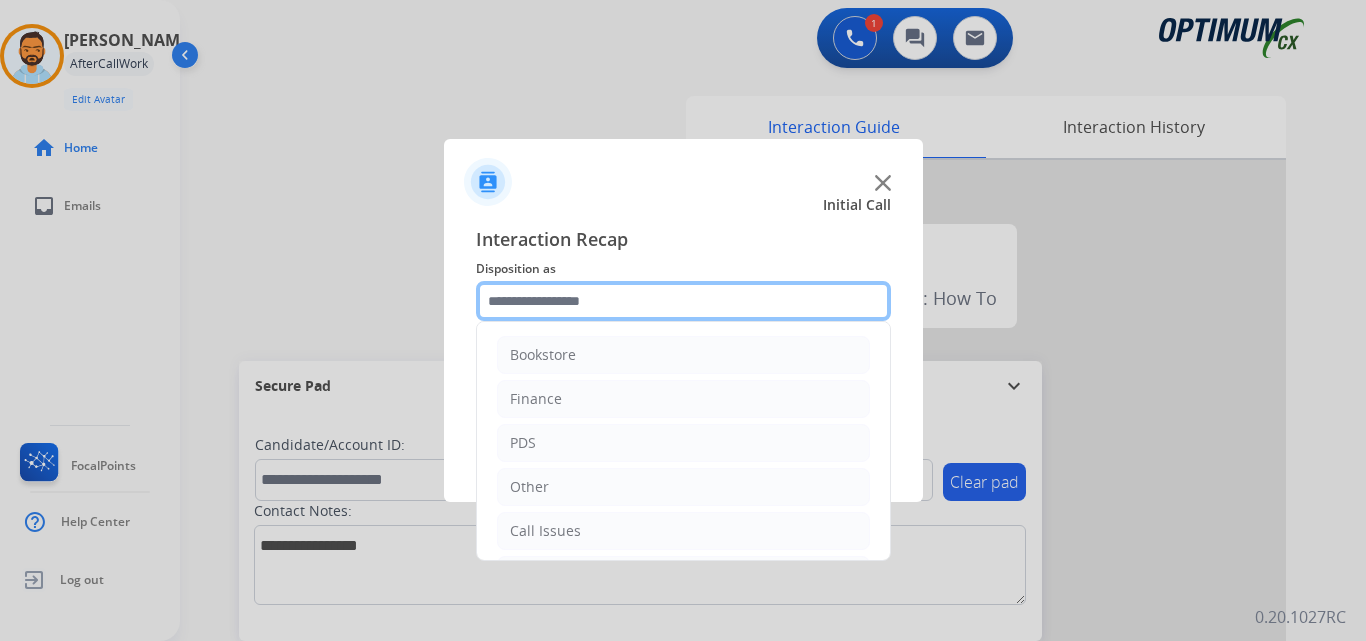 scroll, scrollTop: 136, scrollLeft: 0, axis: vertical 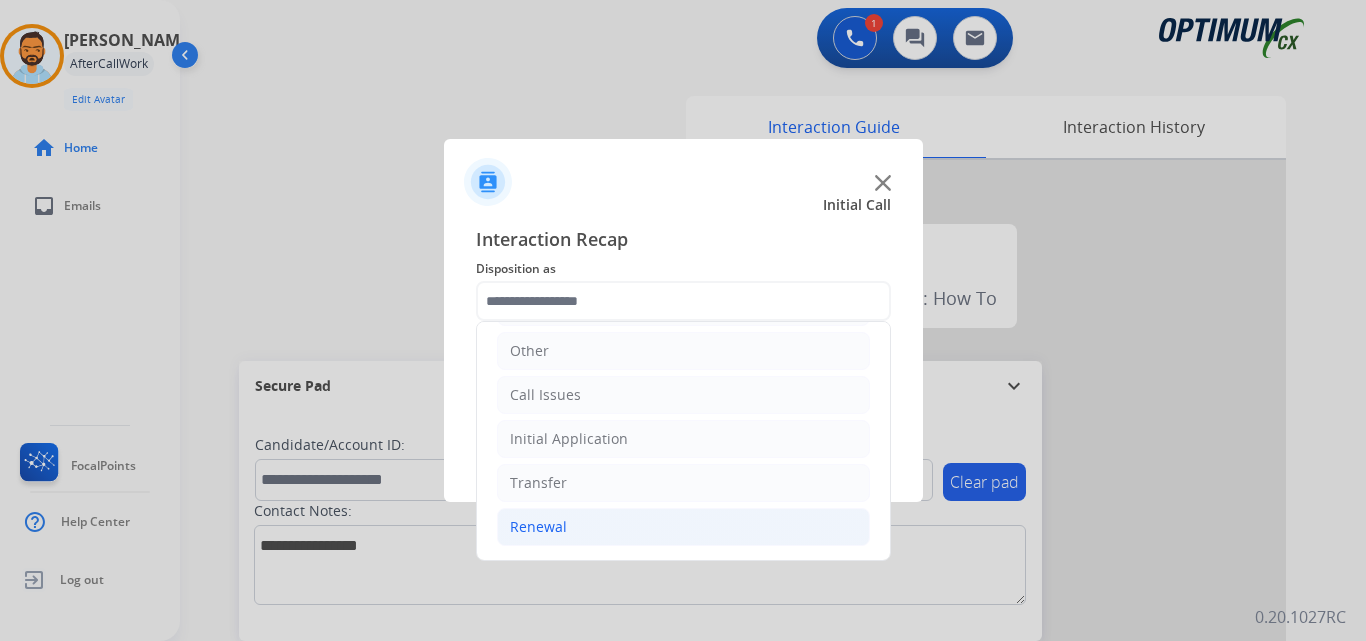 click on "Renewal" 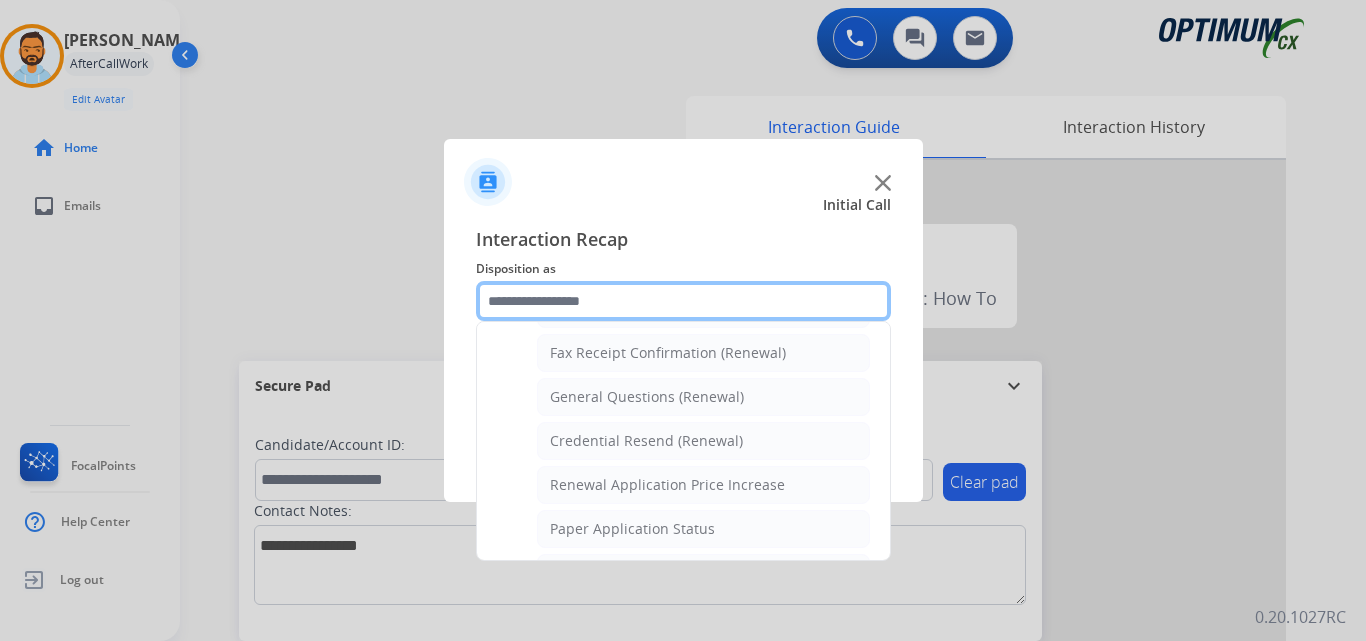 scroll, scrollTop: 549, scrollLeft: 0, axis: vertical 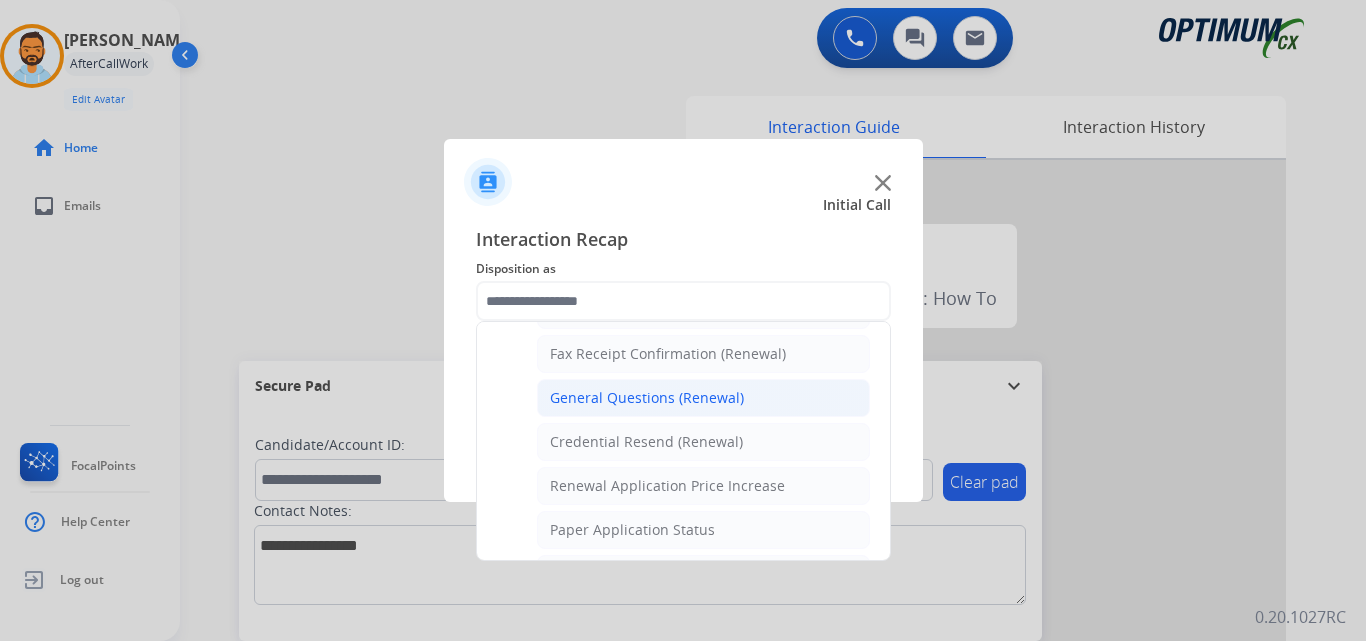 click on "General Questions (Renewal)" 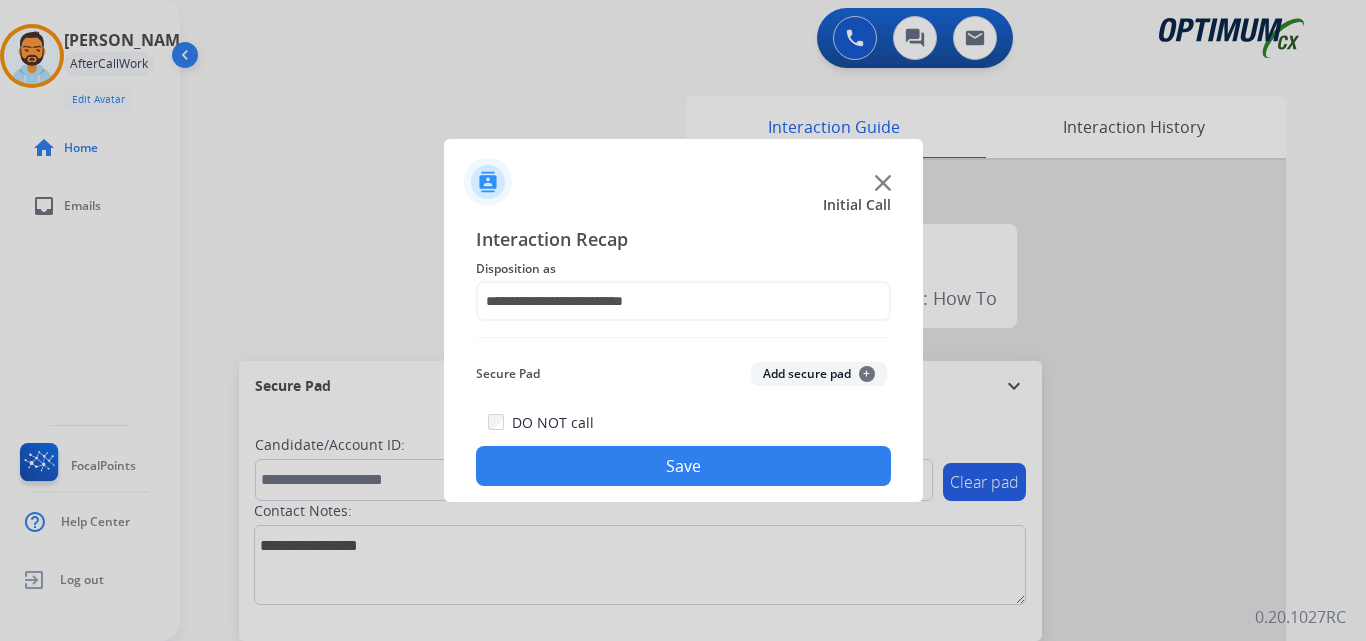 click on "Save" 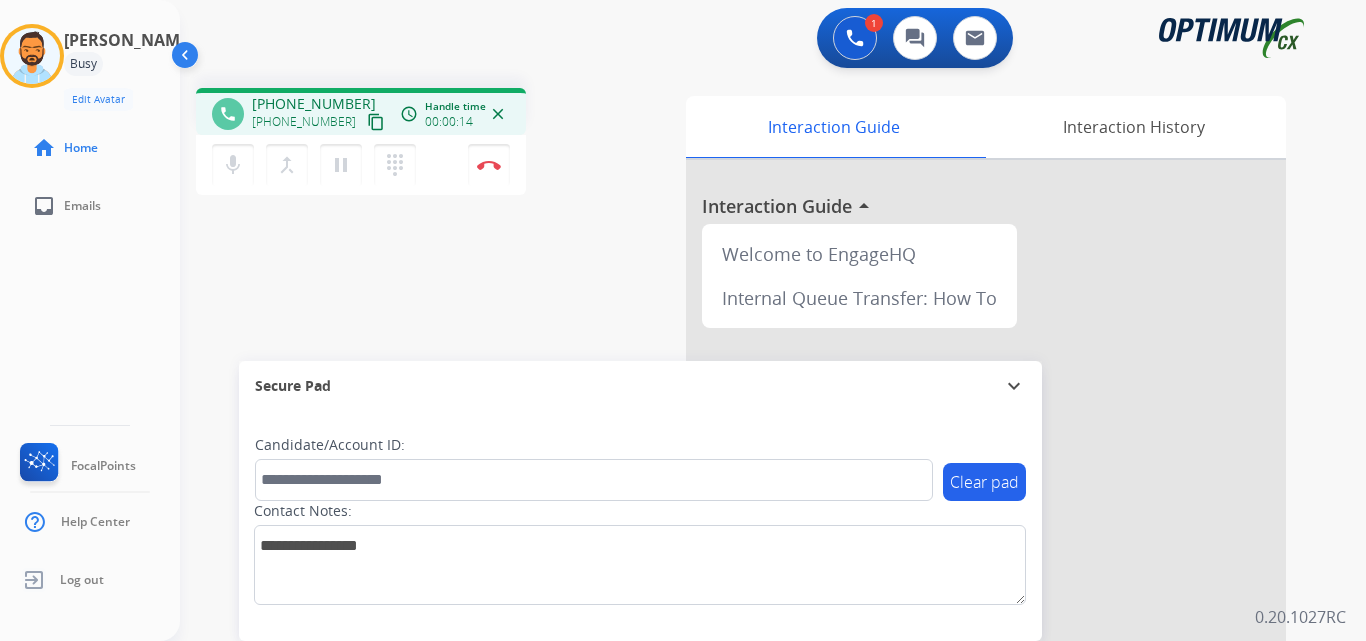 click on "content_copy" at bounding box center [376, 122] 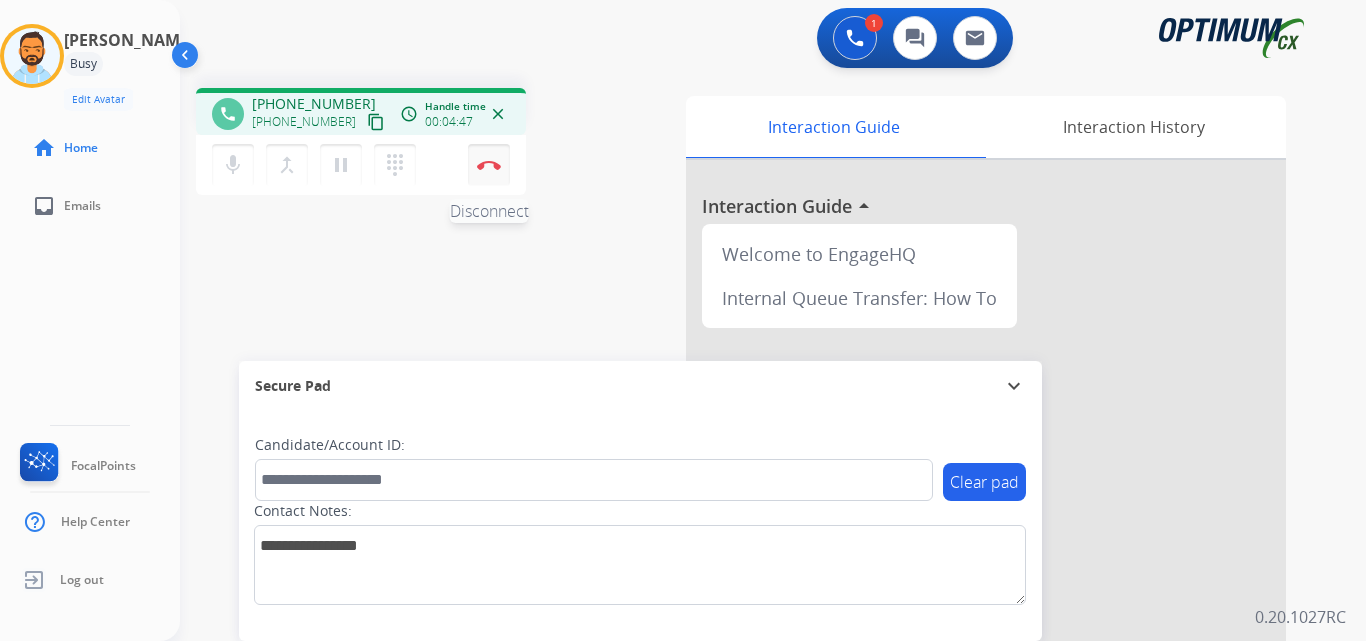 click on "Disconnect" at bounding box center (489, 165) 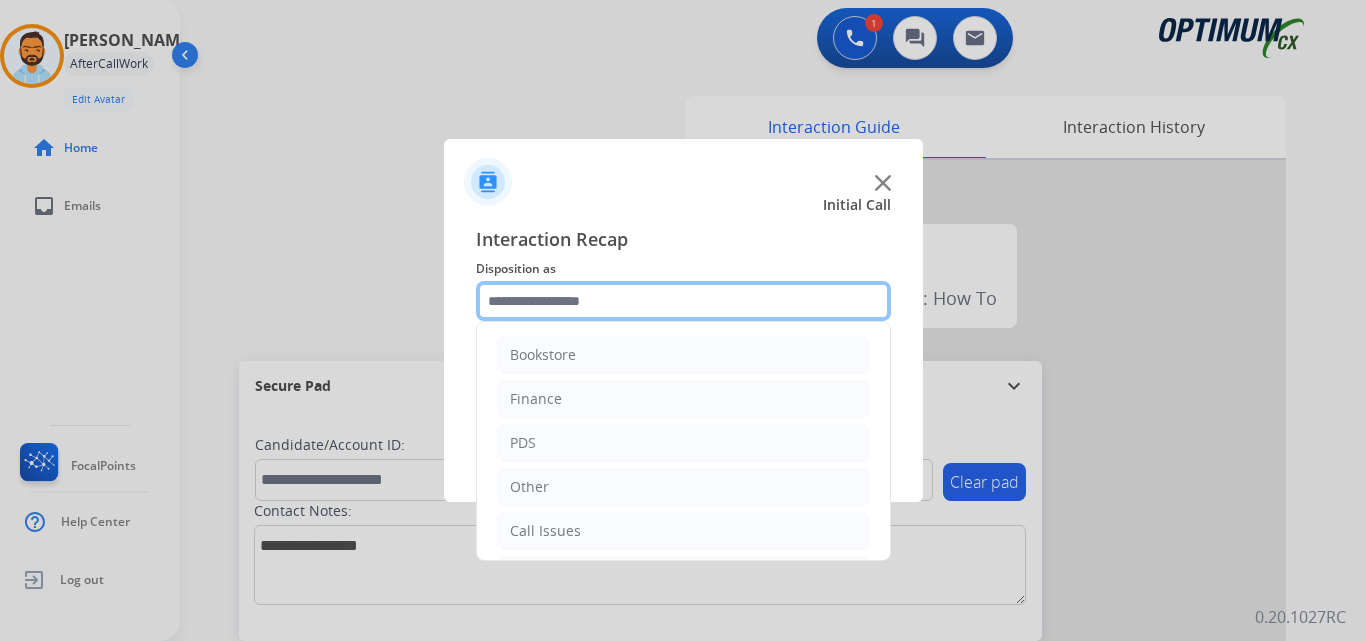 click 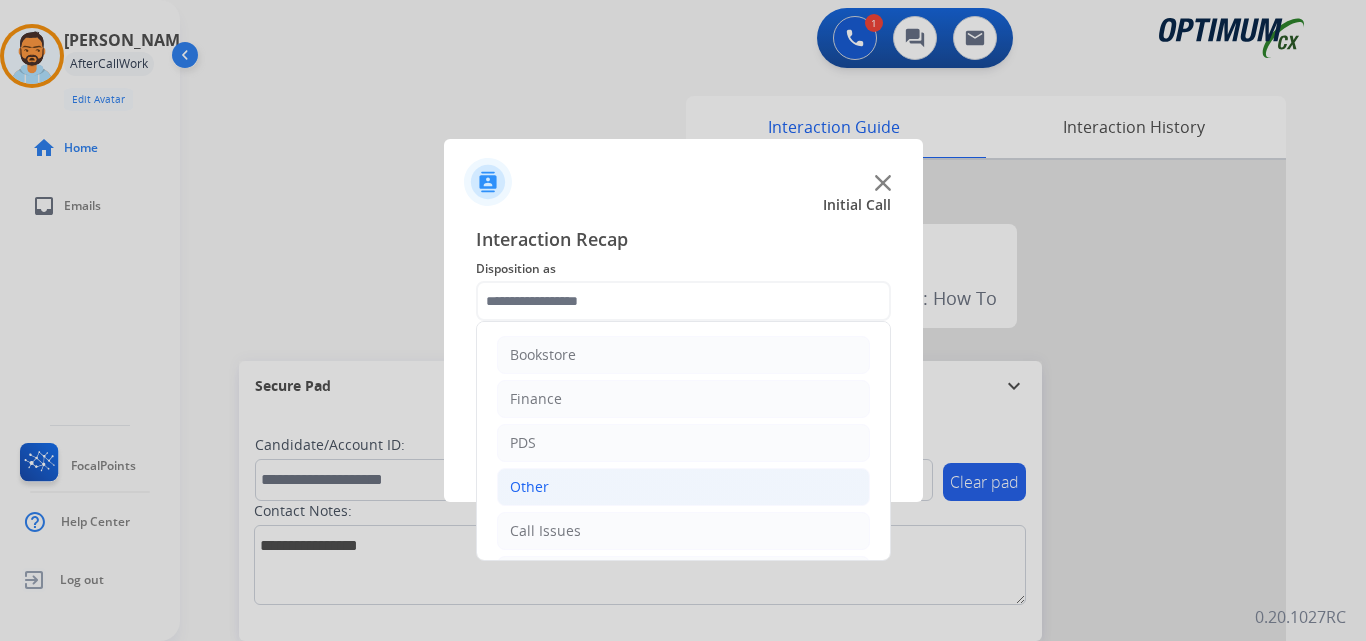 click on "Other" 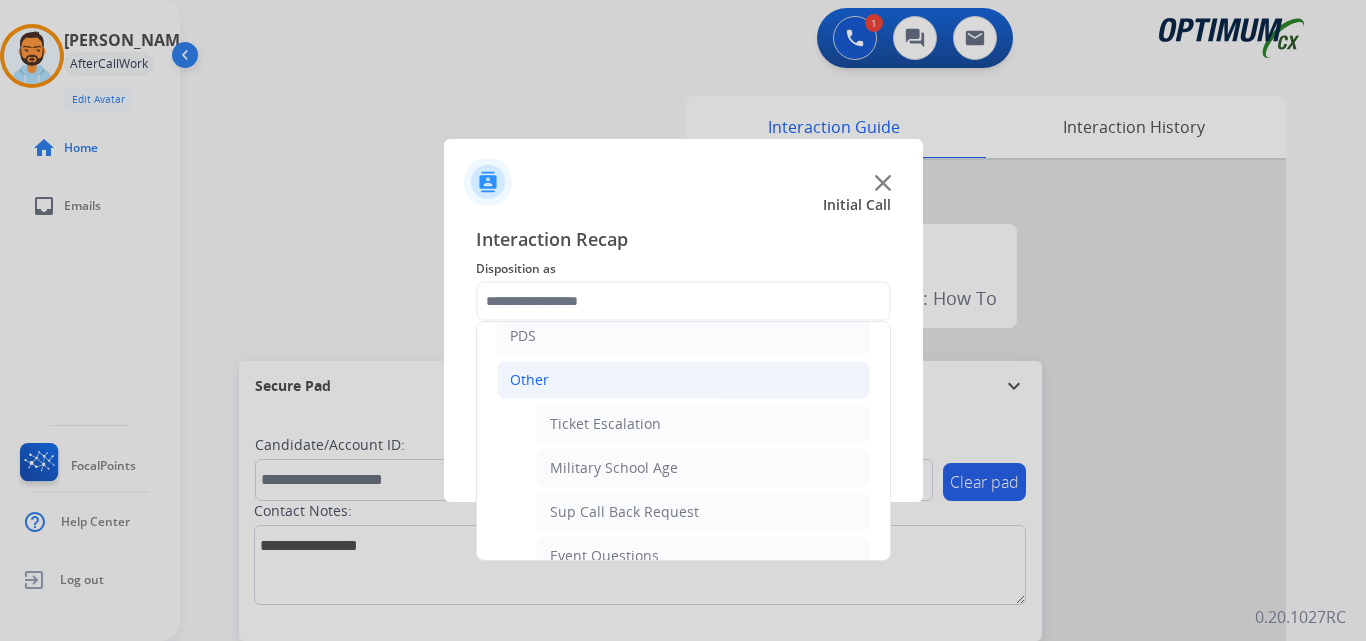 click on "Other" 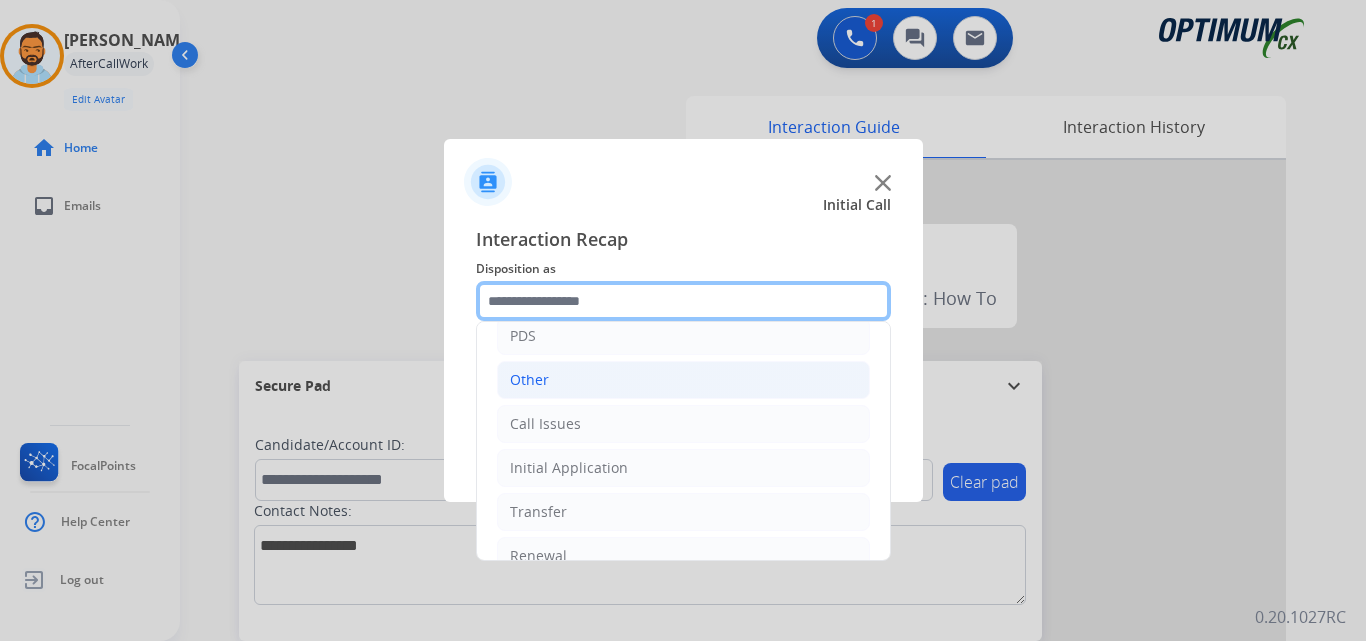 scroll, scrollTop: 136, scrollLeft: 0, axis: vertical 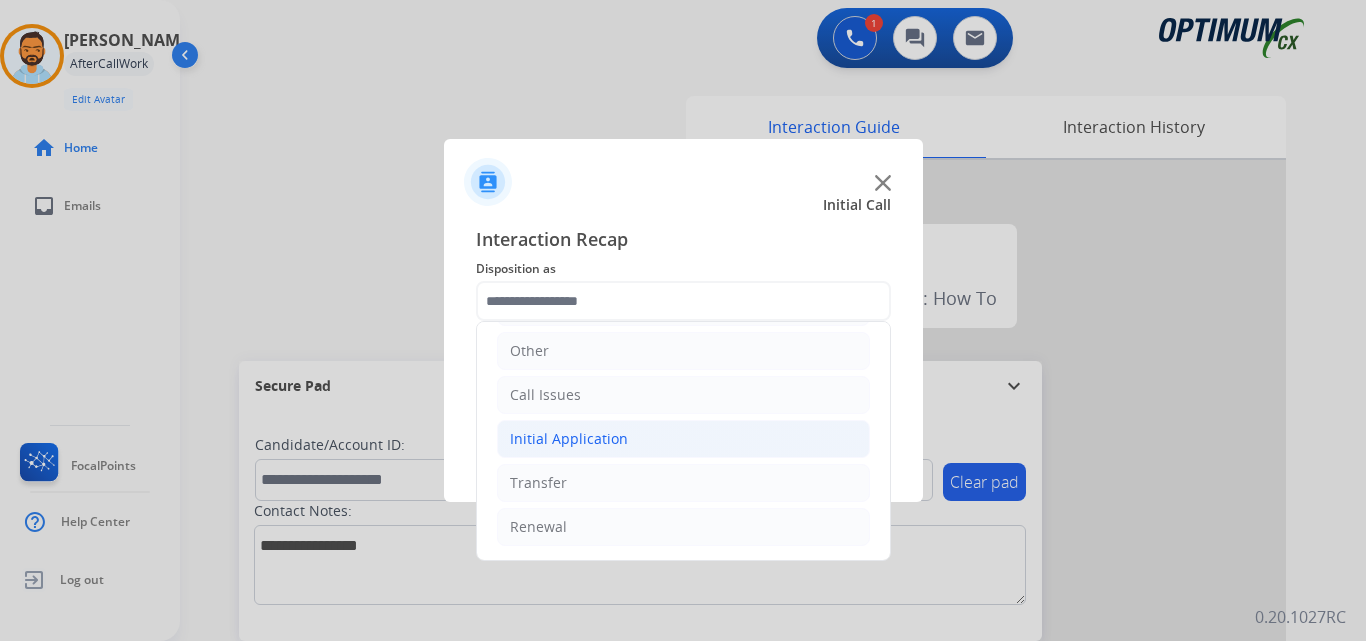 click on "Initial Application" 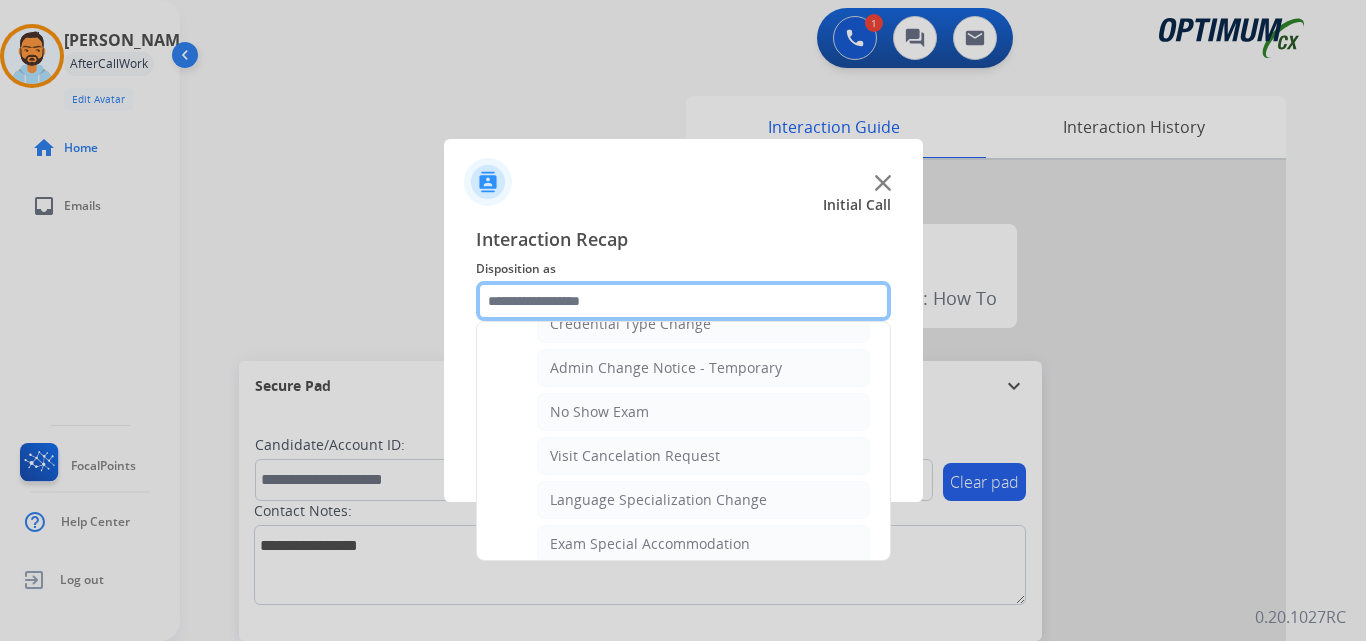 scroll, scrollTop: 844, scrollLeft: 0, axis: vertical 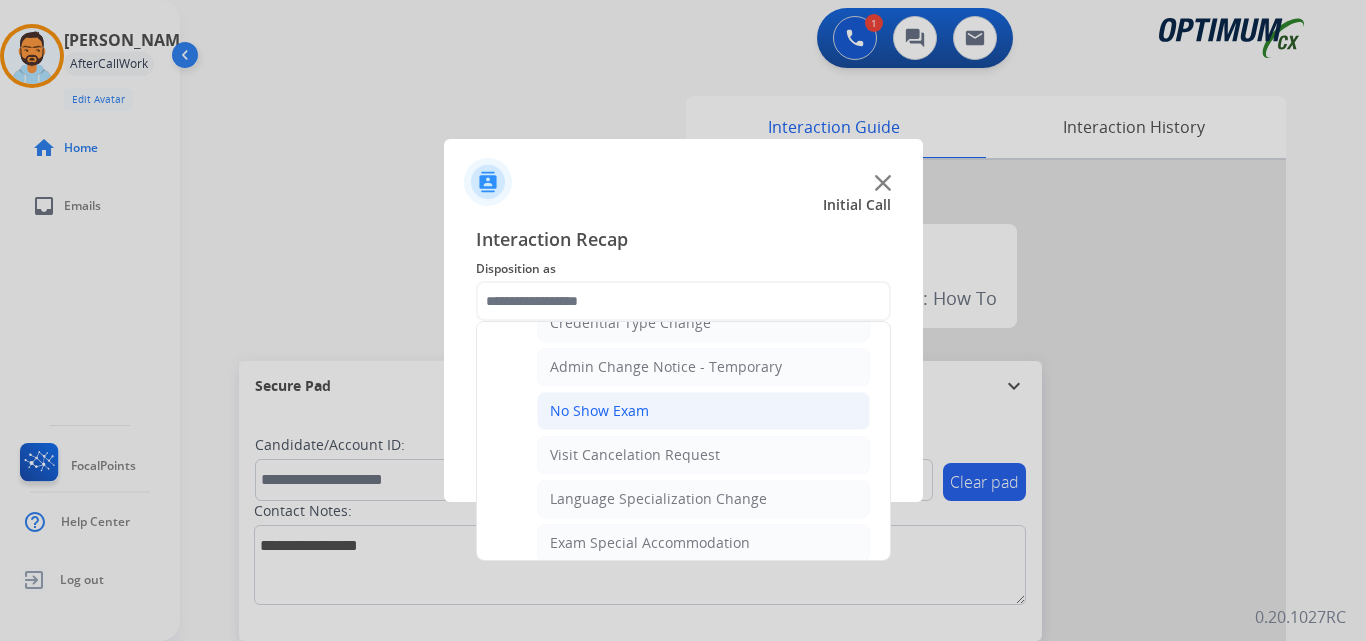 click on "No Show Exam" 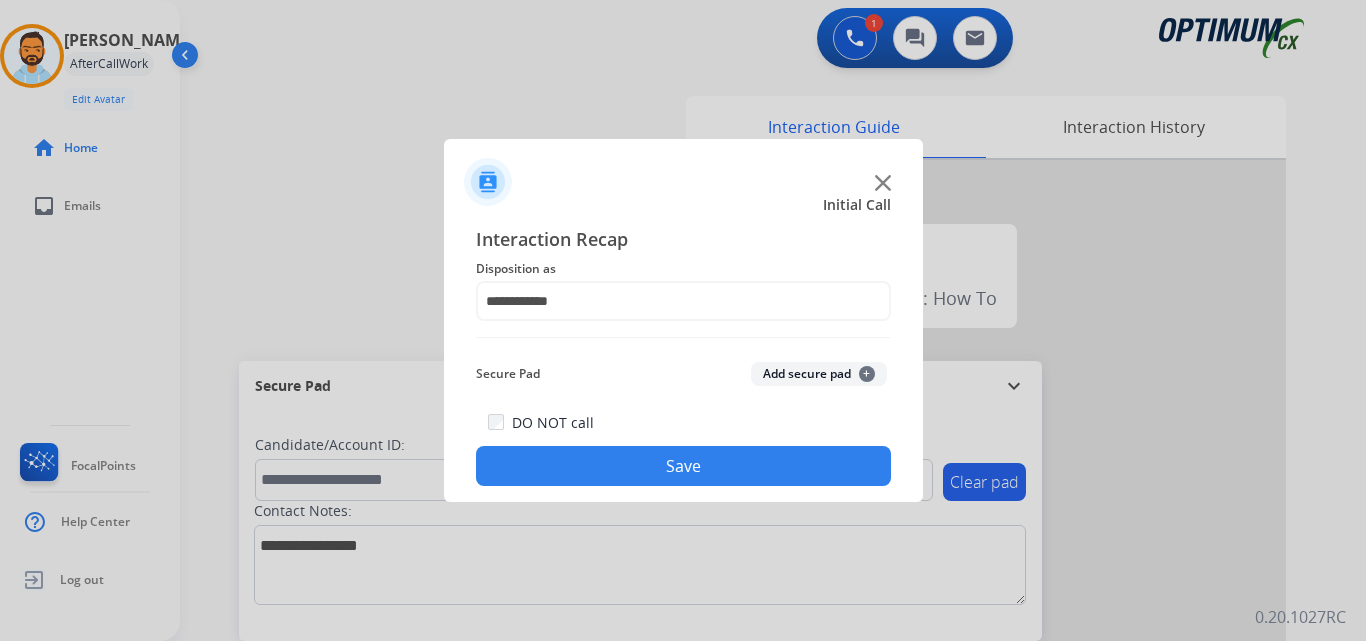 click on "Save" 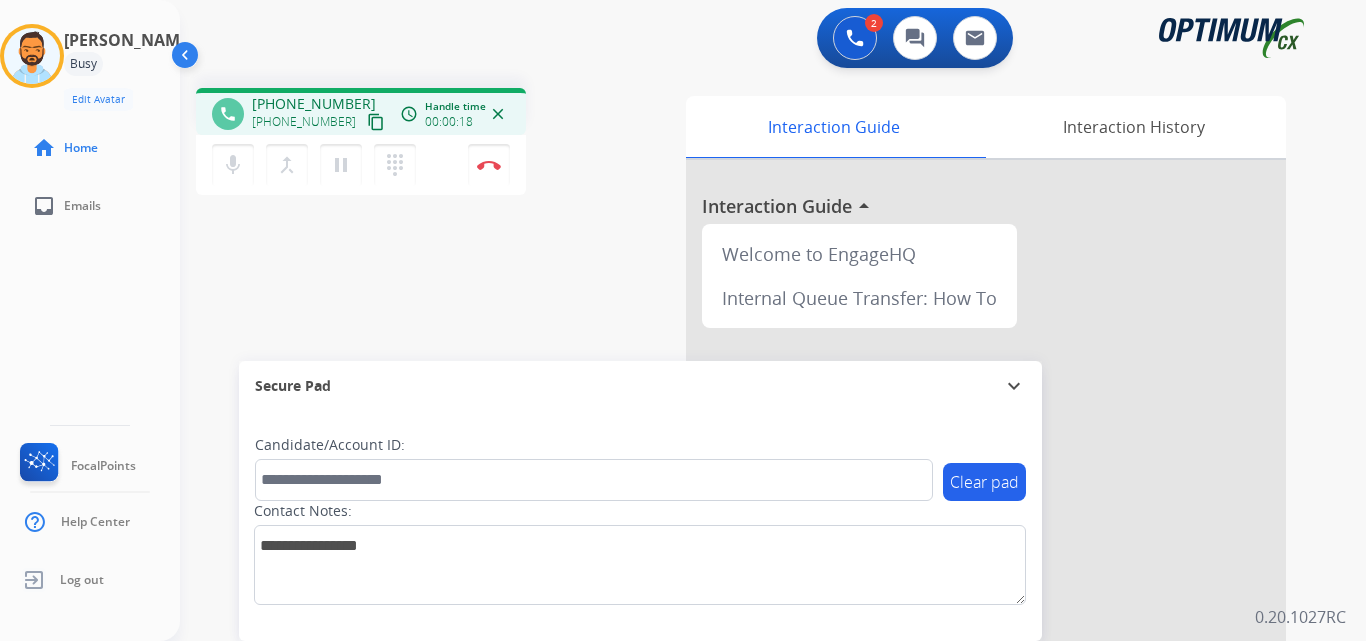click on "content_copy" at bounding box center (376, 122) 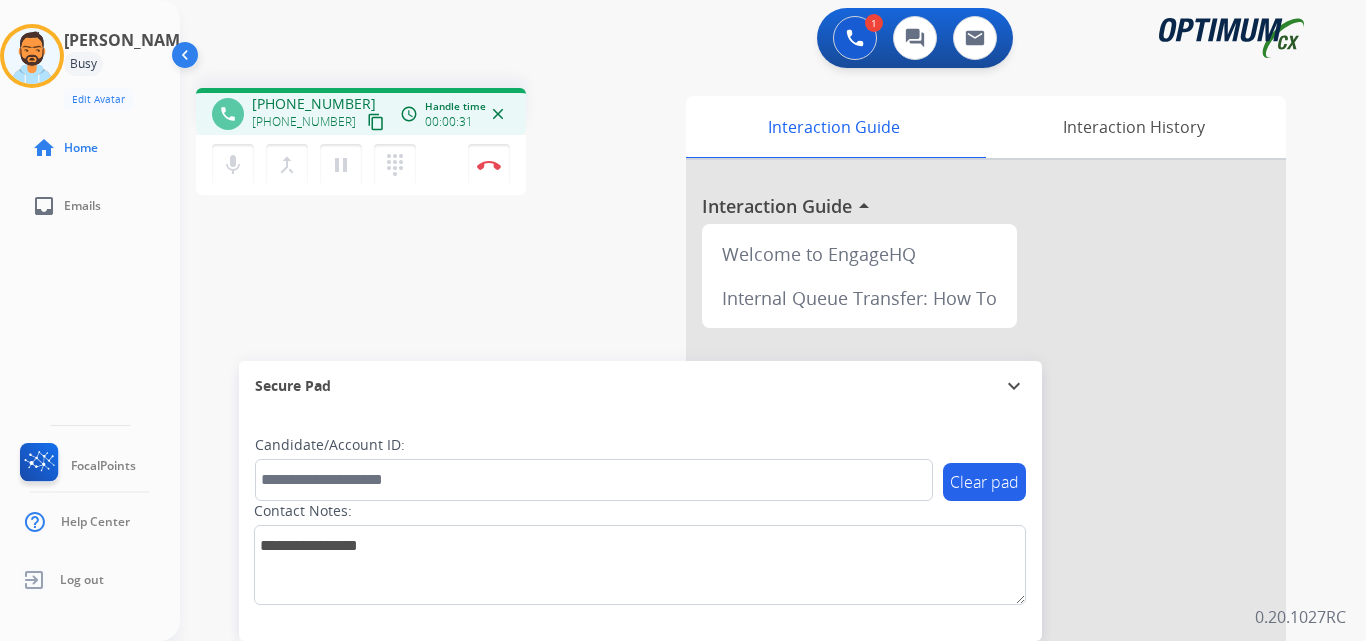 click on "content_copy" at bounding box center [376, 122] 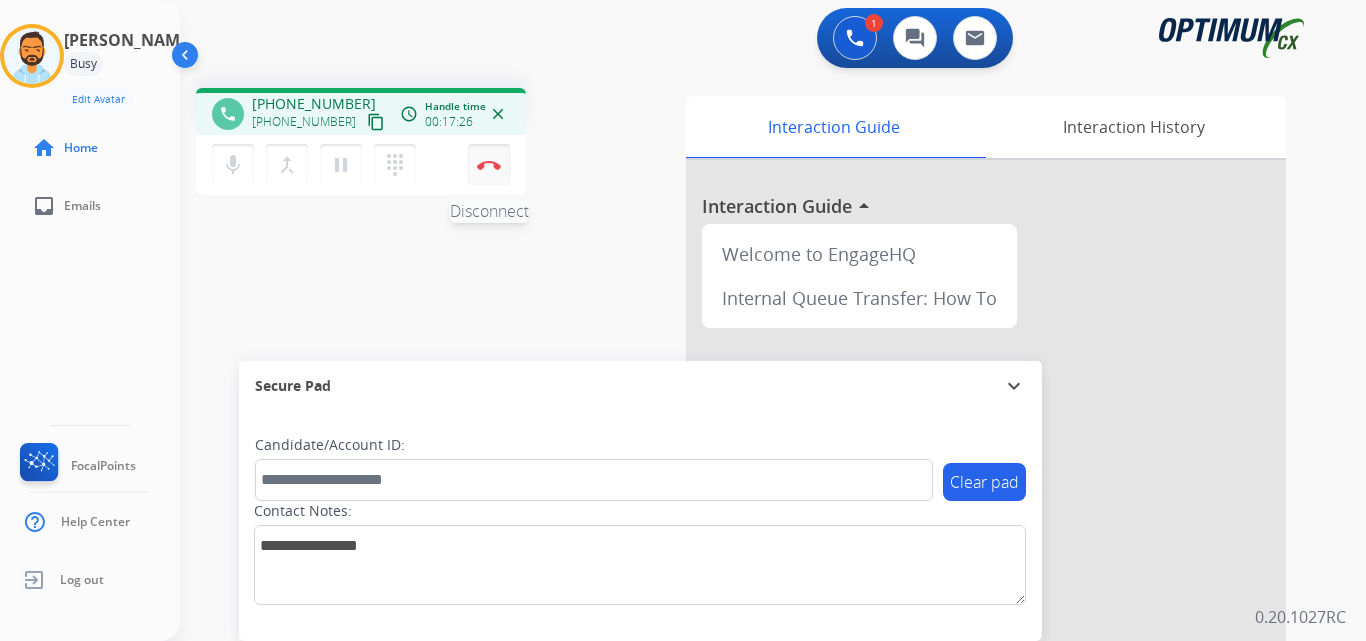 click on "Disconnect" at bounding box center (489, 165) 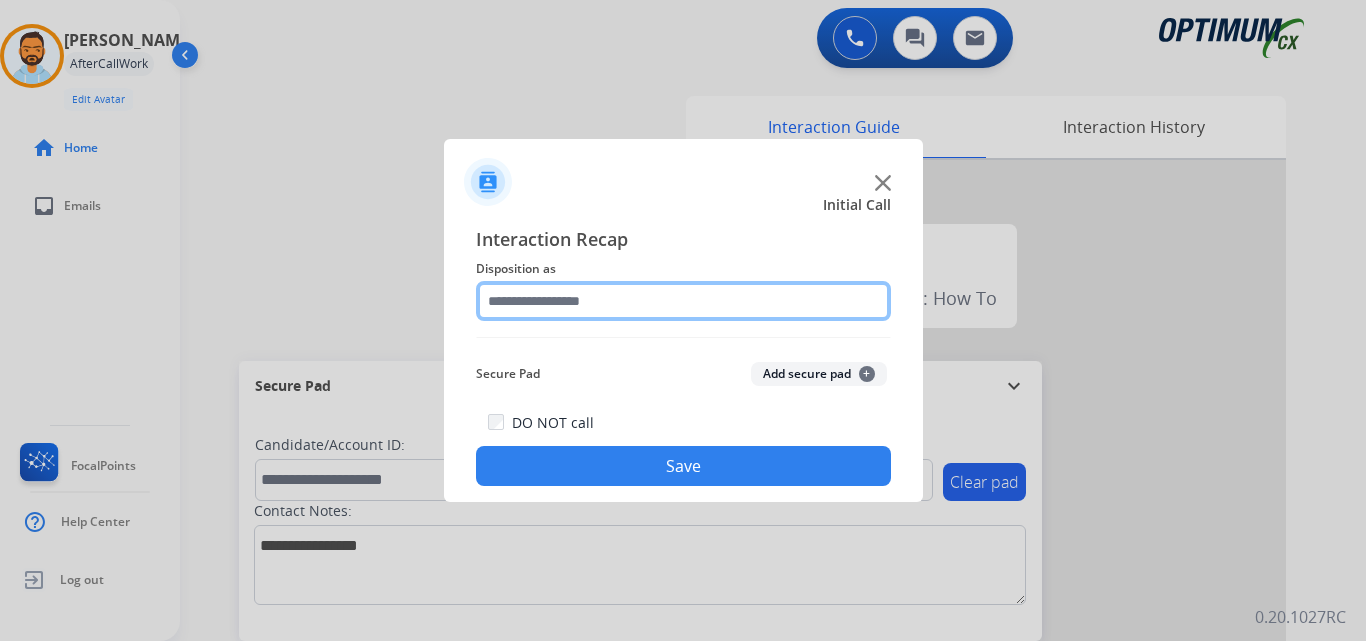 click 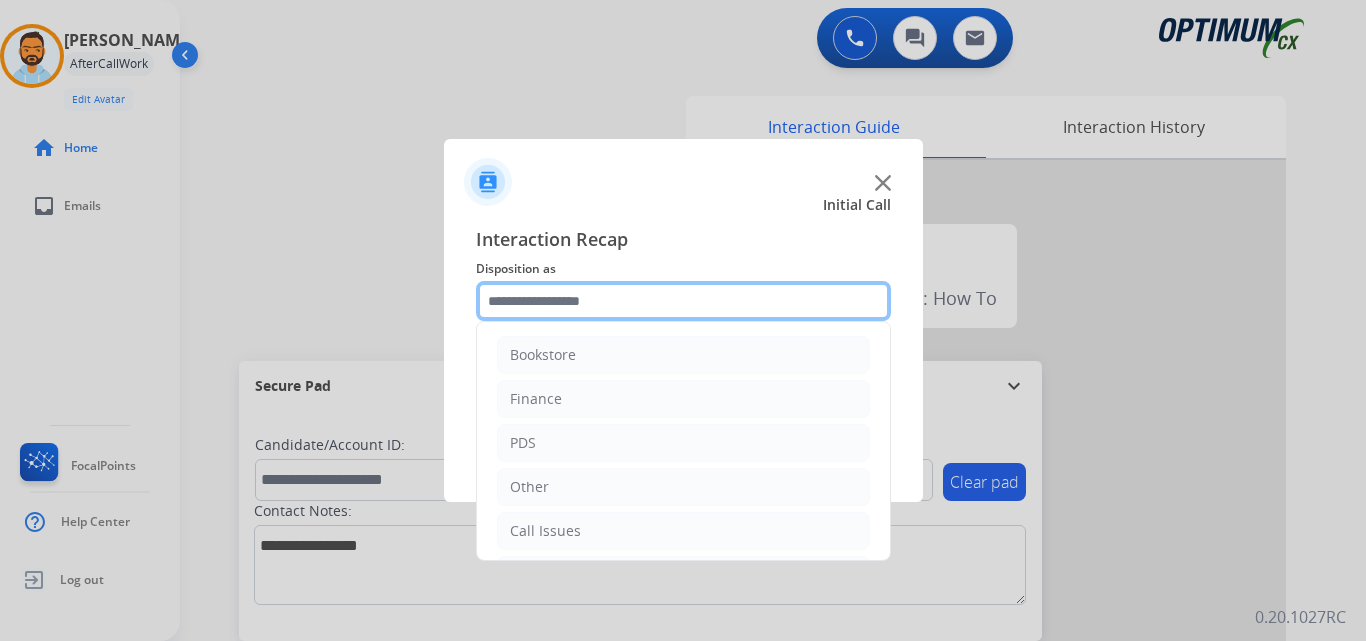 scroll, scrollTop: 136, scrollLeft: 0, axis: vertical 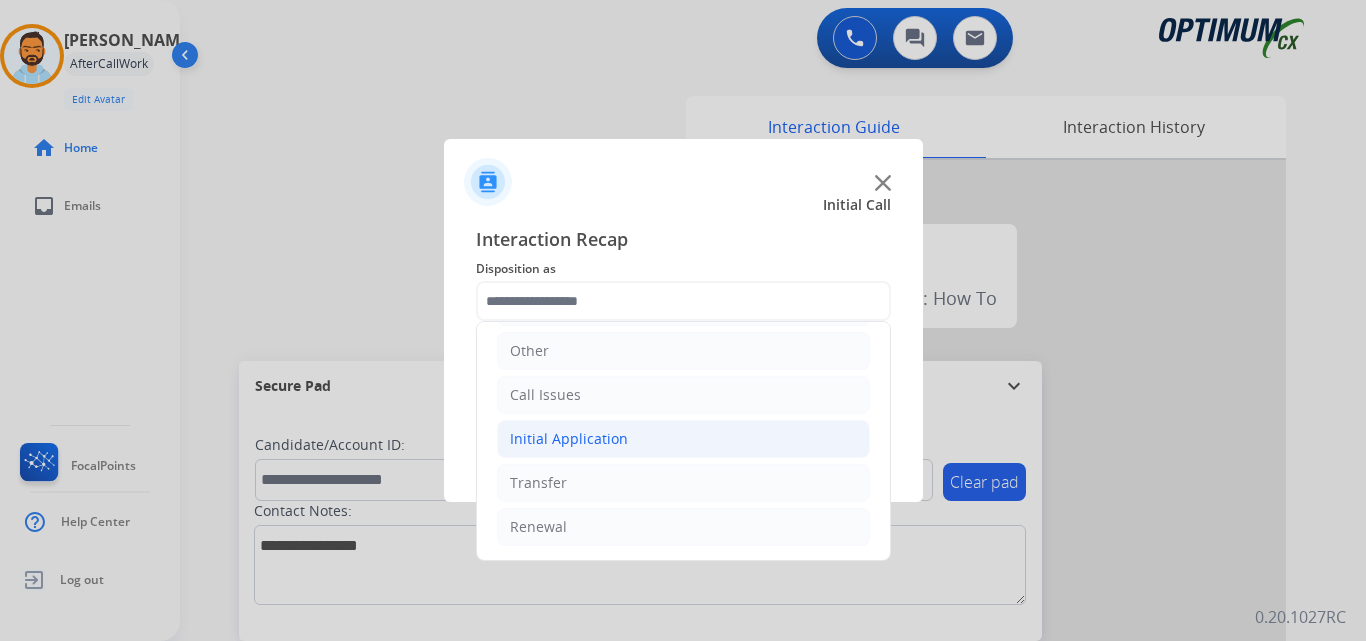 click on "Initial Application" 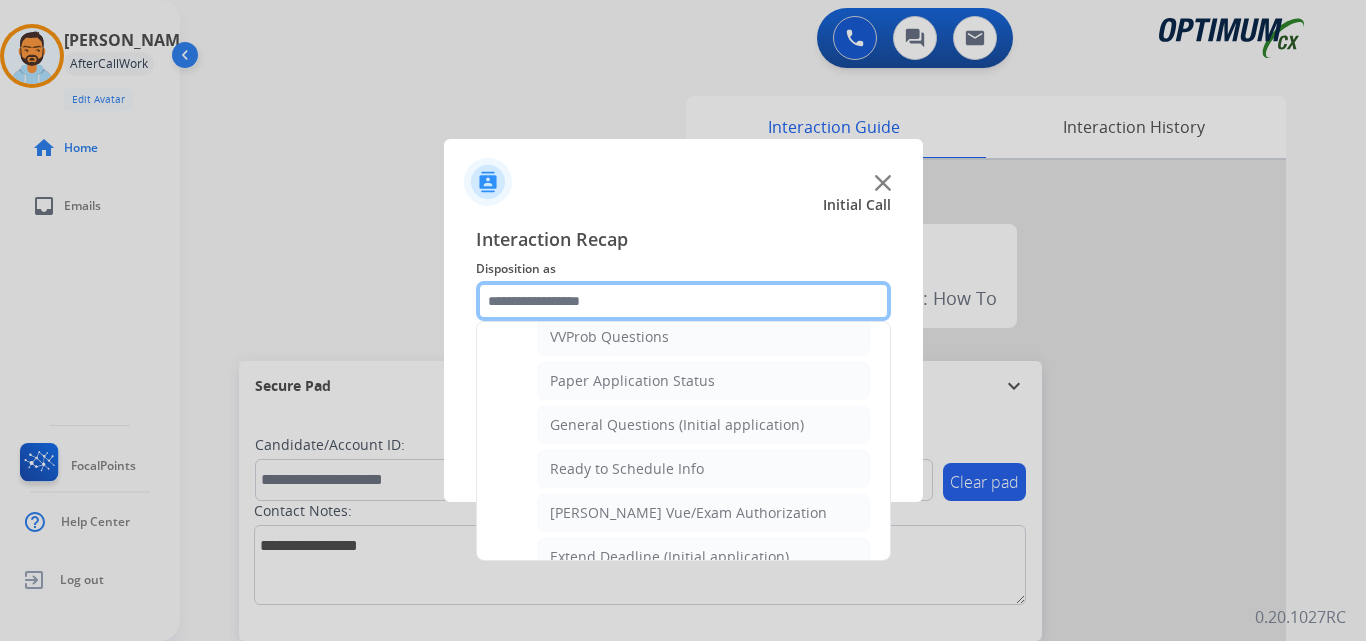 scroll, scrollTop: 1091, scrollLeft: 0, axis: vertical 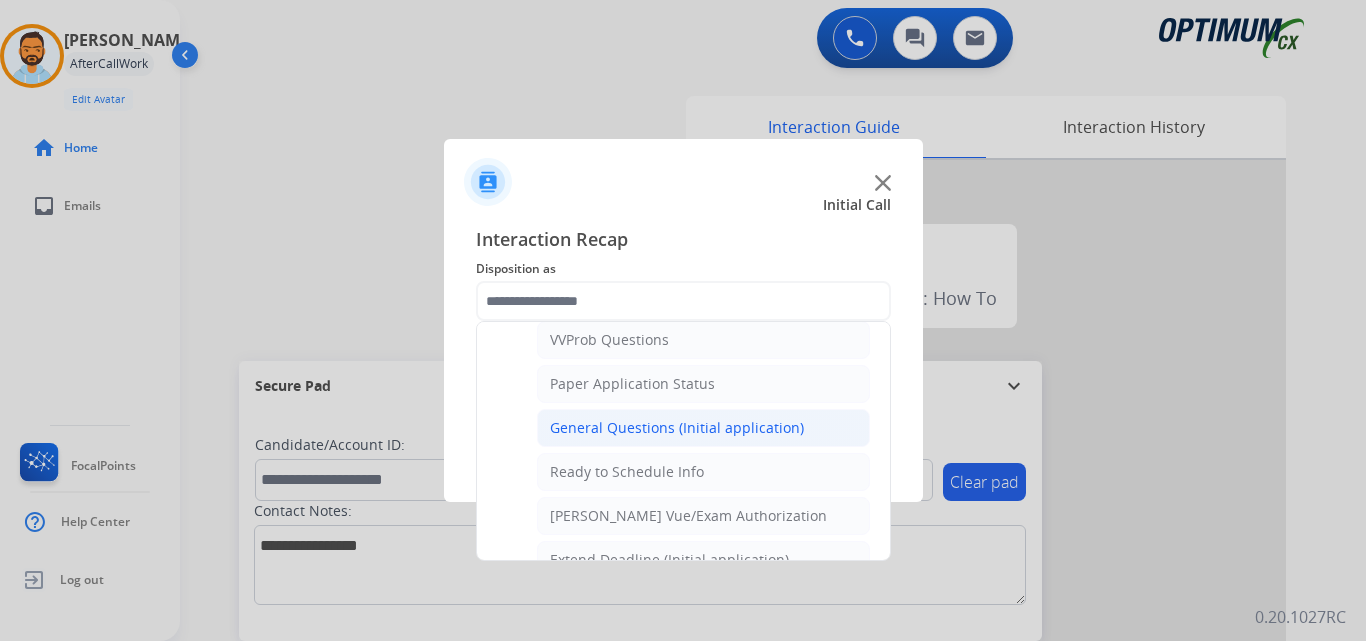 click on "General Questions (Initial application)" 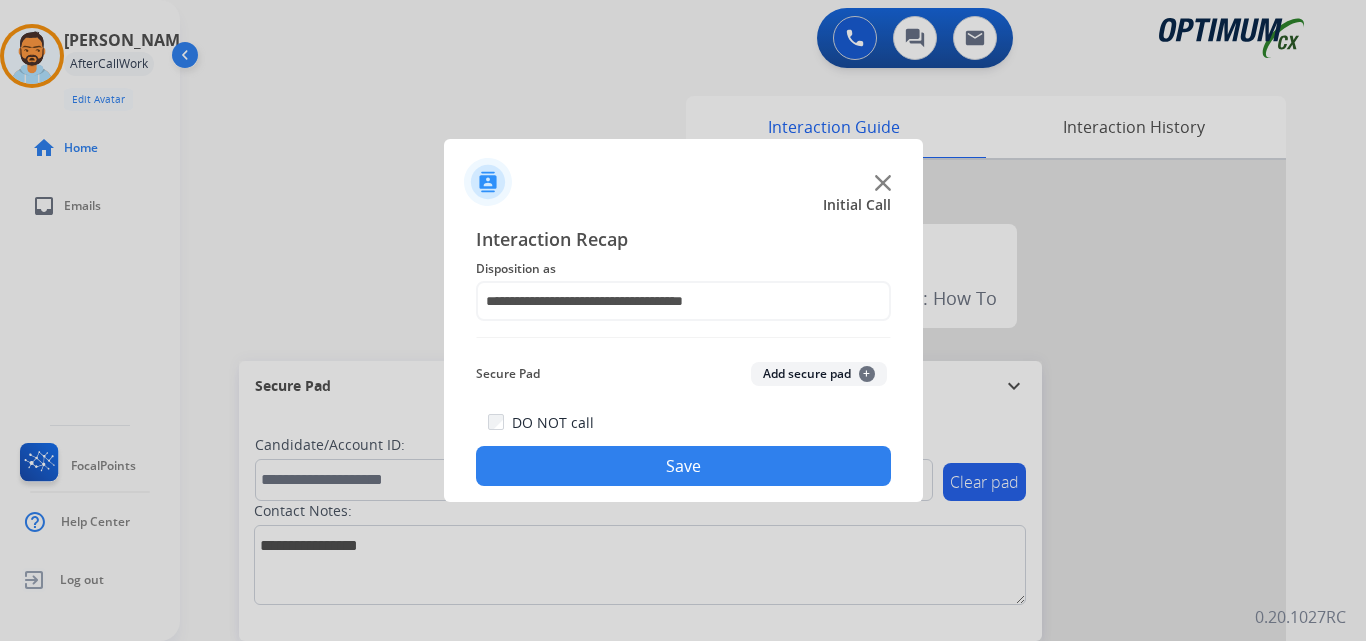 click on "Save" 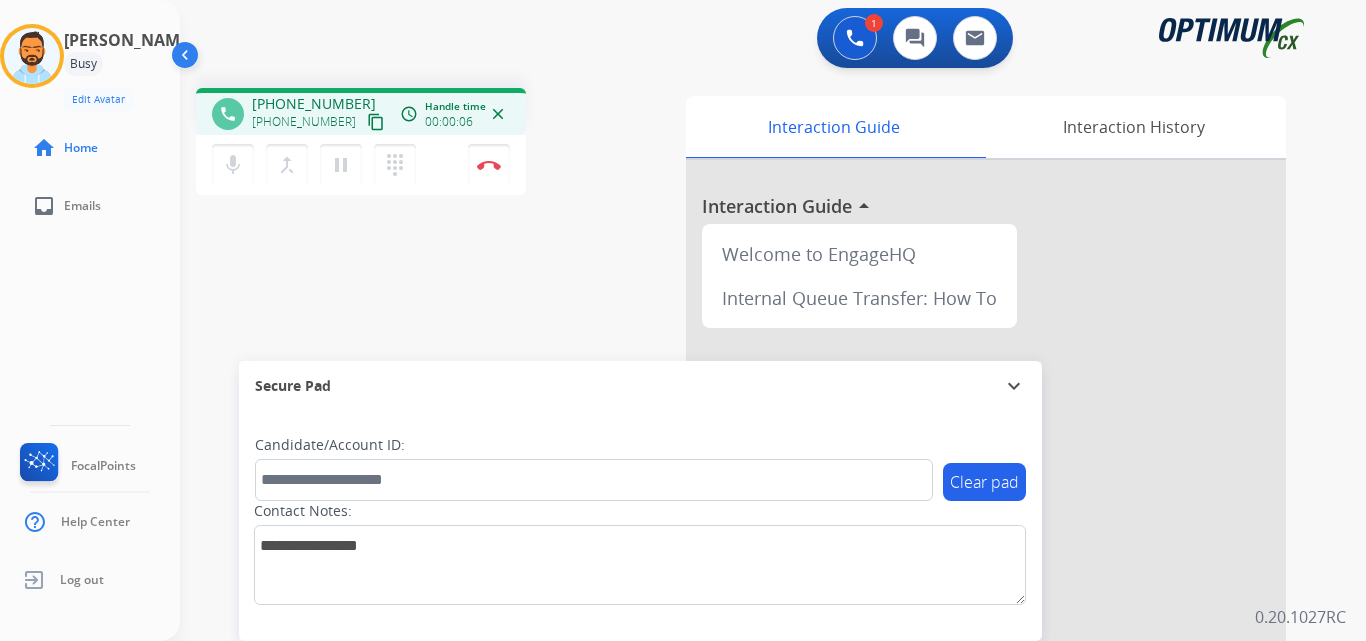 click on "content_copy" at bounding box center [376, 122] 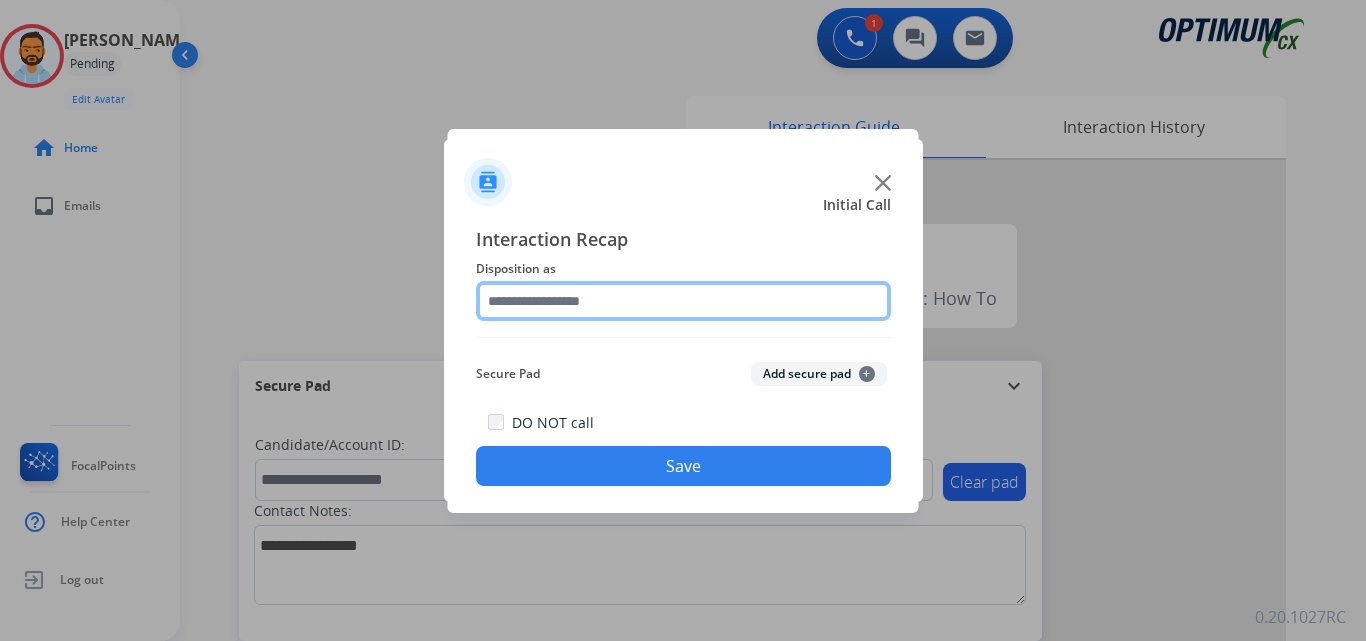 click 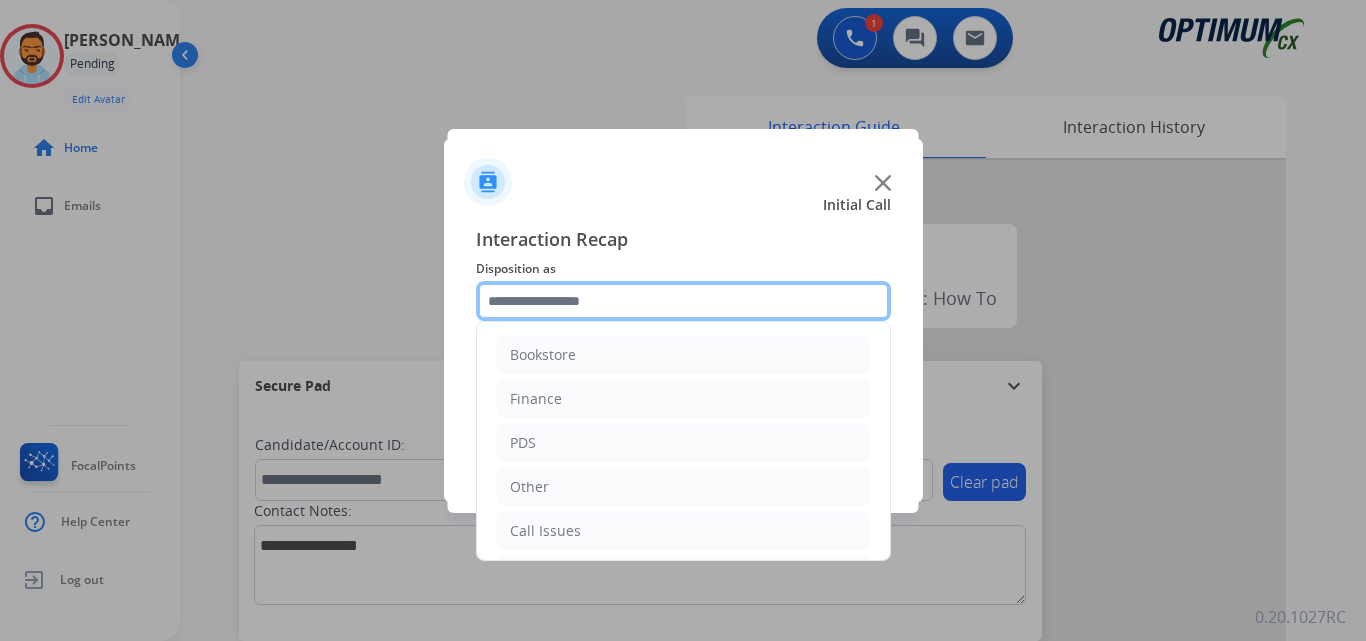 scroll, scrollTop: 136, scrollLeft: 0, axis: vertical 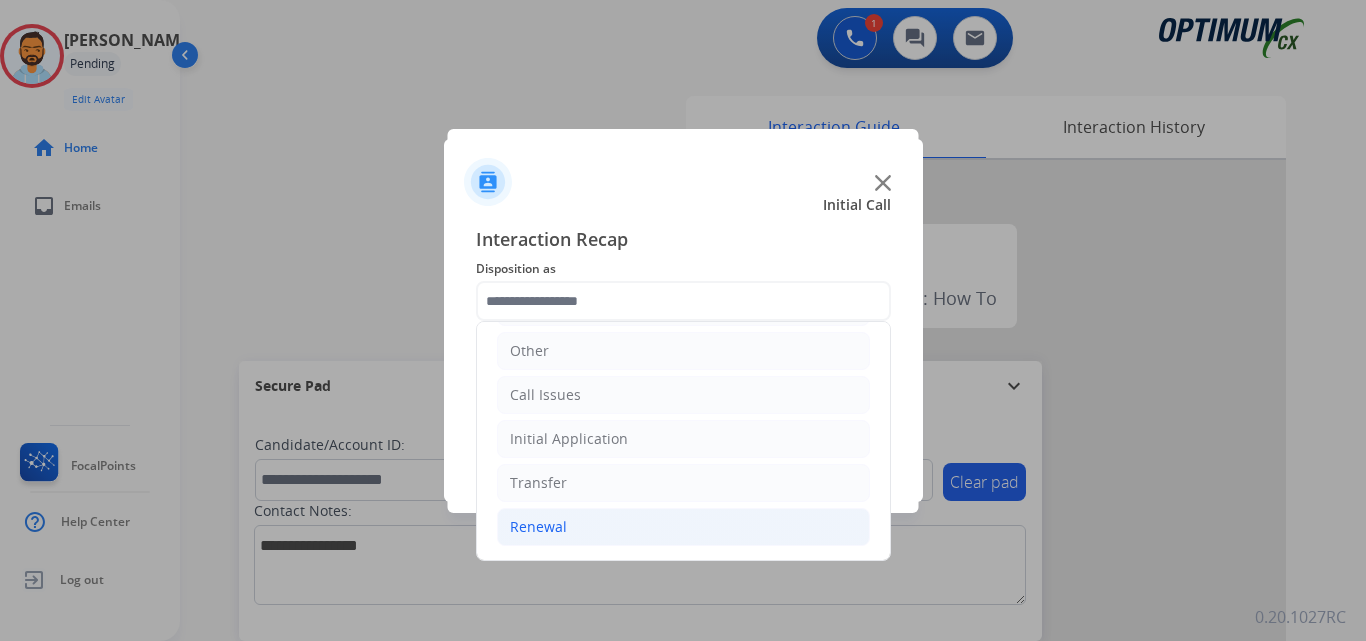 click on "Renewal" 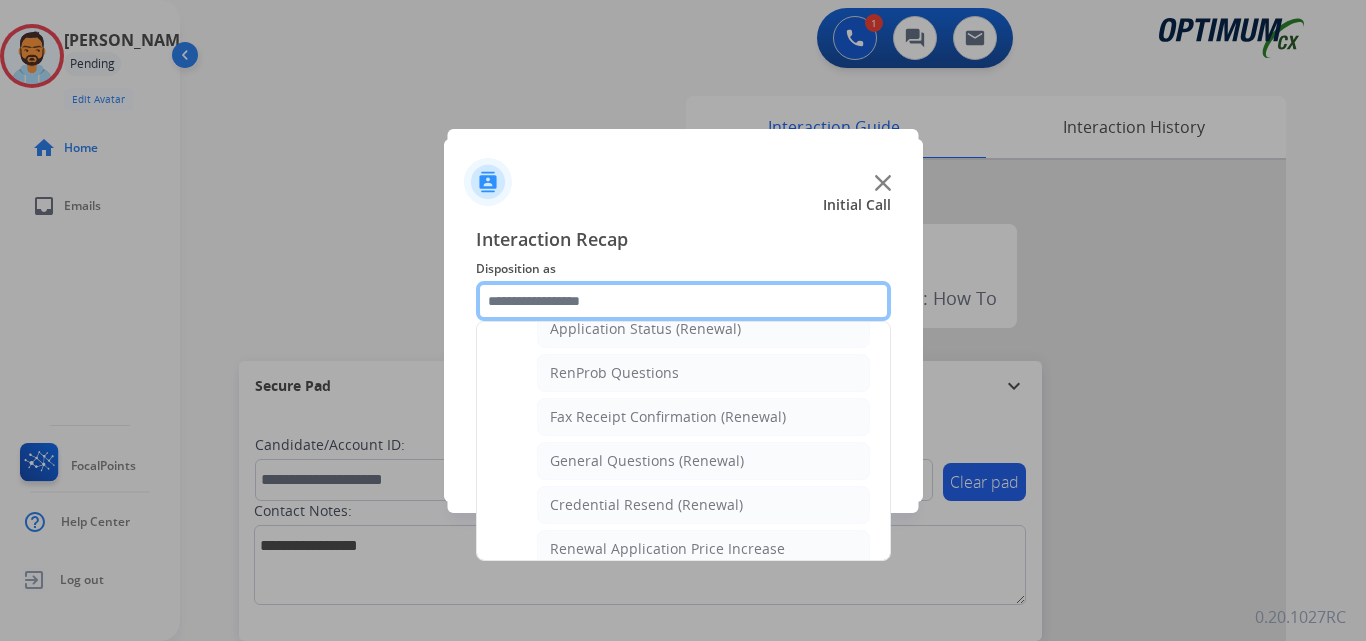 scroll, scrollTop: 489, scrollLeft: 0, axis: vertical 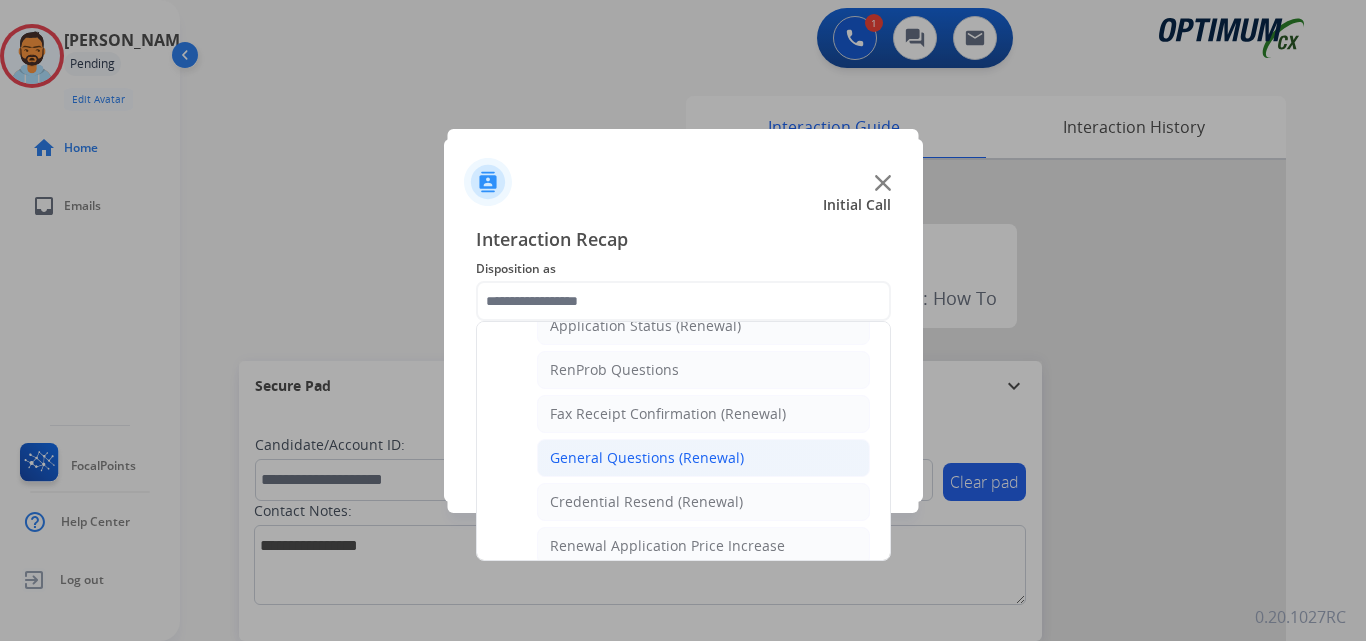 click on "General Questions (Renewal)" 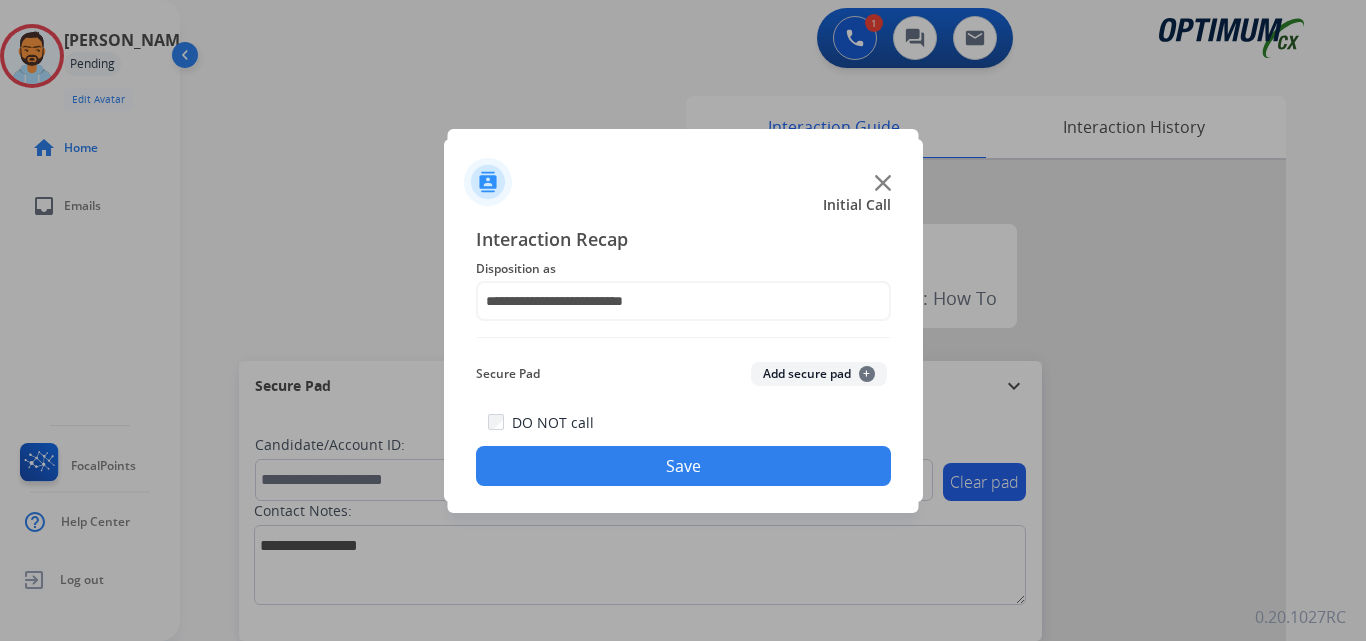 click on "Save" 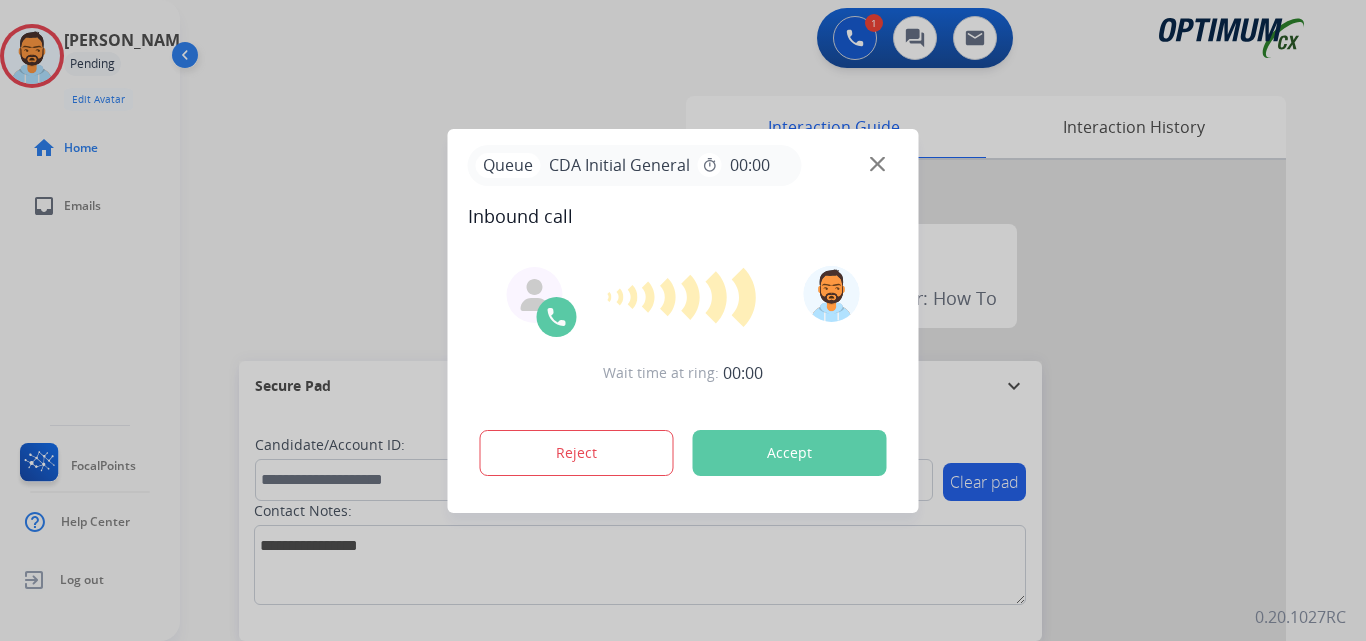 click on "Accept" at bounding box center [790, 453] 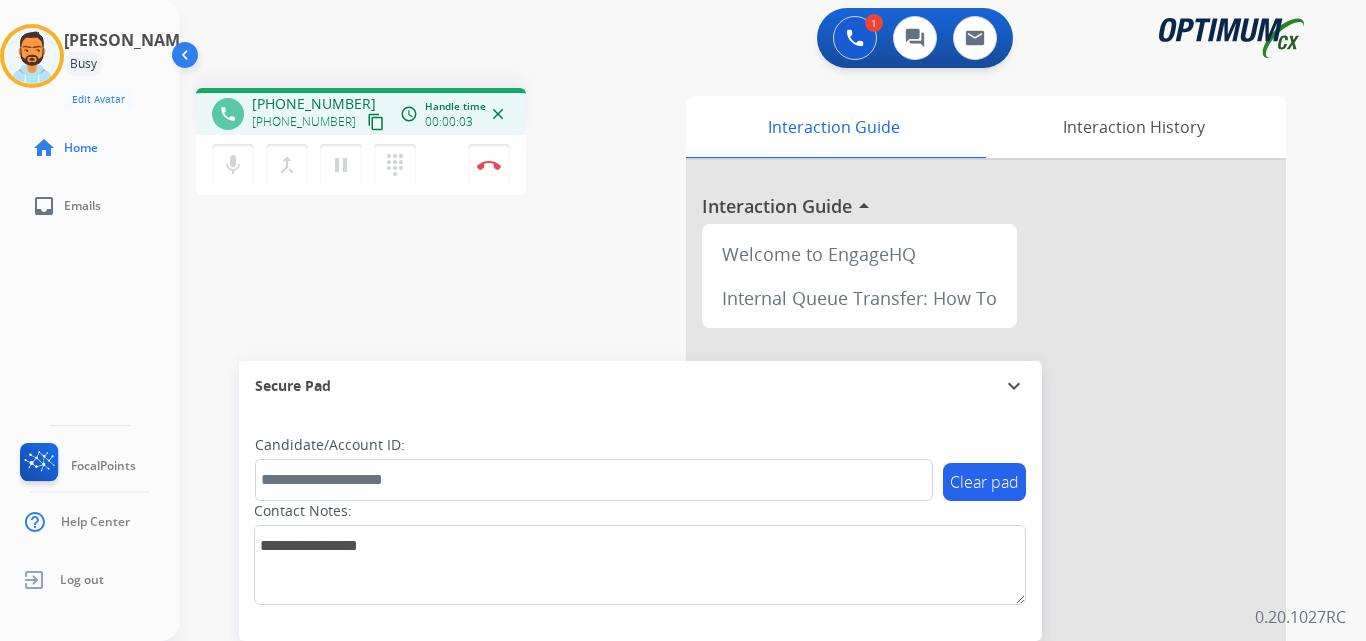 click on "content_copy" at bounding box center [376, 122] 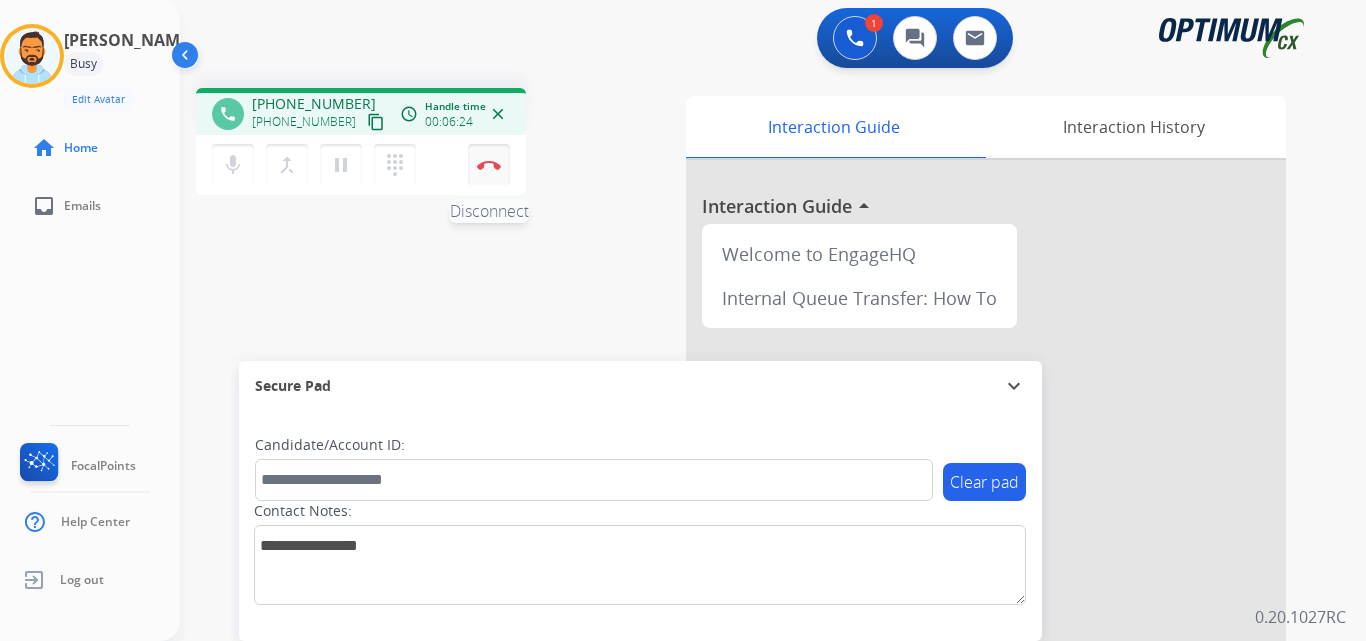 click at bounding box center (489, 165) 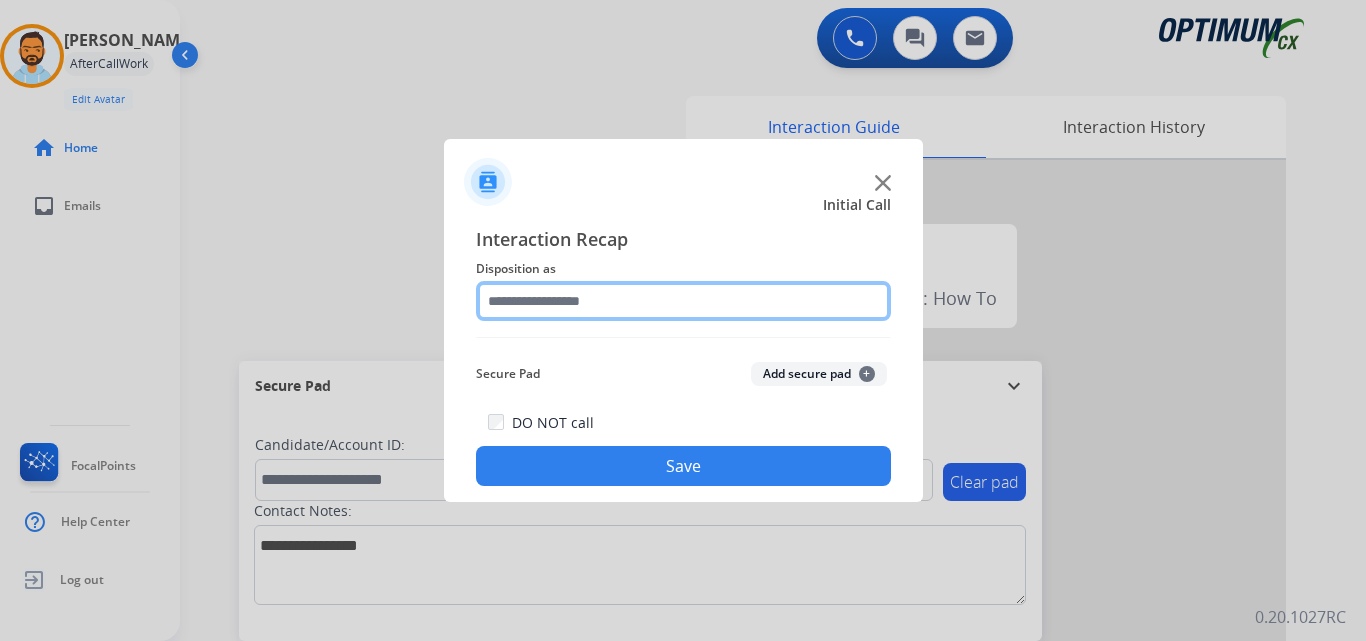 click 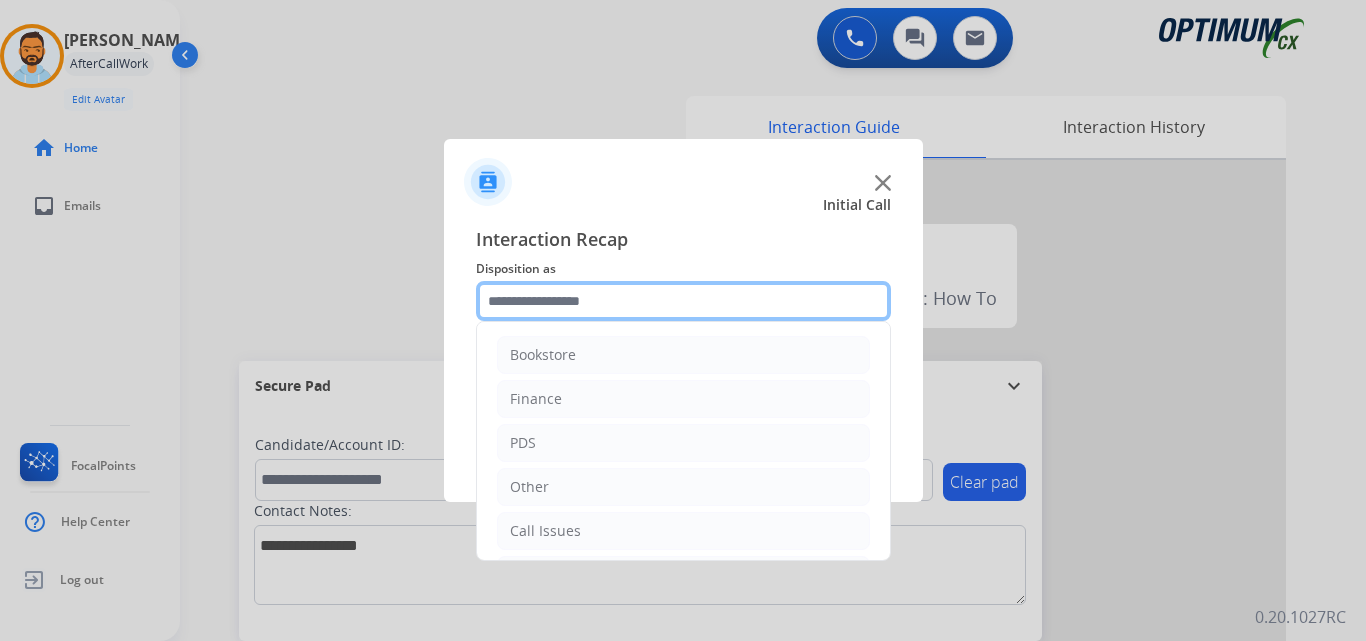 scroll, scrollTop: 136, scrollLeft: 0, axis: vertical 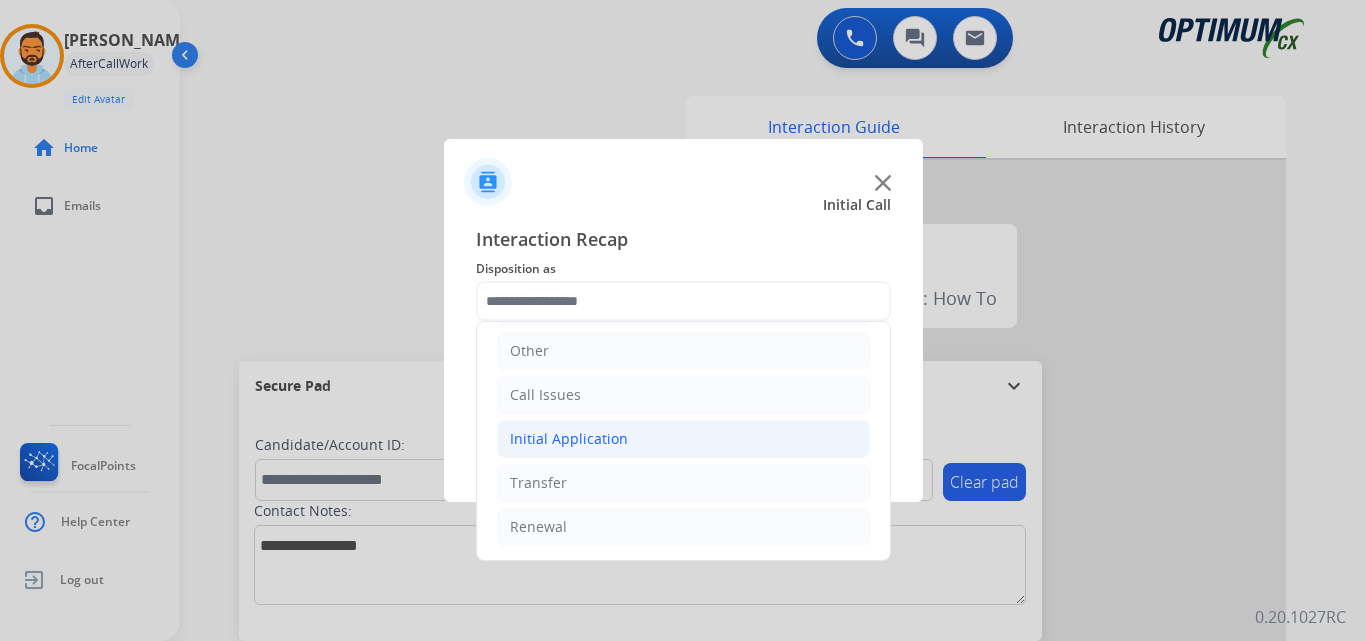 click on "Initial Application" 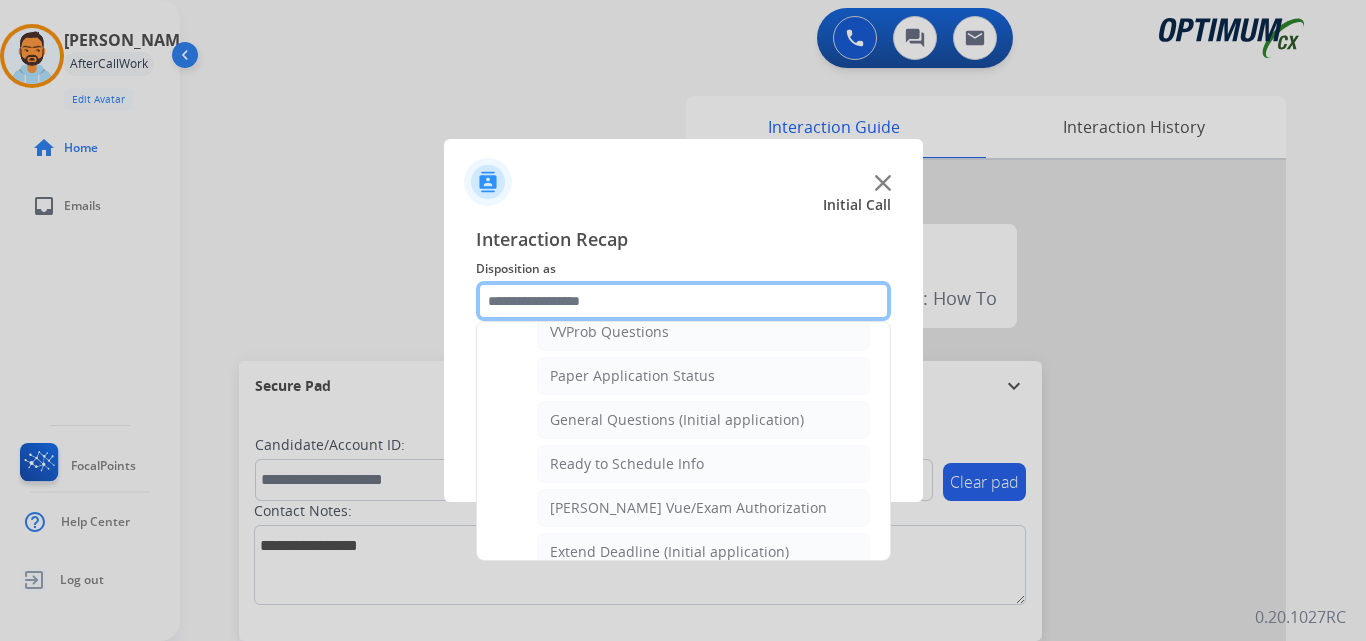 scroll, scrollTop: 1106, scrollLeft: 0, axis: vertical 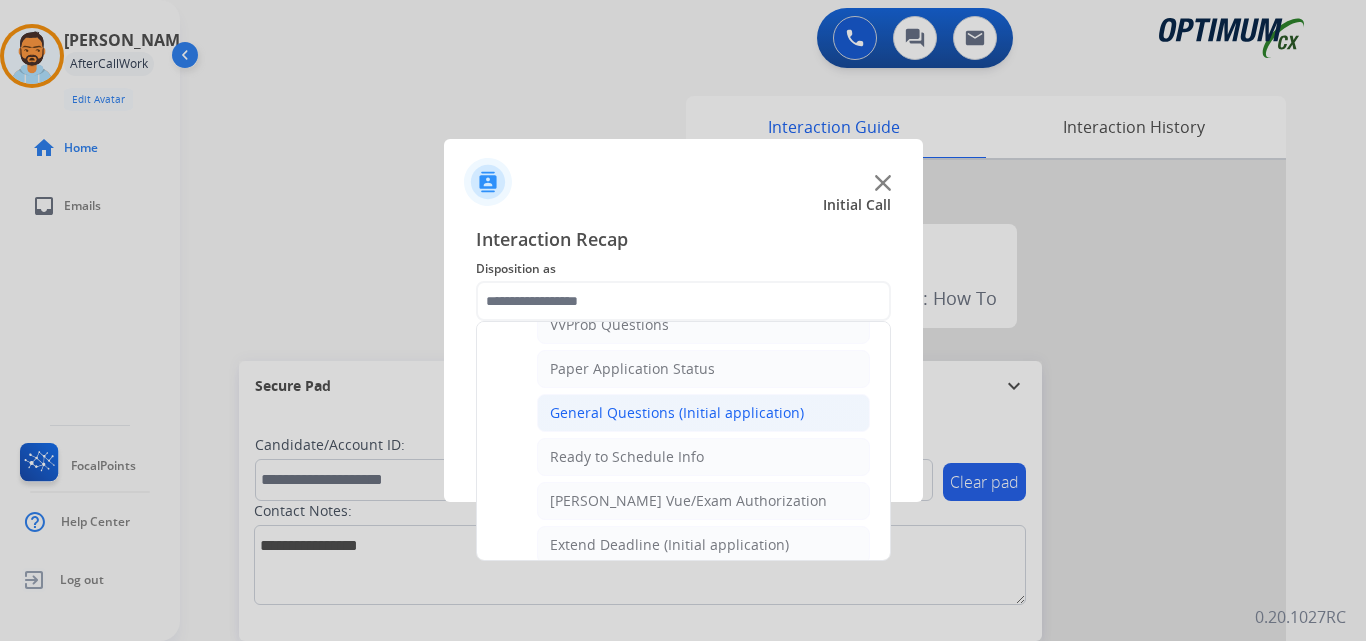 click on "General Questions (Initial application)" 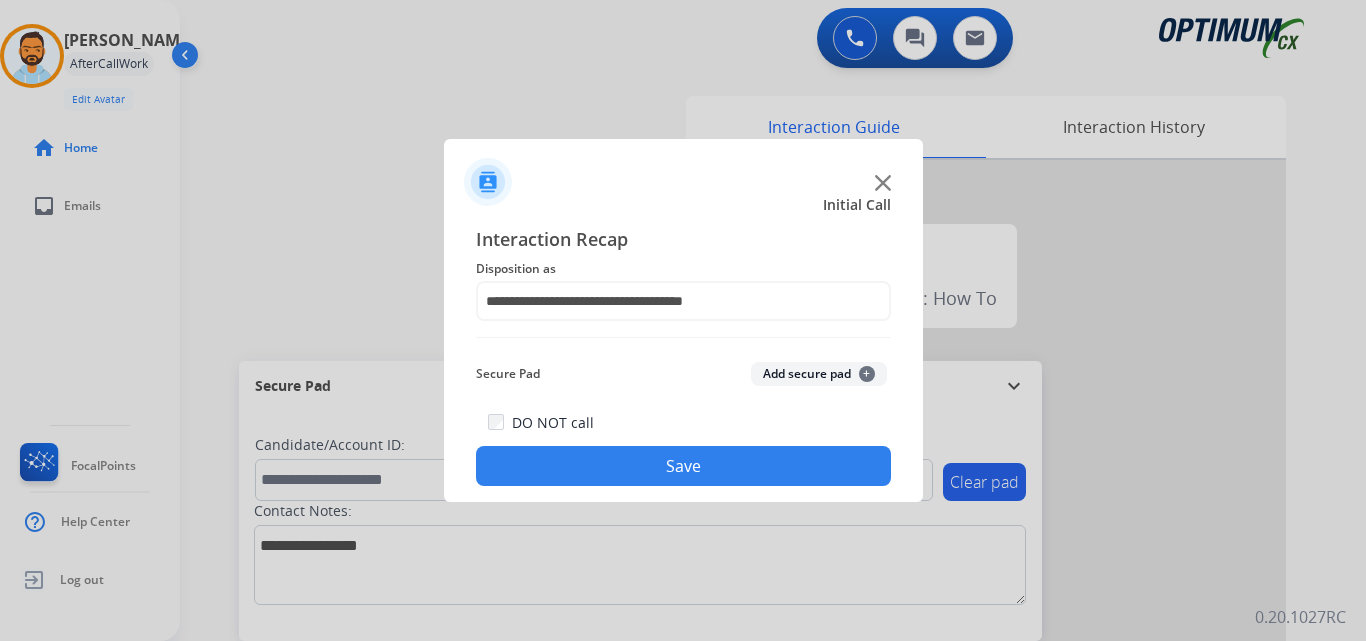 click on "Save" 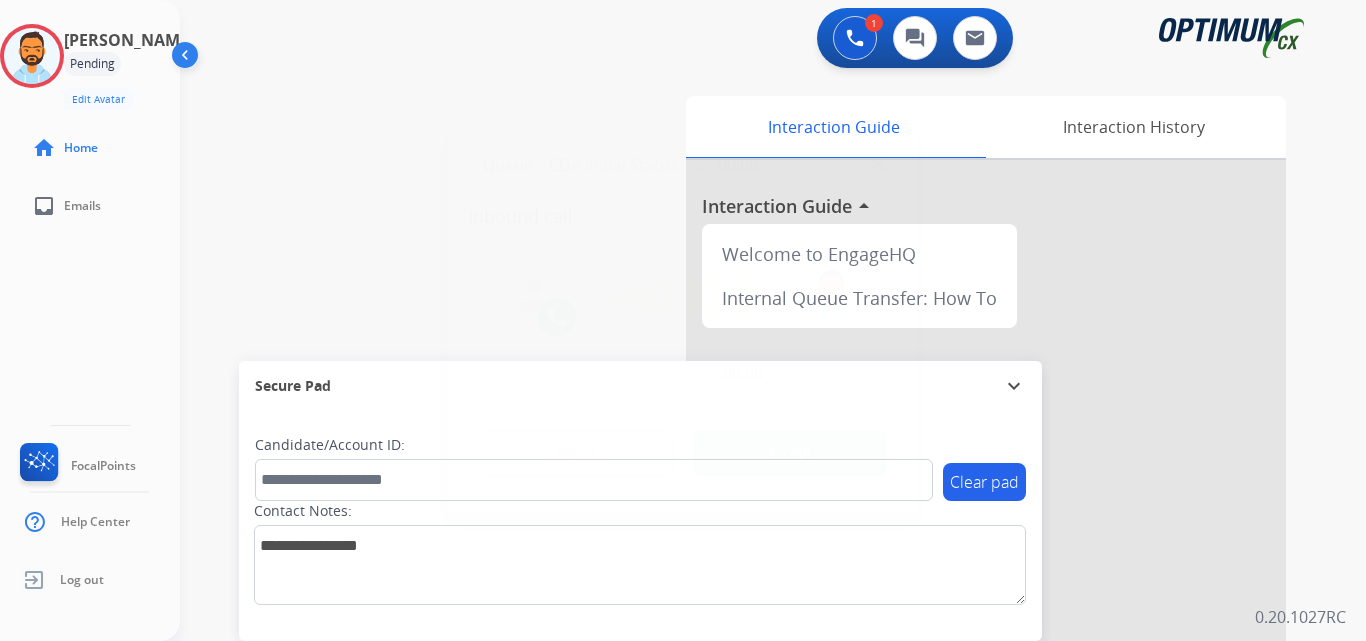 click on "Accept" at bounding box center (790, 453) 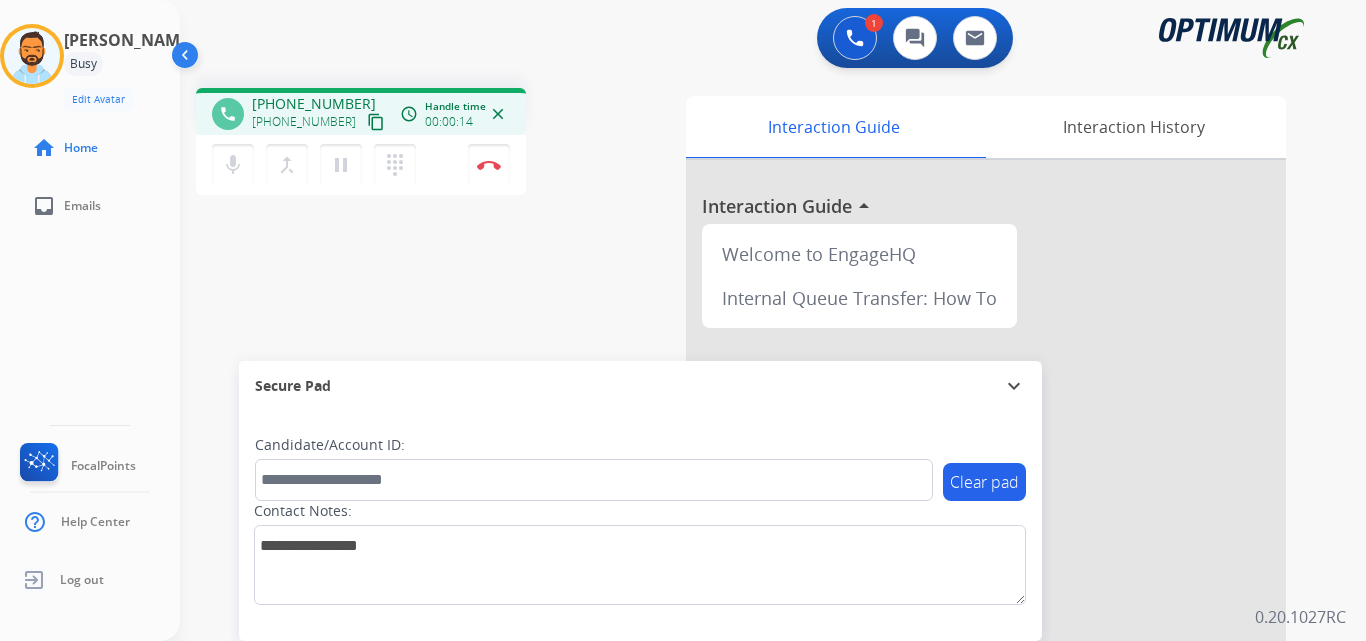 click on "content_copy" at bounding box center [376, 122] 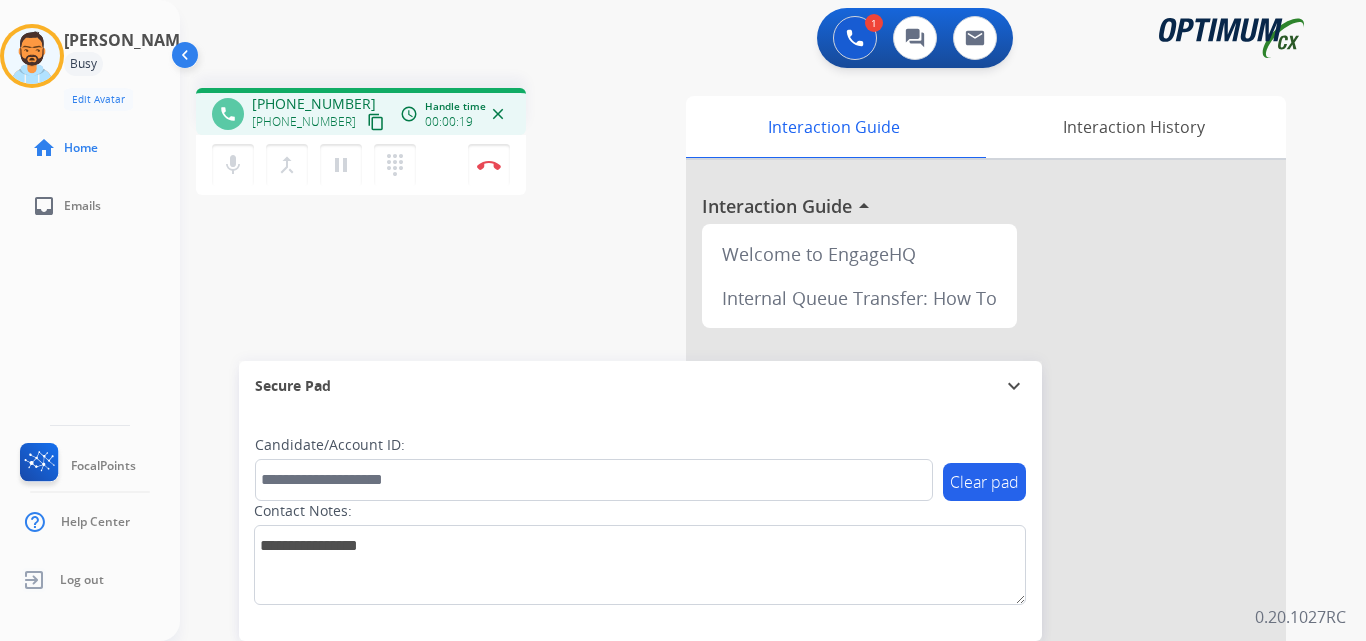 click on "content_copy" at bounding box center [376, 122] 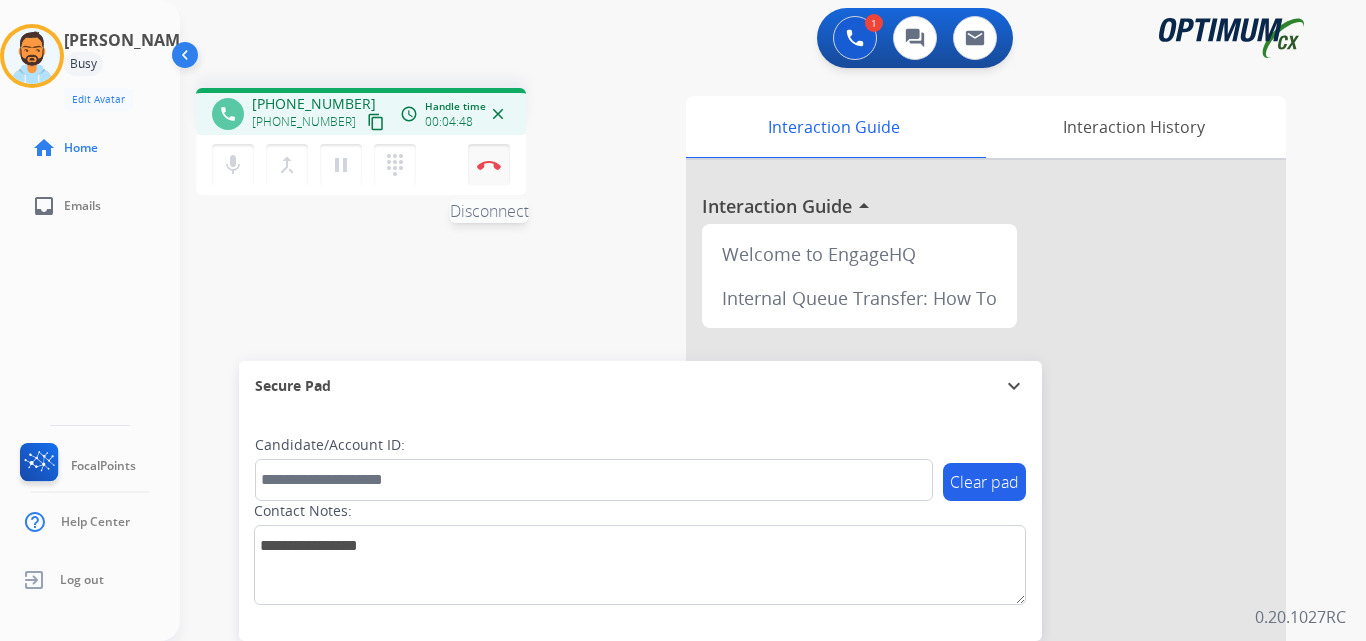 click on "Disconnect" at bounding box center [489, 165] 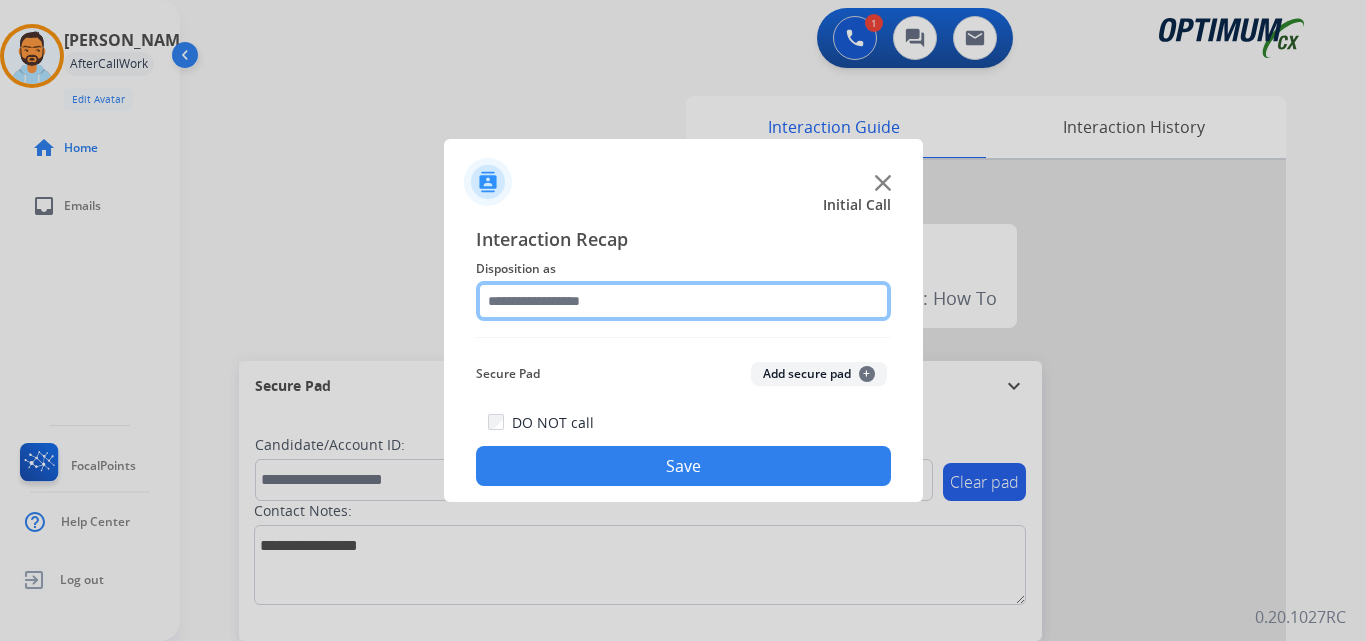 click 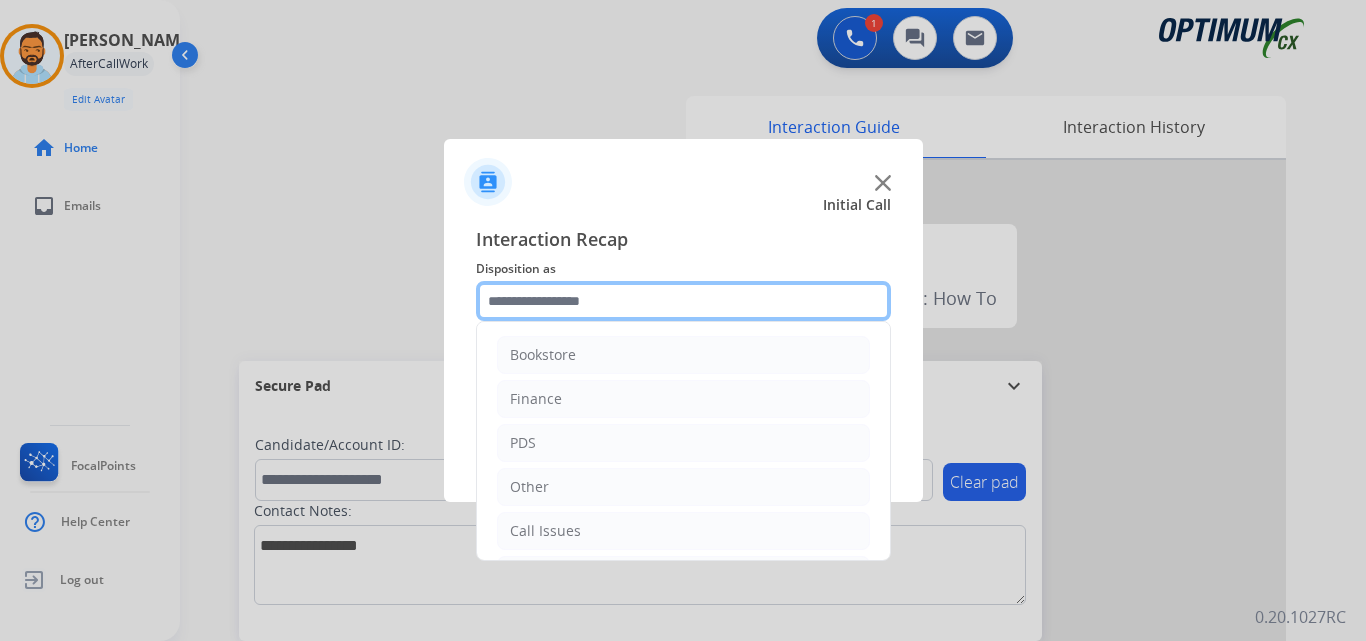 scroll, scrollTop: 136, scrollLeft: 0, axis: vertical 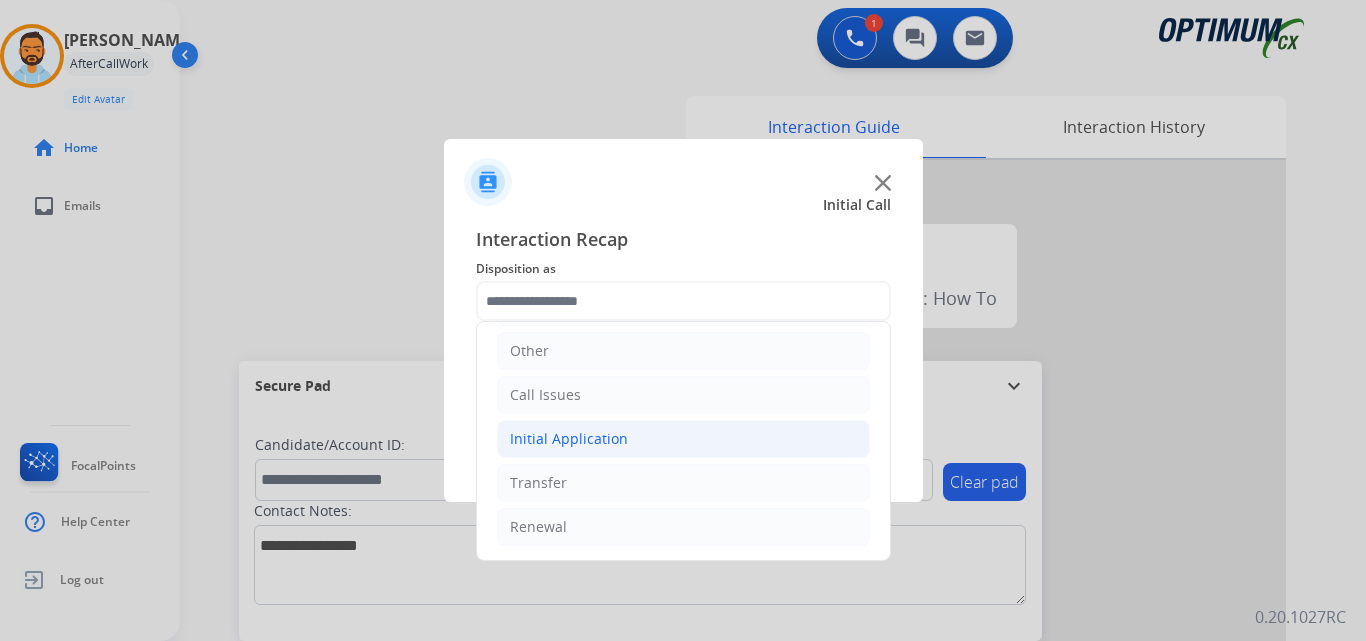 click on "Initial Application" 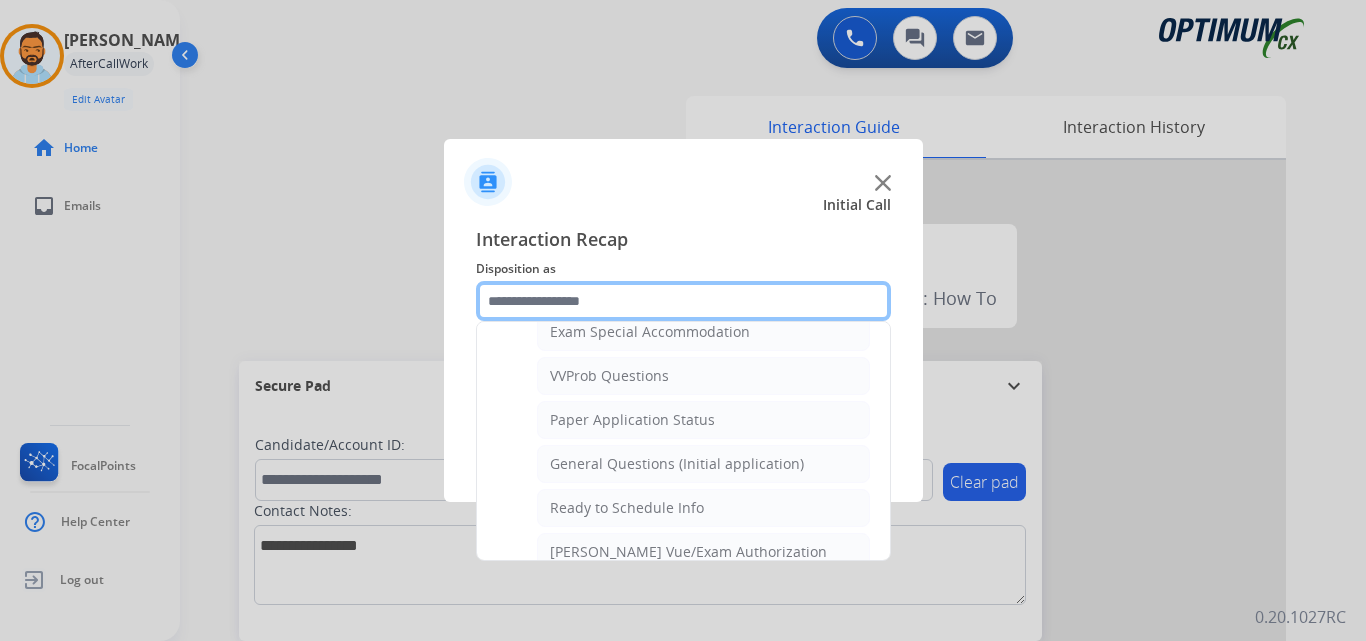 scroll, scrollTop: 1056, scrollLeft: 0, axis: vertical 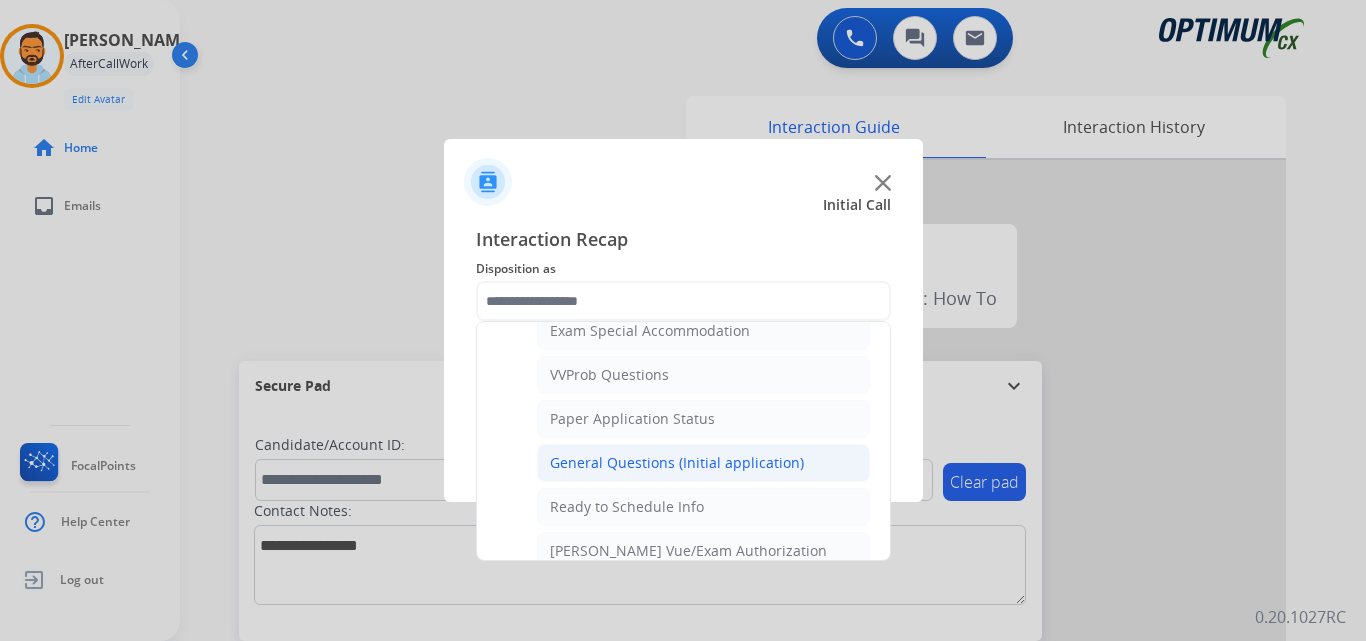 click on "General Questions (Initial application)" 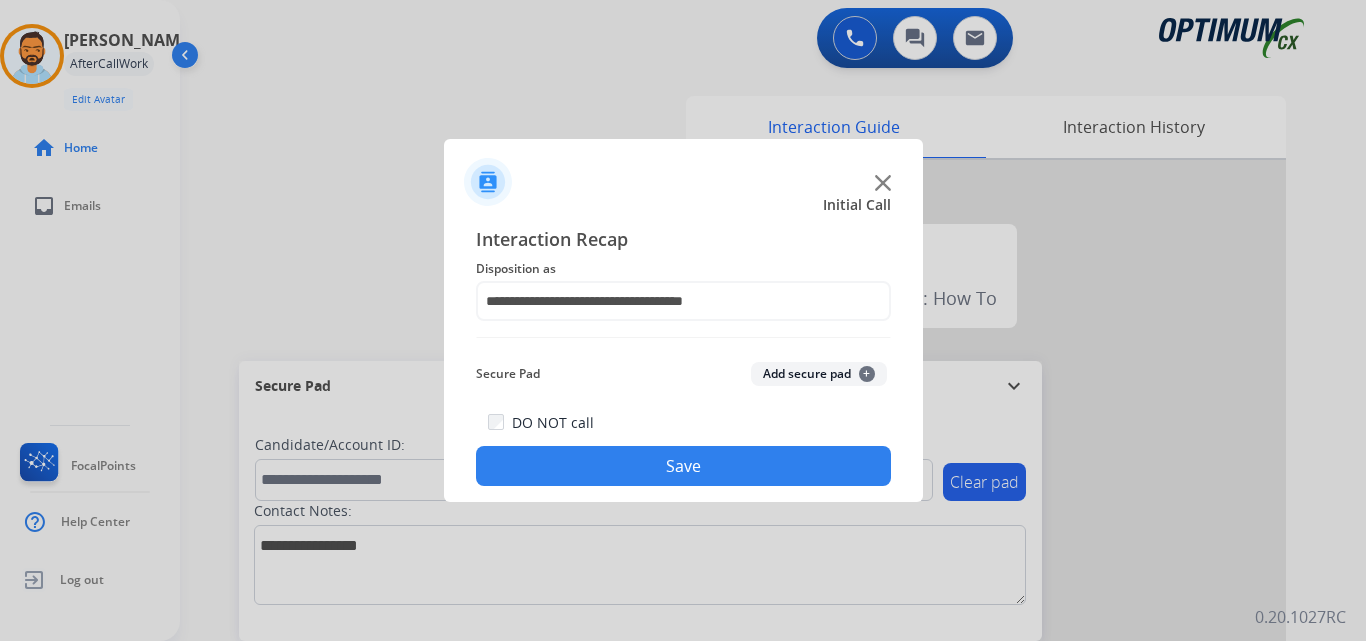 click on "Save" 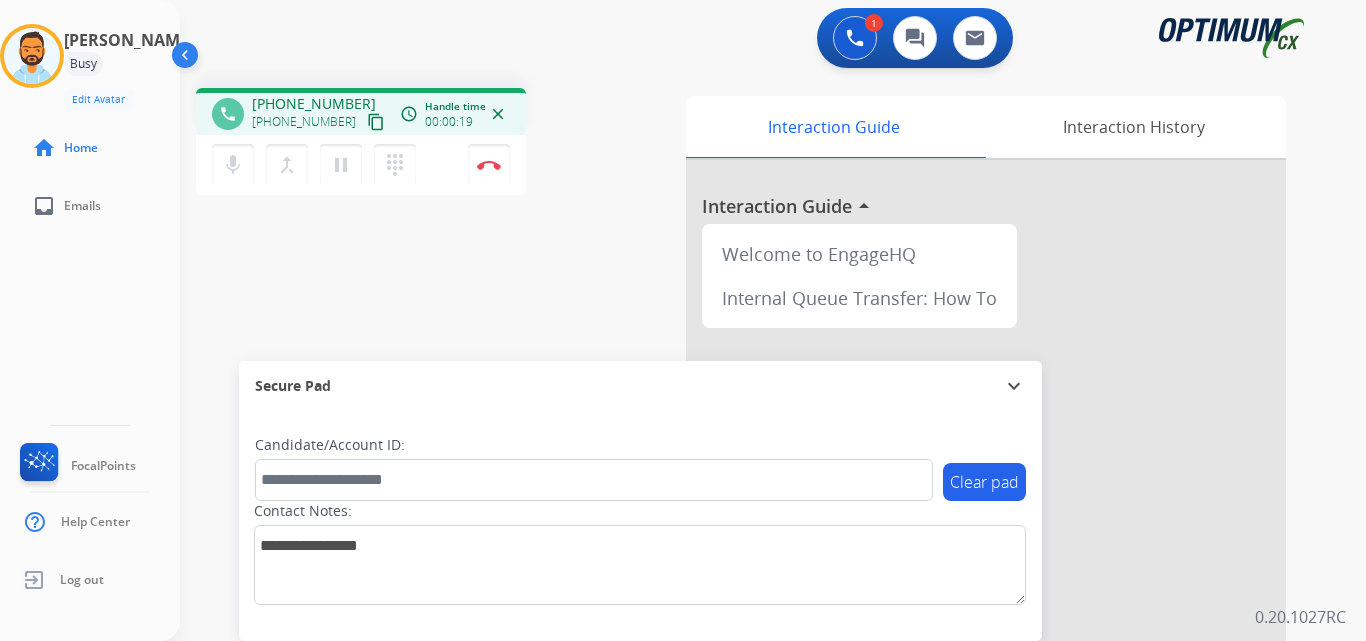click on "content_copy" at bounding box center [376, 122] 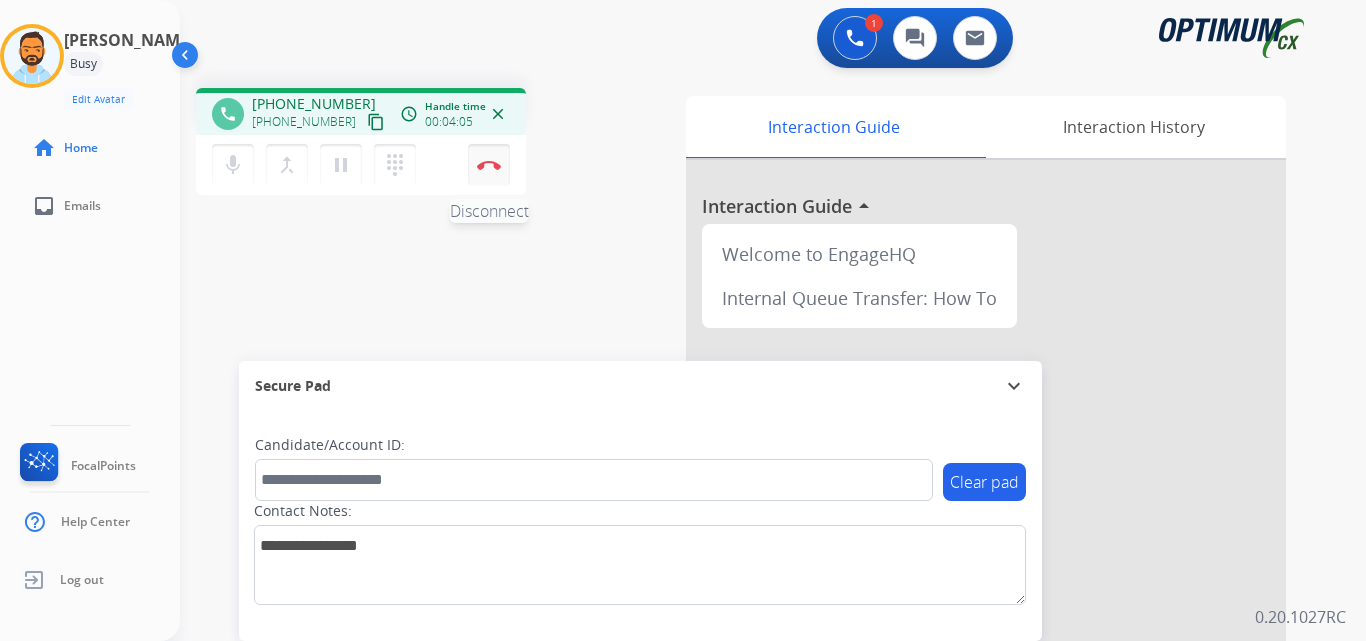 click at bounding box center [489, 165] 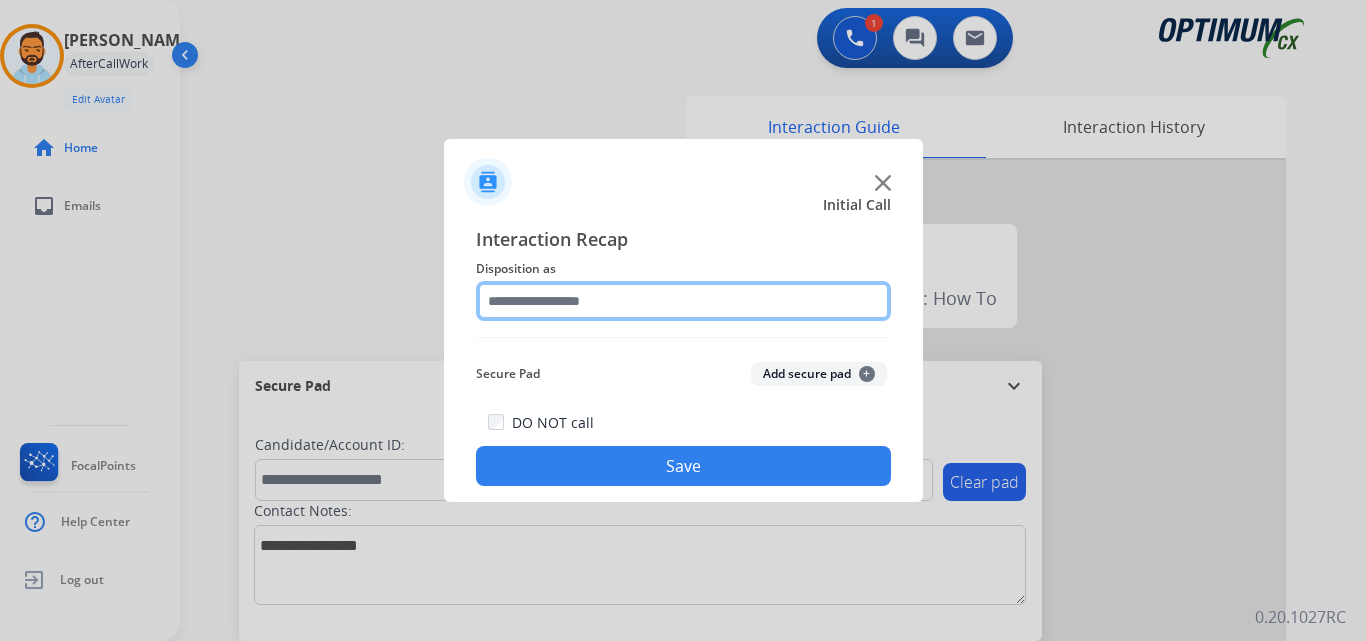click 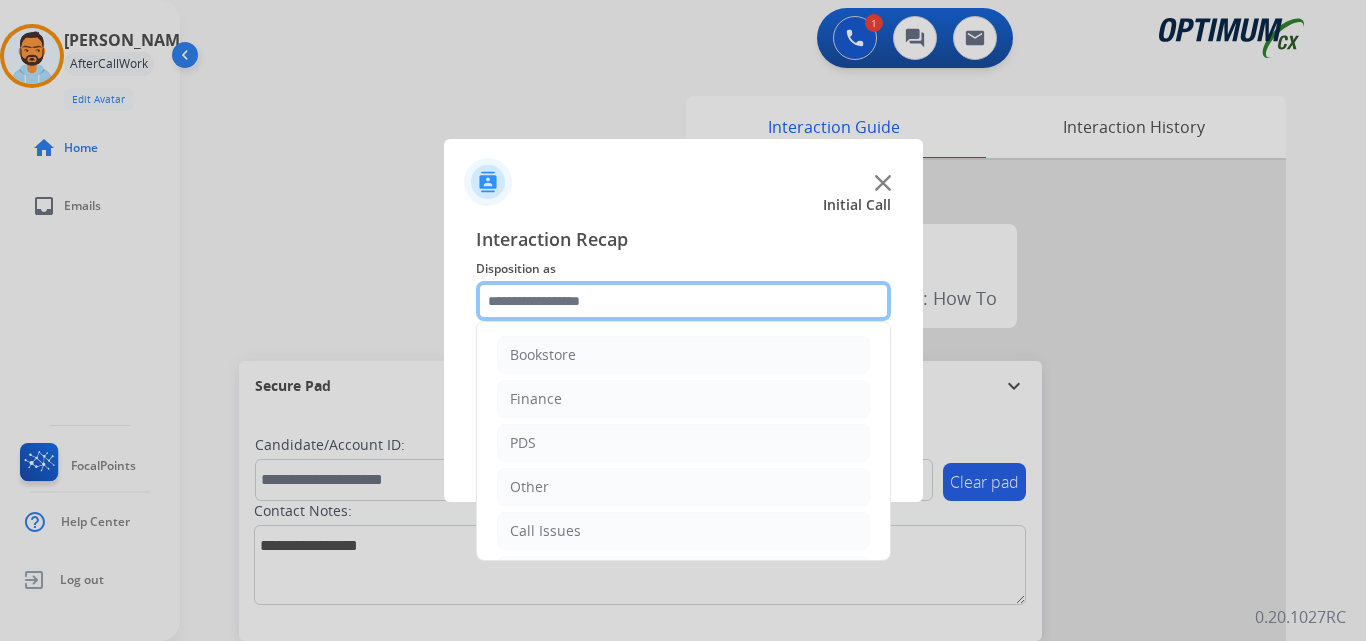 scroll, scrollTop: 136, scrollLeft: 0, axis: vertical 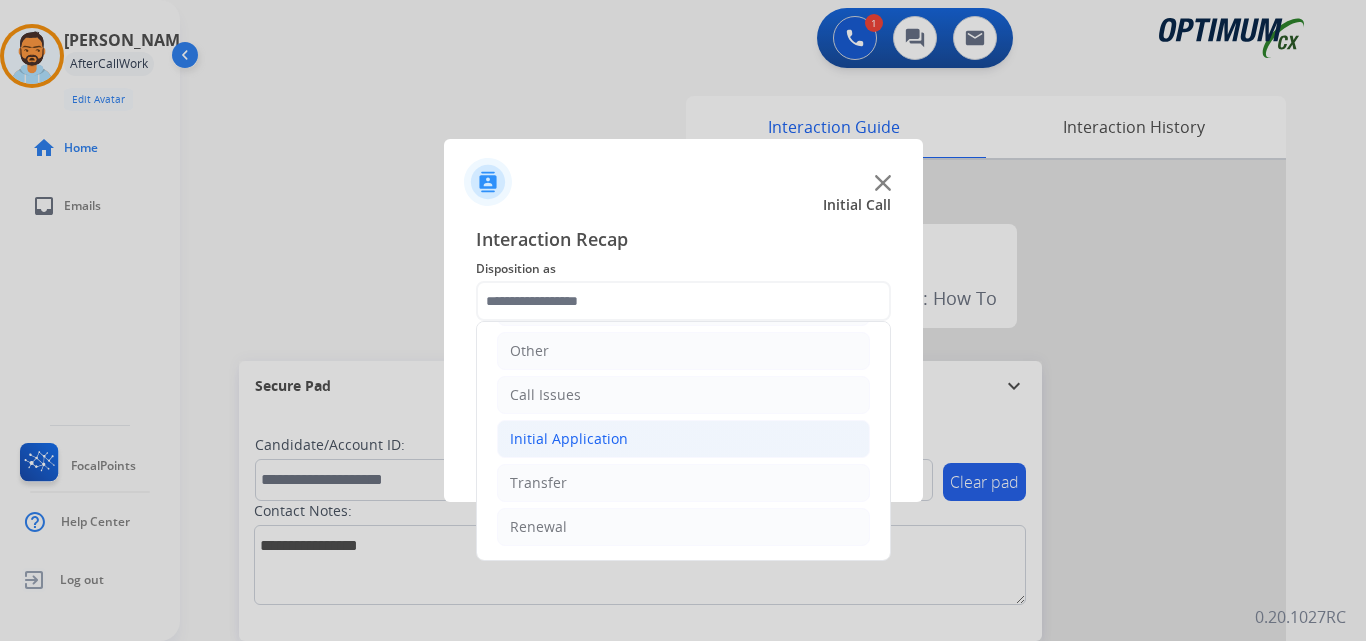 click on "Initial Application" 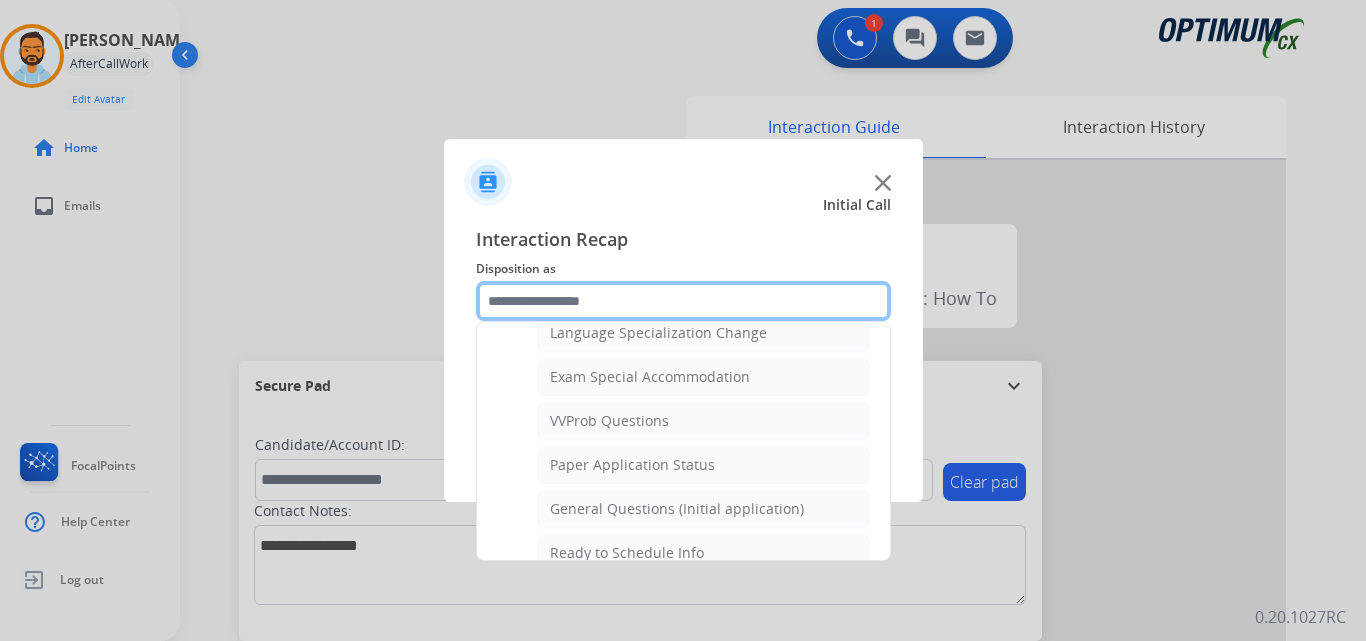 scroll, scrollTop: 1044, scrollLeft: 0, axis: vertical 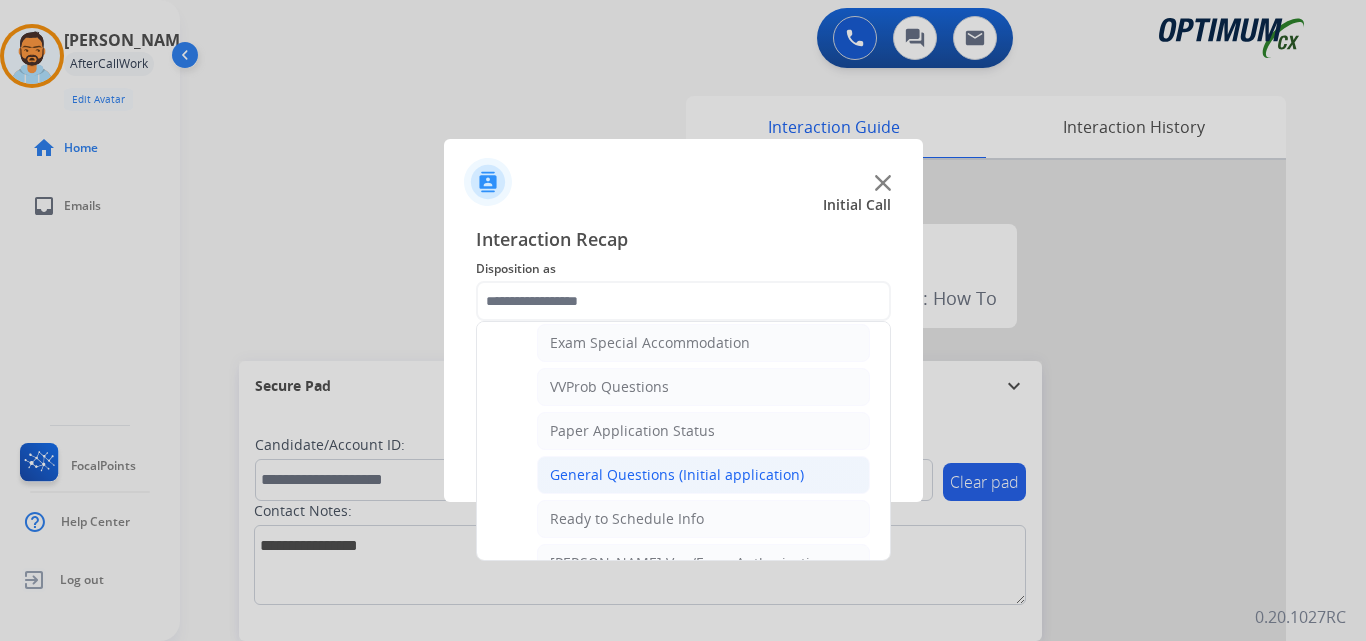 click on "General Questions (Initial application)" 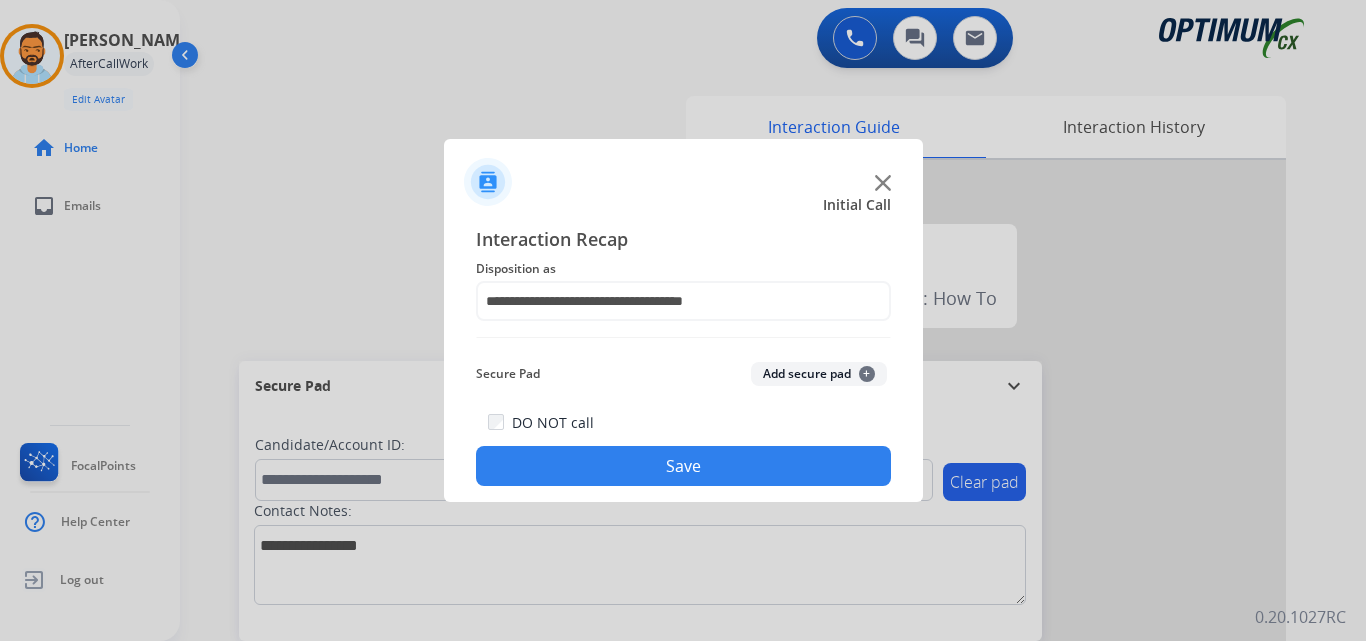 click on "Save" 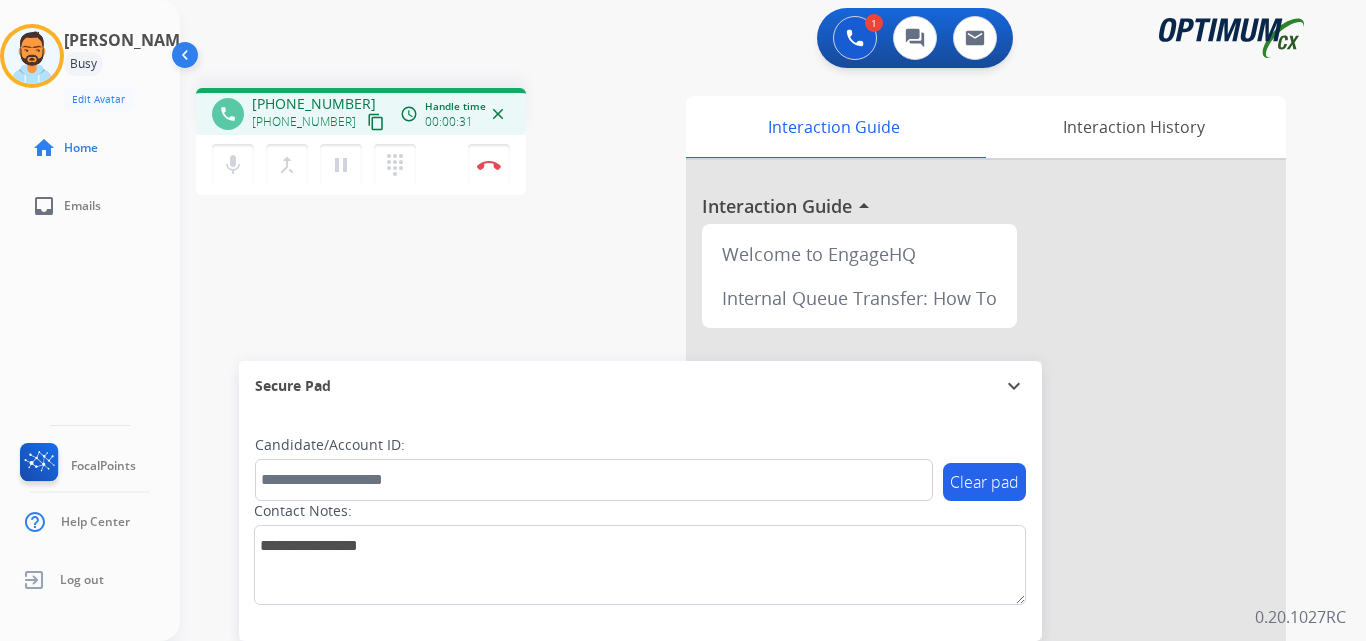 click on "content_copy" at bounding box center [376, 122] 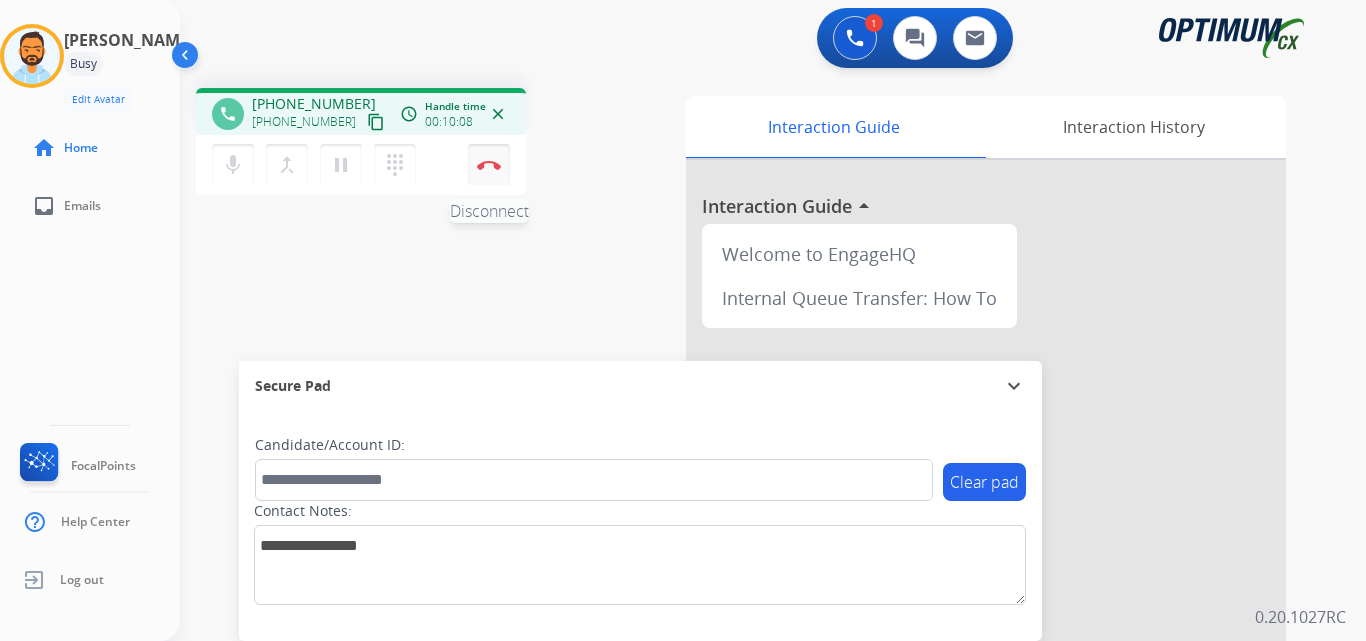 click on "Disconnect" at bounding box center (489, 165) 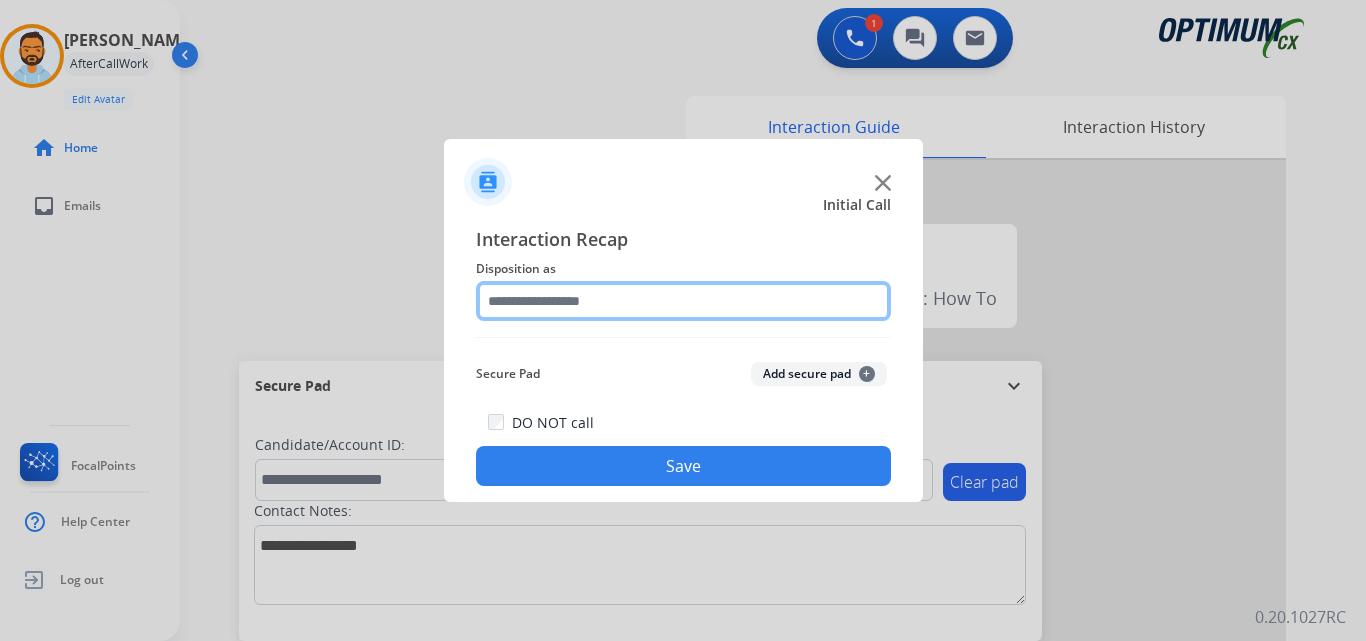click 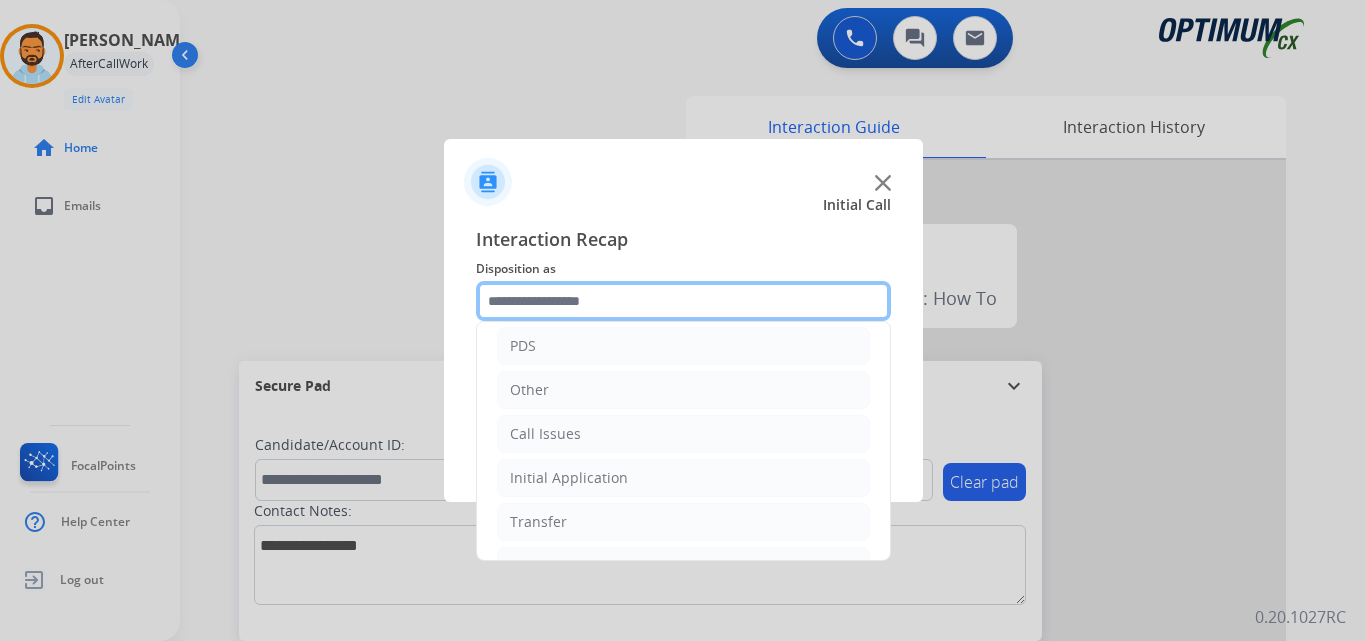 scroll, scrollTop: 98, scrollLeft: 0, axis: vertical 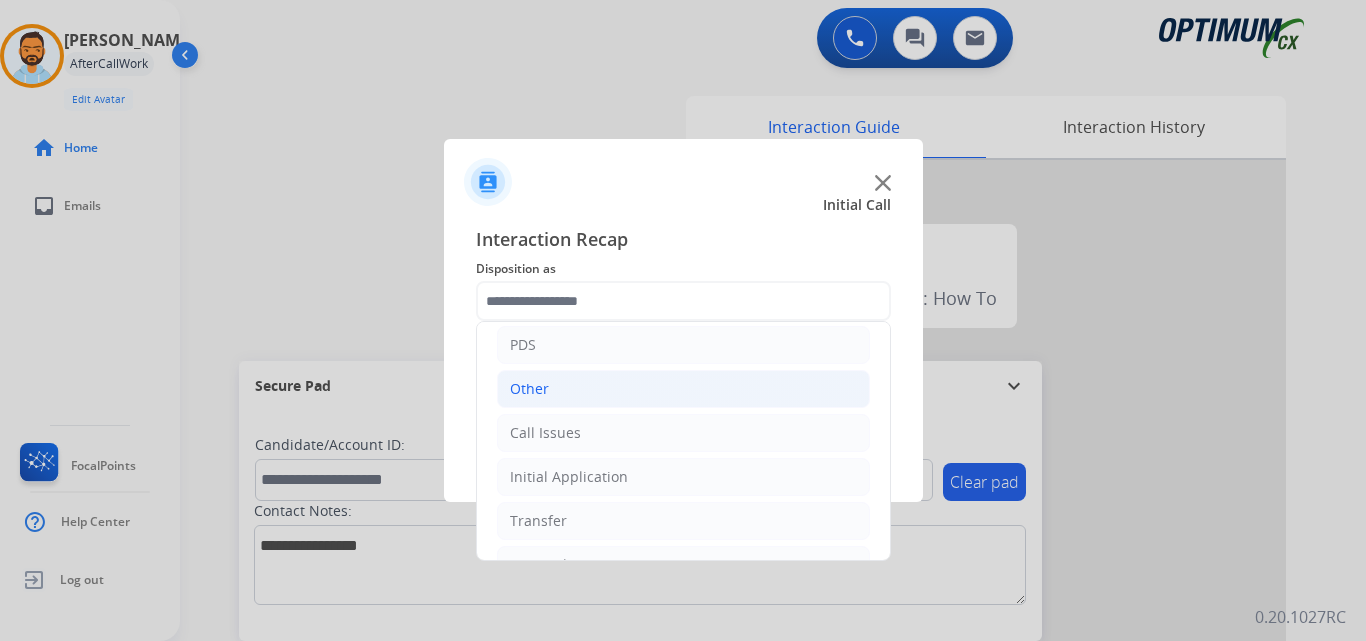 click on "Other" 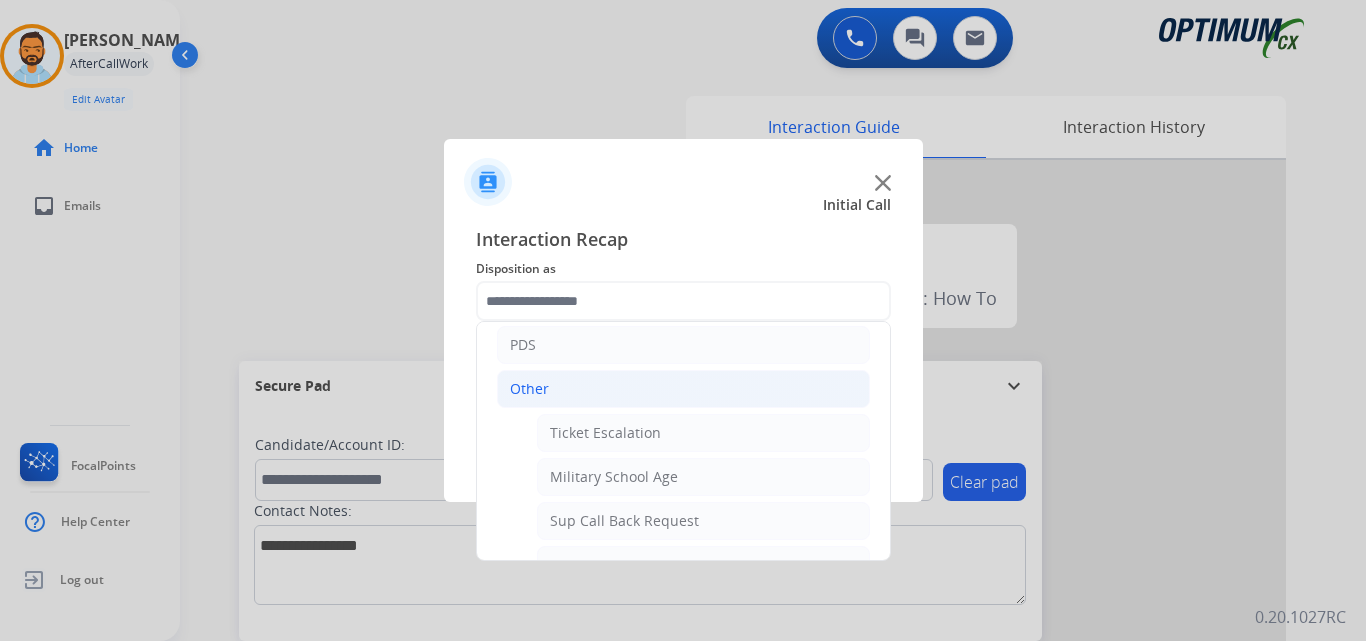 click on "Other" 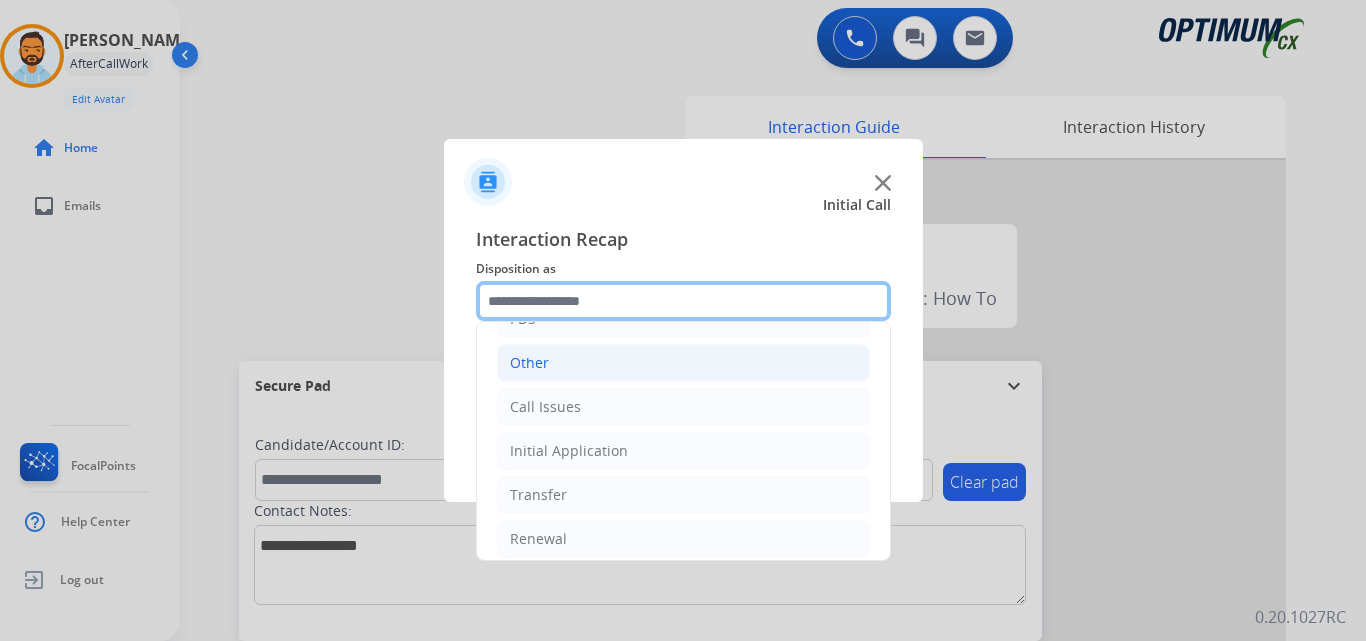 scroll, scrollTop: 136, scrollLeft: 0, axis: vertical 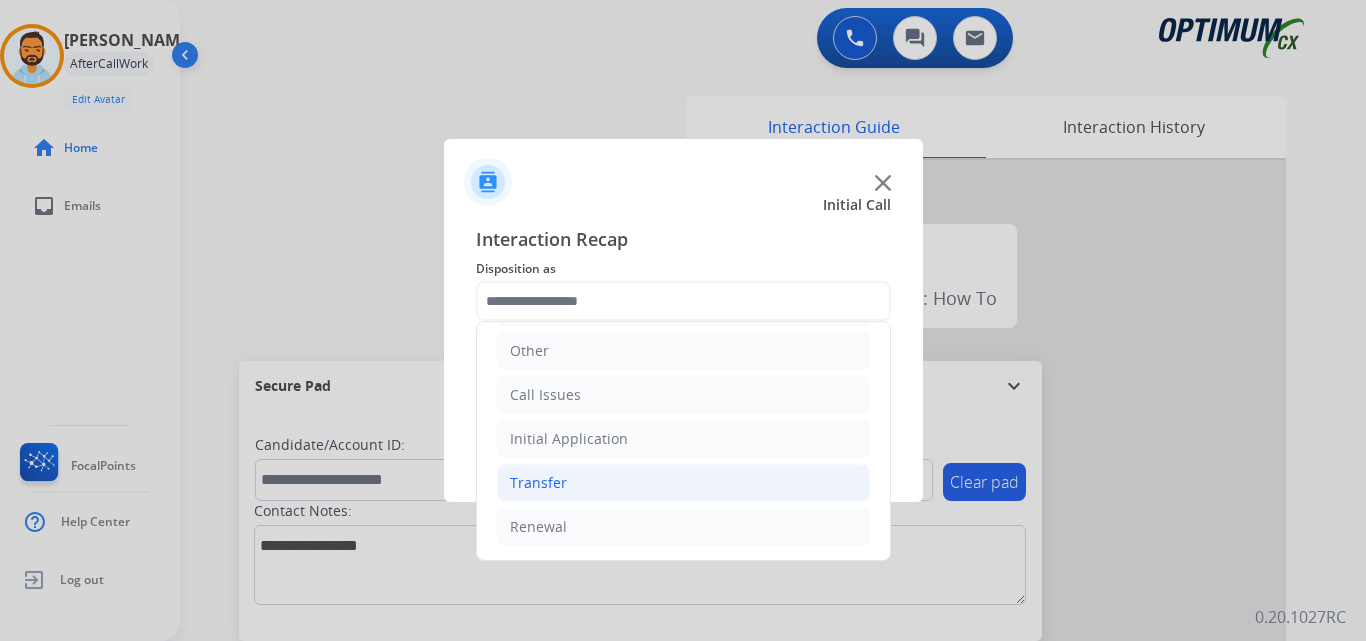click on "Transfer" 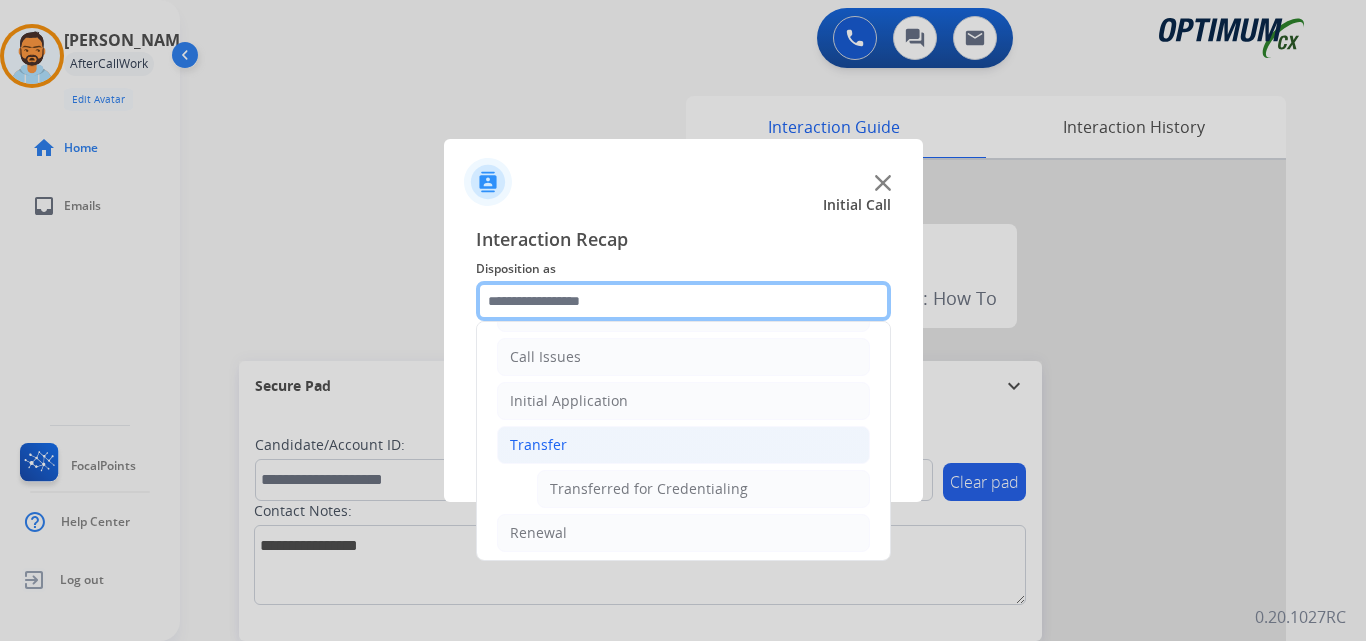 scroll, scrollTop: 180, scrollLeft: 0, axis: vertical 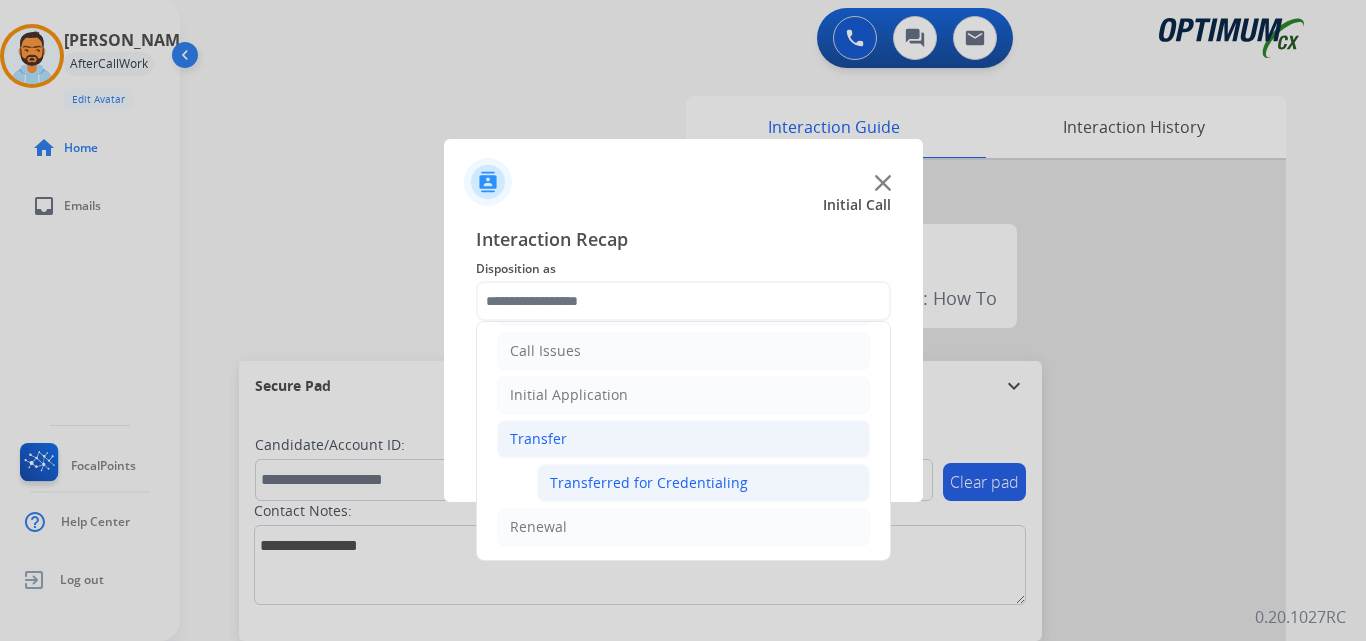 click on "Transferred for Credentialing" 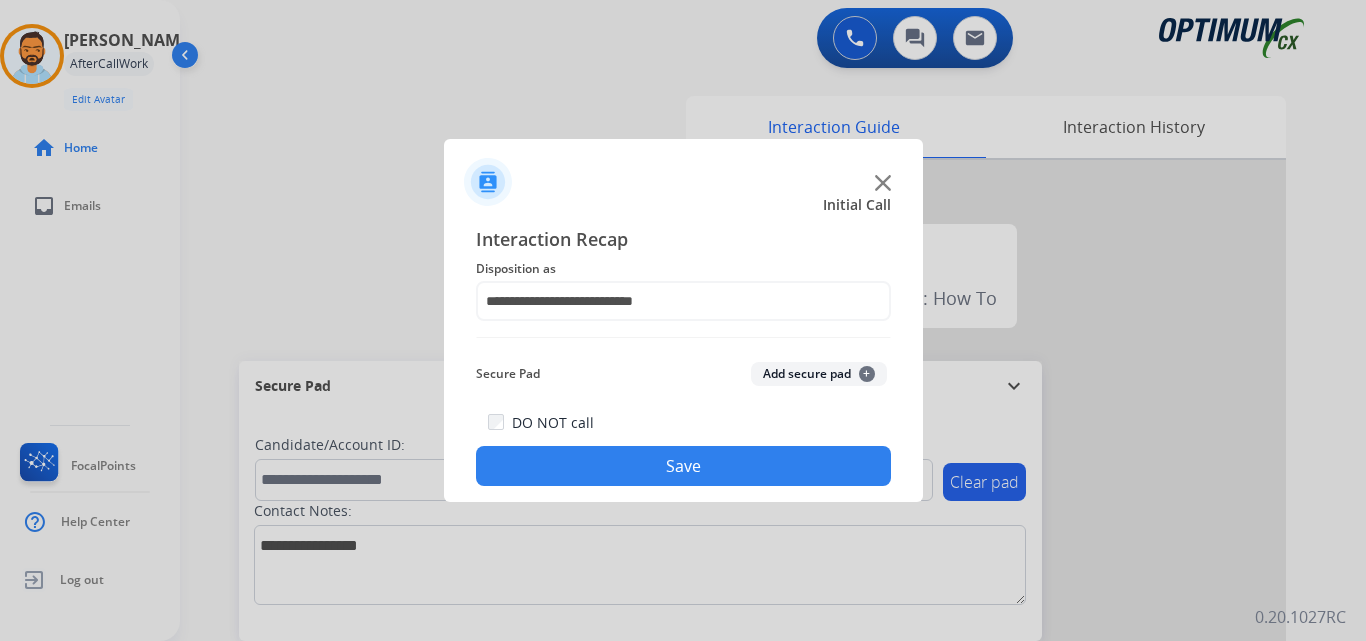 click on "Save" 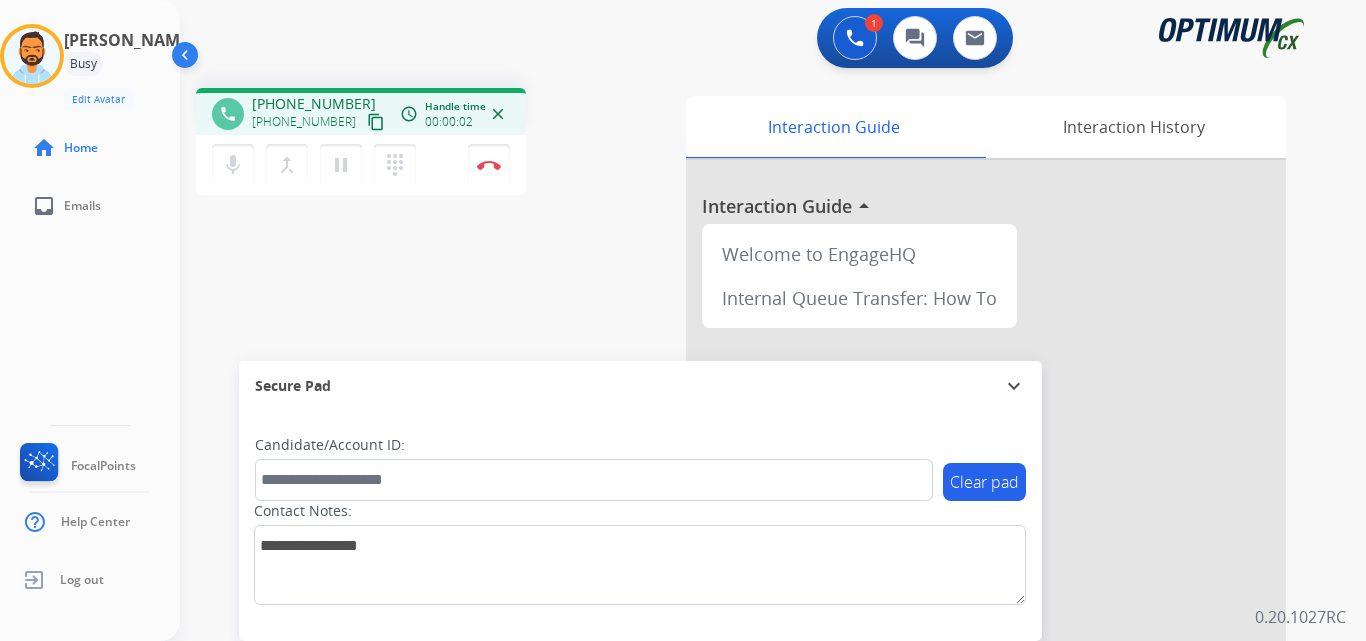 click on "content_copy" at bounding box center [376, 122] 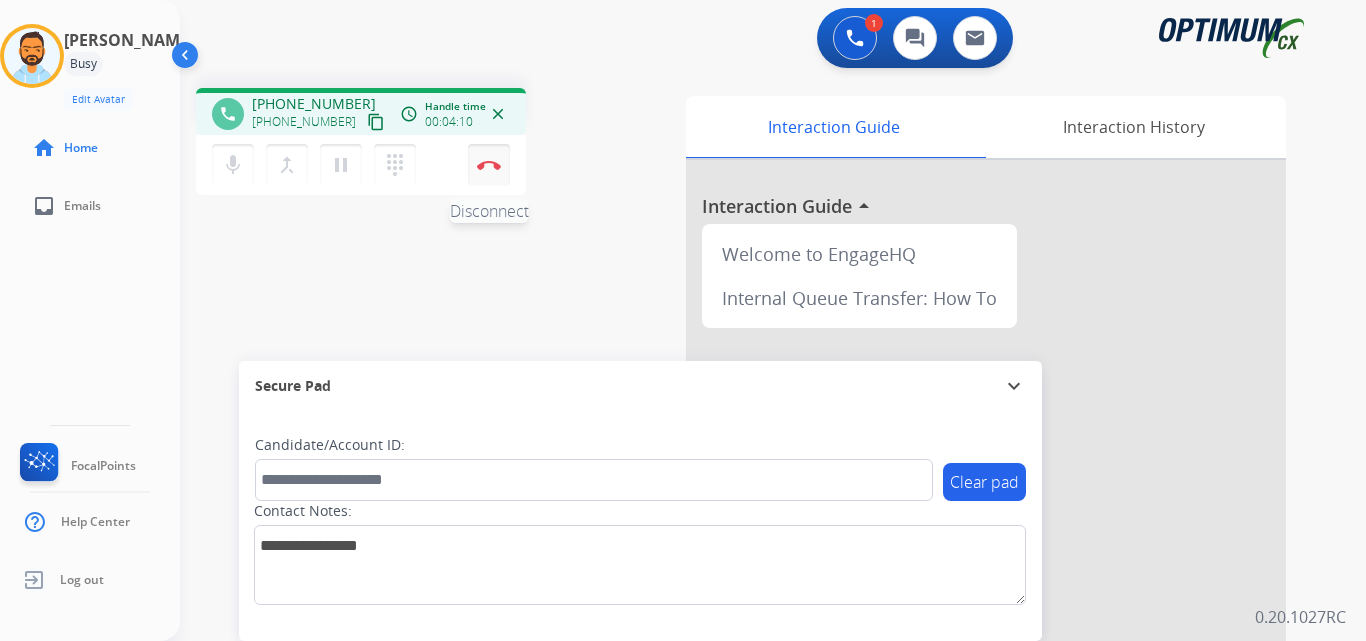 click at bounding box center (489, 165) 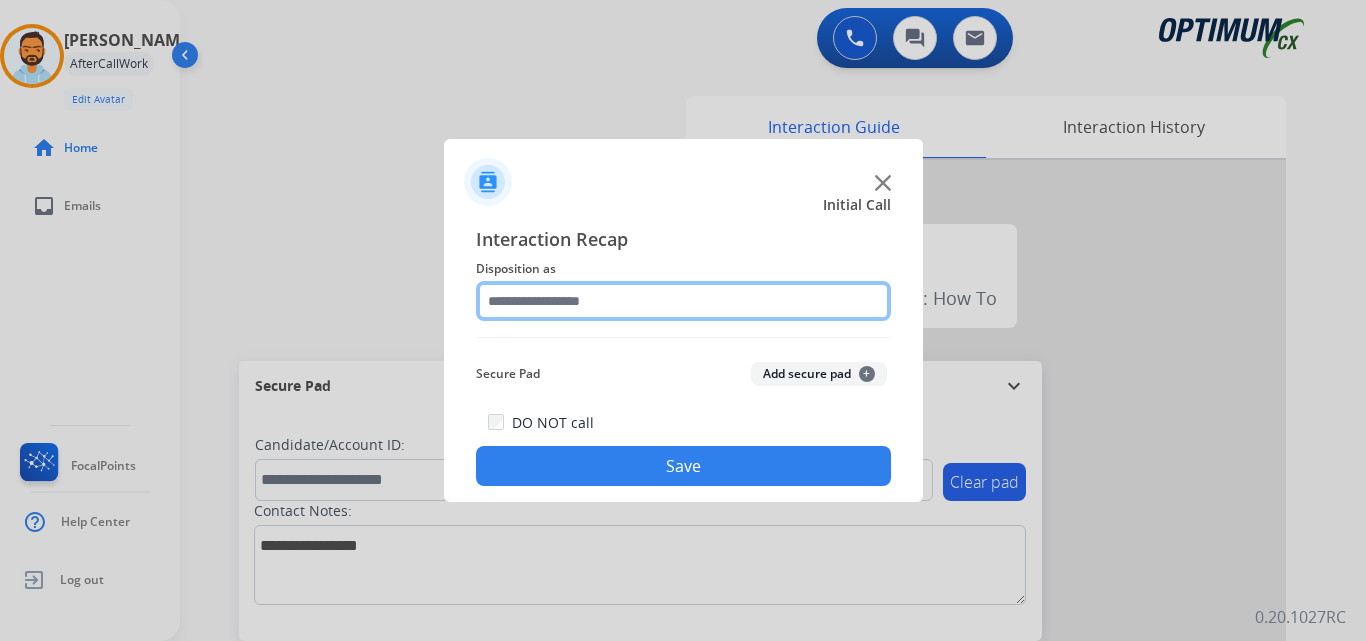 click 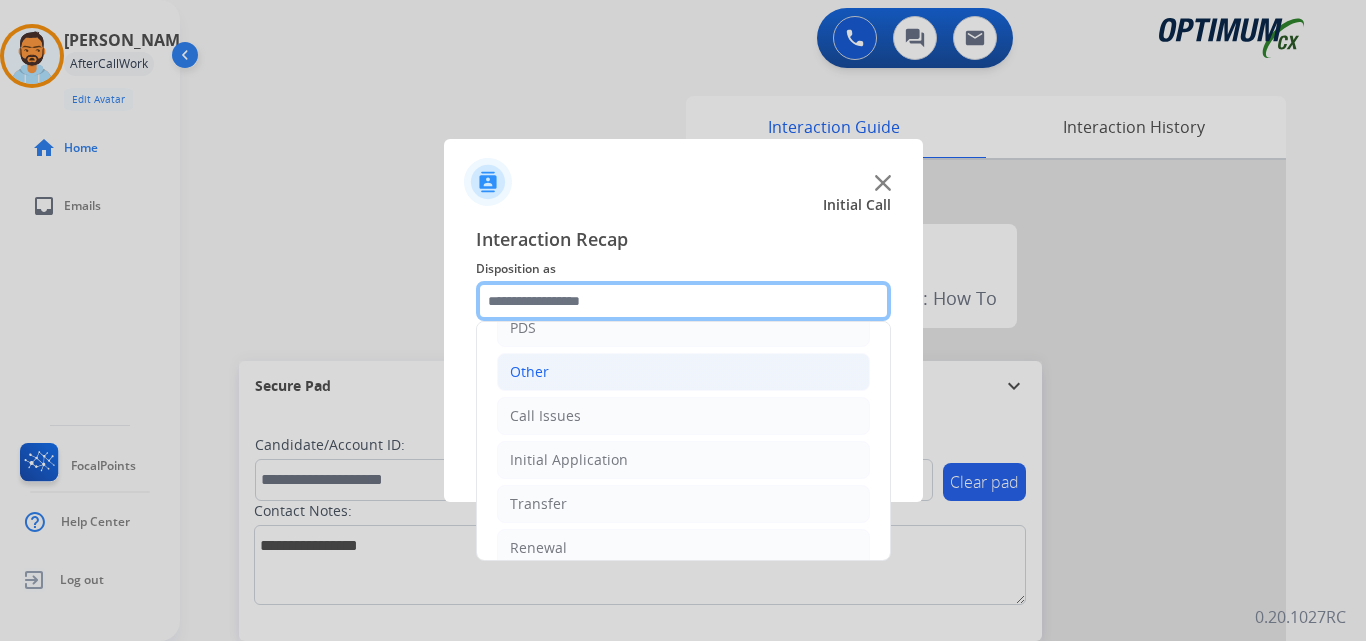 scroll, scrollTop: 114, scrollLeft: 0, axis: vertical 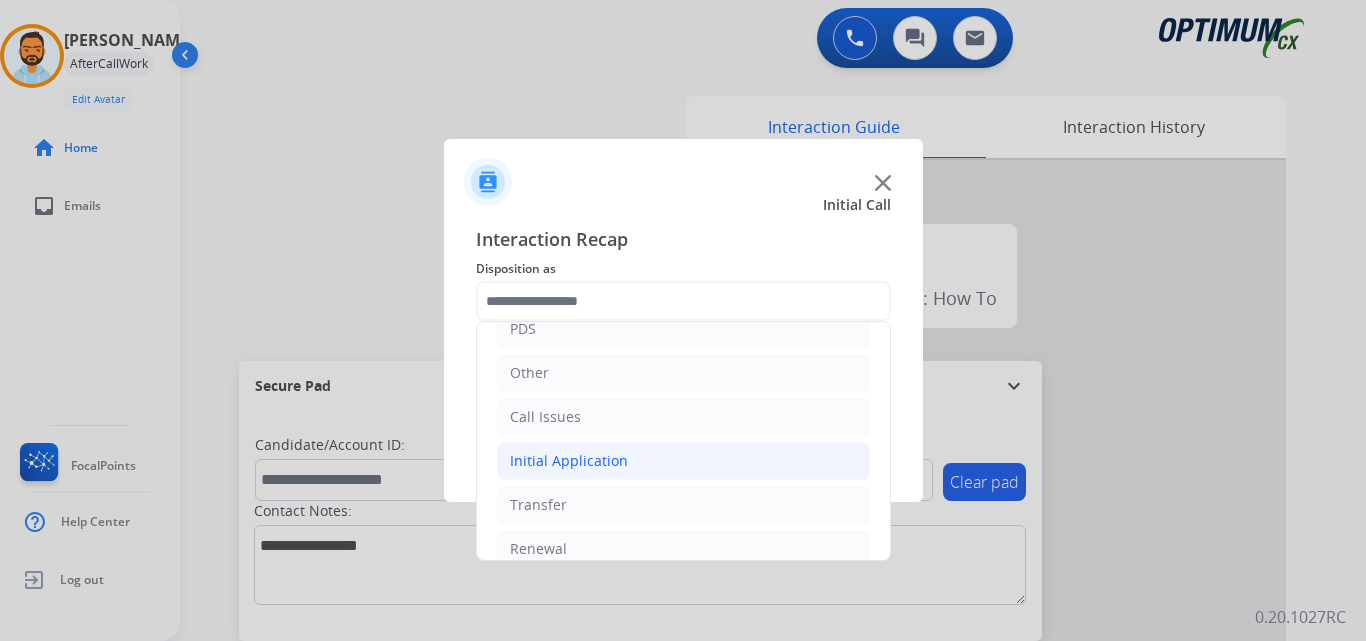 click on "Initial Application" 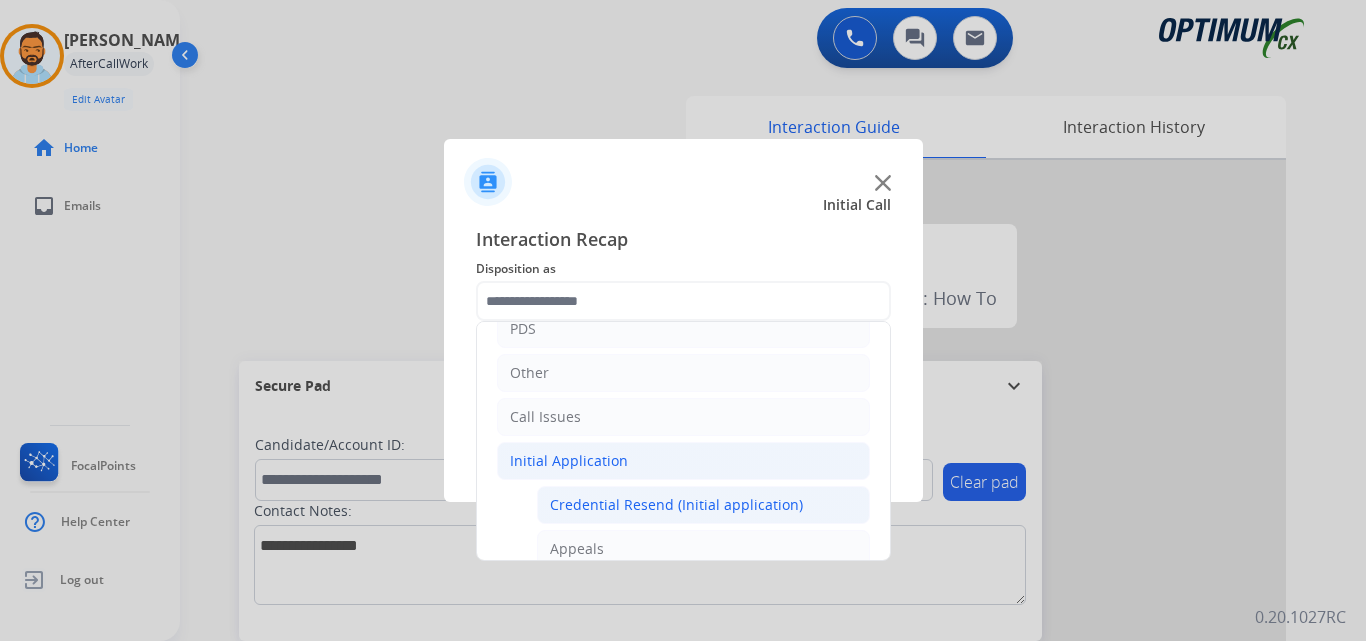 click on "Credential Resend (Initial application)" 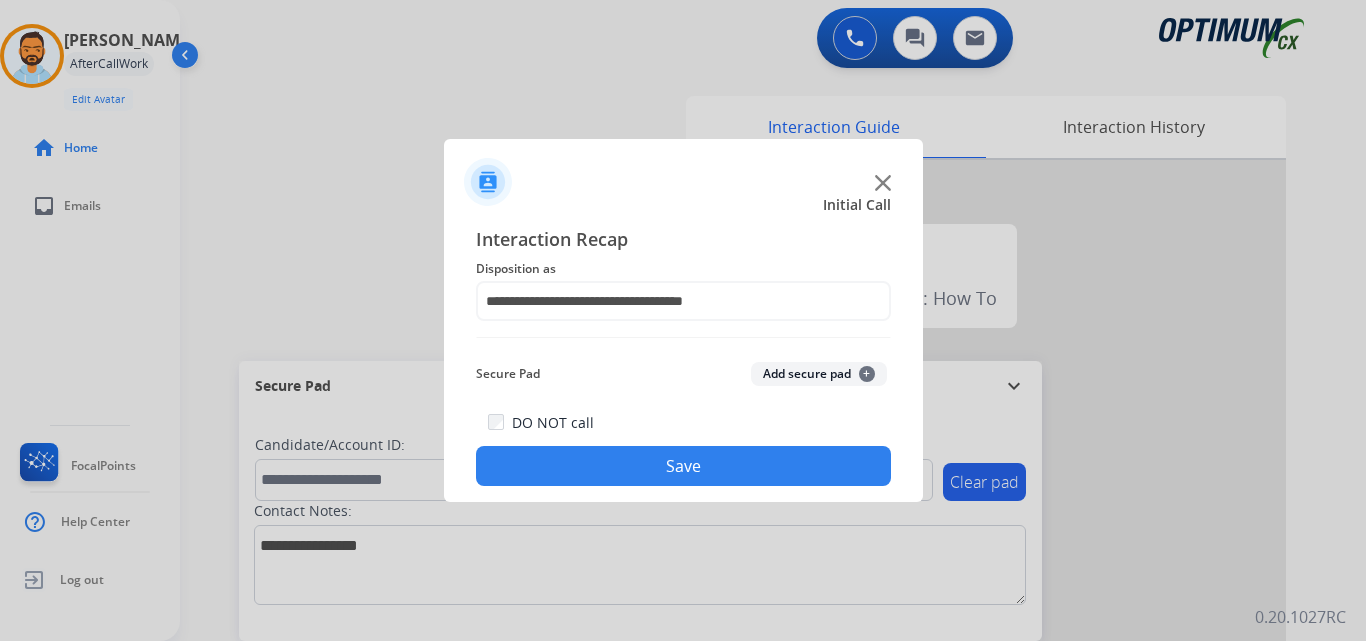 click on "Save" 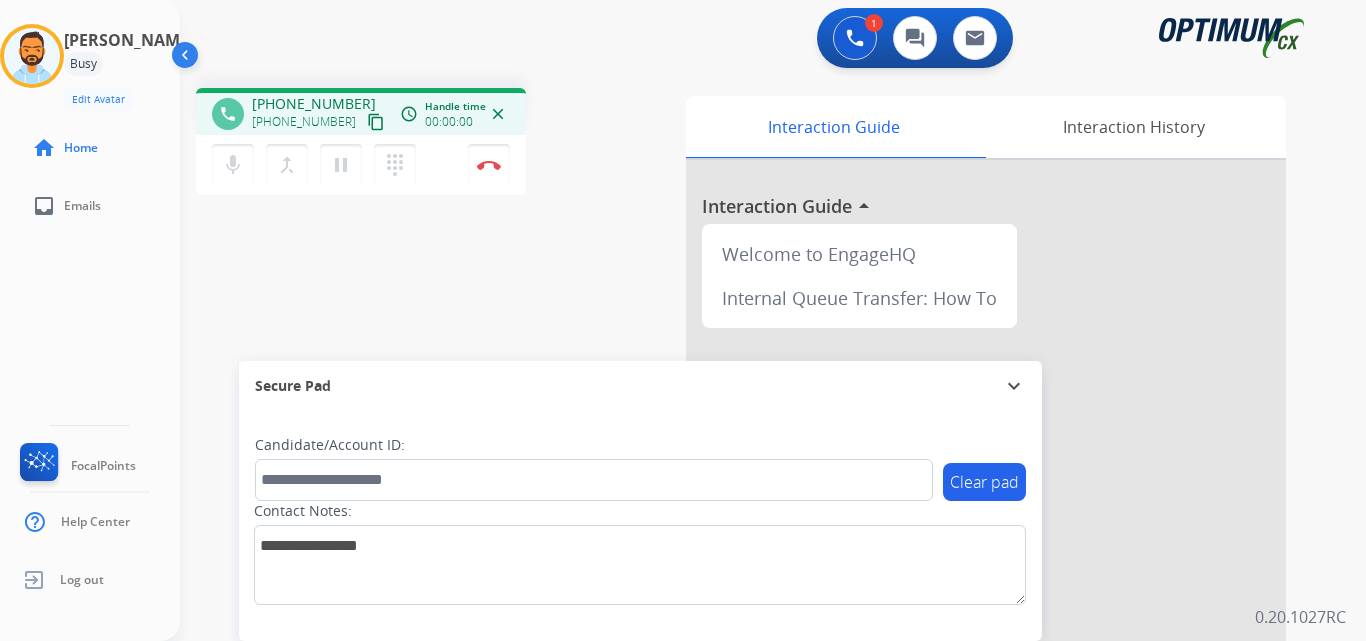 click on "phone [PHONE_NUMBER] [PHONE_NUMBER] content_copy access_time Call metrics Queue   01:30 Hold   00:00 Talk   00:01 Total   01:30 Handle time 00:00:00 close mic Mute merge_type Bridge pause Hold dialpad Dialpad Disconnect swap_horiz Break voice bridge close_fullscreen Connect 3-Way Call merge_type Separate 3-Way Call  Interaction Guide   Interaction History  Interaction Guide arrow_drop_up  Welcome to EngageHQ   Internal Queue Transfer: How To  Secure Pad expand_more Clear pad Candidate/Account ID: Contact Notes:" at bounding box center [749, 489] 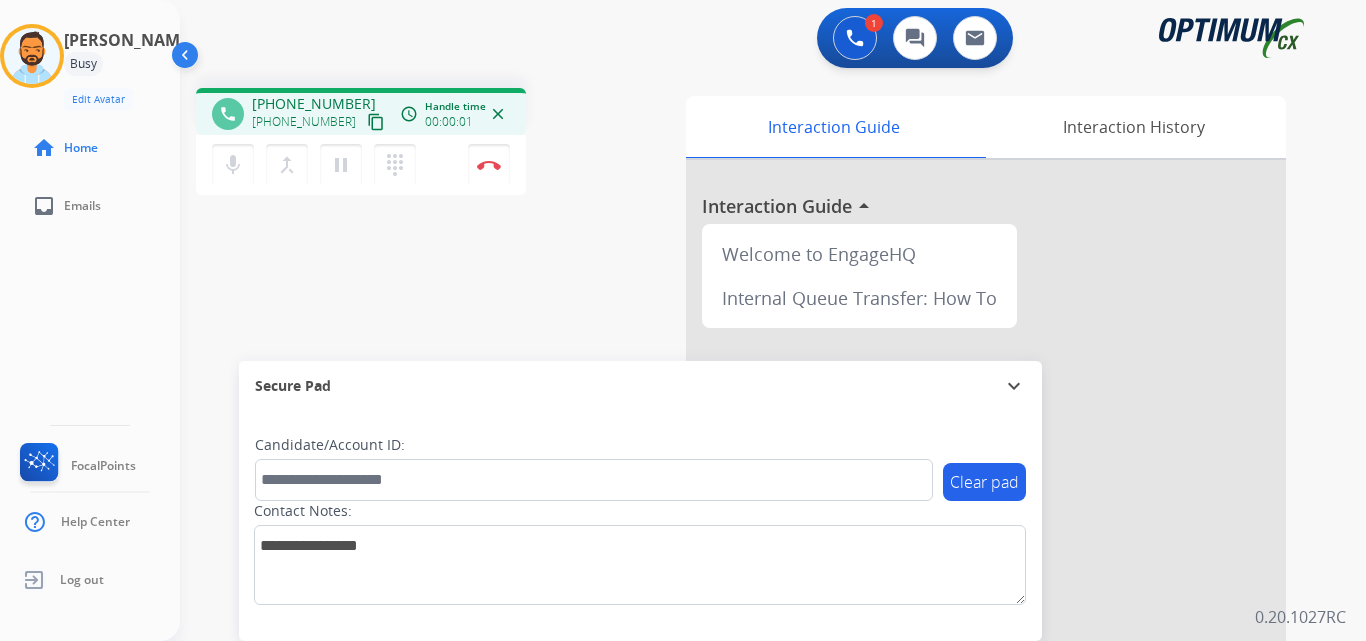 click on "content_copy" at bounding box center (376, 122) 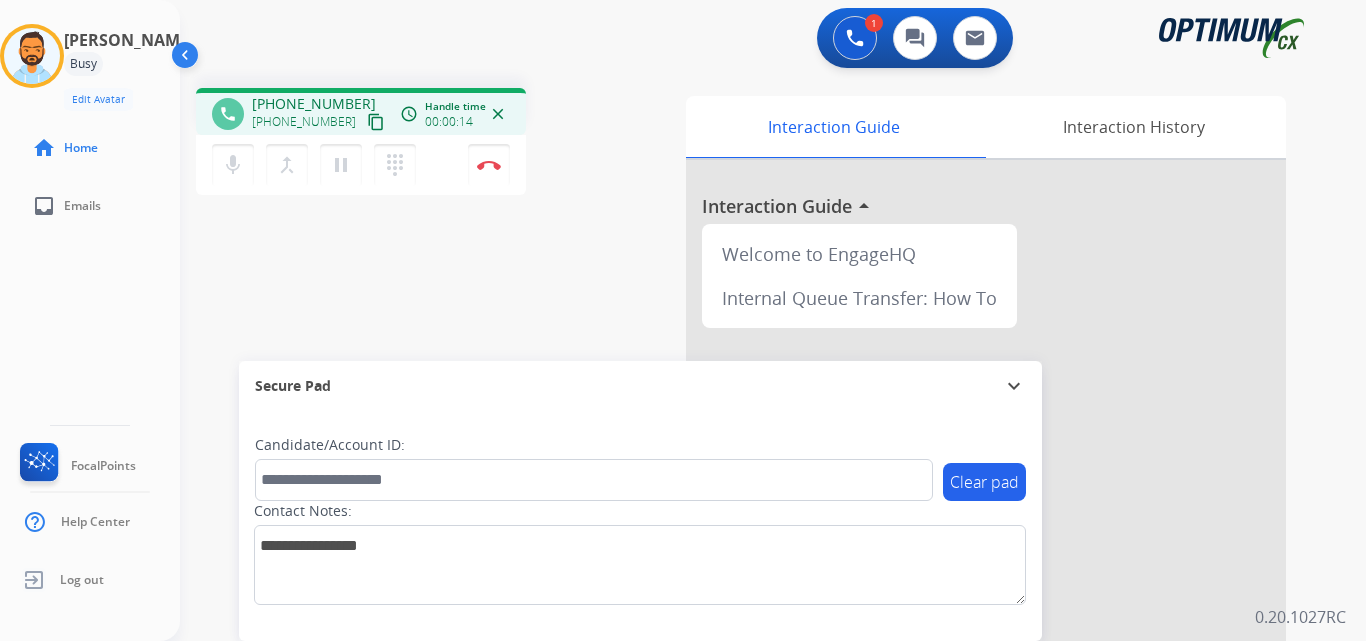 click on "content_copy" at bounding box center [376, 122] 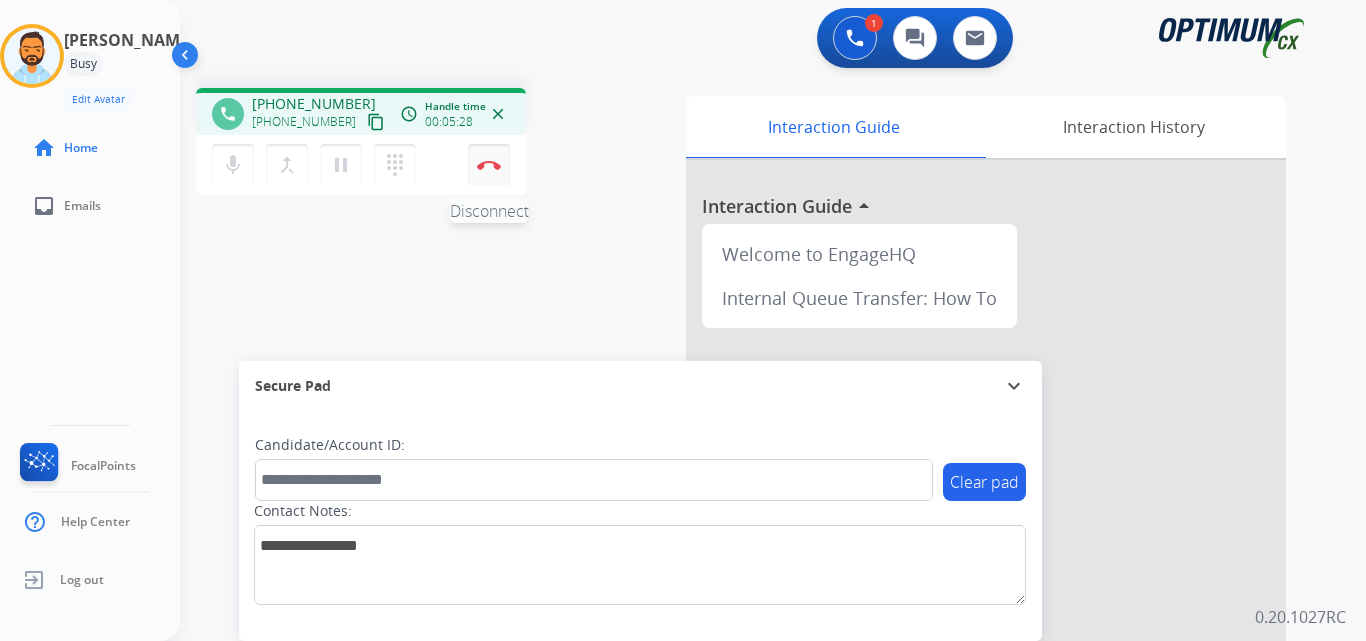 click at bounding box center [489, 165] 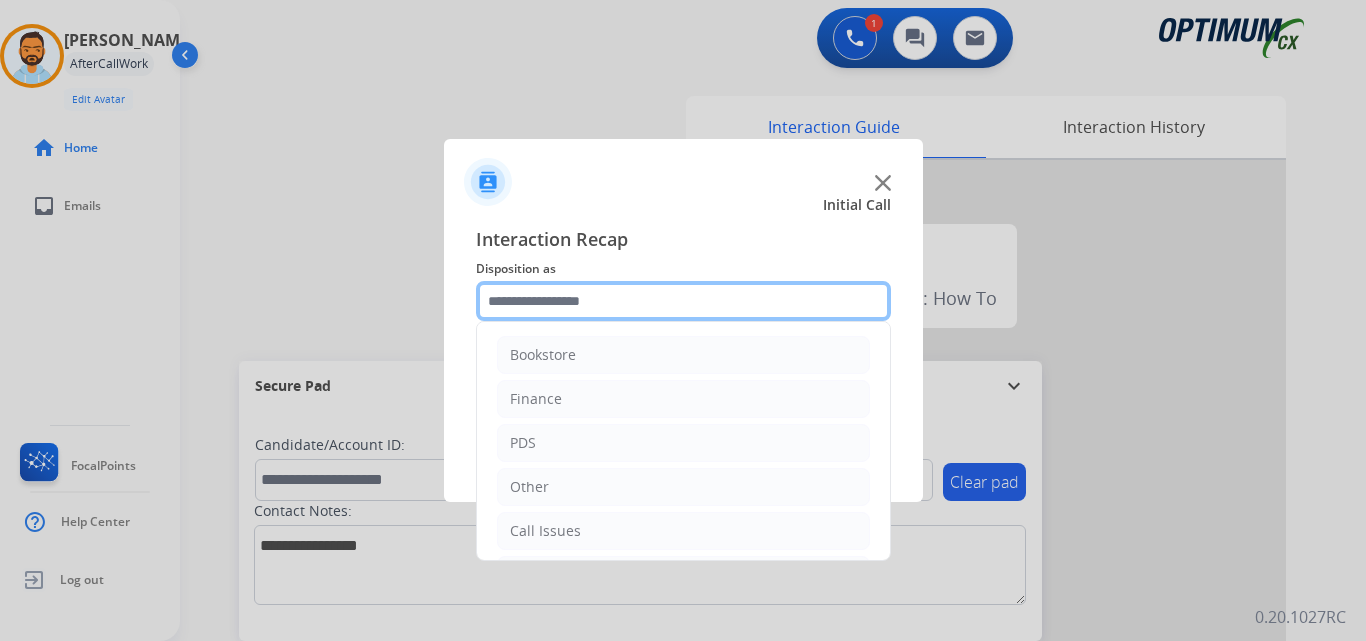 click 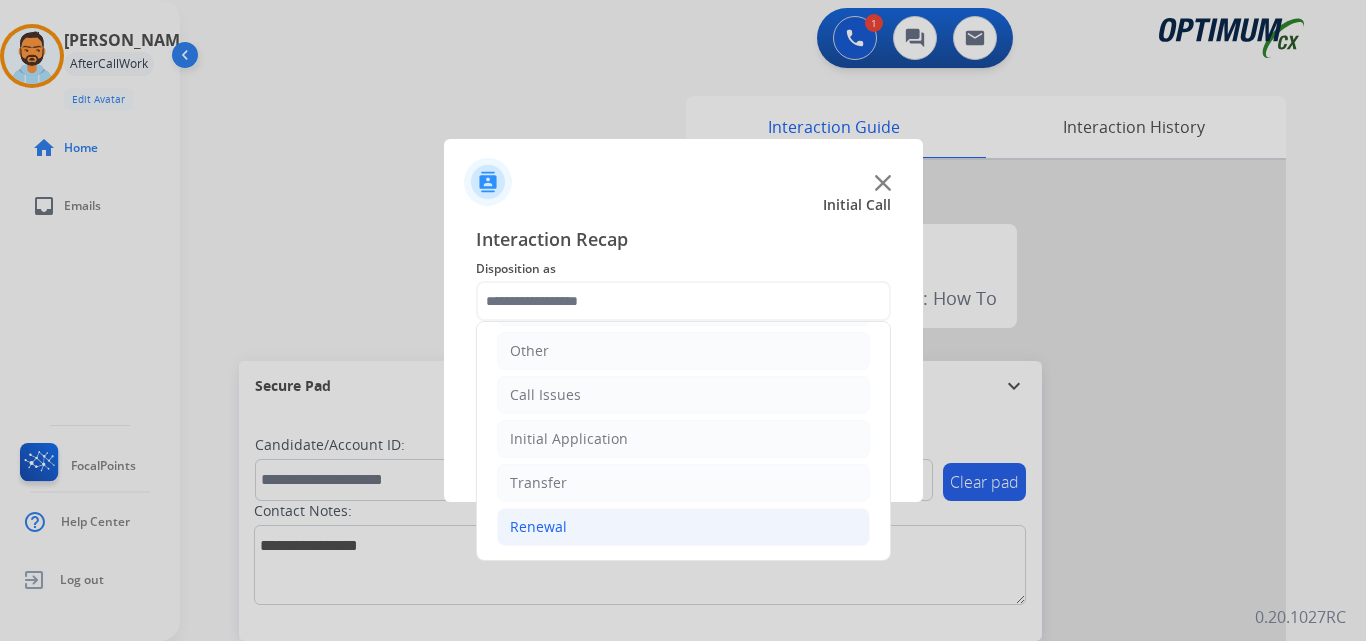 click on "Renewal" 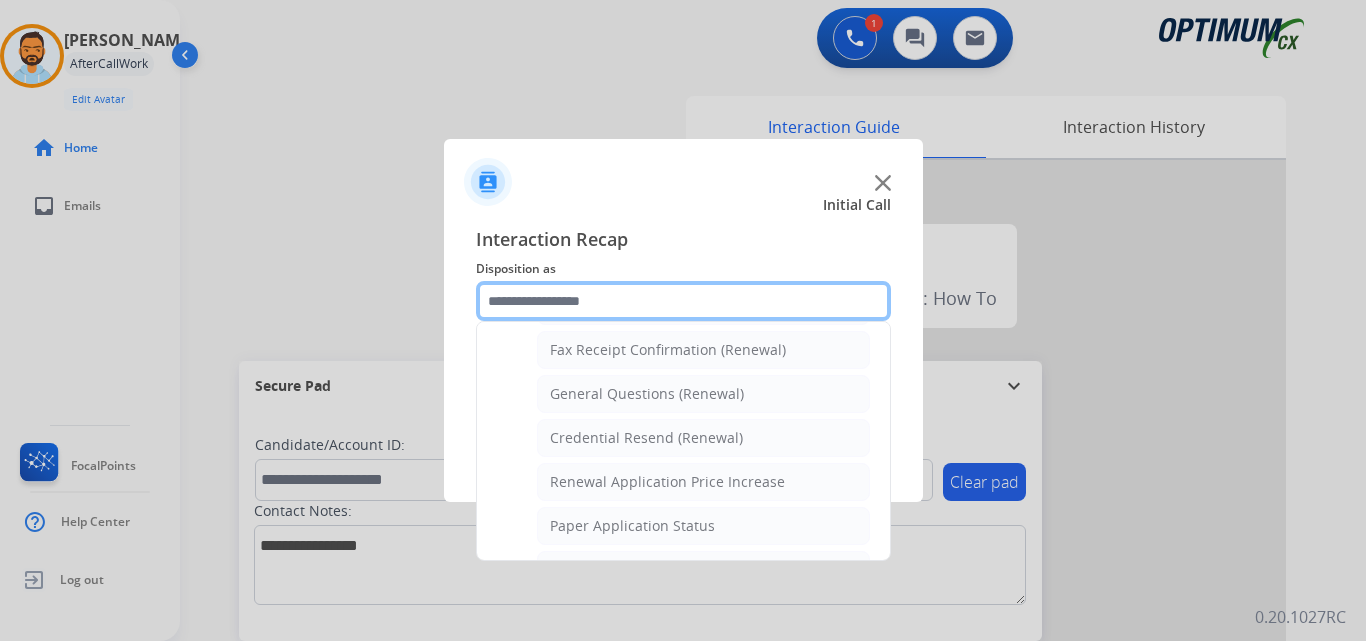 scroll, scrollTop: 565, scrollLeft: 0, axis: vertical 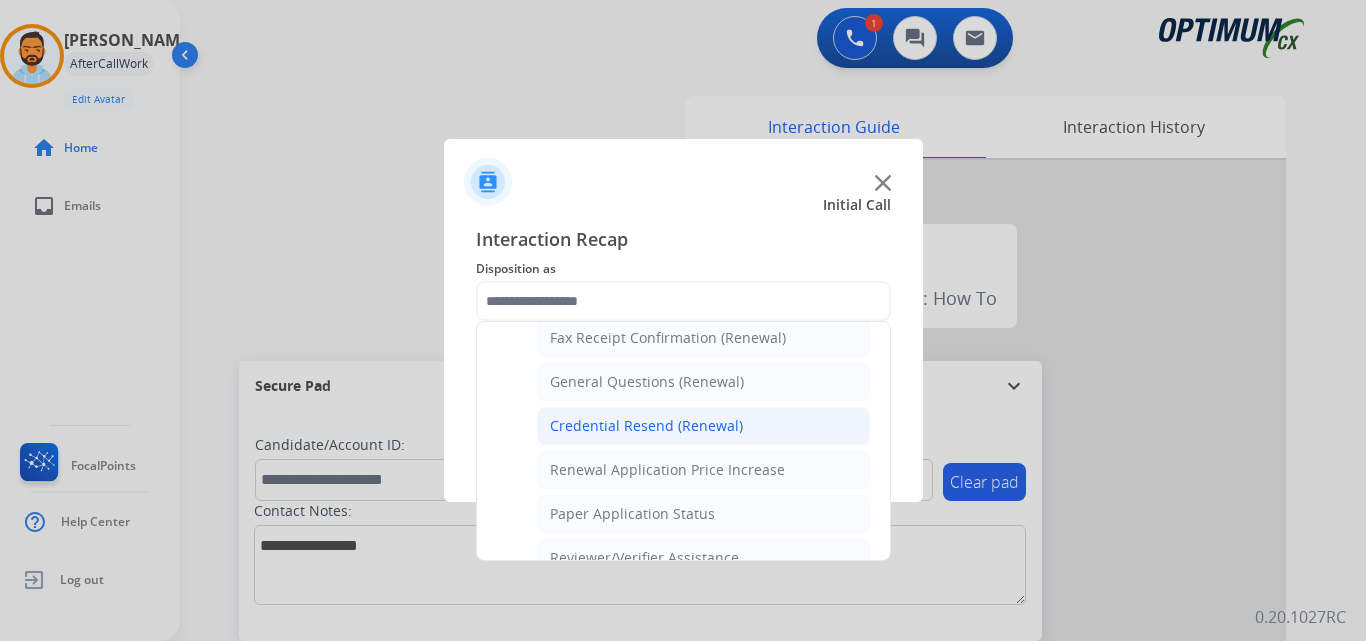 click on "Credential Resend (Renewal)" 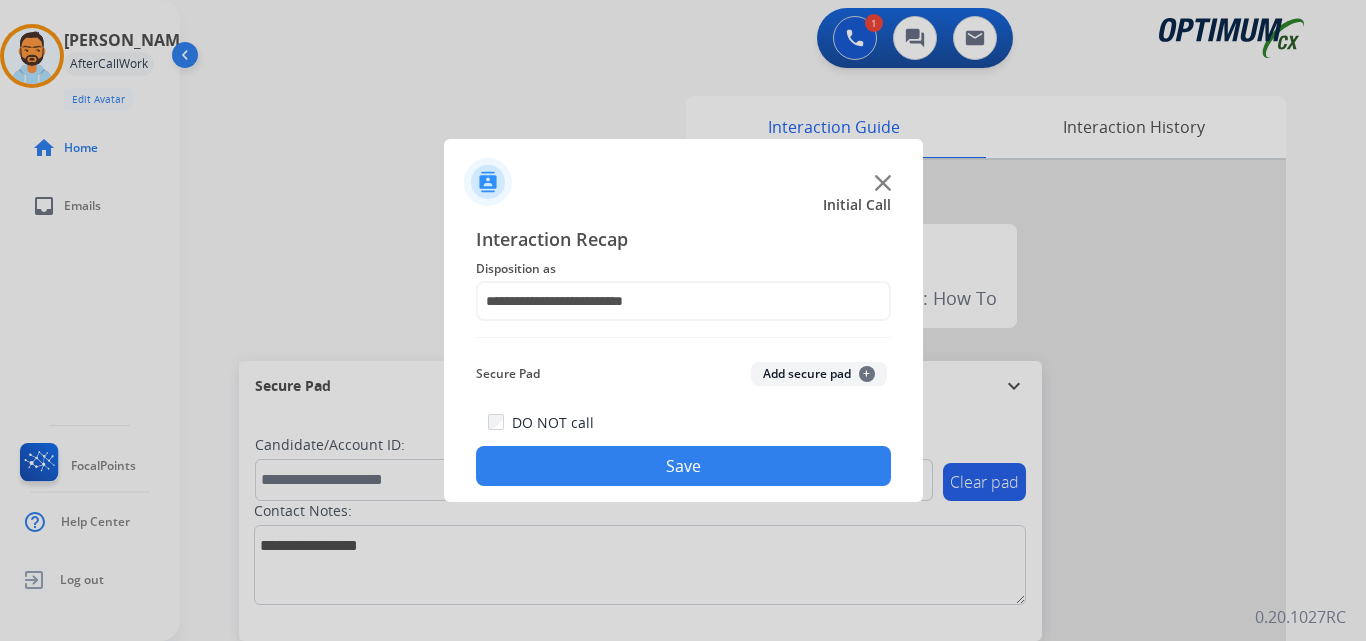 click on "Save" 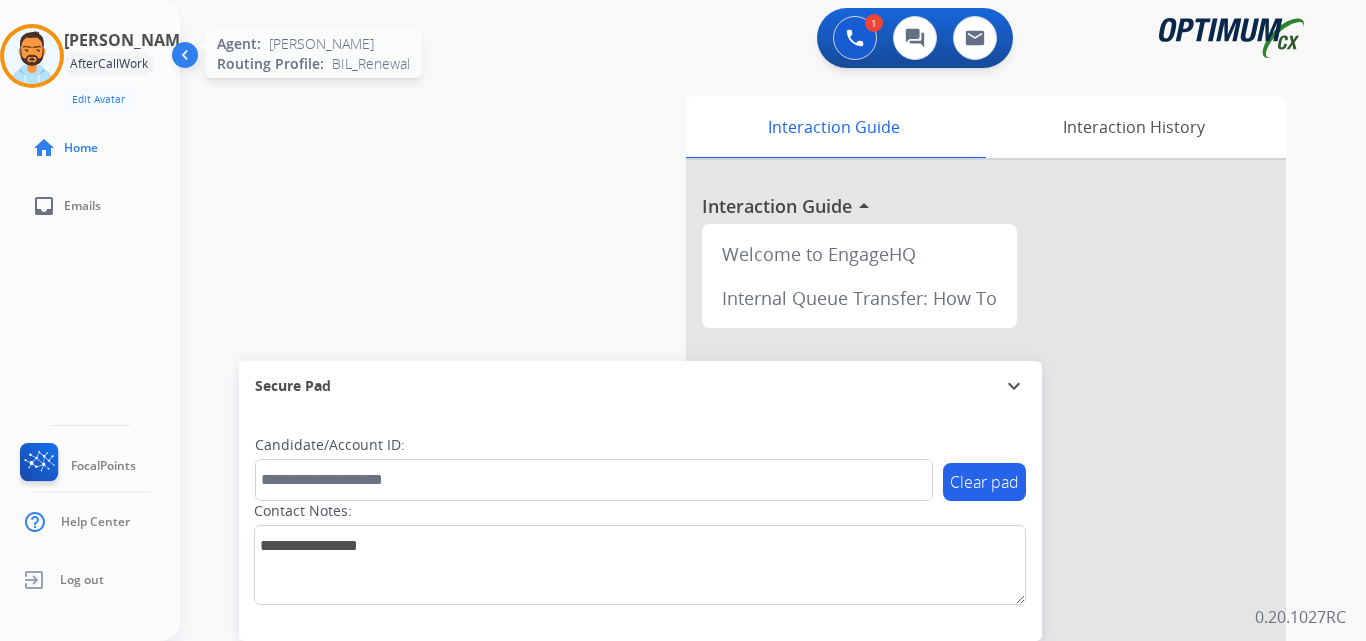 click at bounding box center [32, 56] 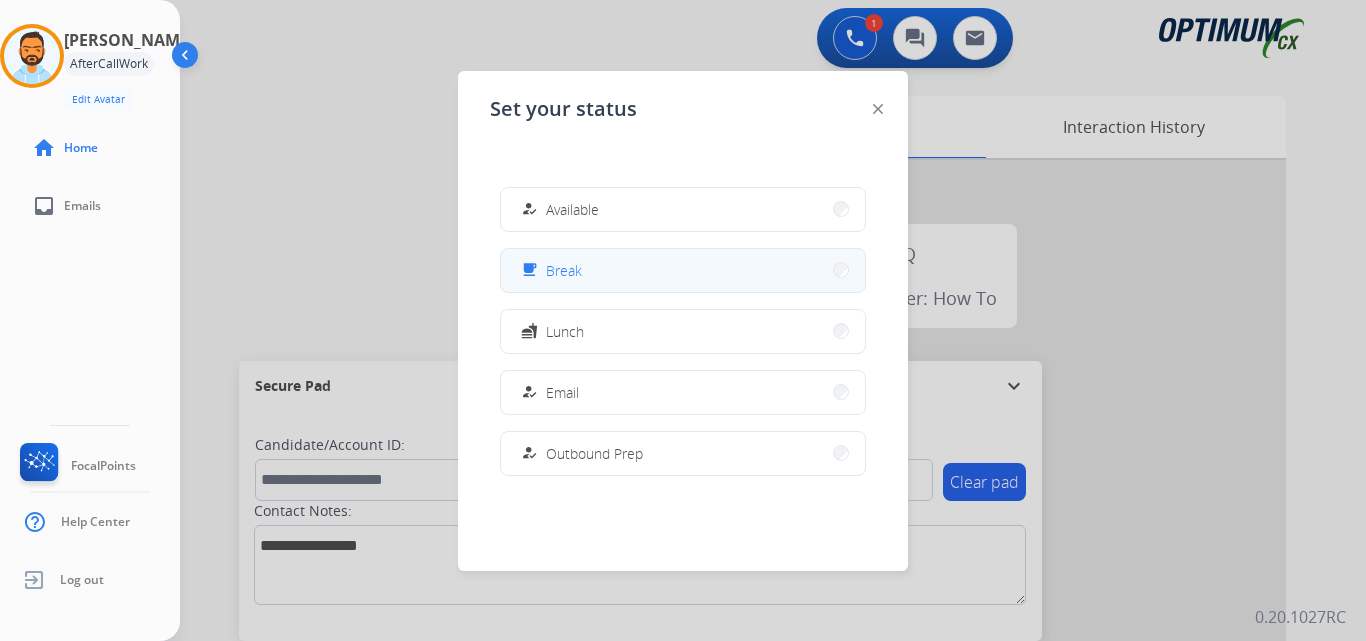 click on "free_breakfast Break" at bounding box center (683, 270) 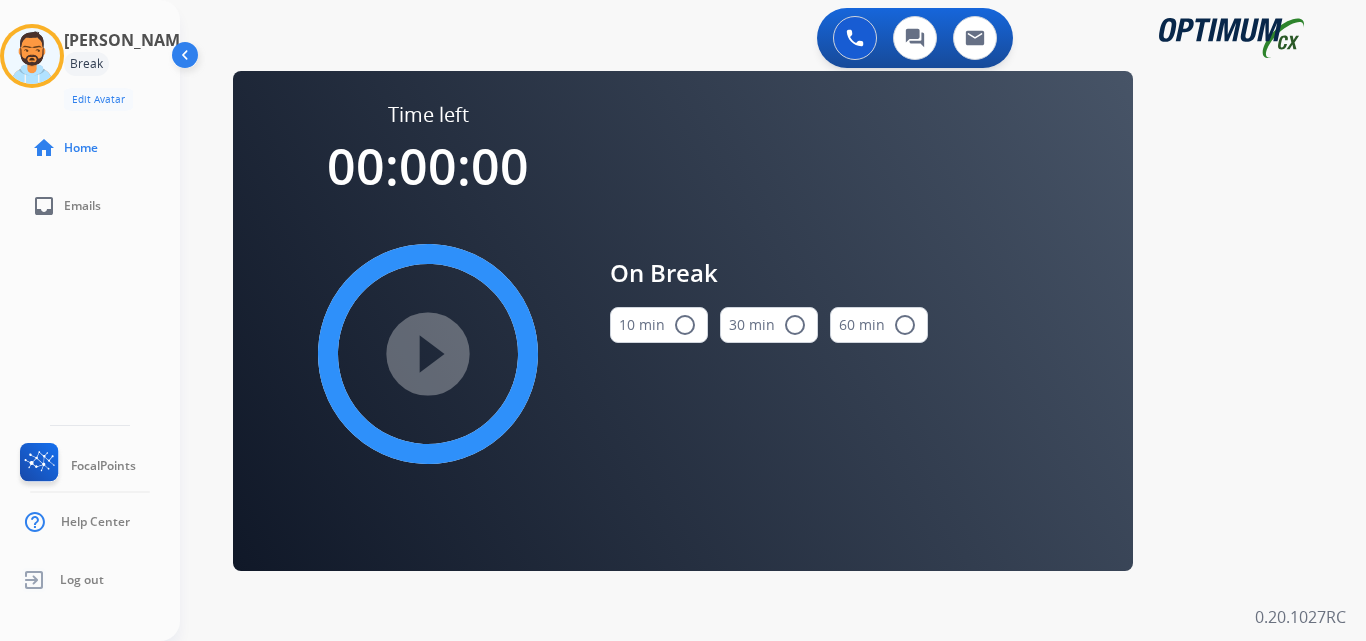 click on "10 min  radio_button_unchecked" at bounding box center [659, 325] 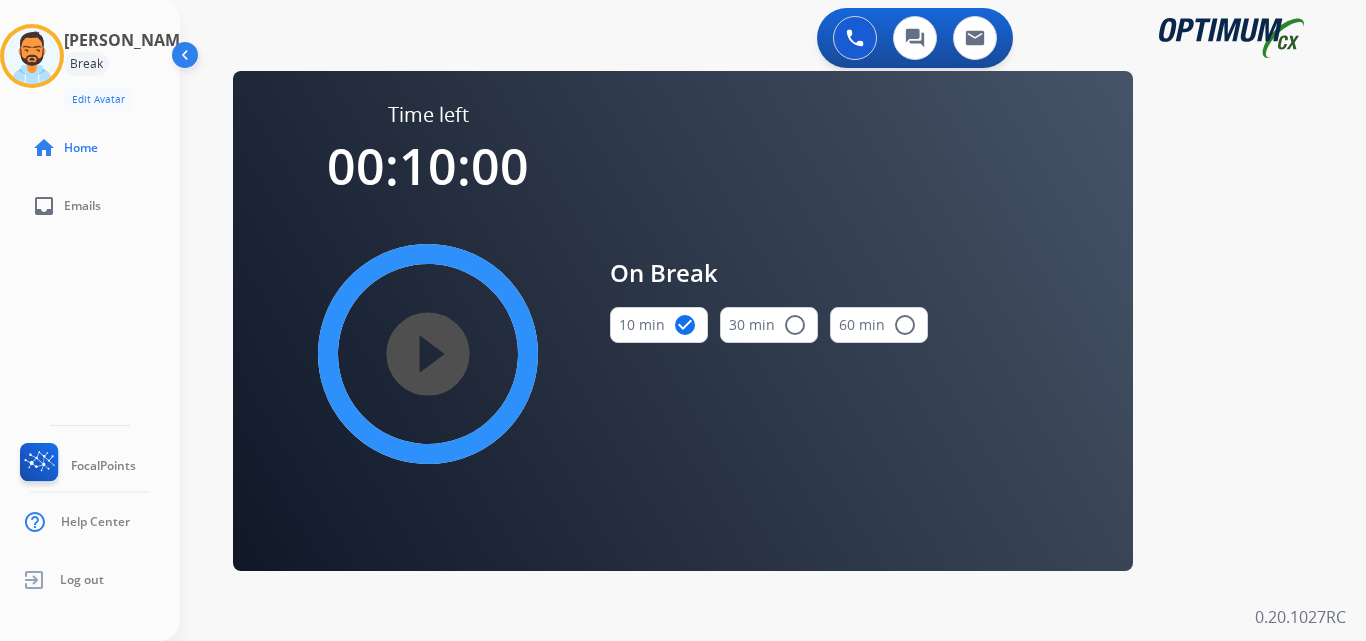 click on "play_circle_filled" at bounding box center [428, 354] 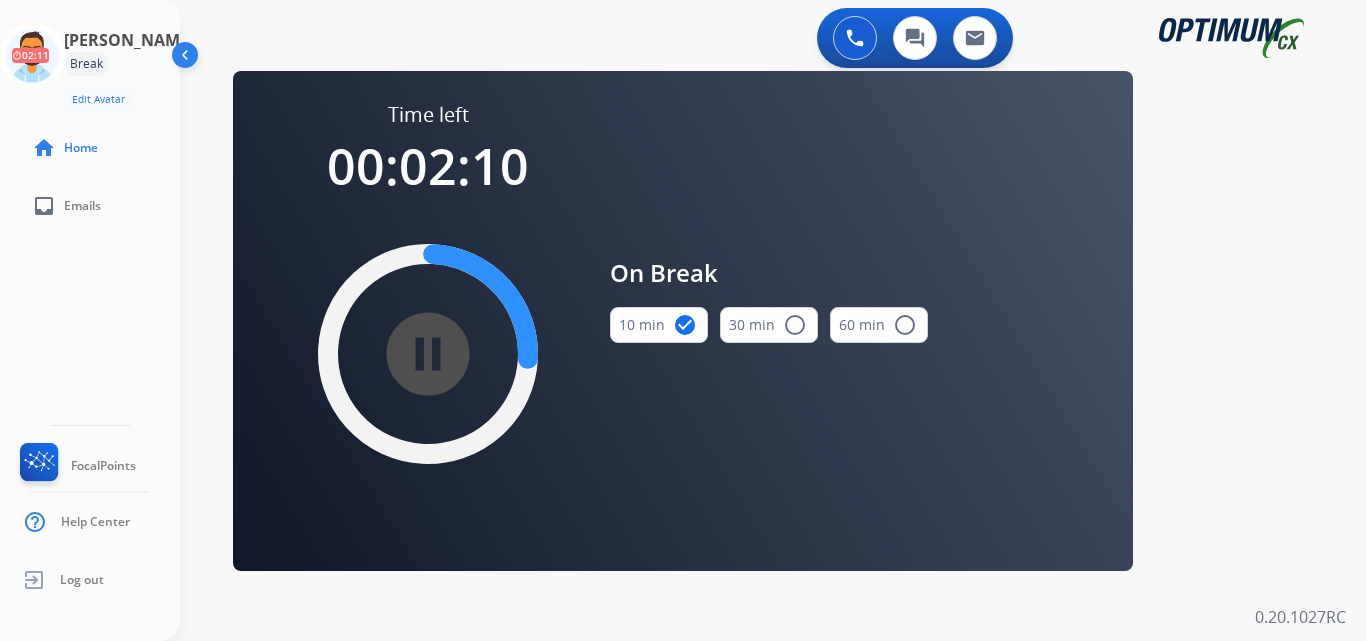 click on "pause_circle_filled" at bounding box center [428, 354] 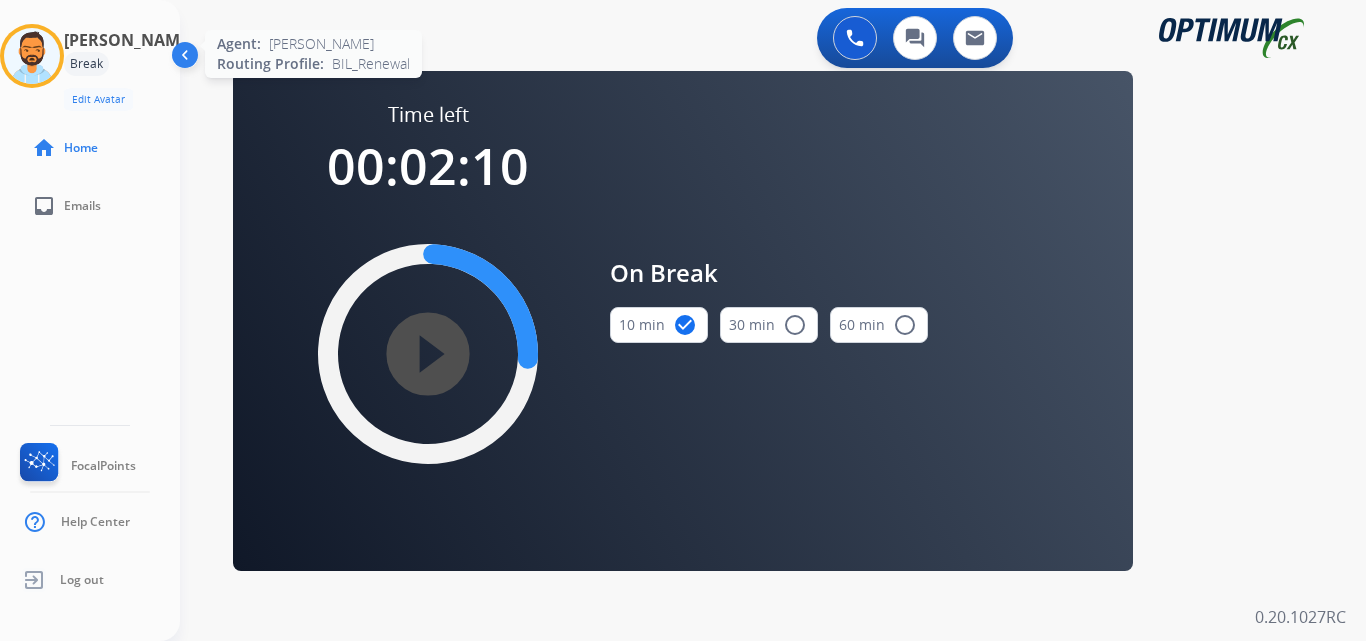 click at bounding box center (32, 56) 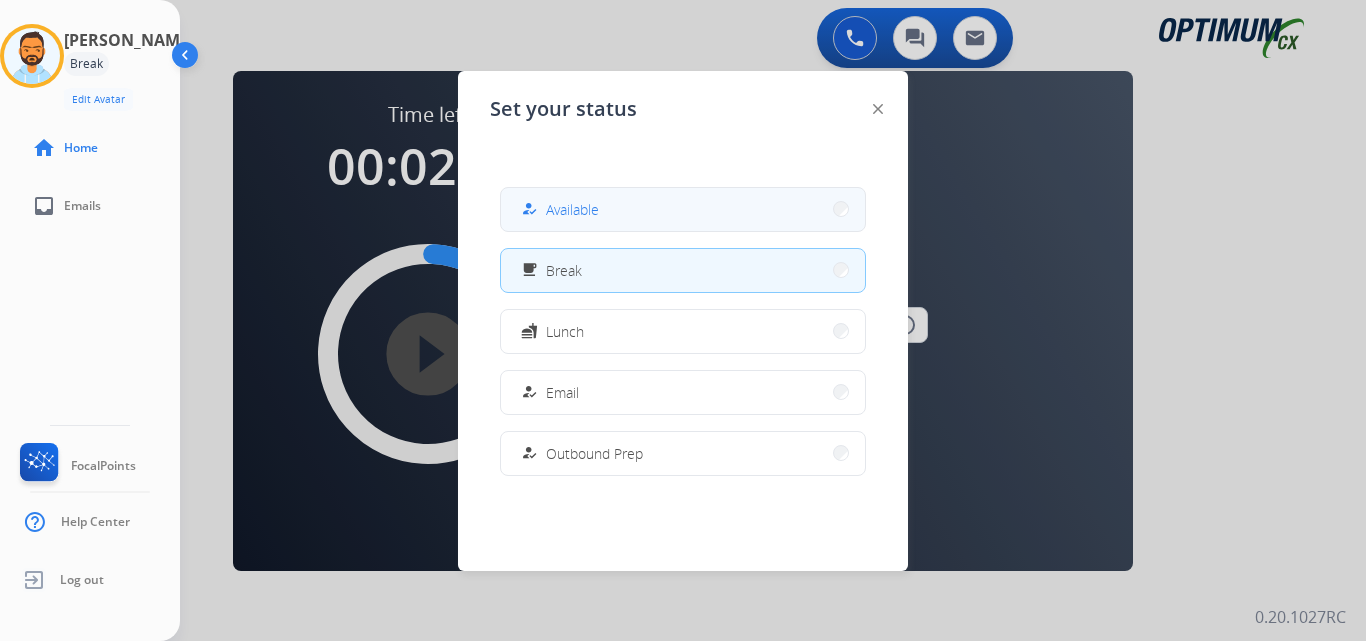 click on "how_to_reg Available" at bounding box center (683, 209) 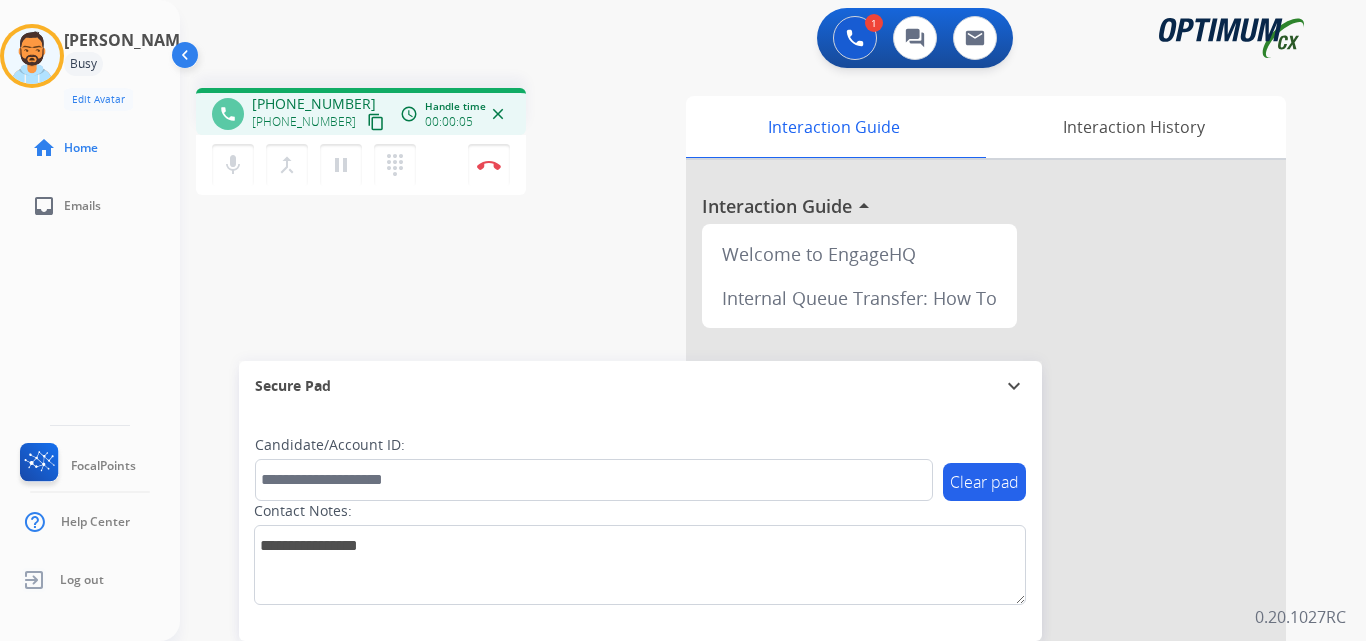 click on "content_copy" at bounding box center [376, 122] 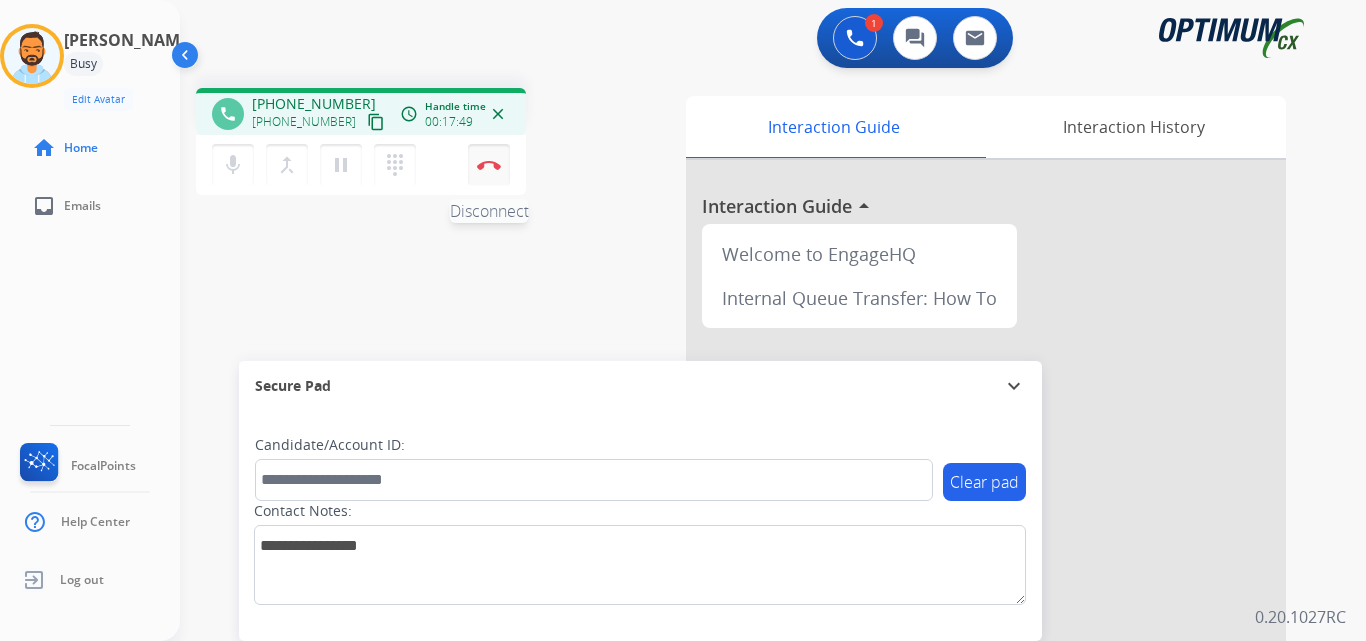 click on "Disconnect" at bounding box center [489, 165] 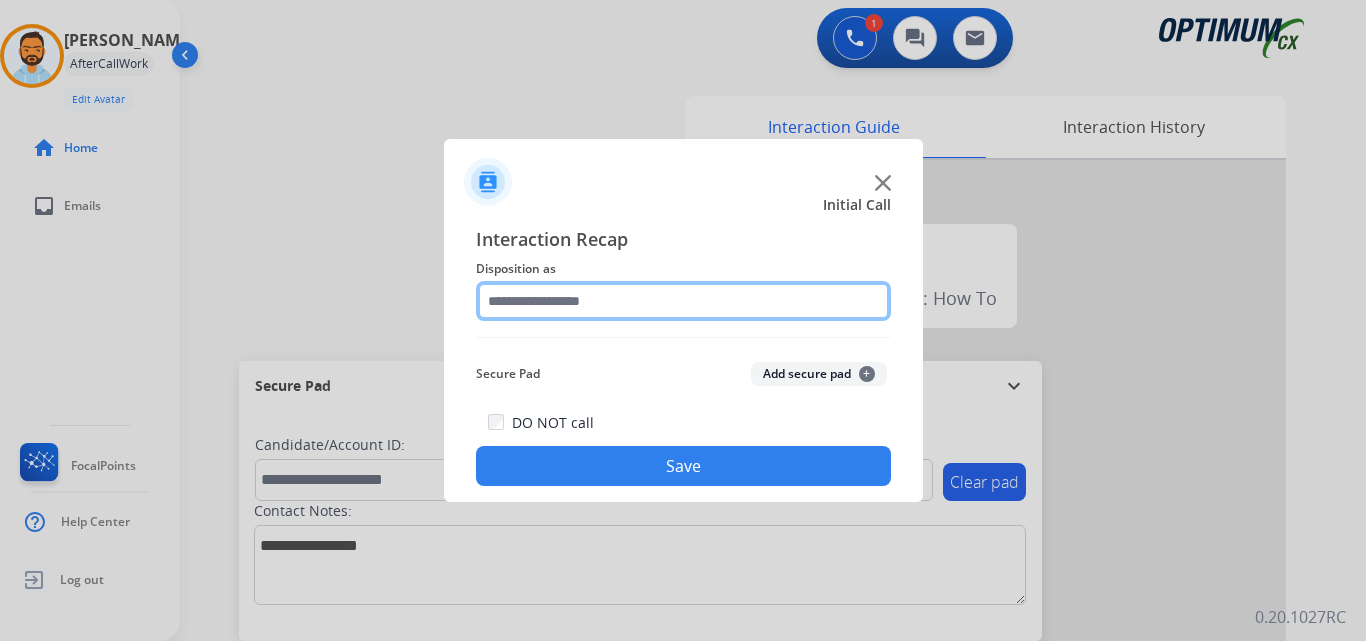 click 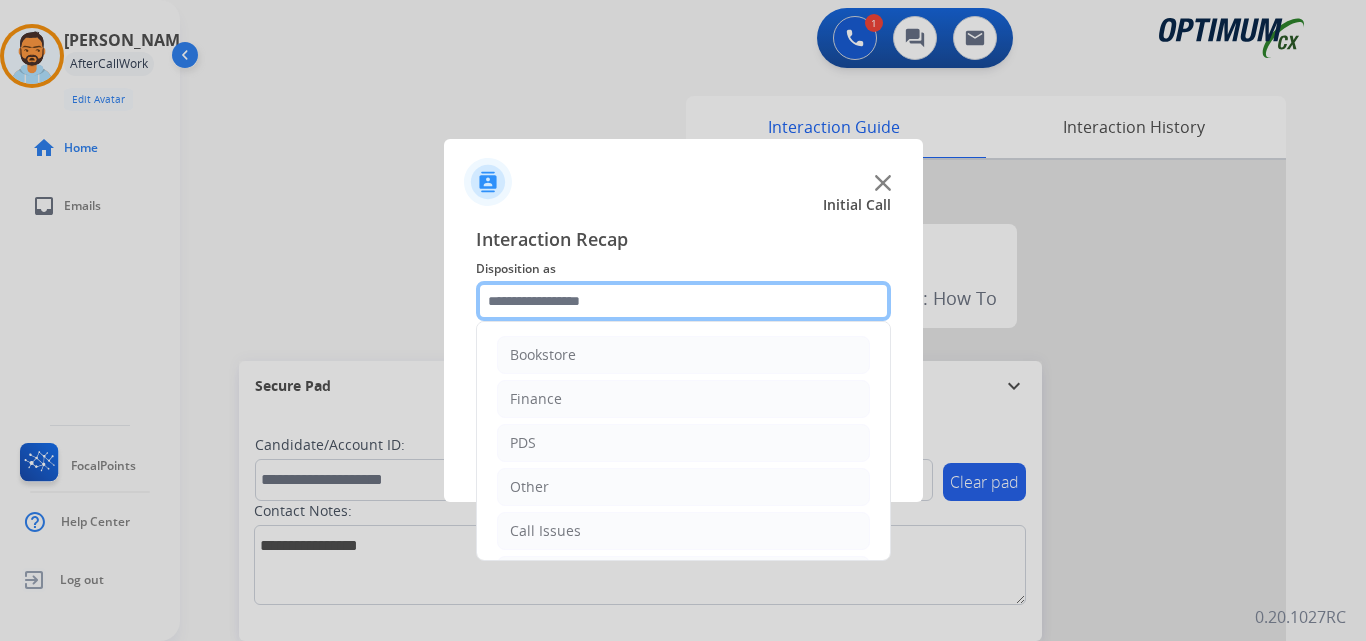 scroll, scrollTop: 136, scrollLeft: 0, axis: vertical 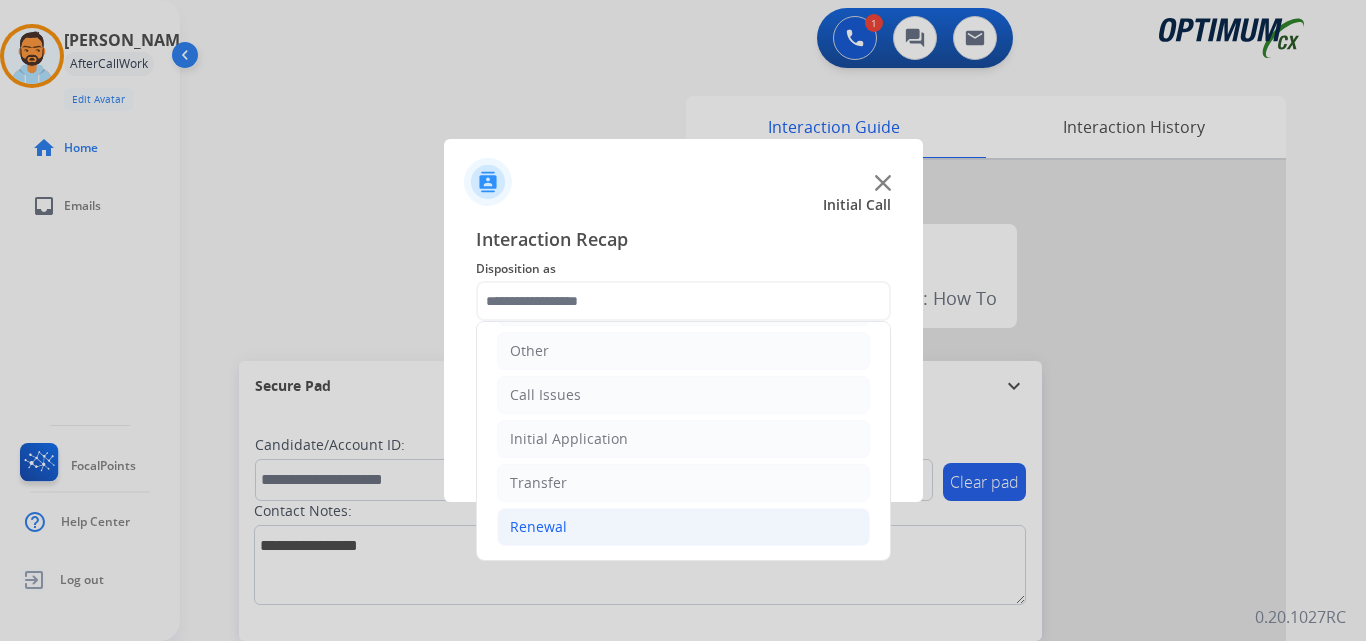 click on "Renewal" 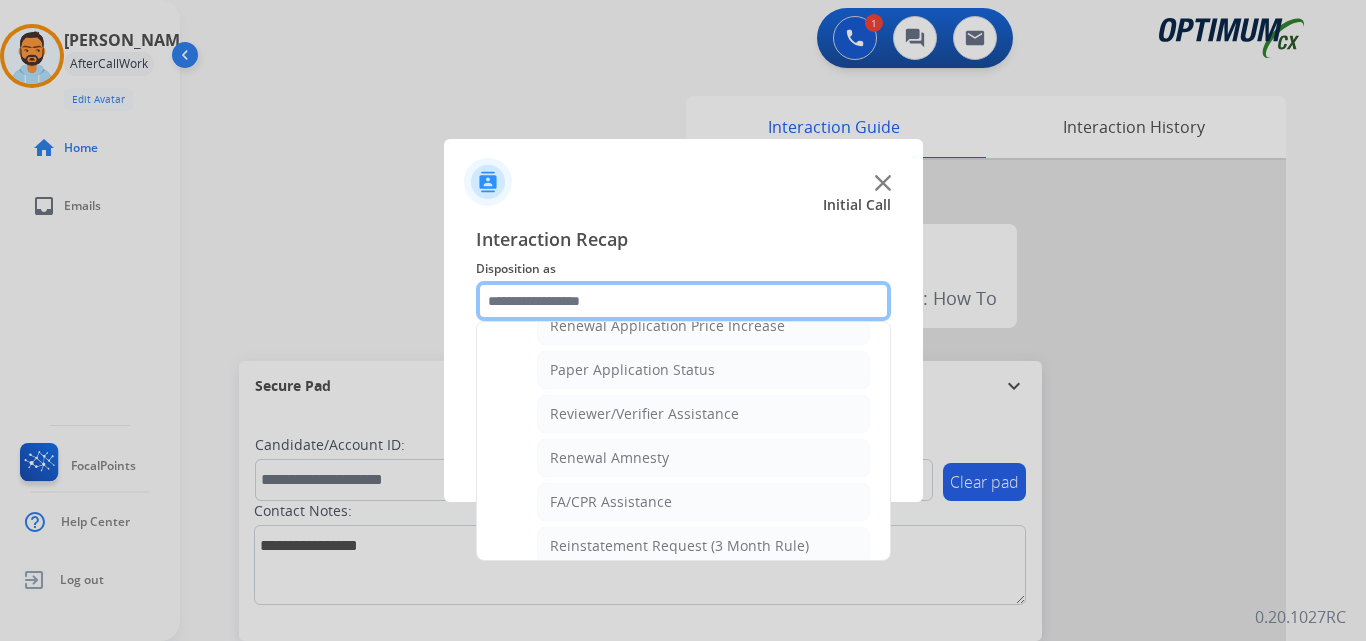scroll, scrollTop: 748, scrollLeft: 0, axis: vertical 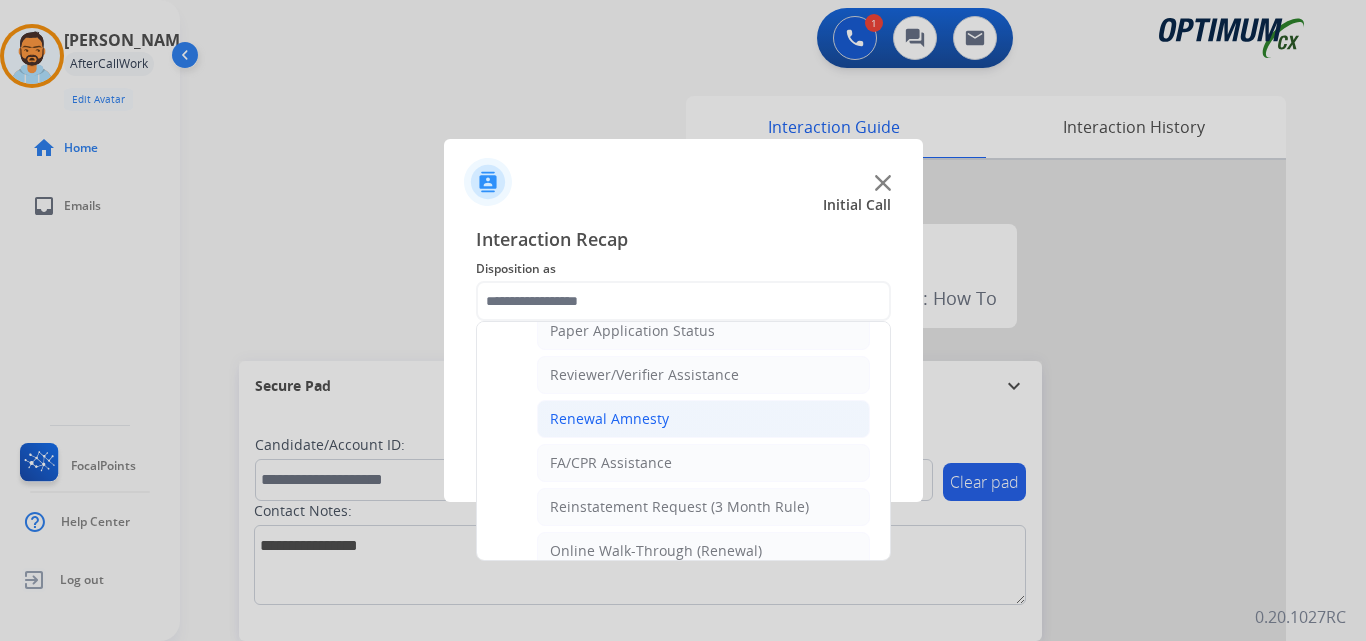 click on "Renewal Amnesty" 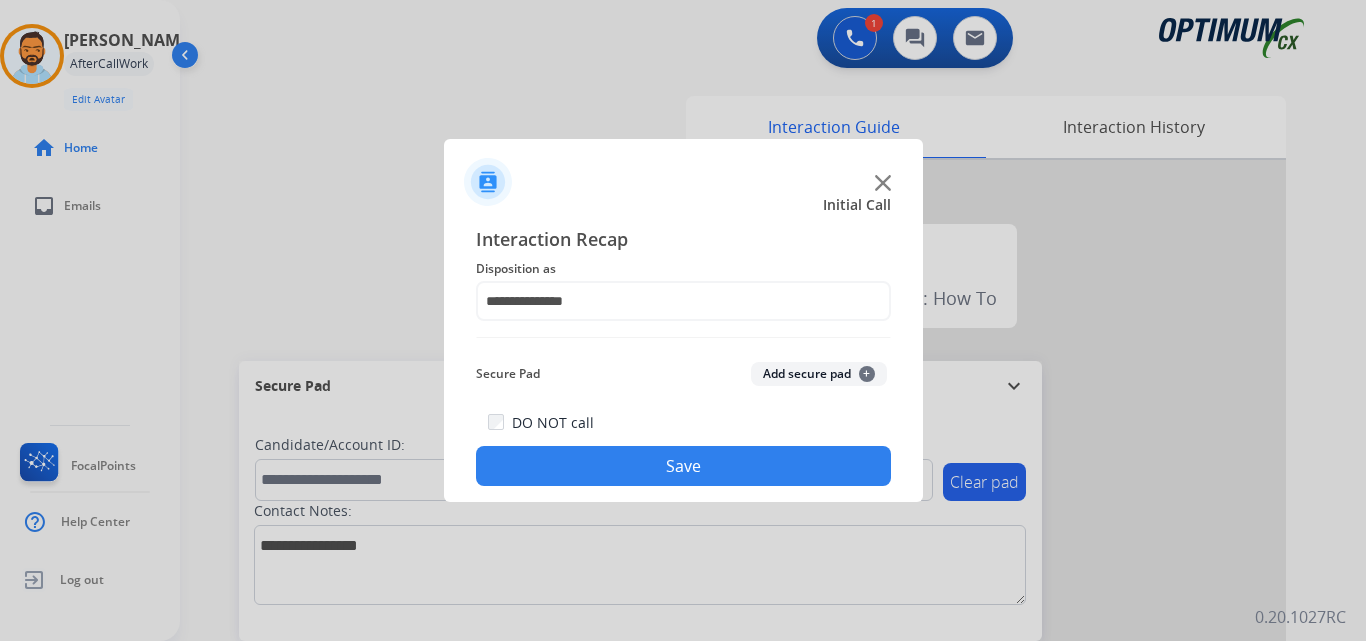 click on "Save" 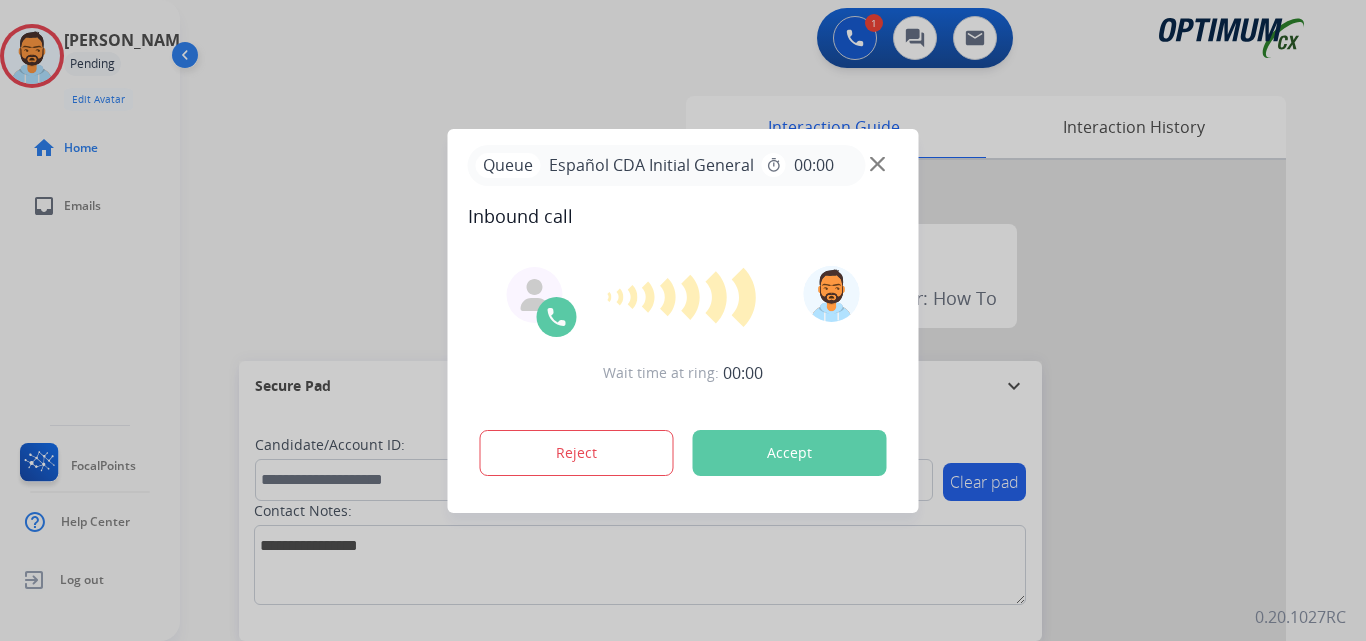 click on "Accept" at bounding box center [790, 453] 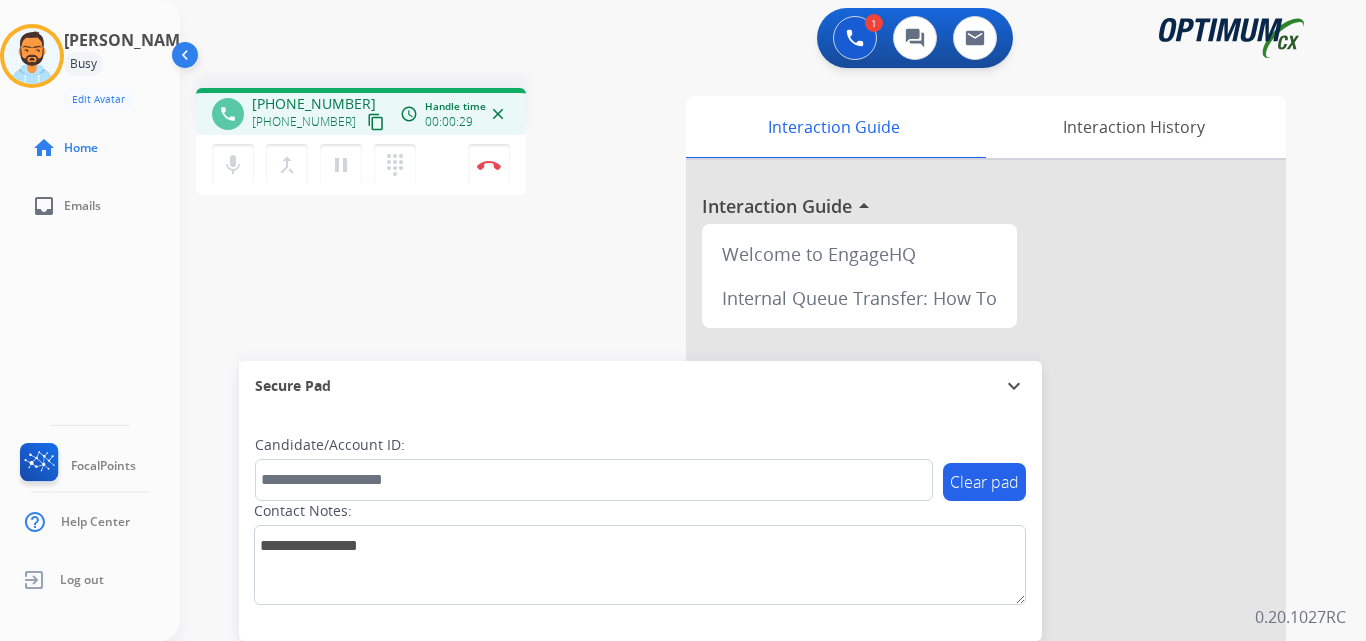 click on "content_copy" at bounding box center (376, 122) 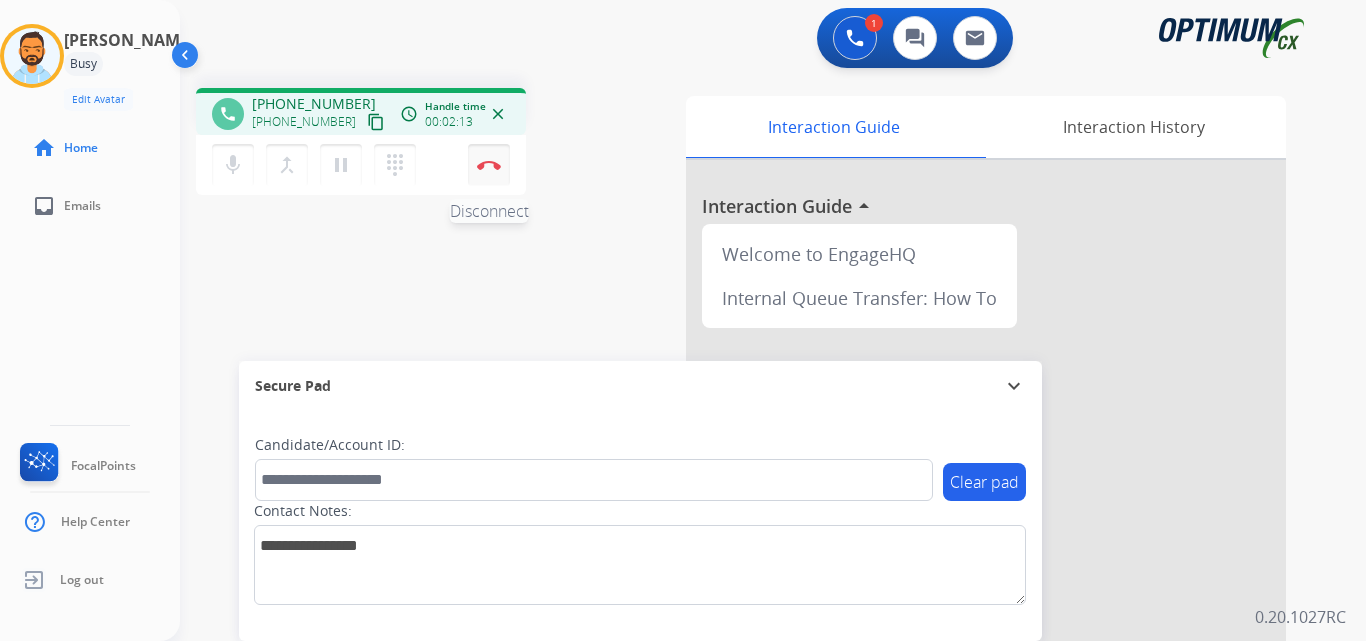 click at bounding box center (489, 165) 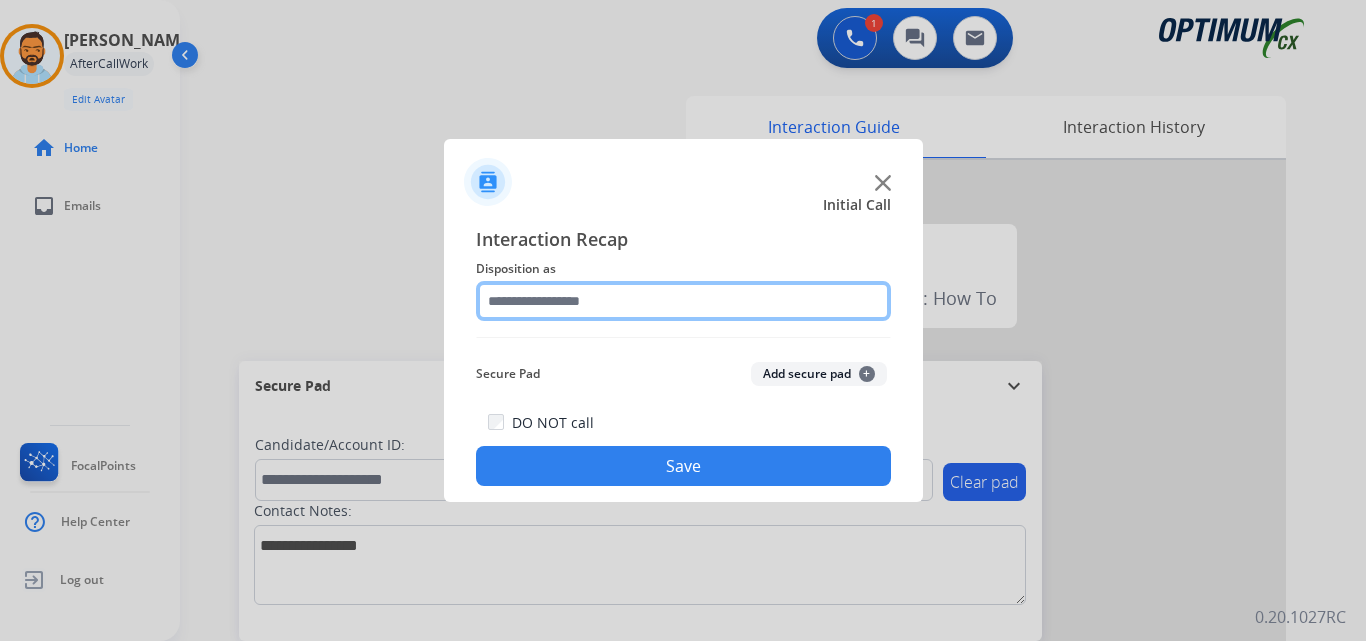 click 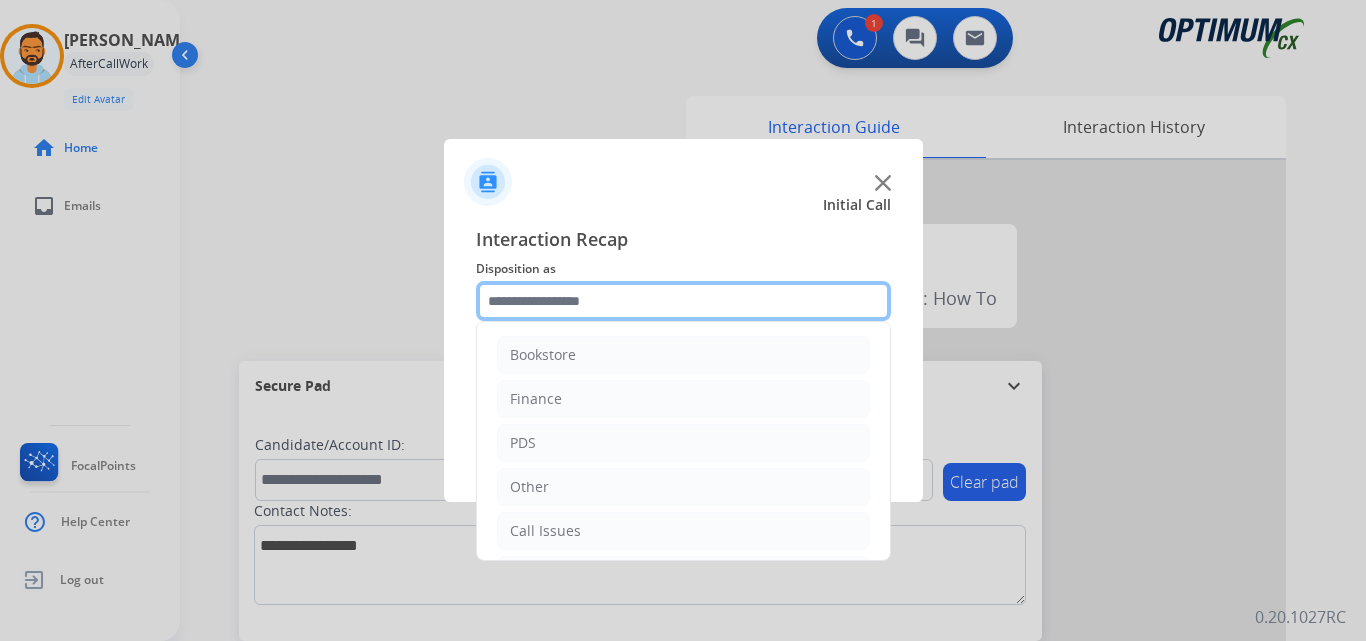 scroll, scrollTop: 136, scrollLeft: 0, axis: vertical 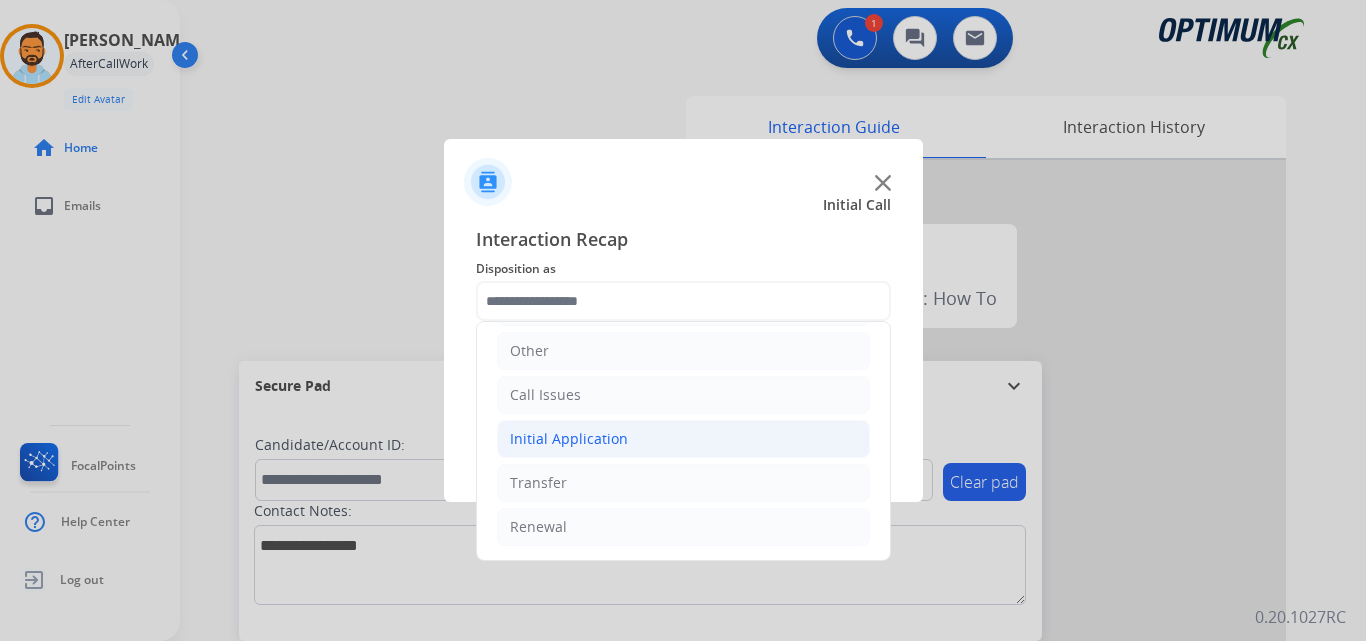 click on "Initial Application" 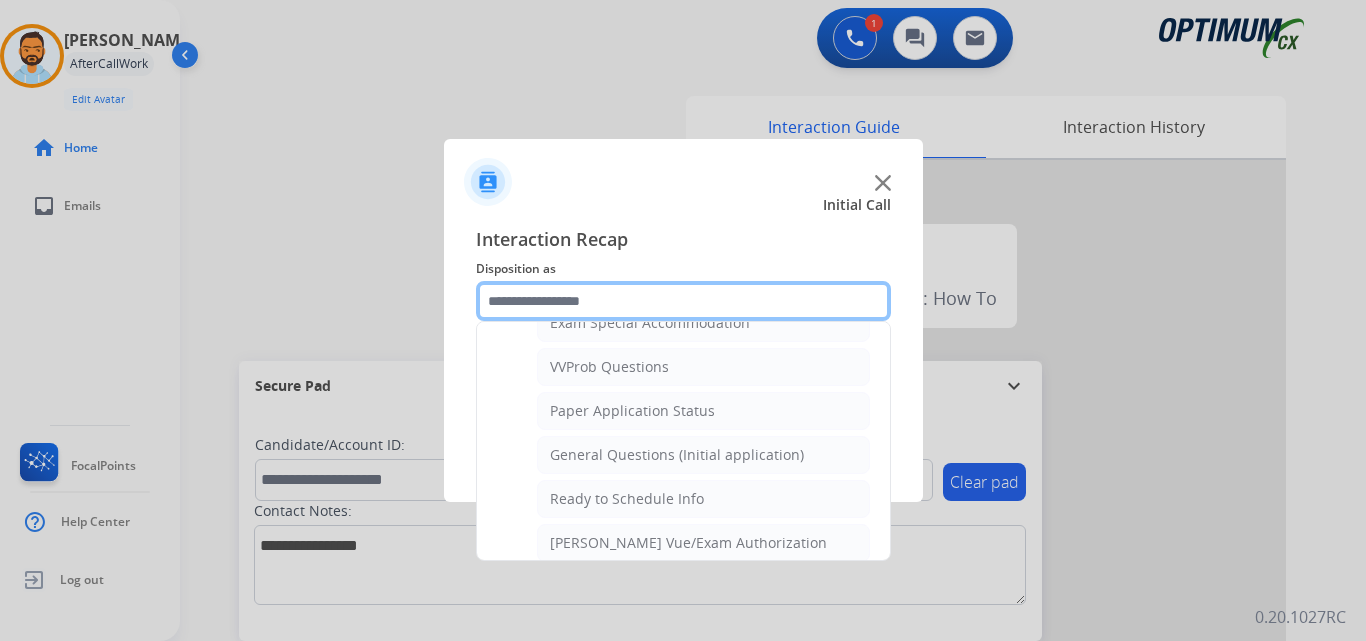 scroll, scrollTop: 1043, scrollLeft: 0, axis: vertical 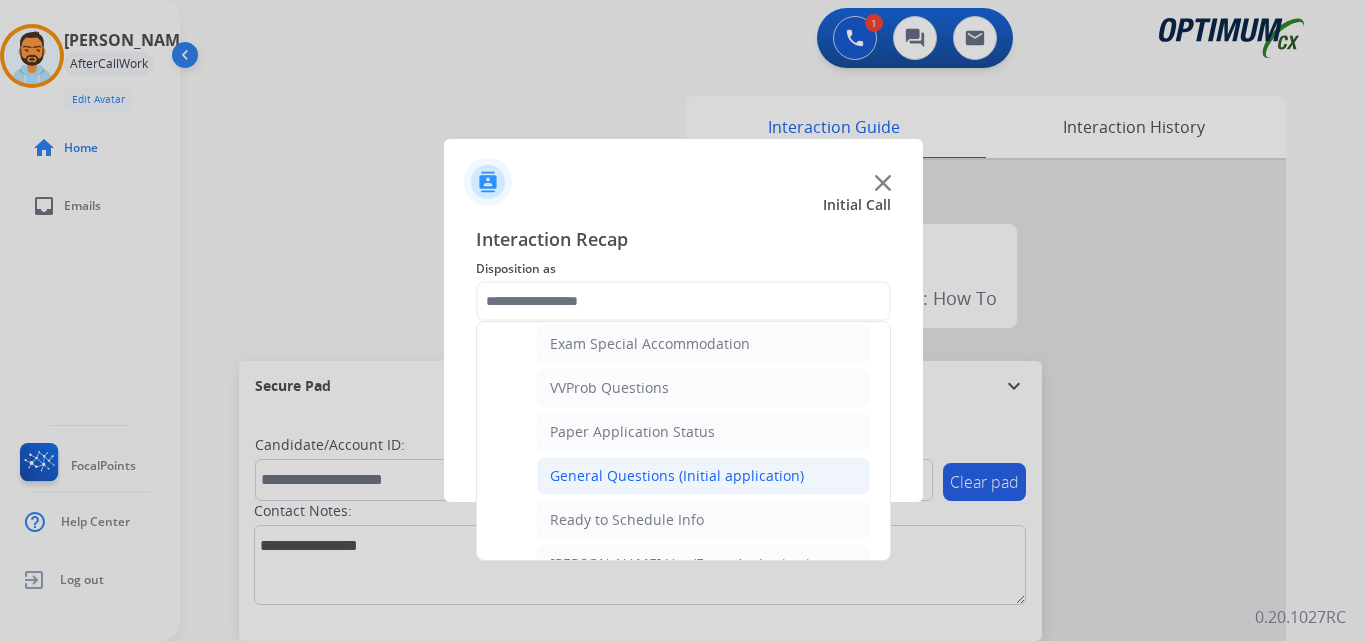 click on "General Questions (Initial application)" 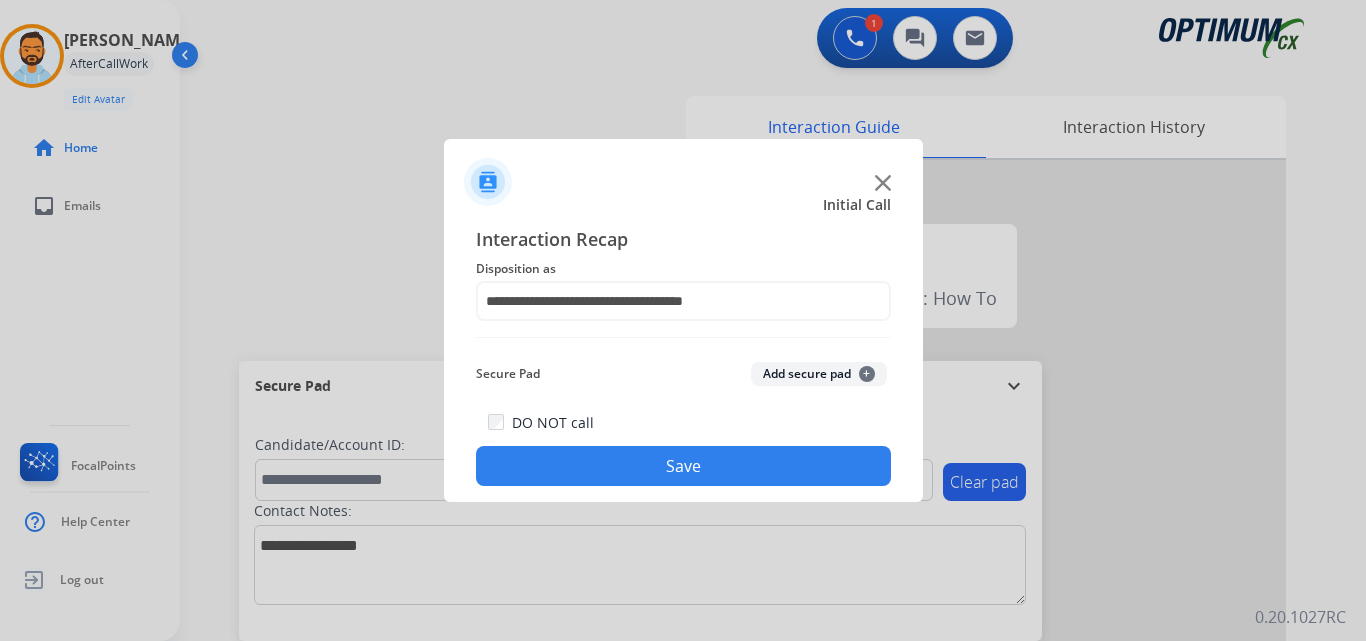 click on "Save" 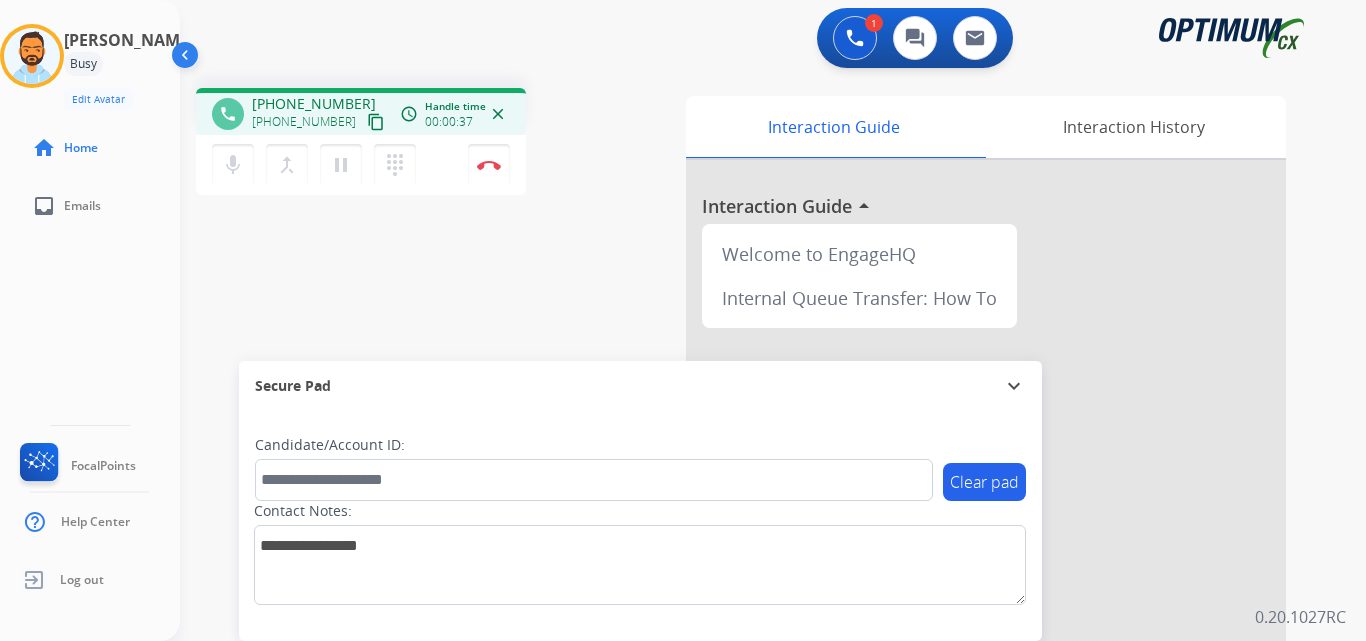 click on "content_copy" at bounding box center (376, 122) 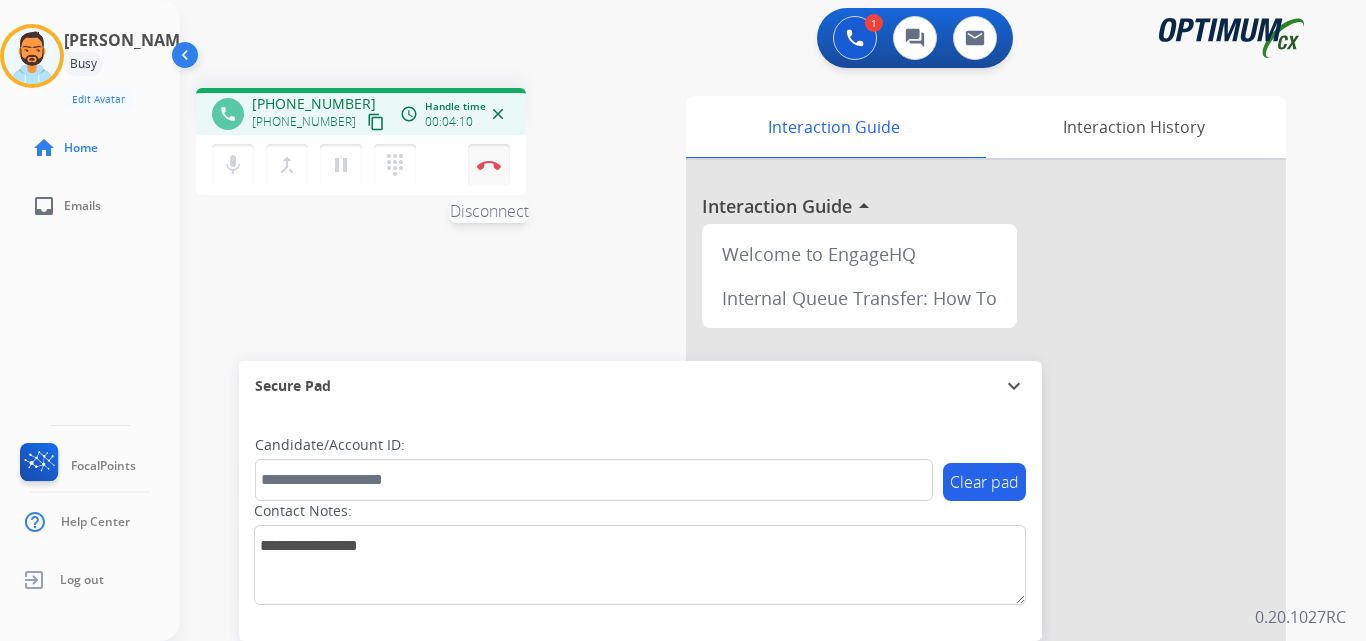 click on "Disconnect" at bounding box center (489, 165) 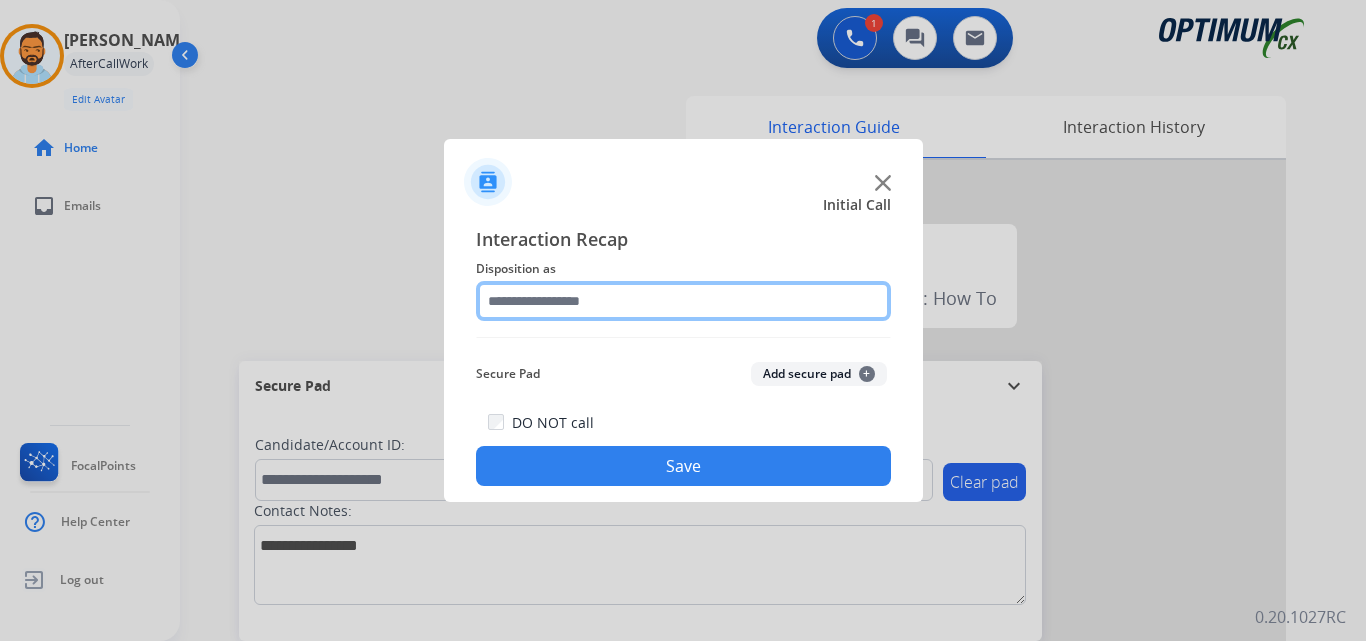 click 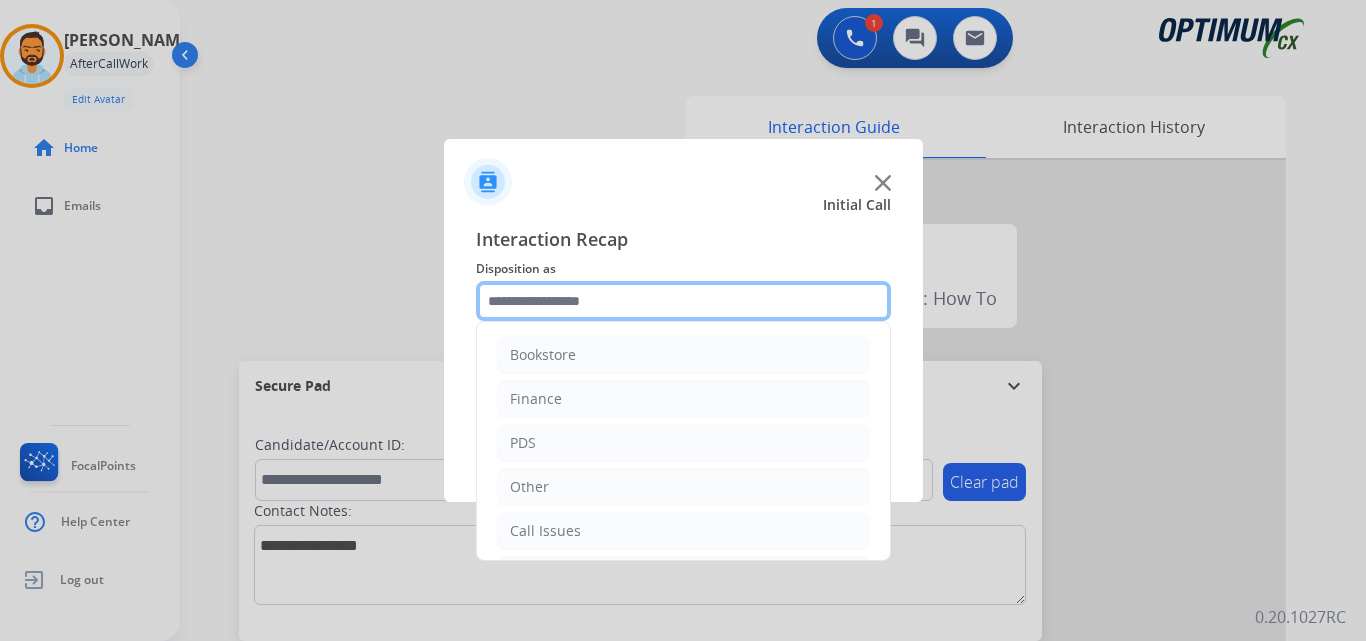 scroll, scrollTop: 136, scrollLeft: 0, axis: vertical 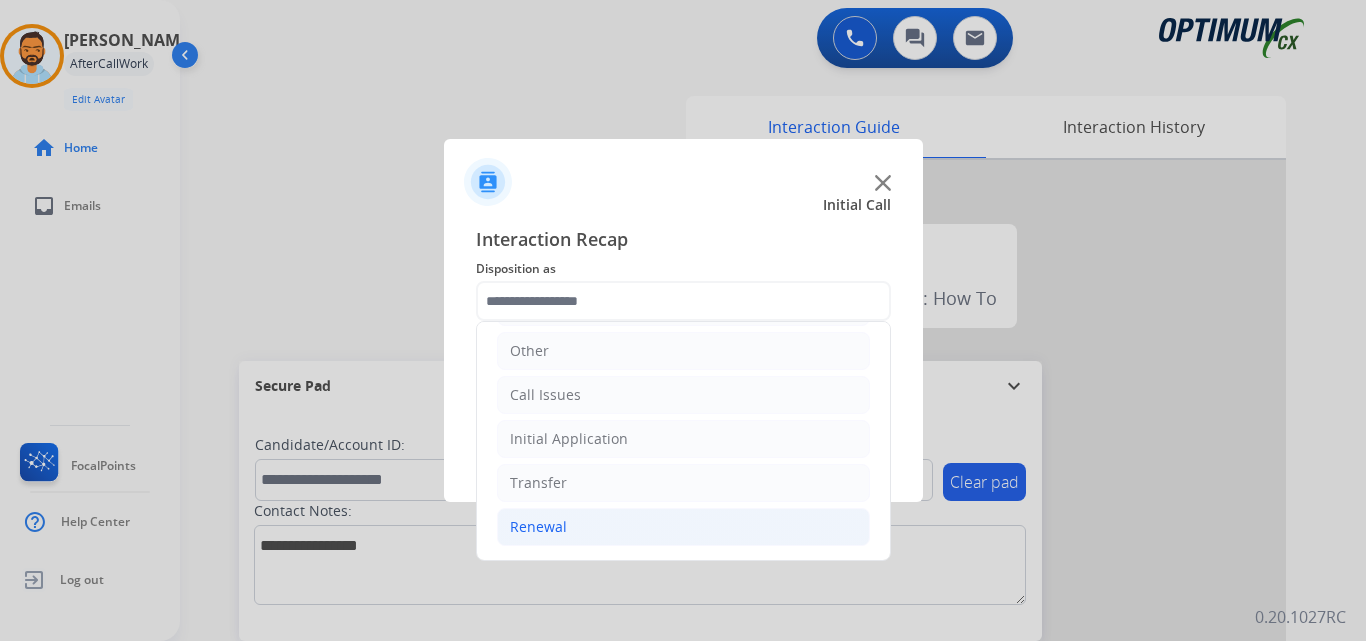 click on "Renewal" 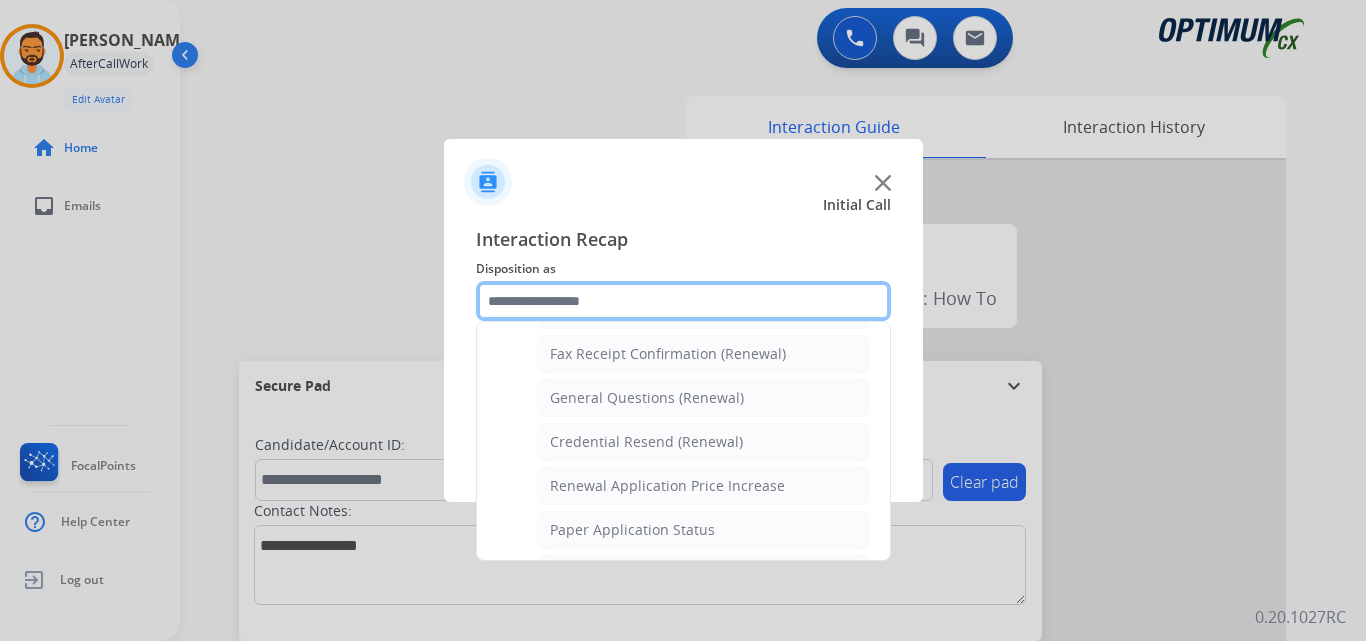 scroll, scrollTop: 550, scrollLeft: 0, axis: vertical 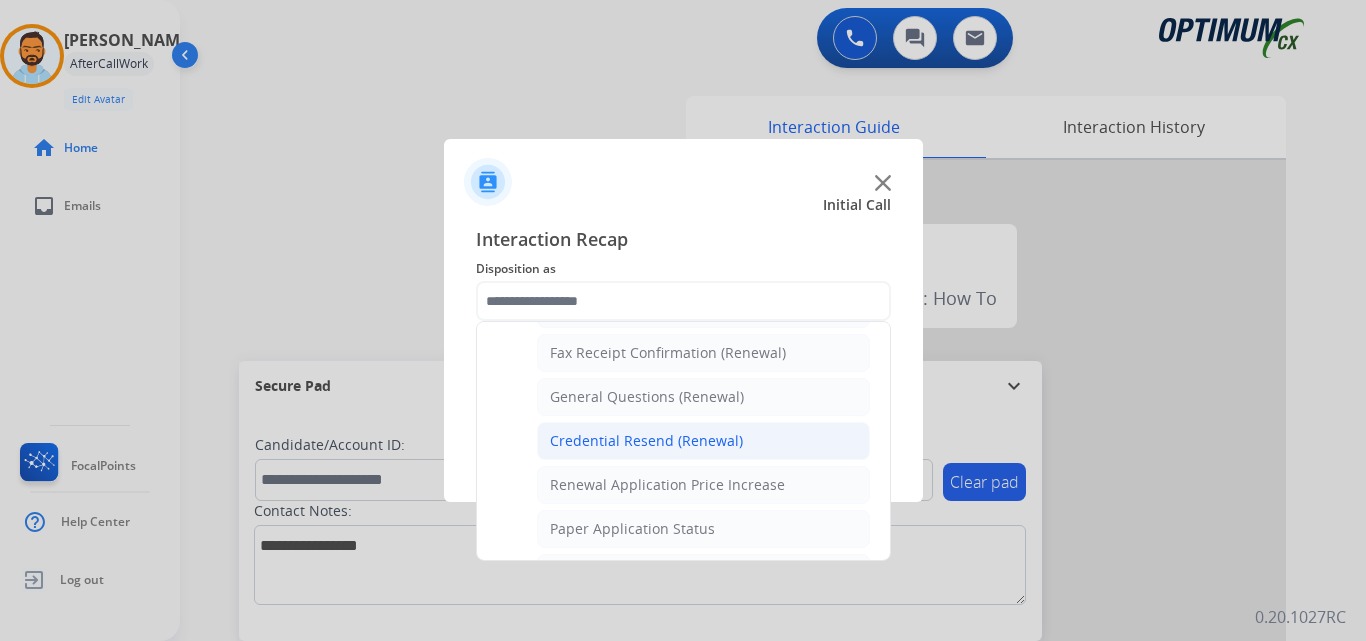 click on "Credential Resend (Renewal)" 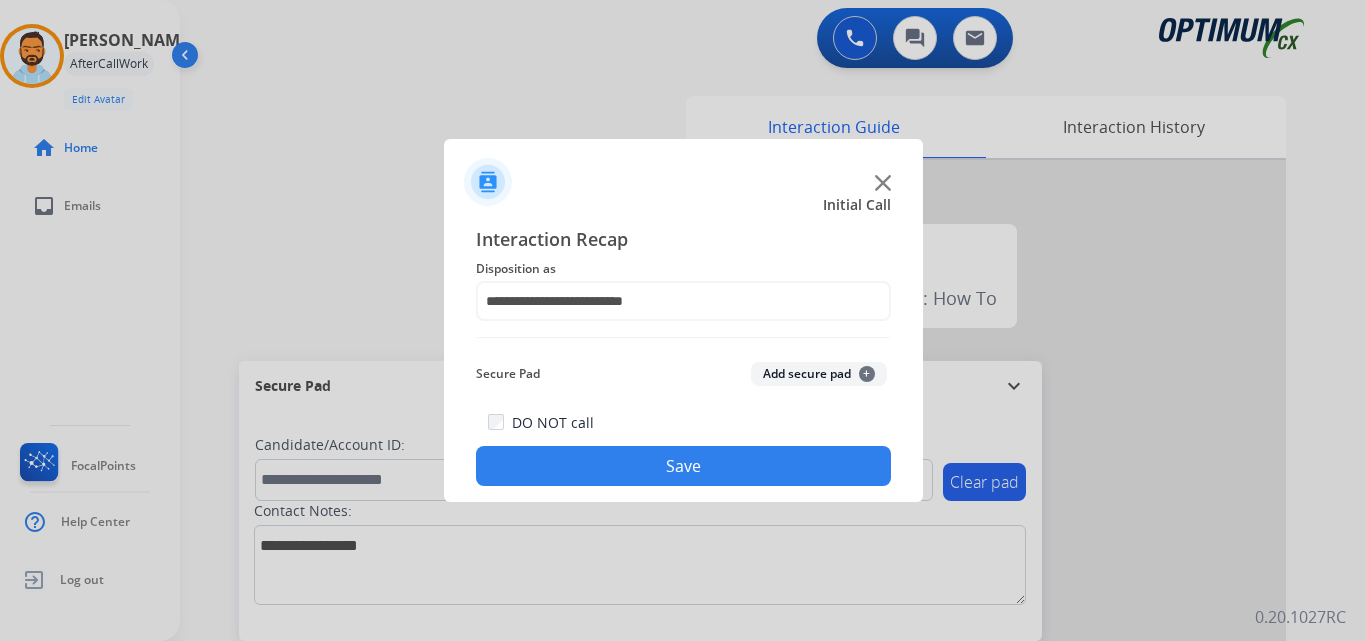 click on "Save" 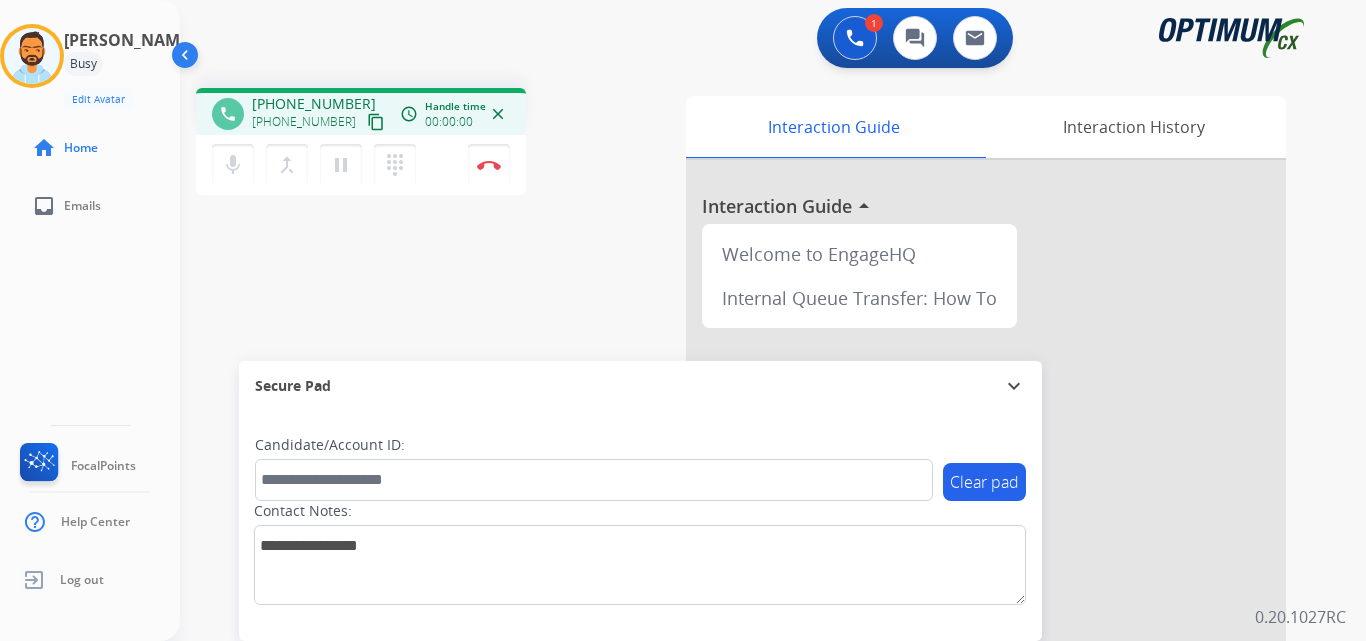 click on "content_copy" at bounding box center [376, 122] 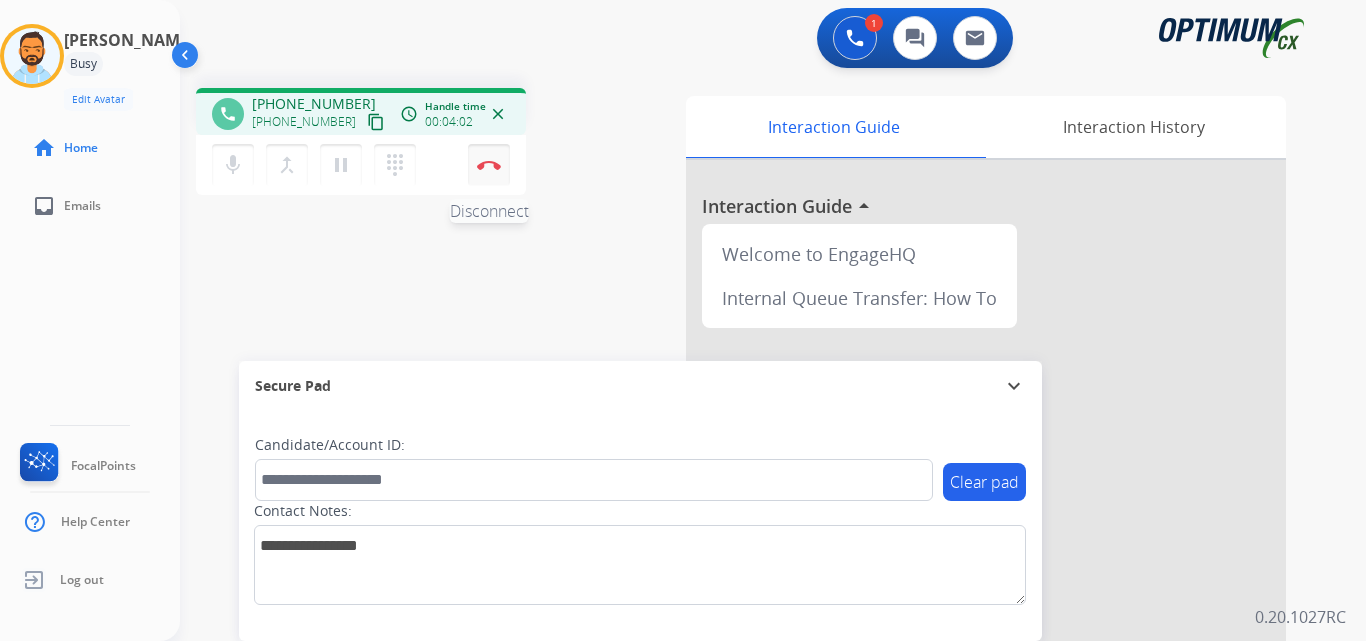 click at bounding box center [489, 165] 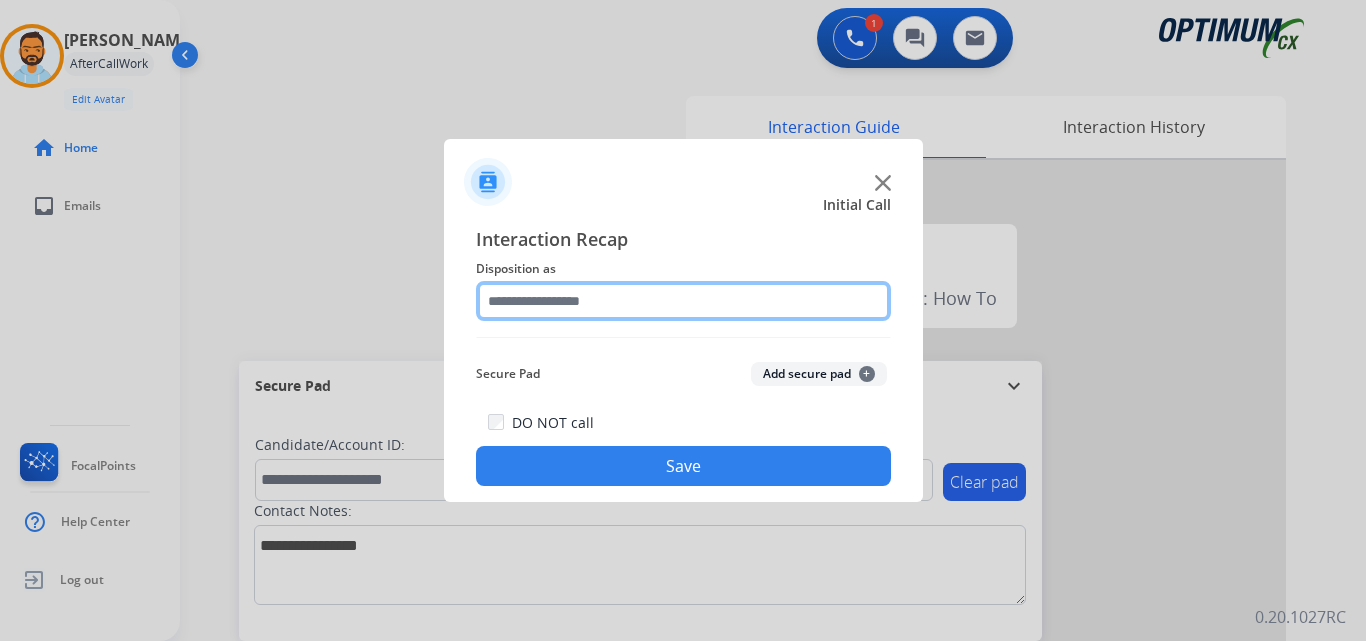 click 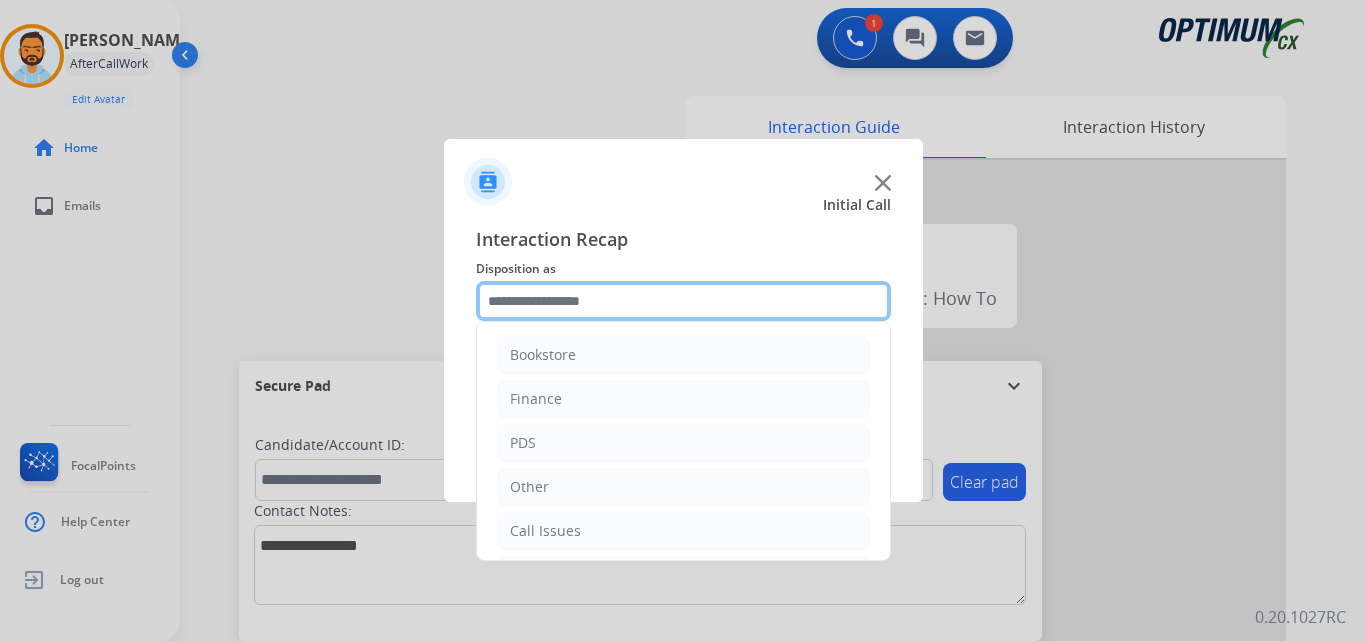 scroll, scrollTop: 136, scrollLeft: 0, axis: vertical 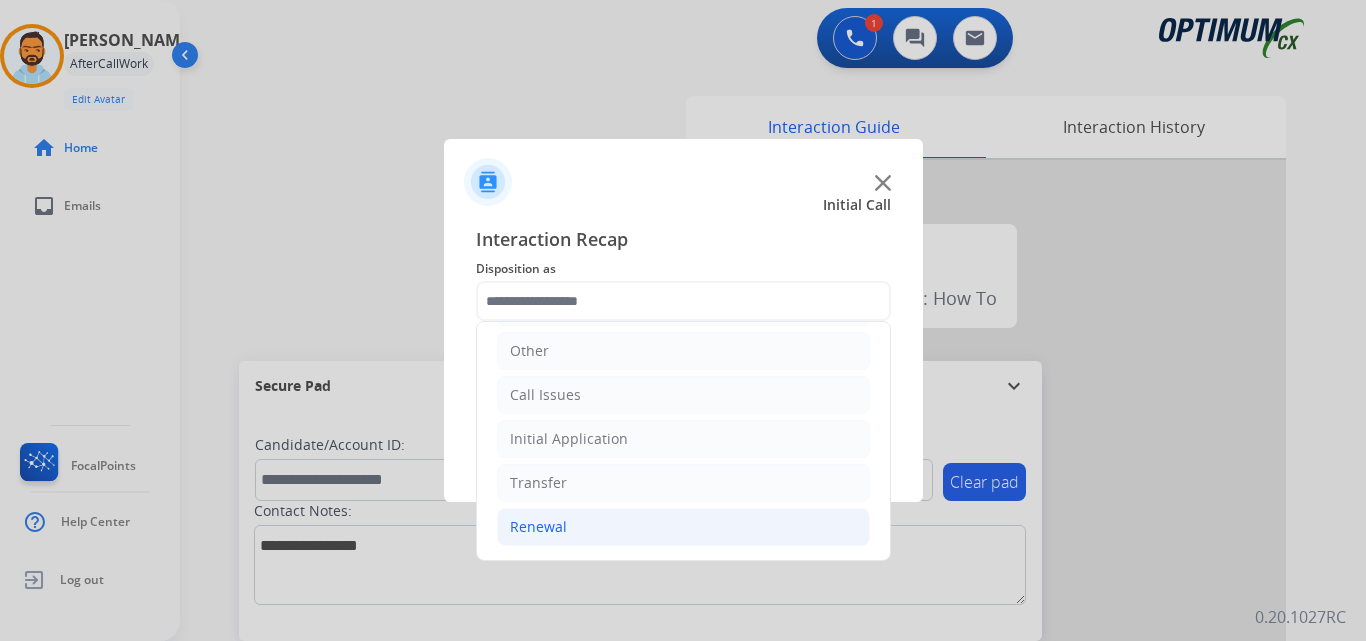 click on "Renewal" 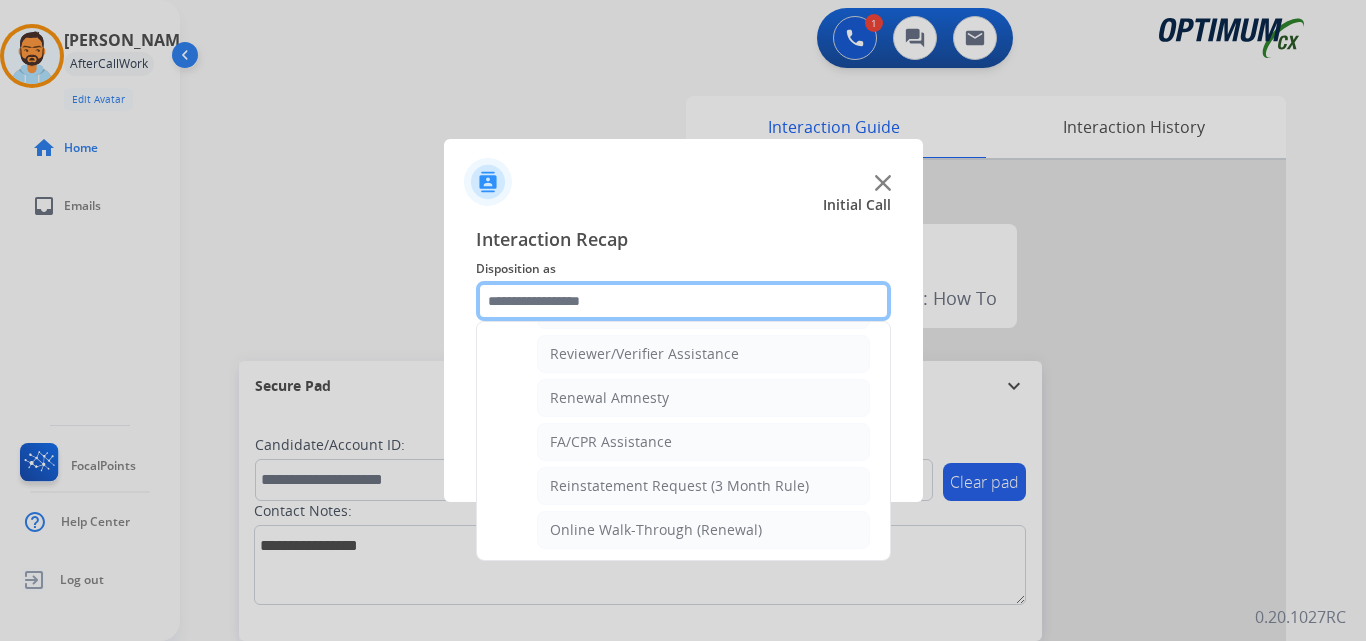 scroll, scrollTop: 772, scrollLeft: 0, axis: vertical 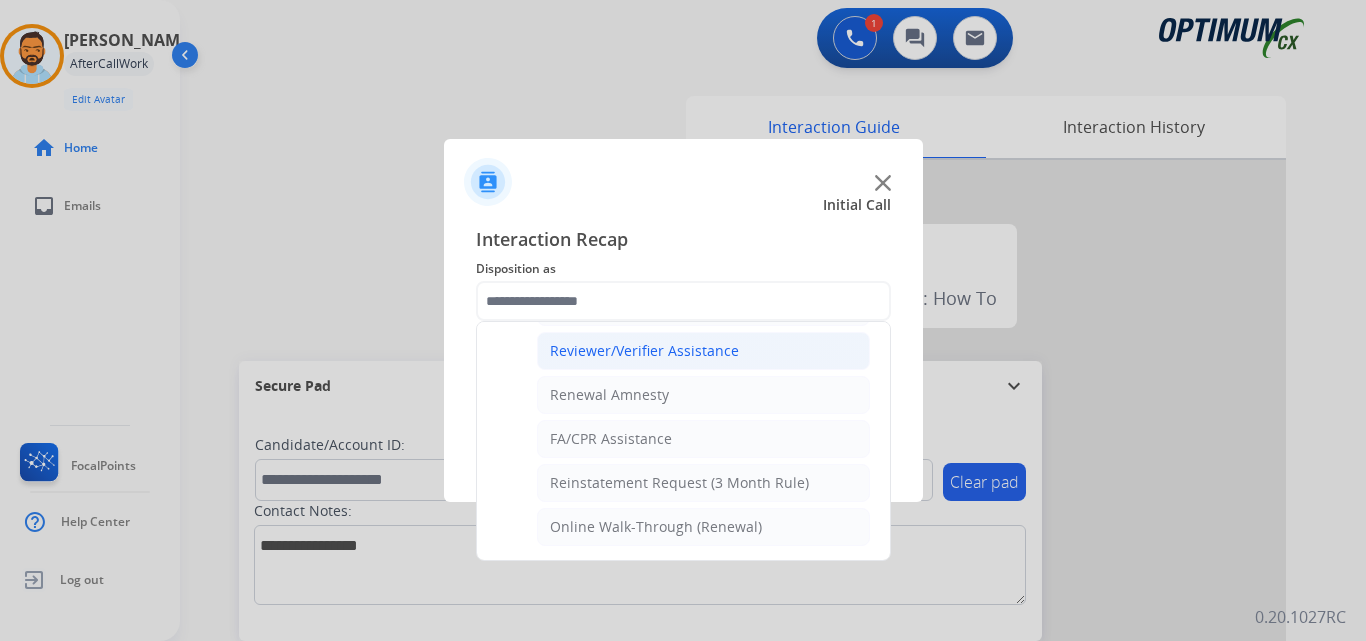 click on "Reviewer/Verifier Assistance" 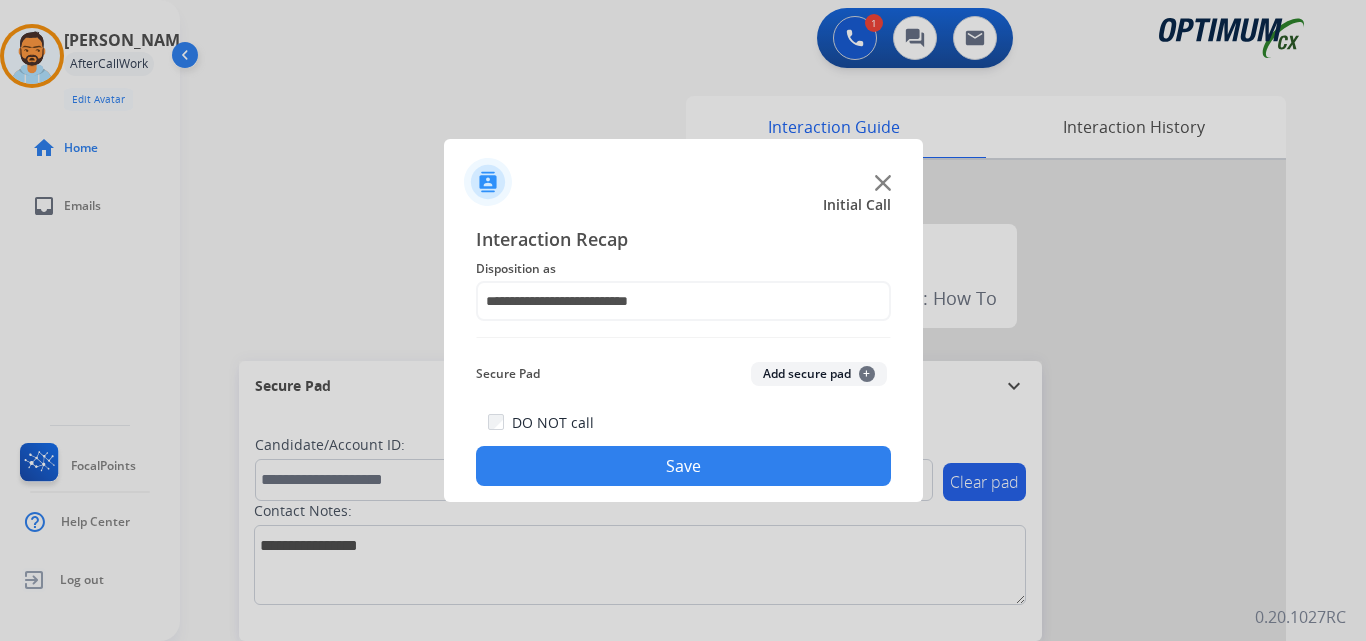 click on "Save" 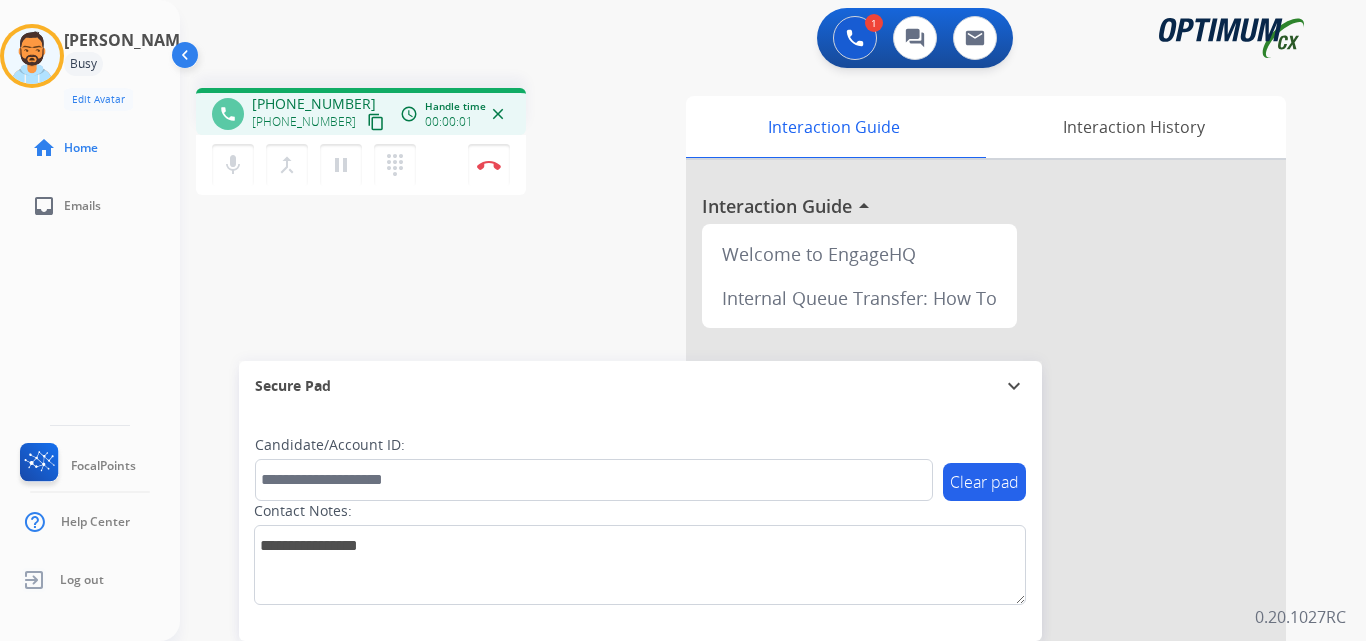 click on "content_copy" at bounding box center (376, 122) 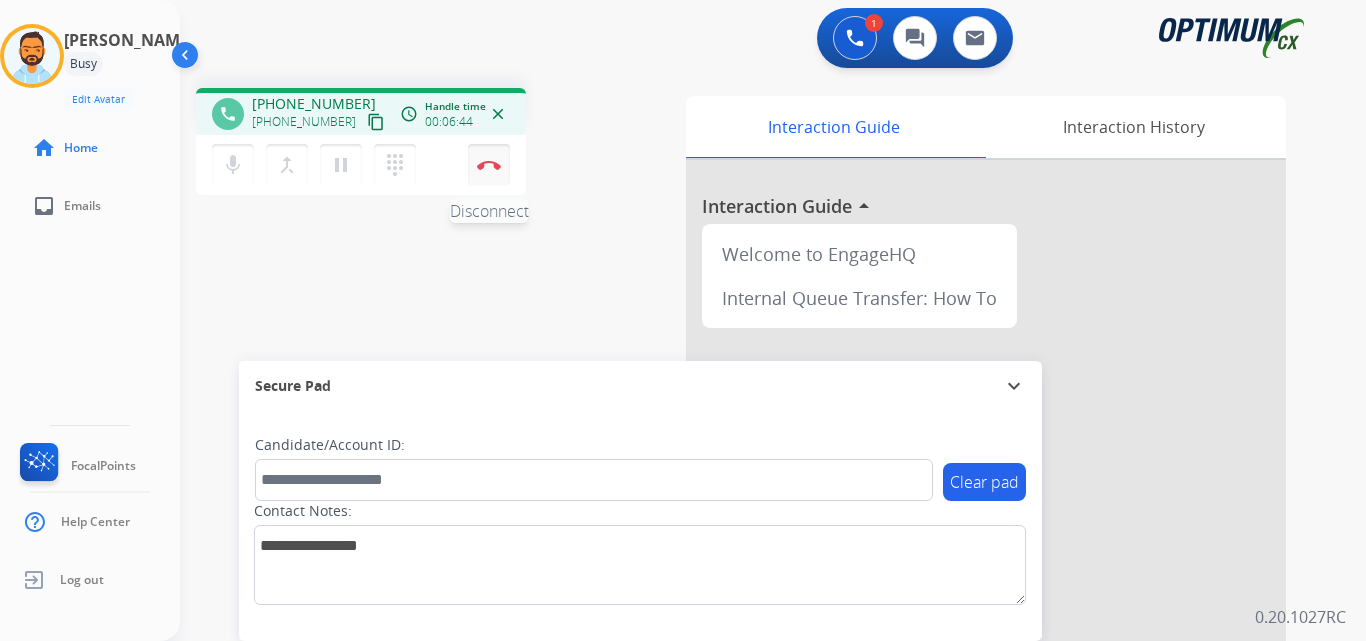 click on "Disconnect" at bounding box center (489, 165) 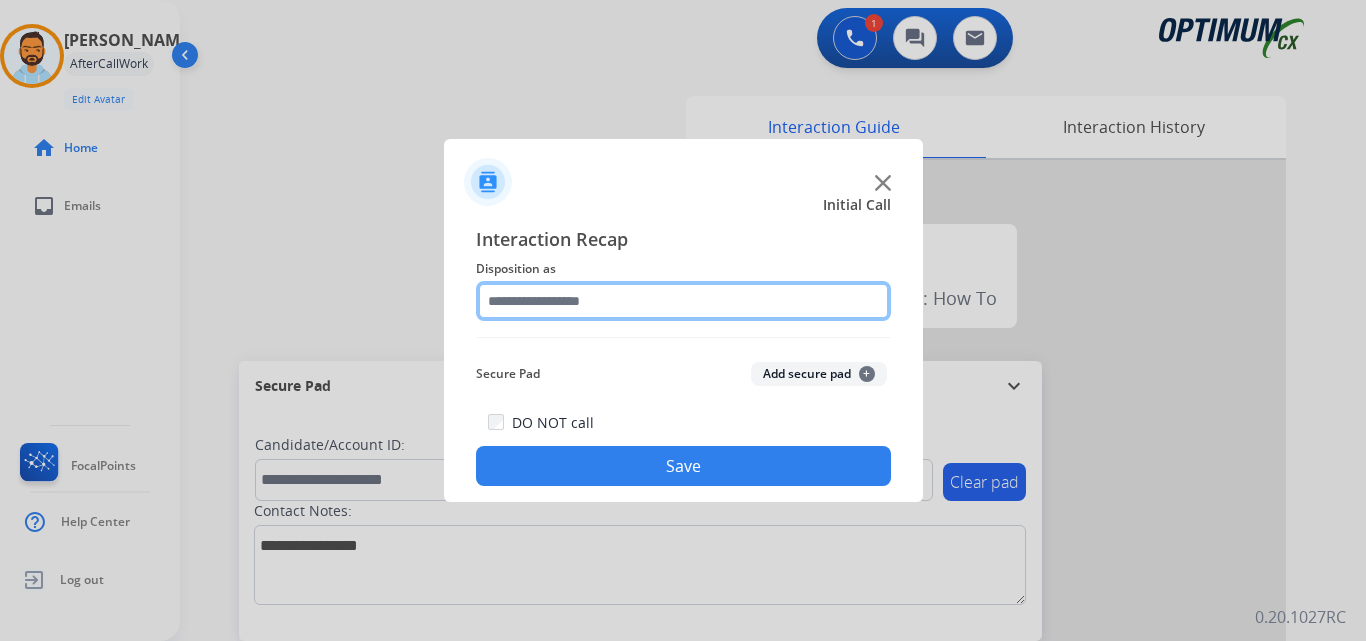 click 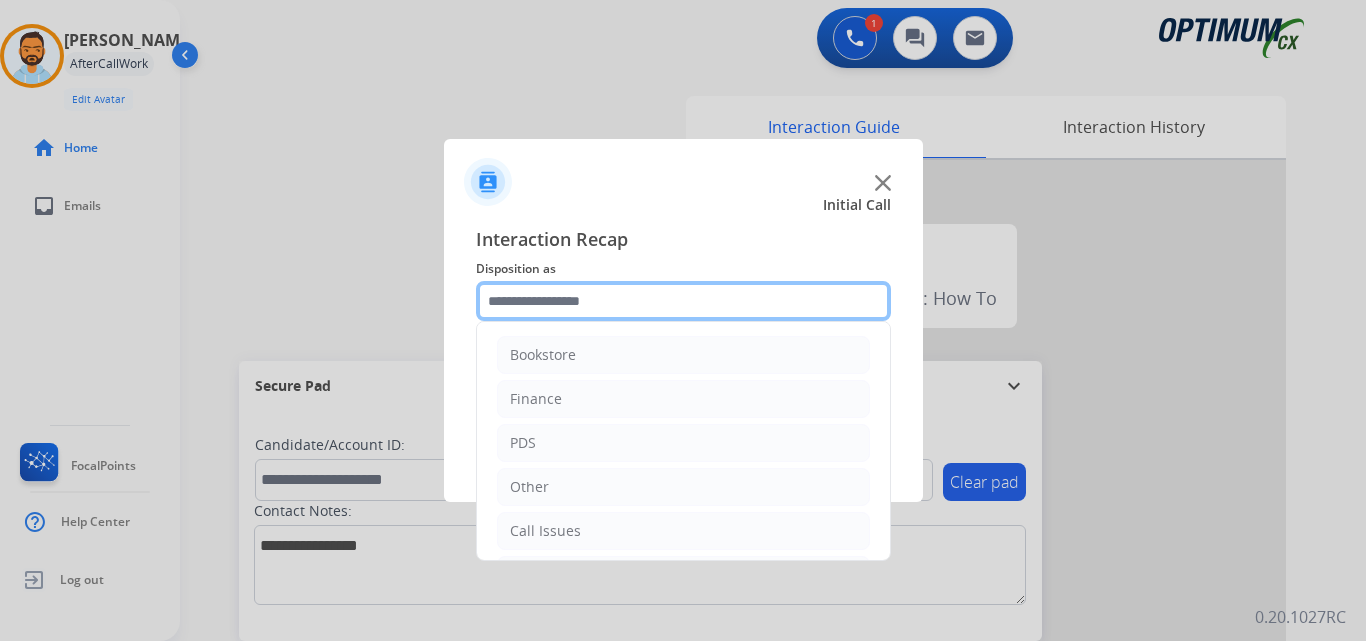scroll, scrollTop: 136, scrollLeft: 0, axis: vertical 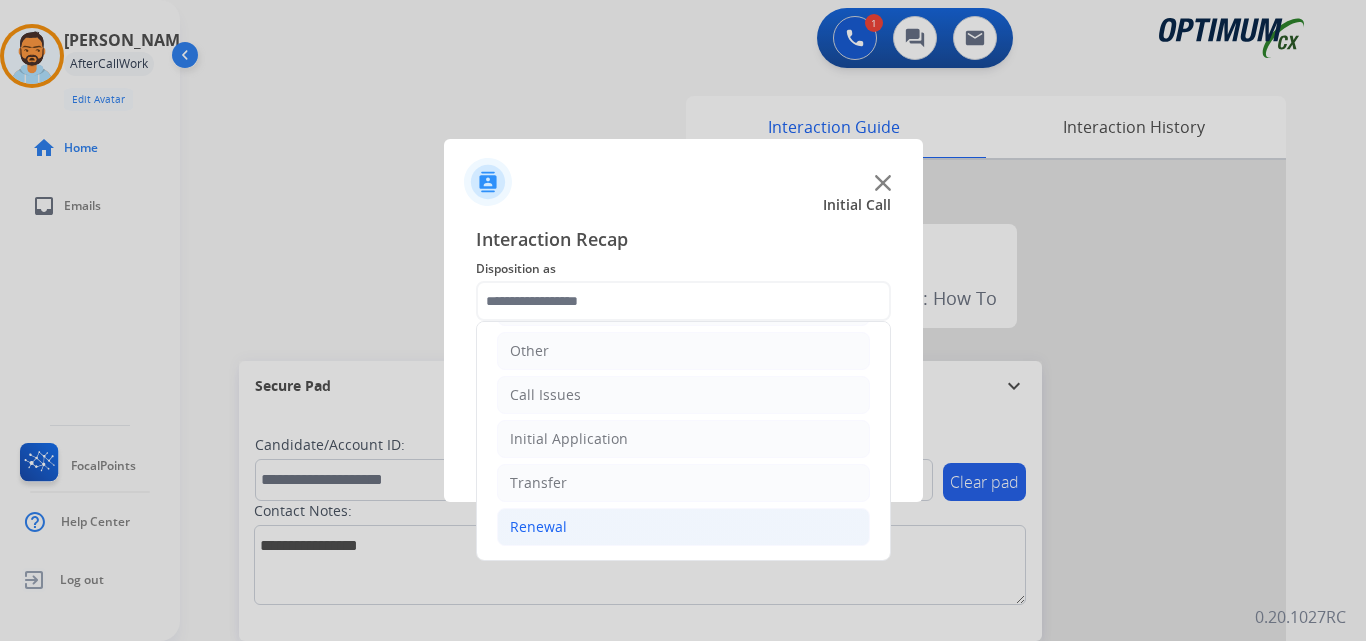 click on "Renewal" 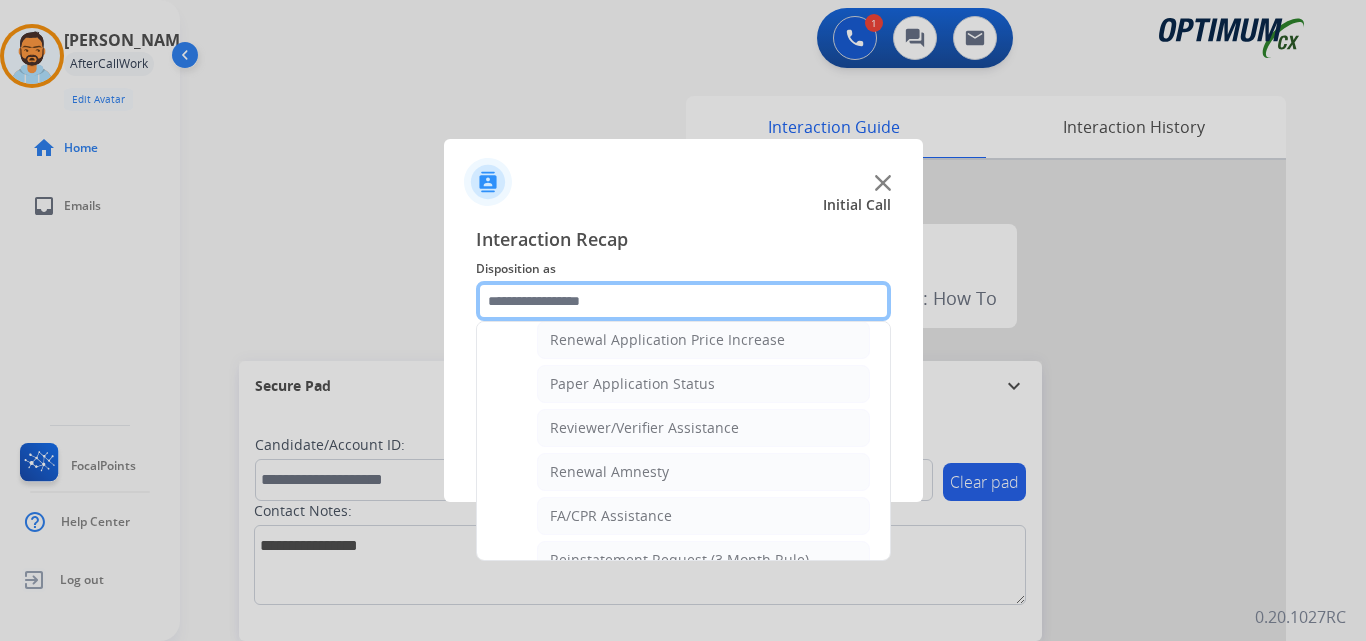 scroll, scrollTop: 772, scrollLeft: 0, axis: vertical 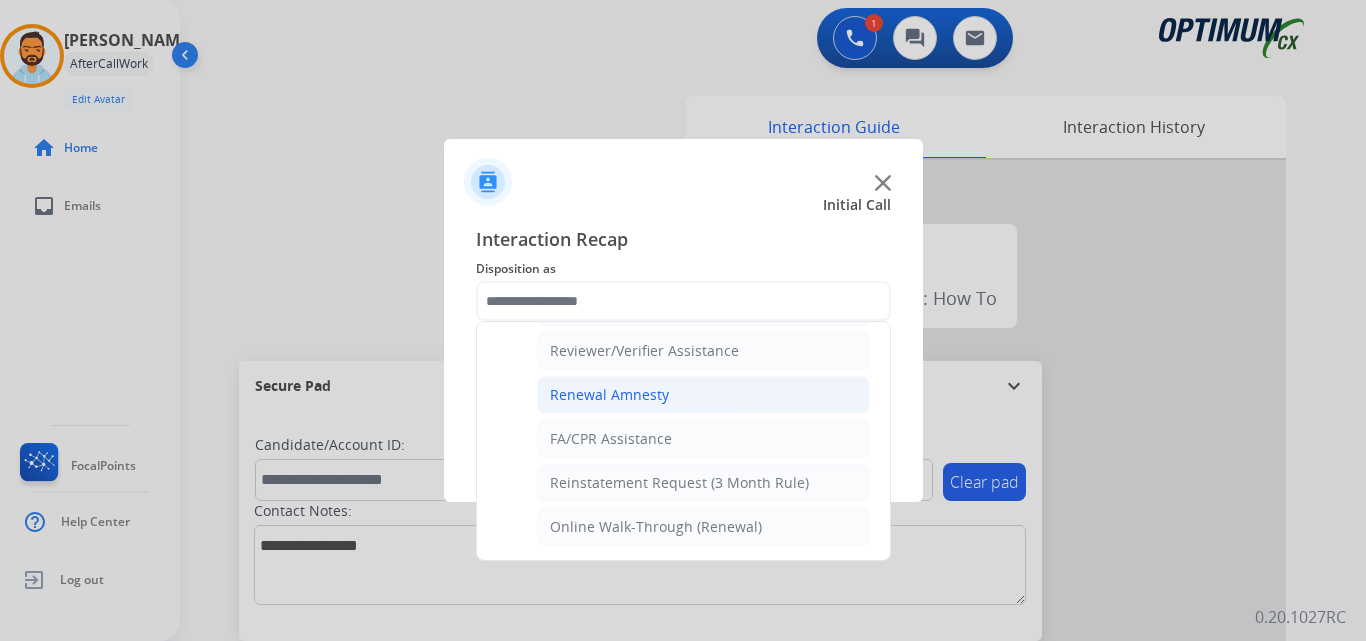 click on "Renewal Amnesty" 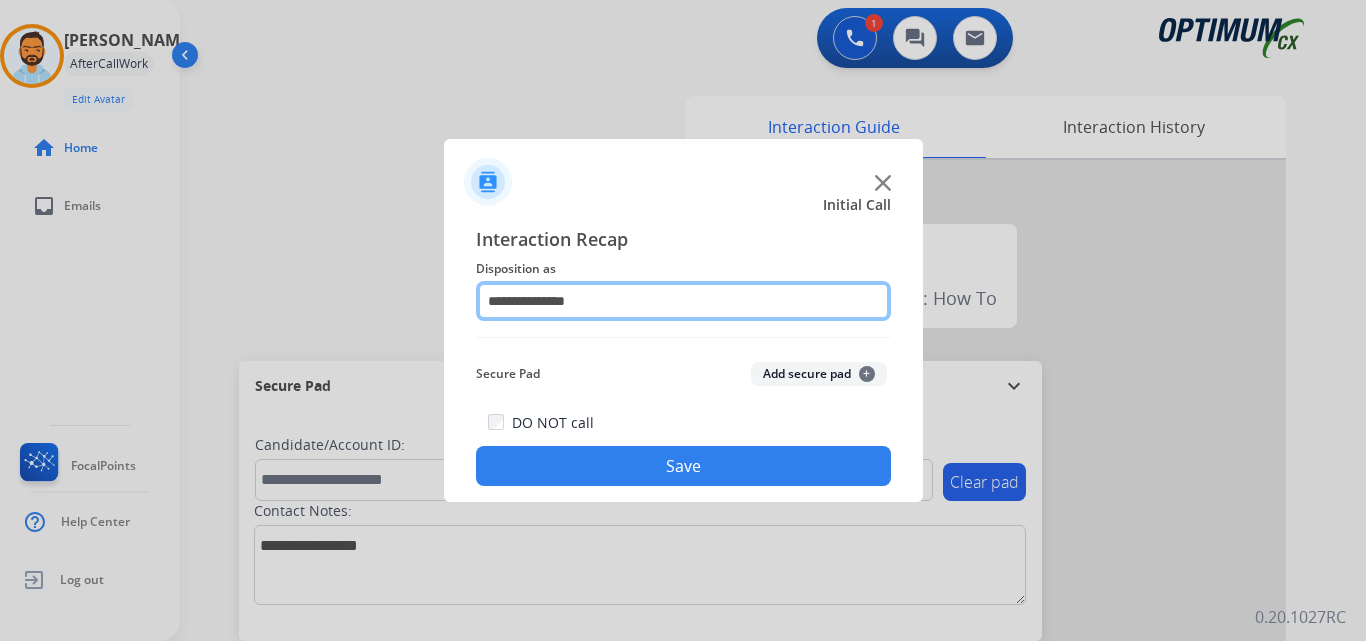 click on "**********" 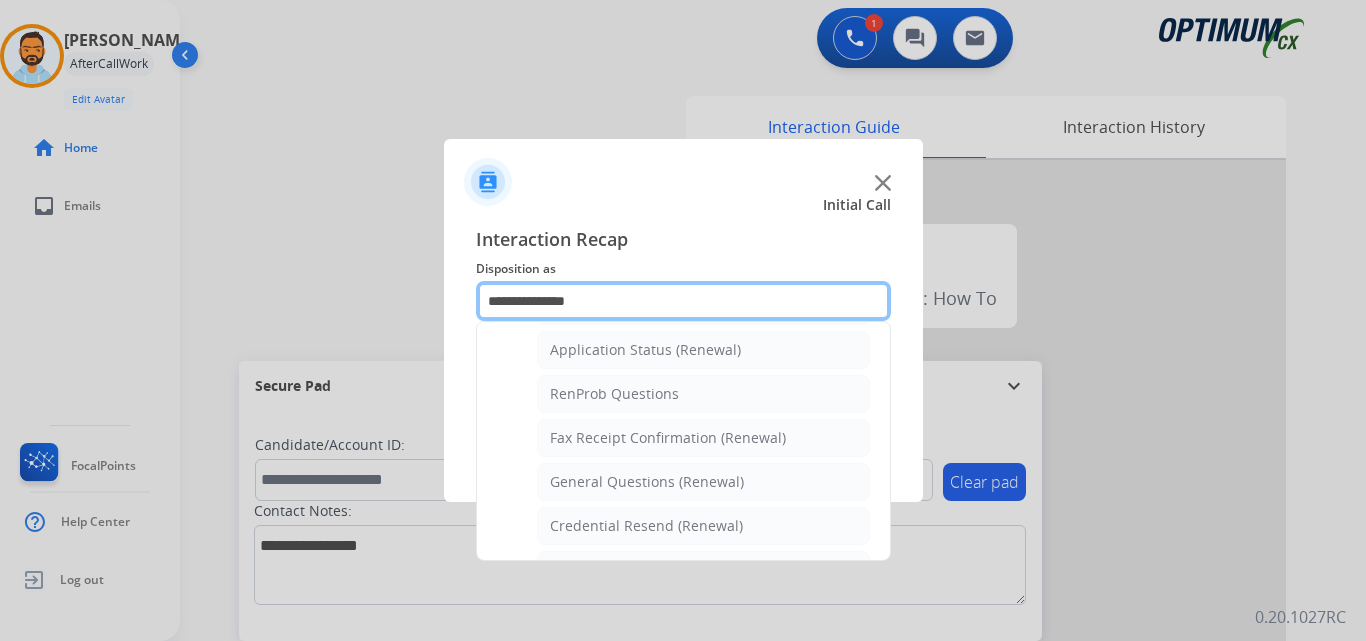scroll, scrollTop: 772, scrollLeft: 0, axis: vertical 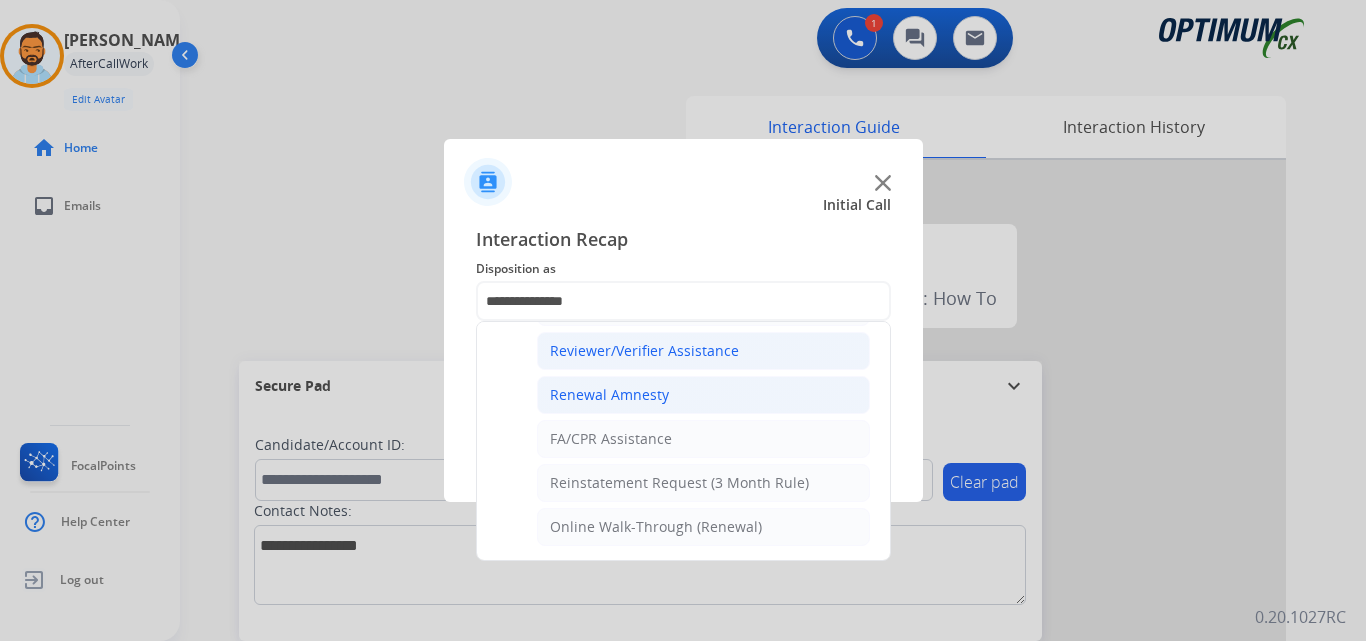 click on "Reviewer/Verifier Assistance" 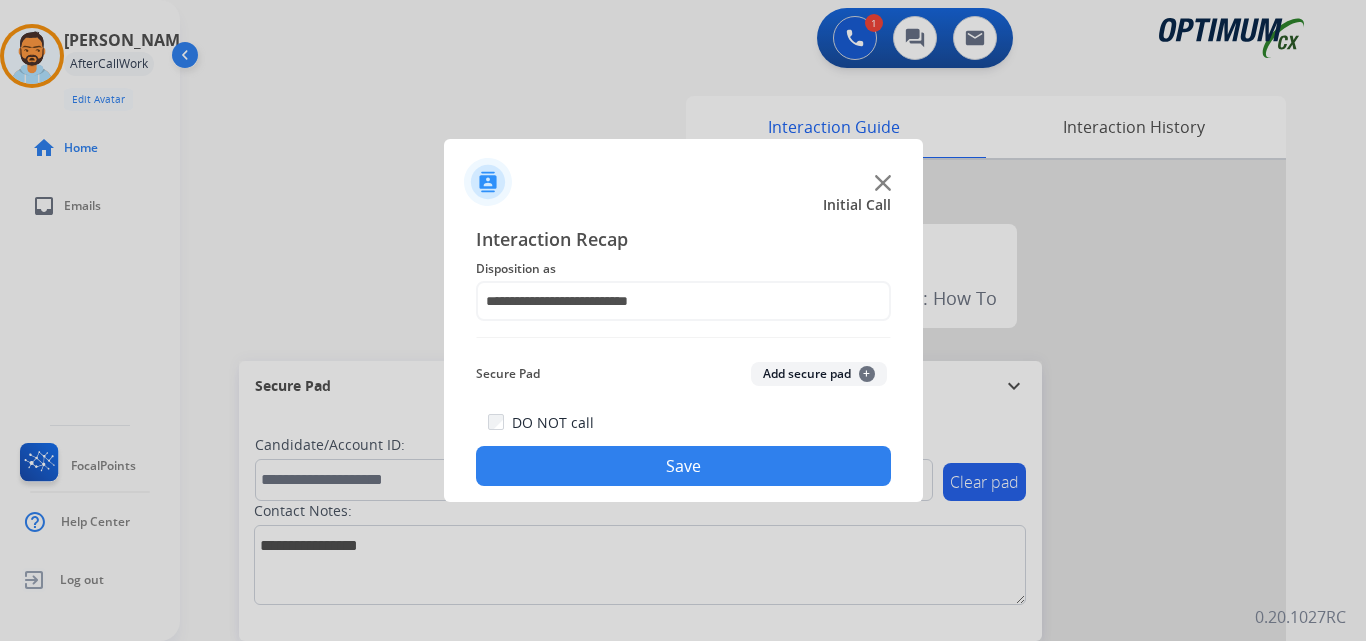 click on "Save" 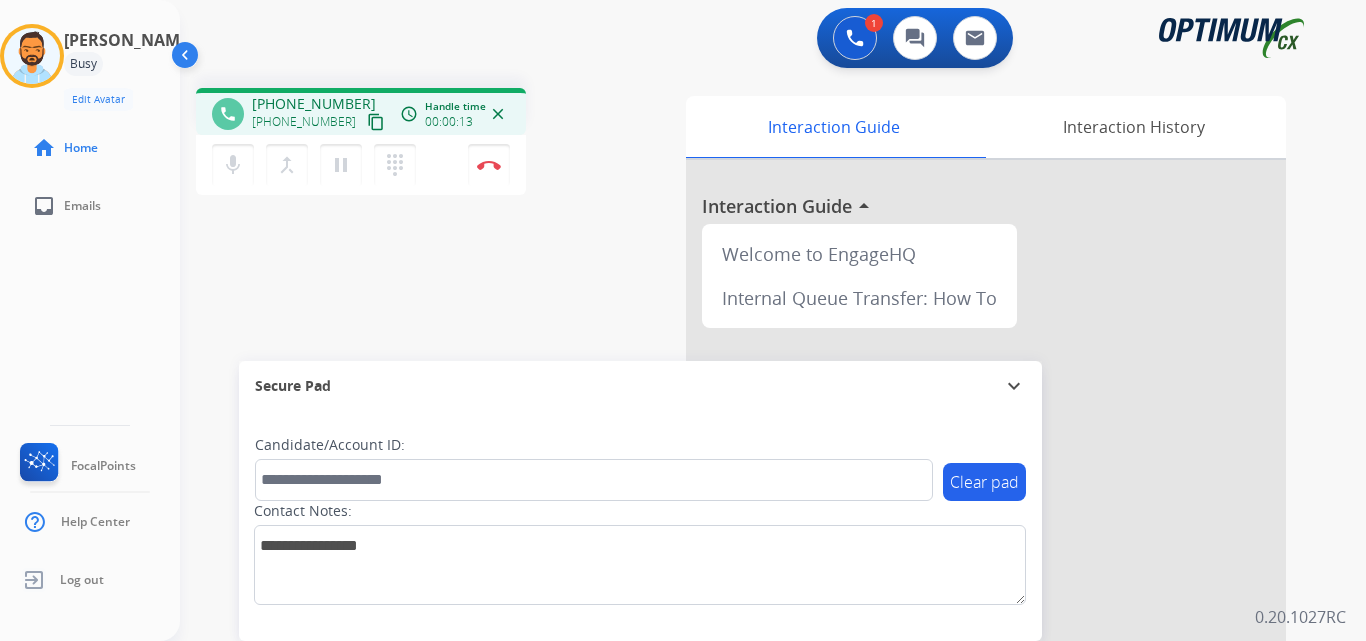 click on "content_copy" at bounding box center [376, 122] 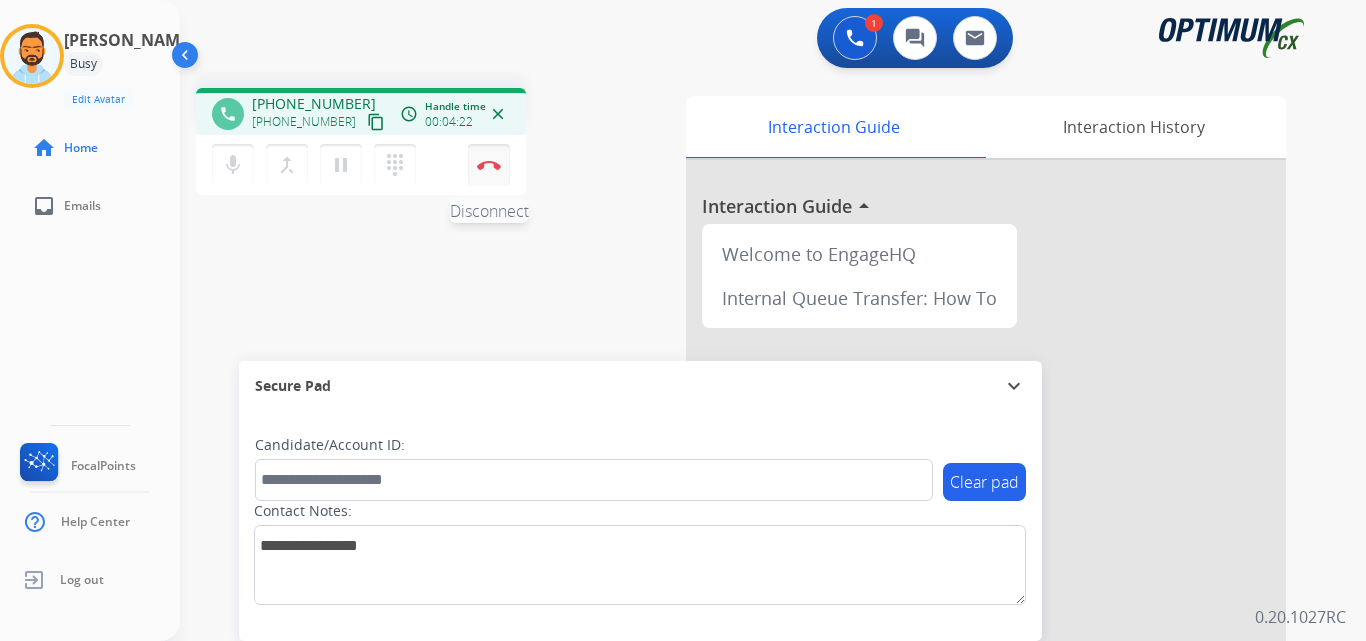 click at bounding box center [489, 165] 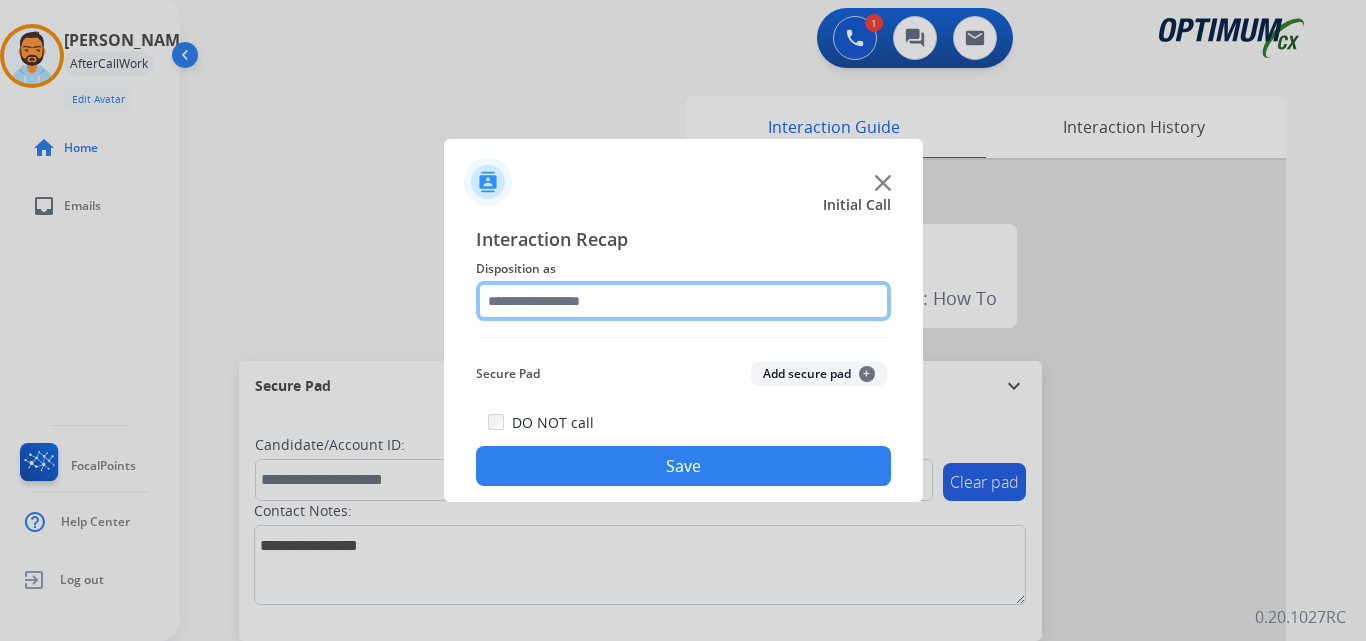 click 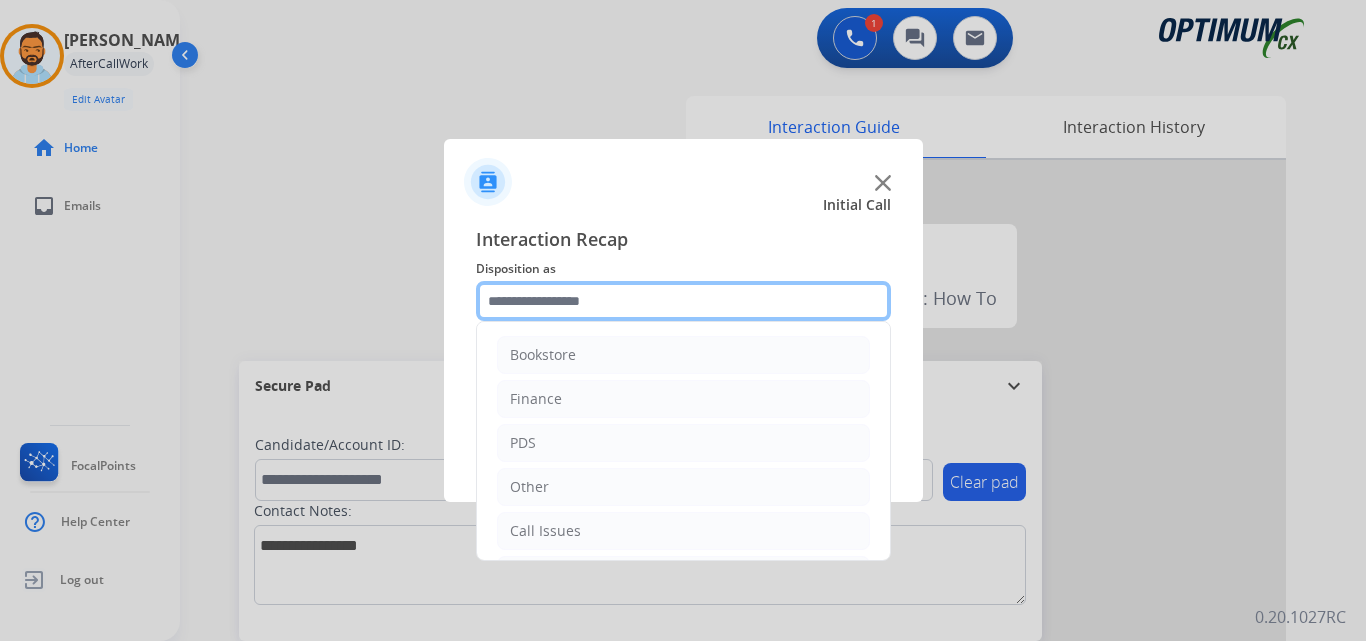 scroll, scrollTop: 136, scrollLeft: 0, axis: vertical 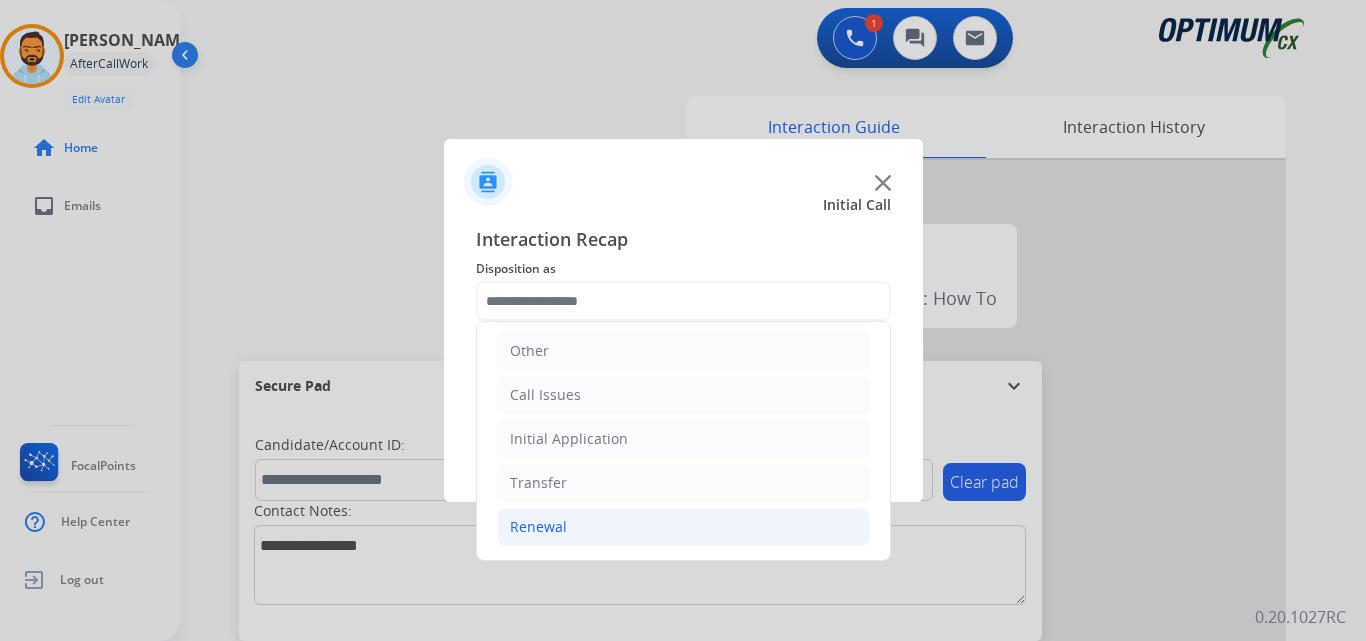 click on "Renewal" 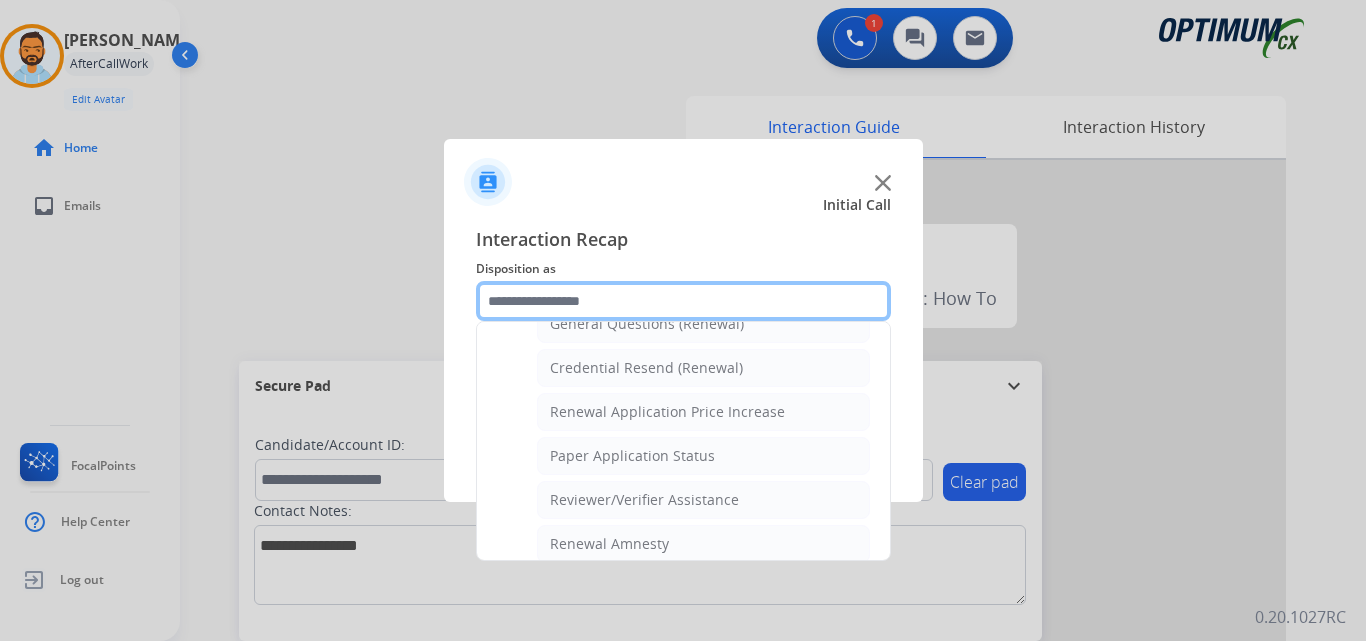 scroll, scrollTop: 632, scrollLeft: 0, axis: vertical 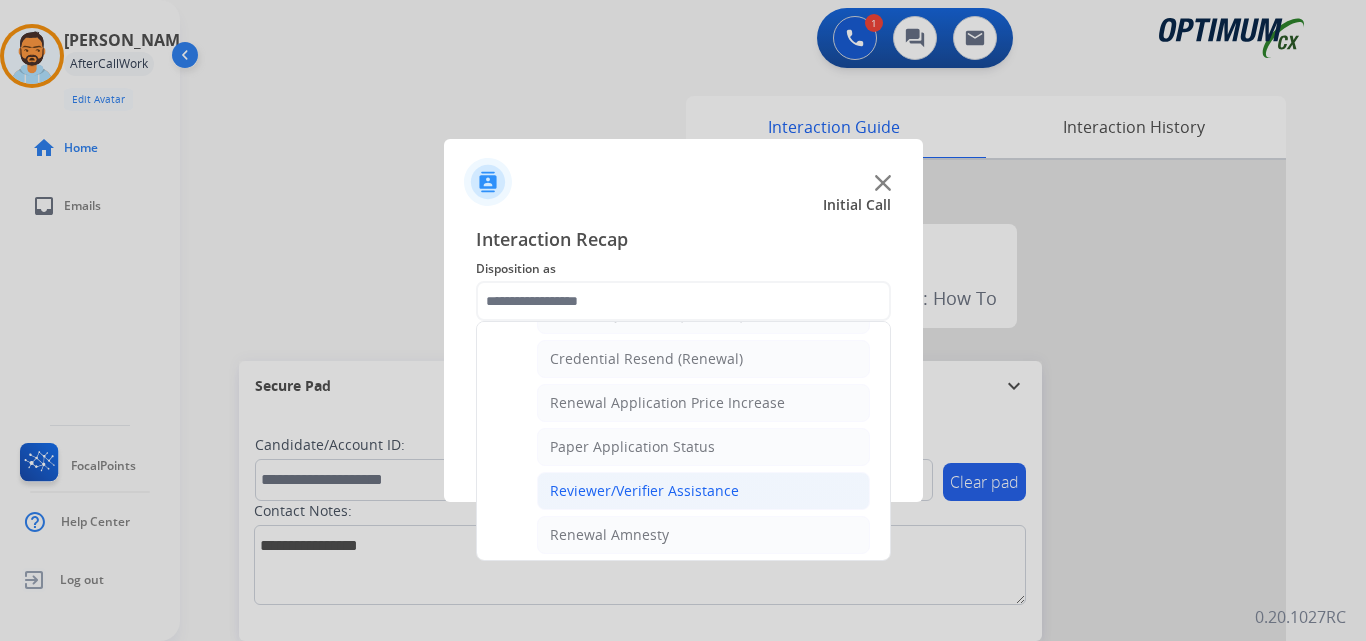 click on "Reviewer/Verifier Assistance" 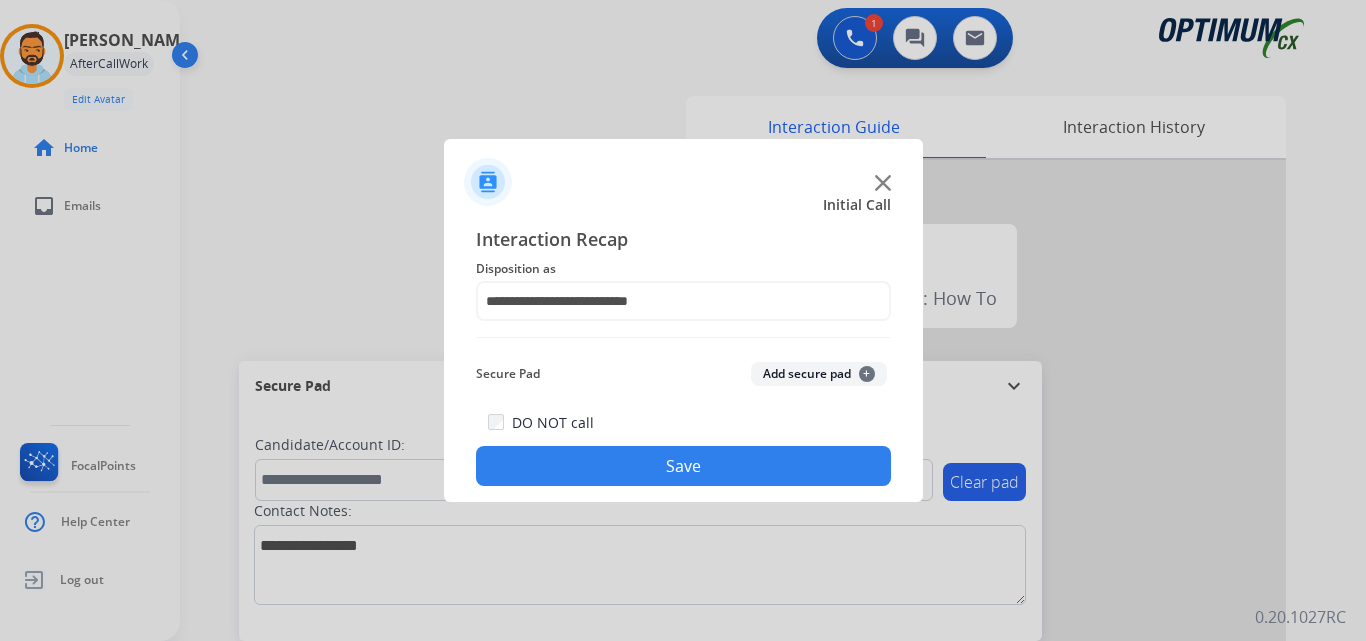 click on "Save" 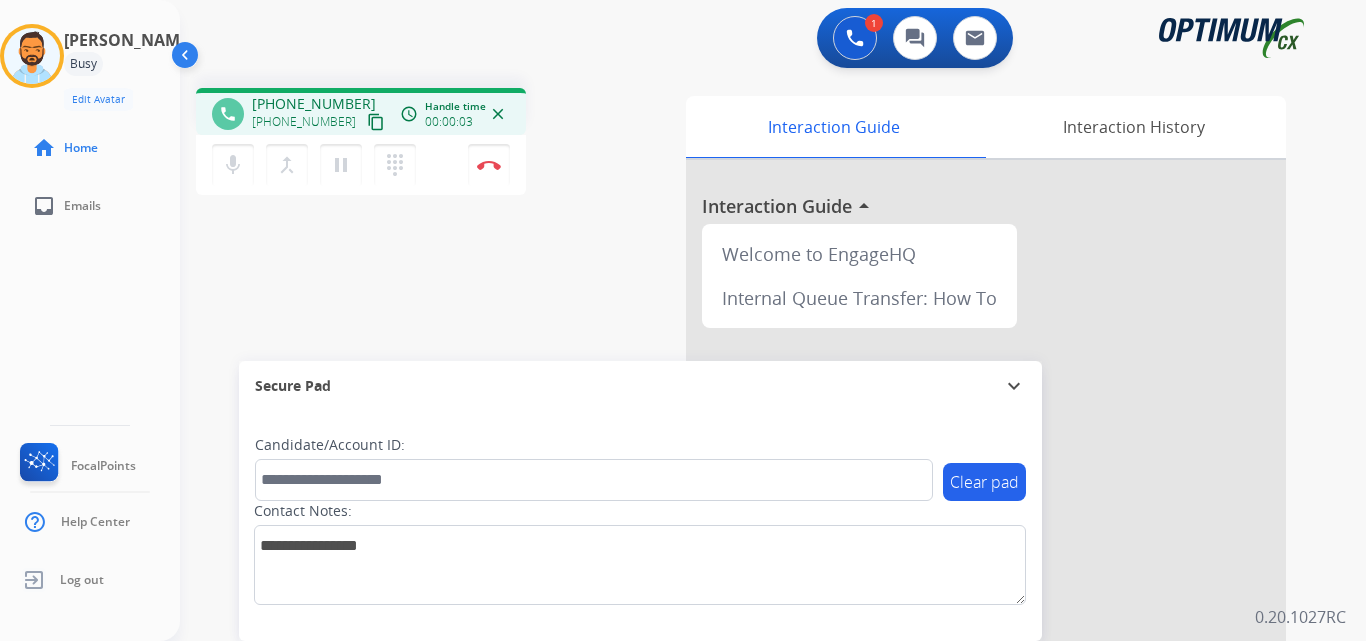click on "content_copy" at bounding box center (376, 122) 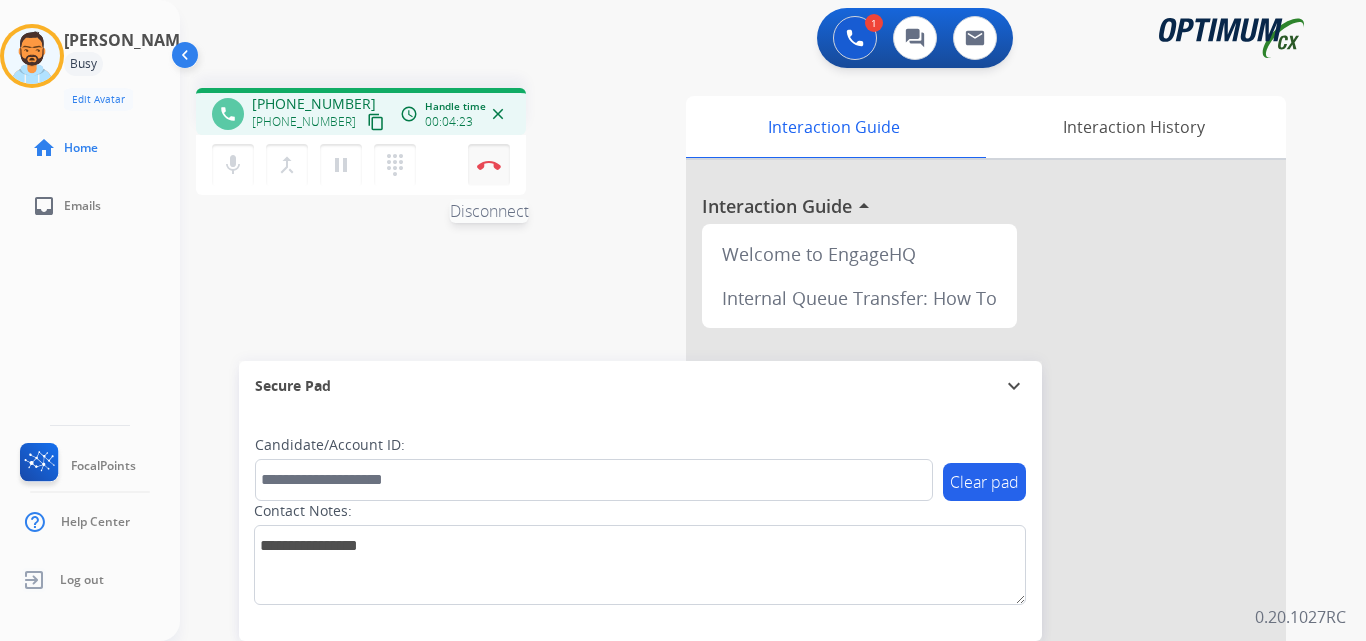 click at bounding box center (489, 165) 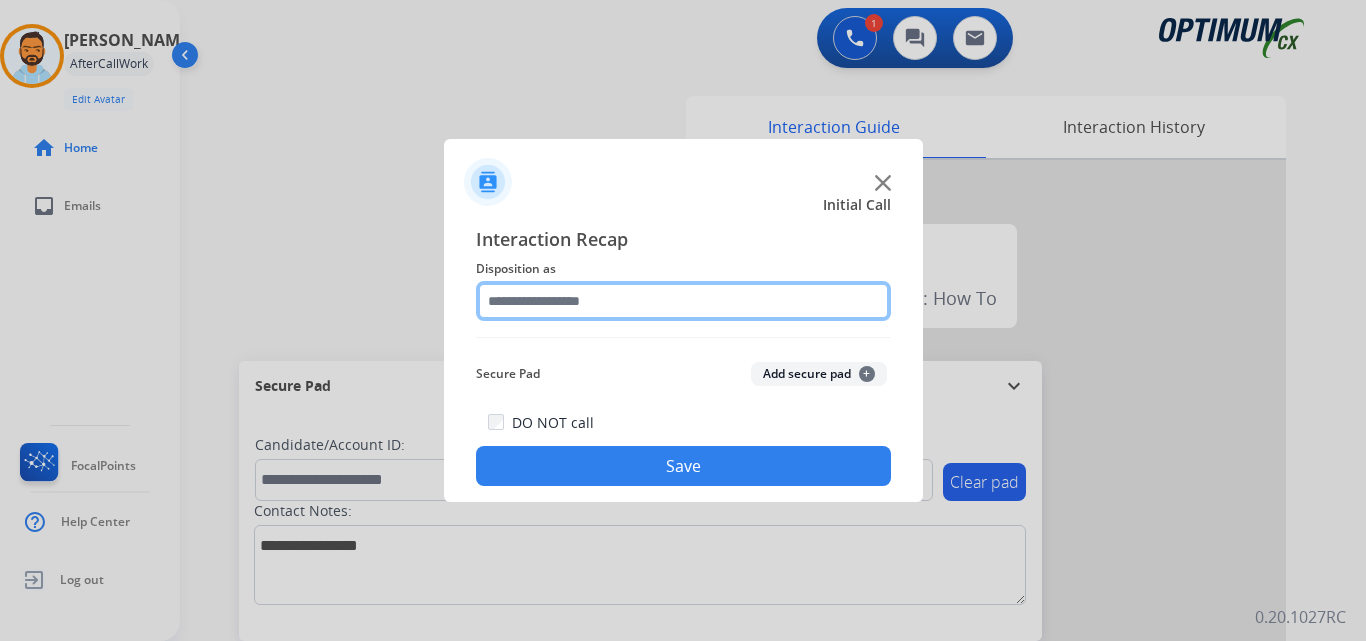 click 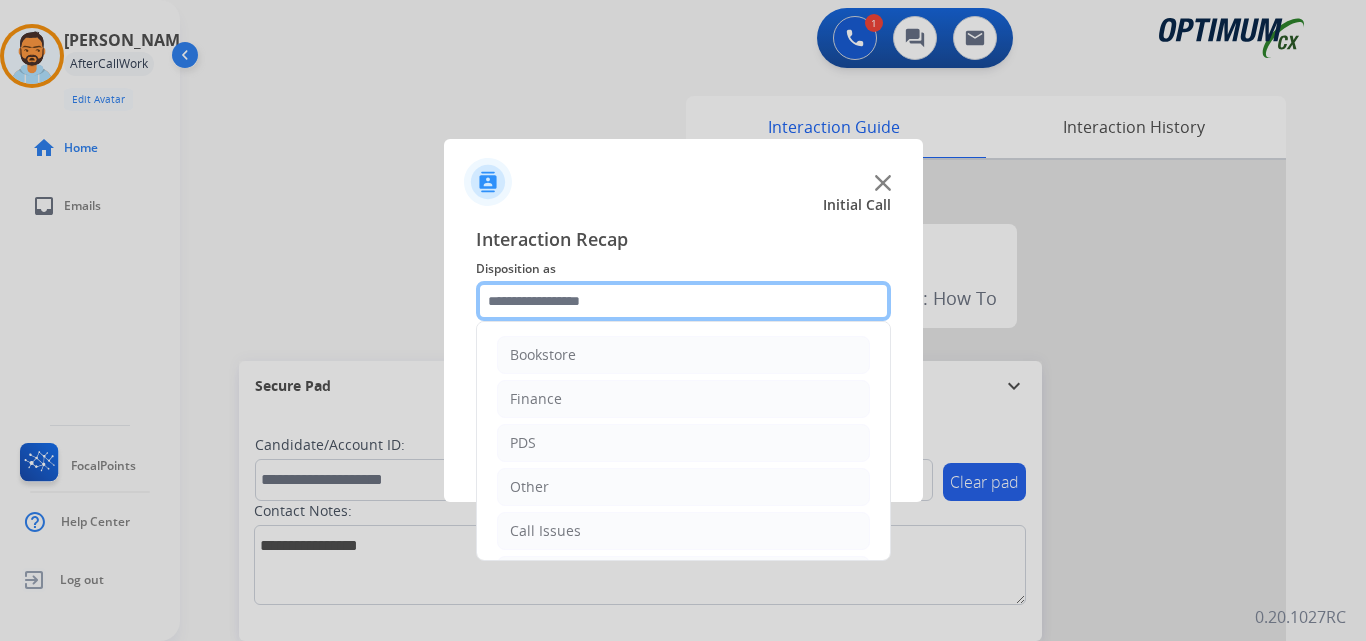 scroll, scrollTop: 136, scrollLeft: 0, axis: vertical 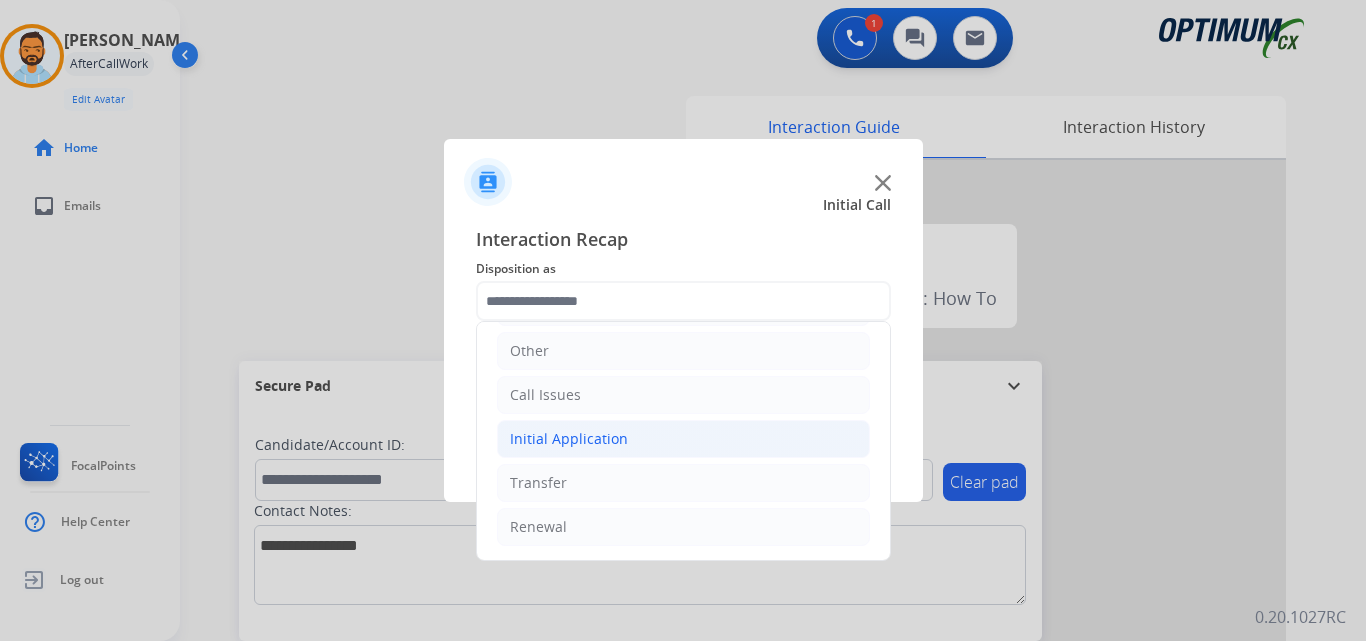 click on "Initial Application" 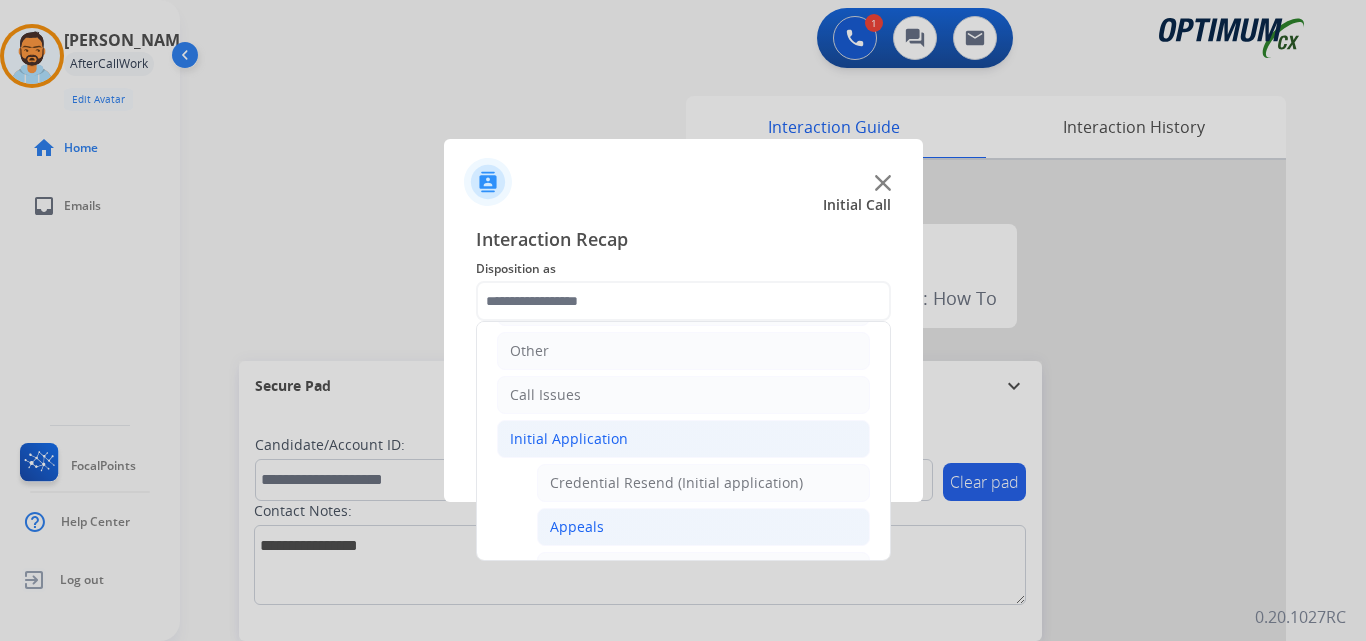 click on "Appeals" 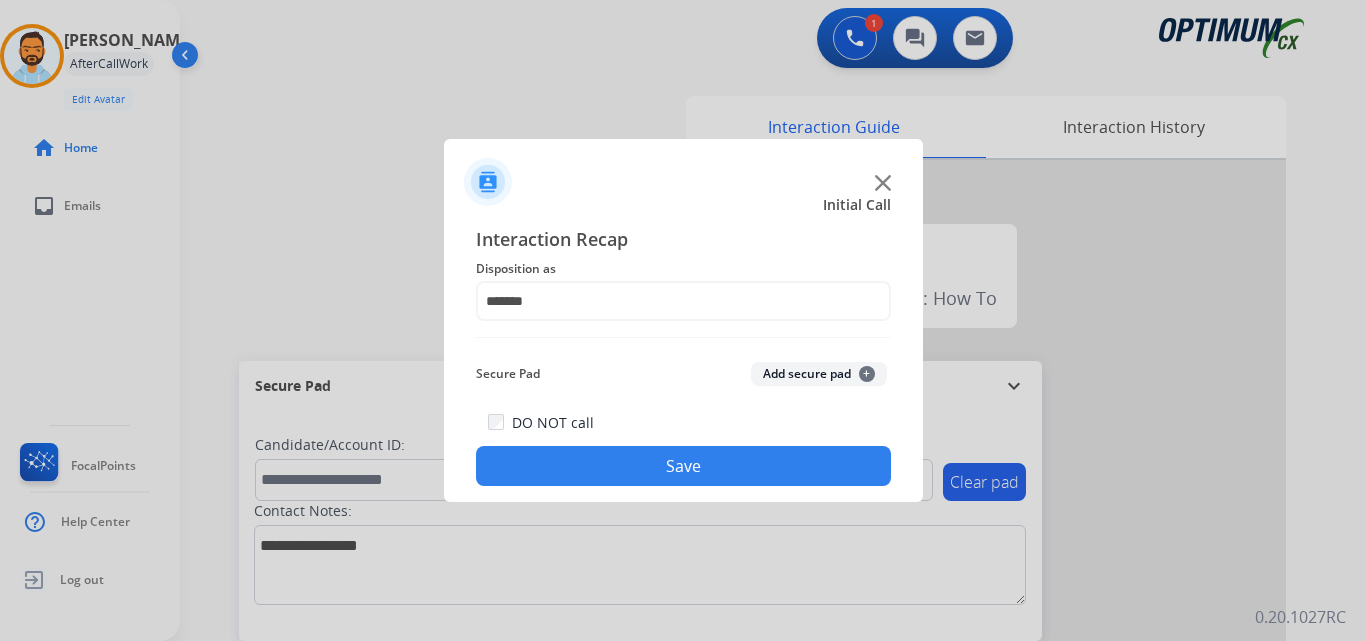 click on "Save" 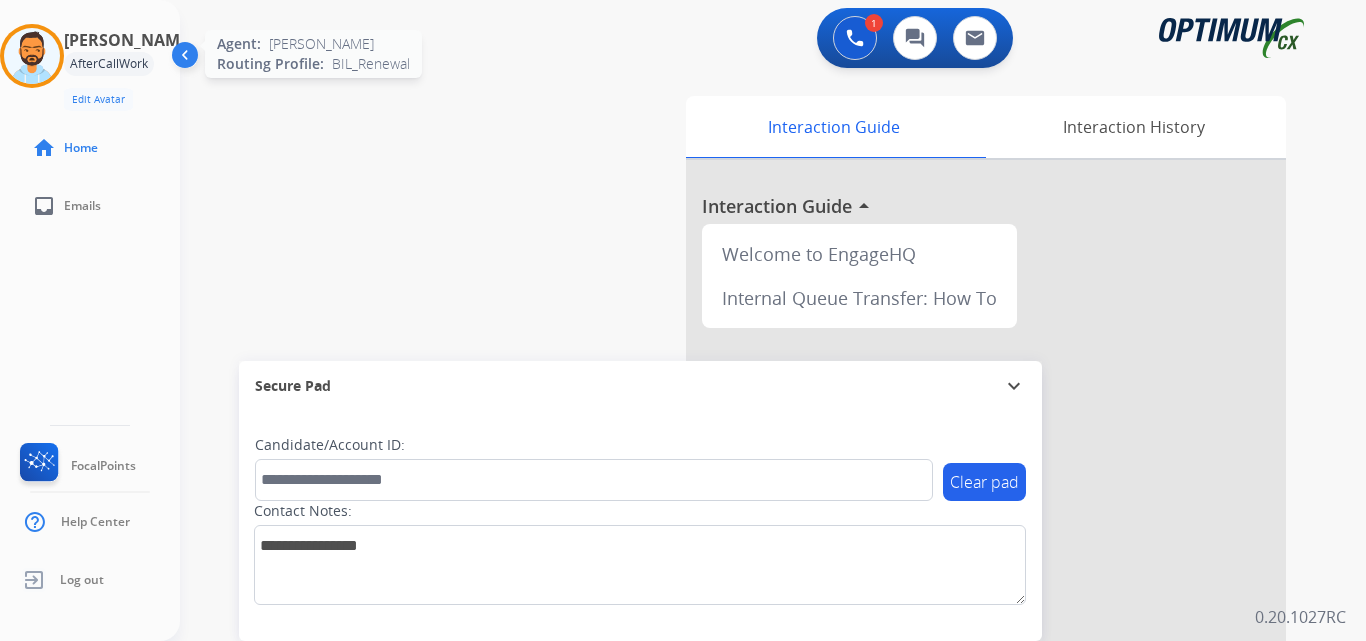click at bounding box center [32, 56] 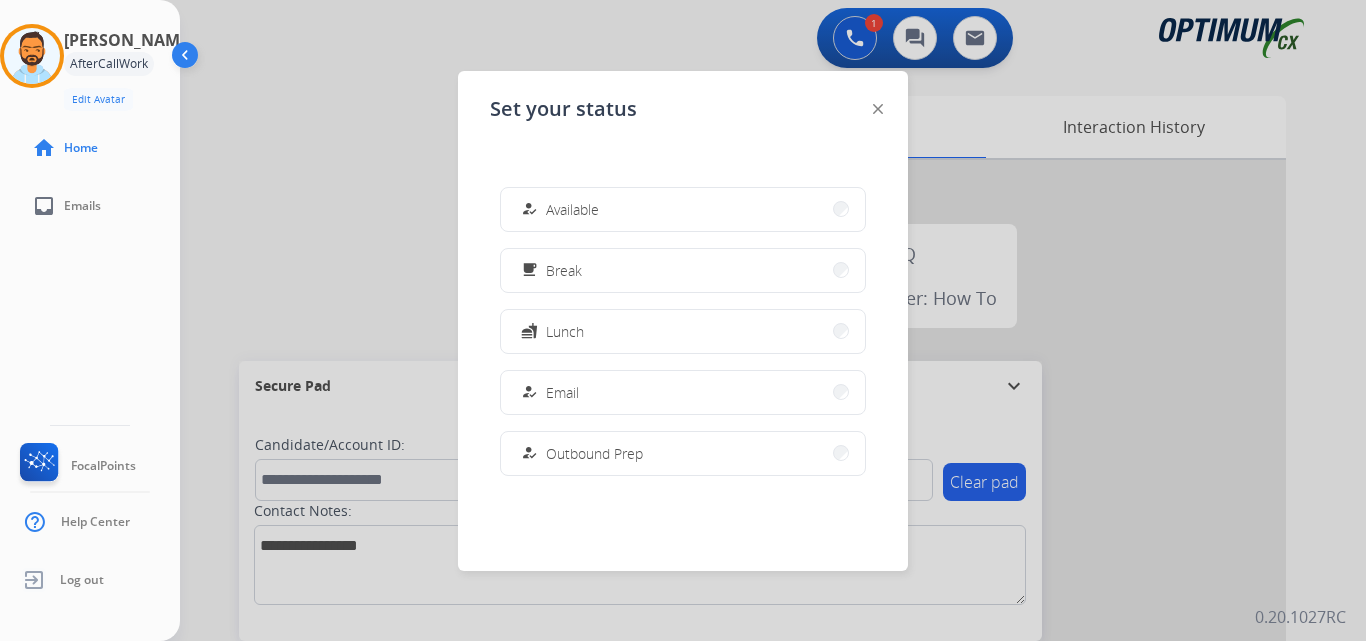 click at bounding box center (683, 320) 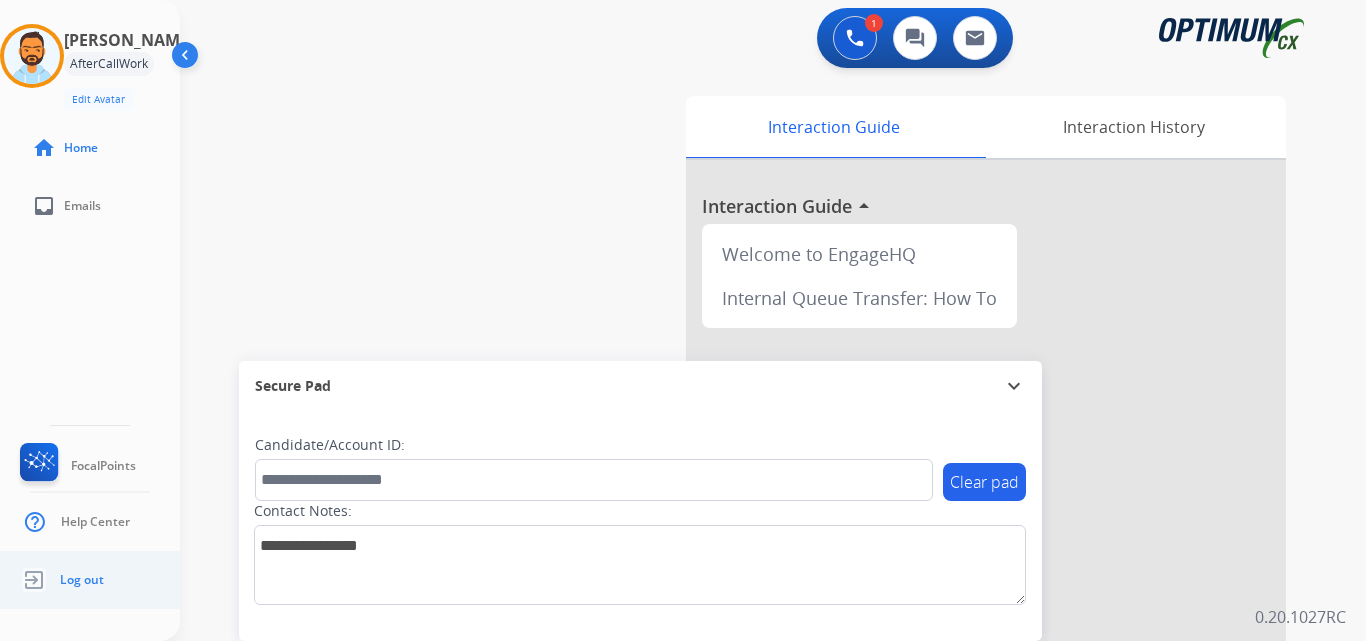 click on "Log out" 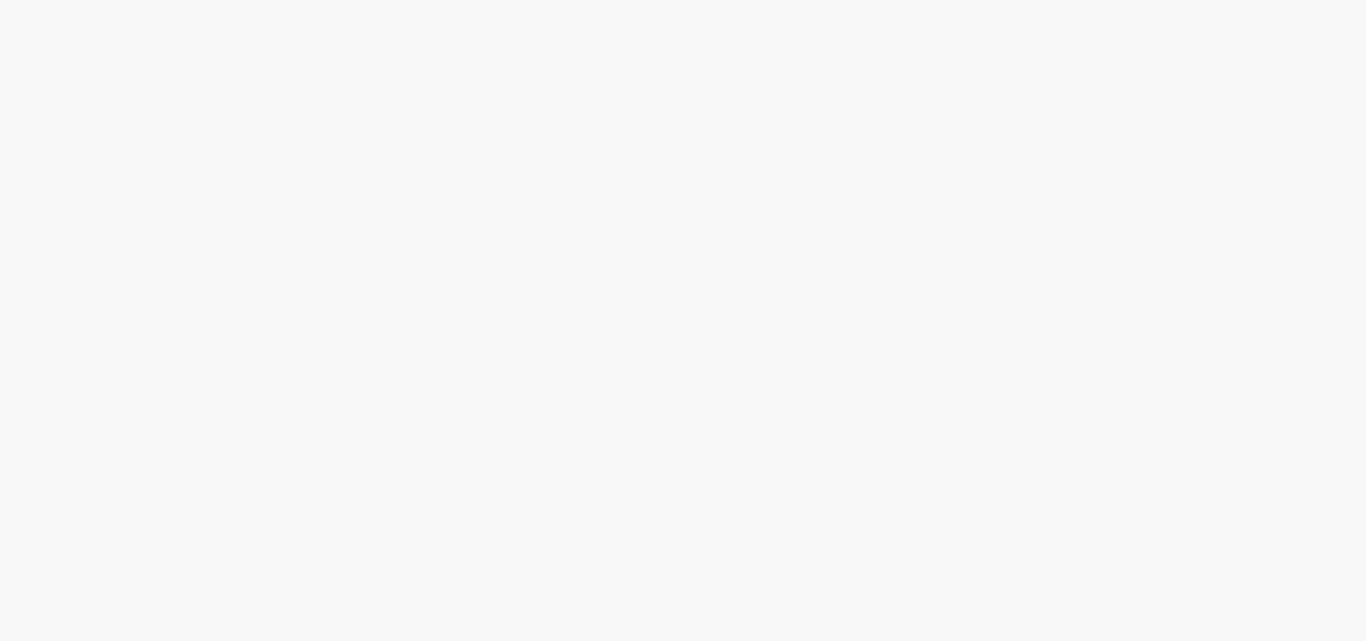 scroll, scrollTop: 0, scrollLeft: 0, axis: both 